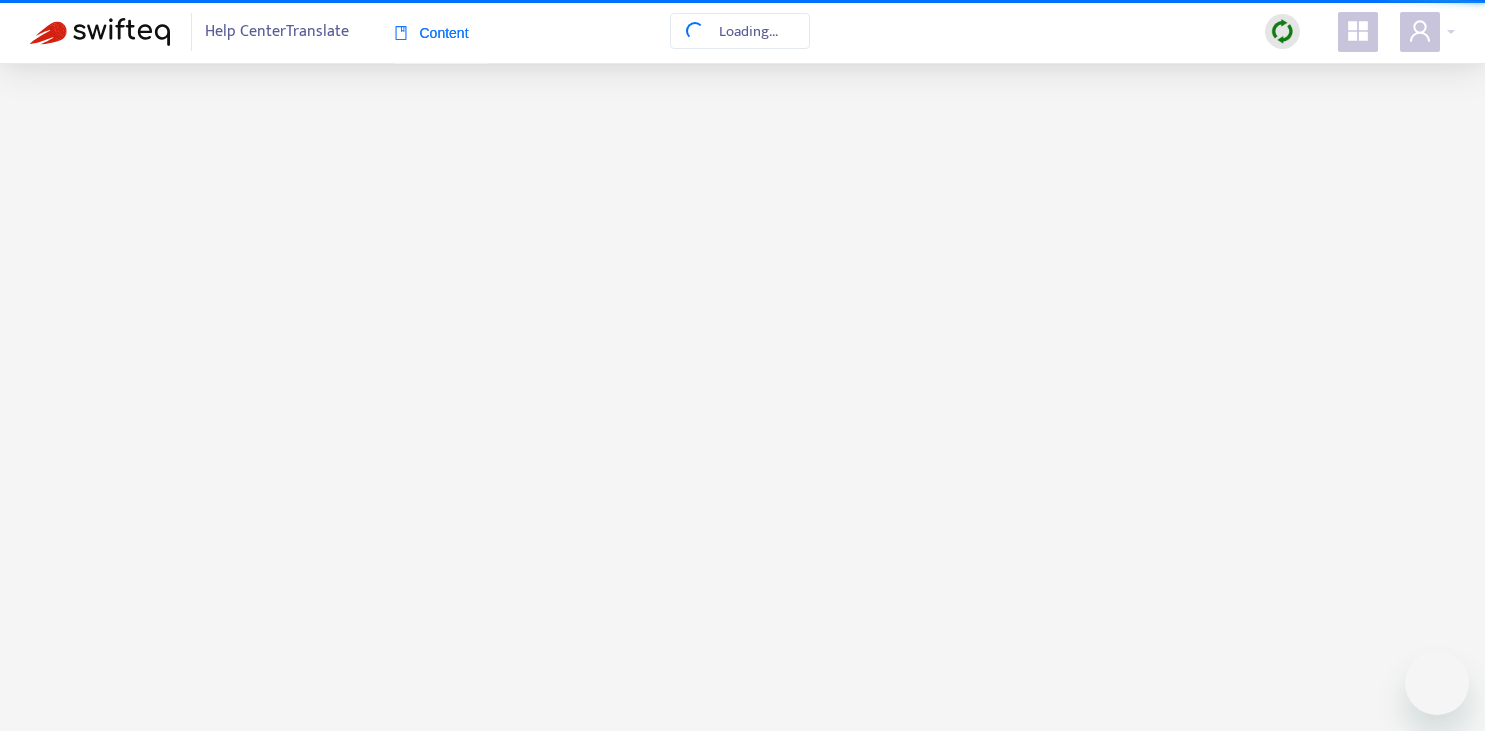 scroll, scrollTop: 0, scrollLeft: 0, axis: both 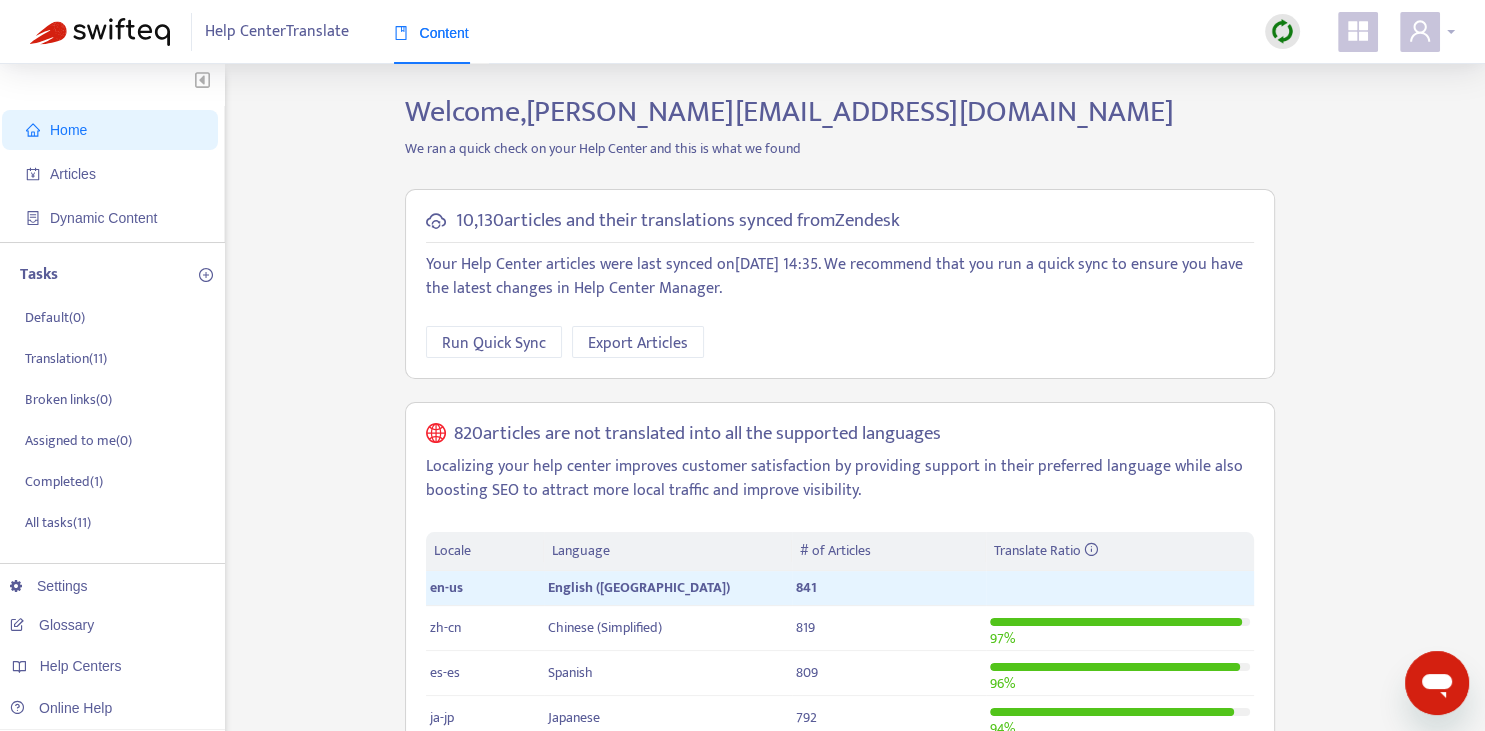 click at bounding box center (1427, 32) 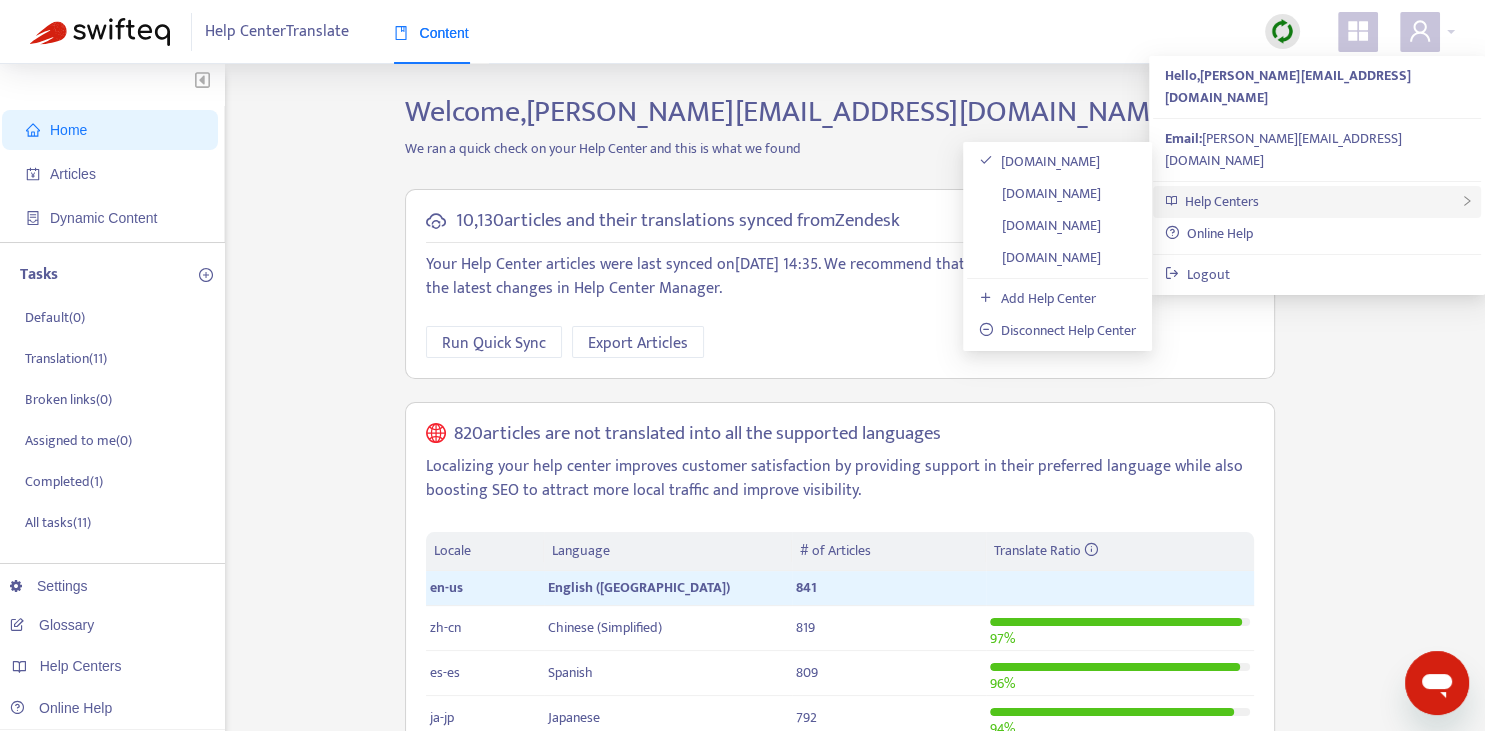 click on "Help Centers" at bounding box center (1317, 202) 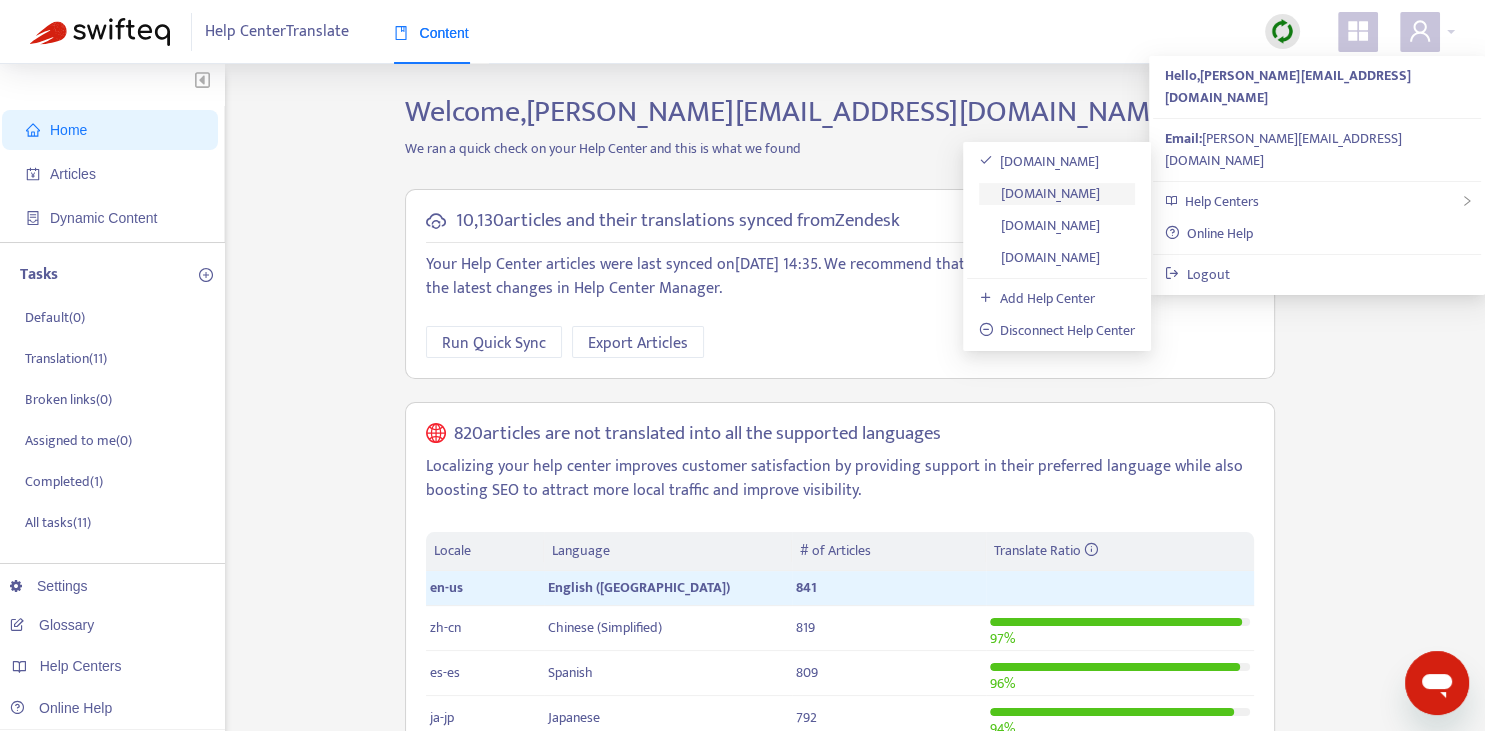 click on "[DOMAIN_NAME]" at bounding box center [1040, 193] 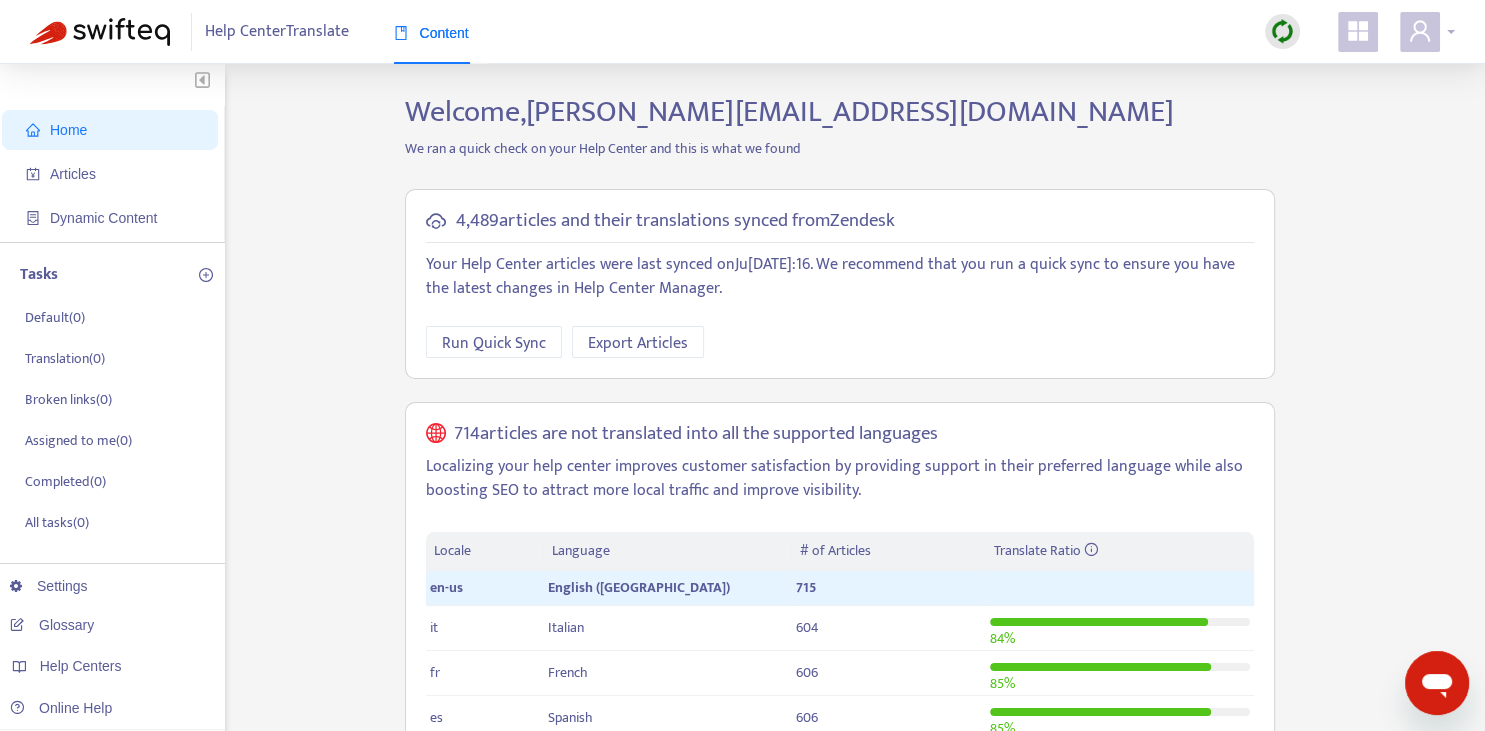 click at bounding box center [1420, 32] 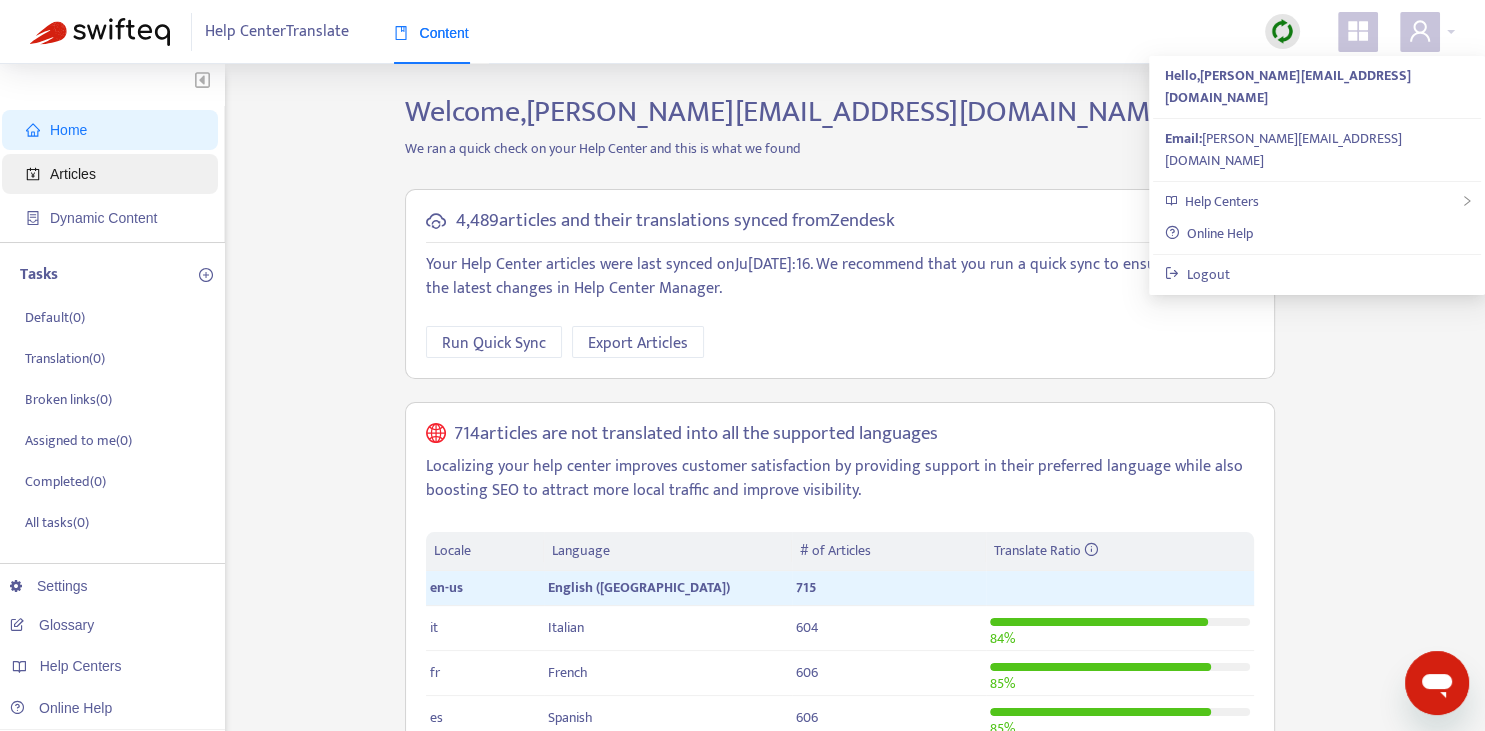 click on "Articles" at bounding box center [114, 174] 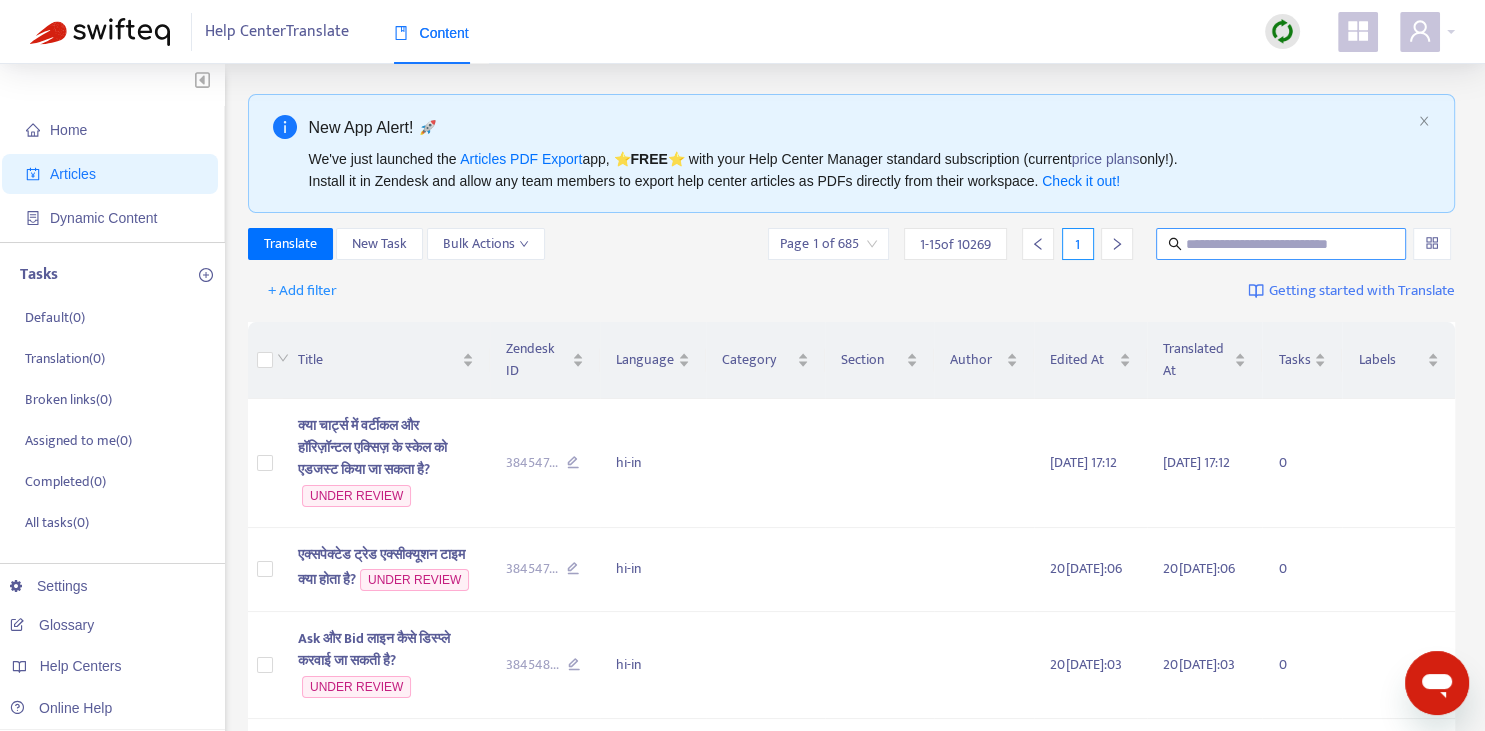 drag, startPoint x: 1258, startPoint y: 256, endPoint x: 1246, endPoint y: 244, distance: 16.970562 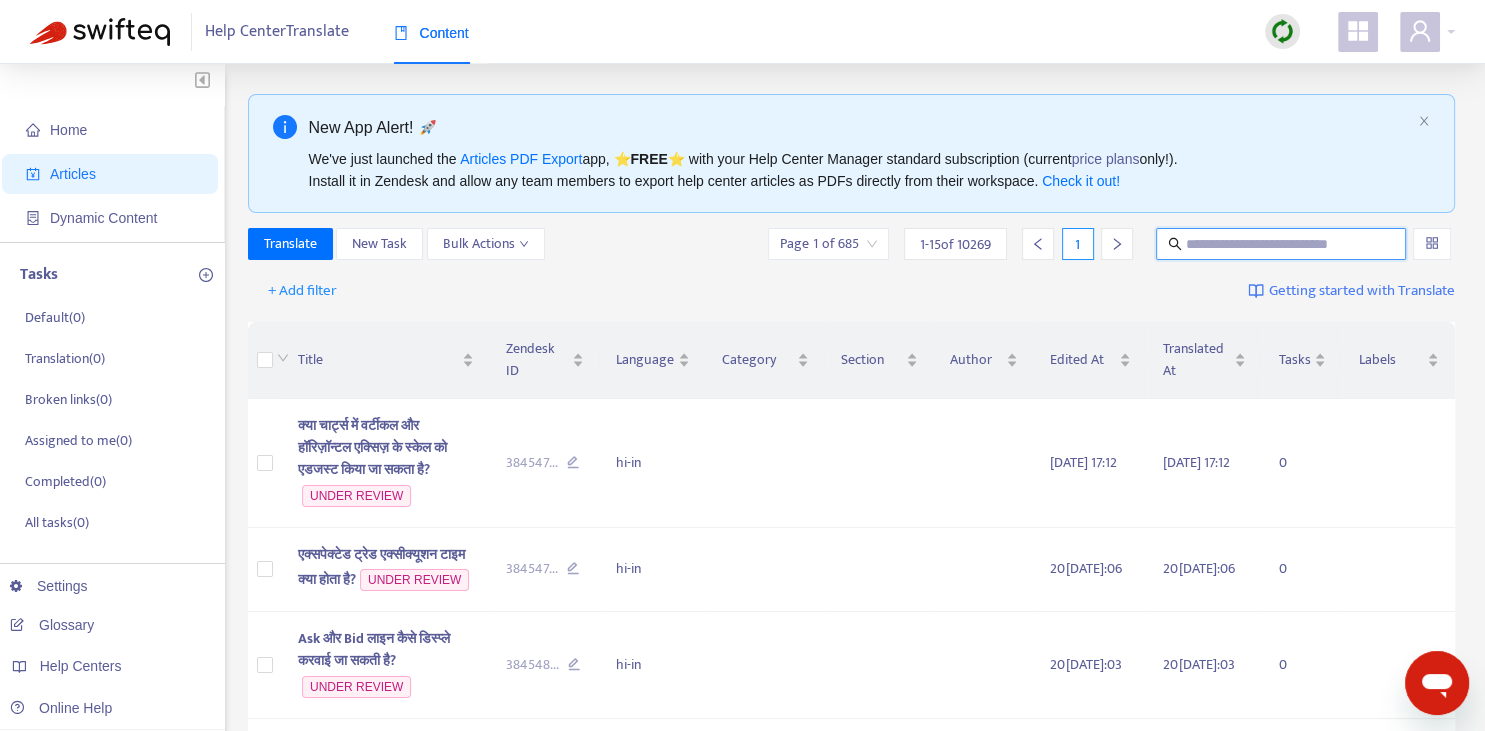 click at bounding box center (1282, 244) 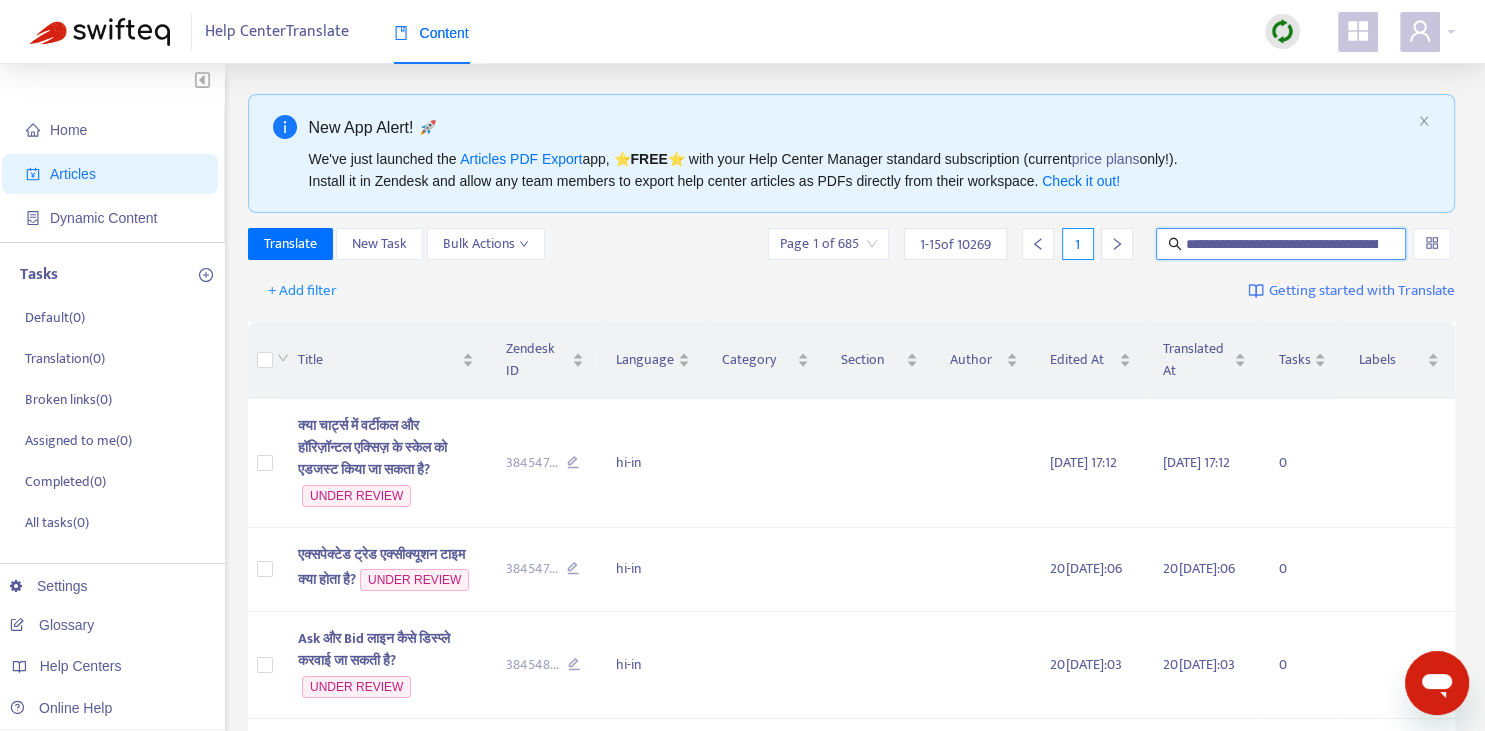 scroll, scrollTop: 0, scrollLeft: 62, axis: horizontal 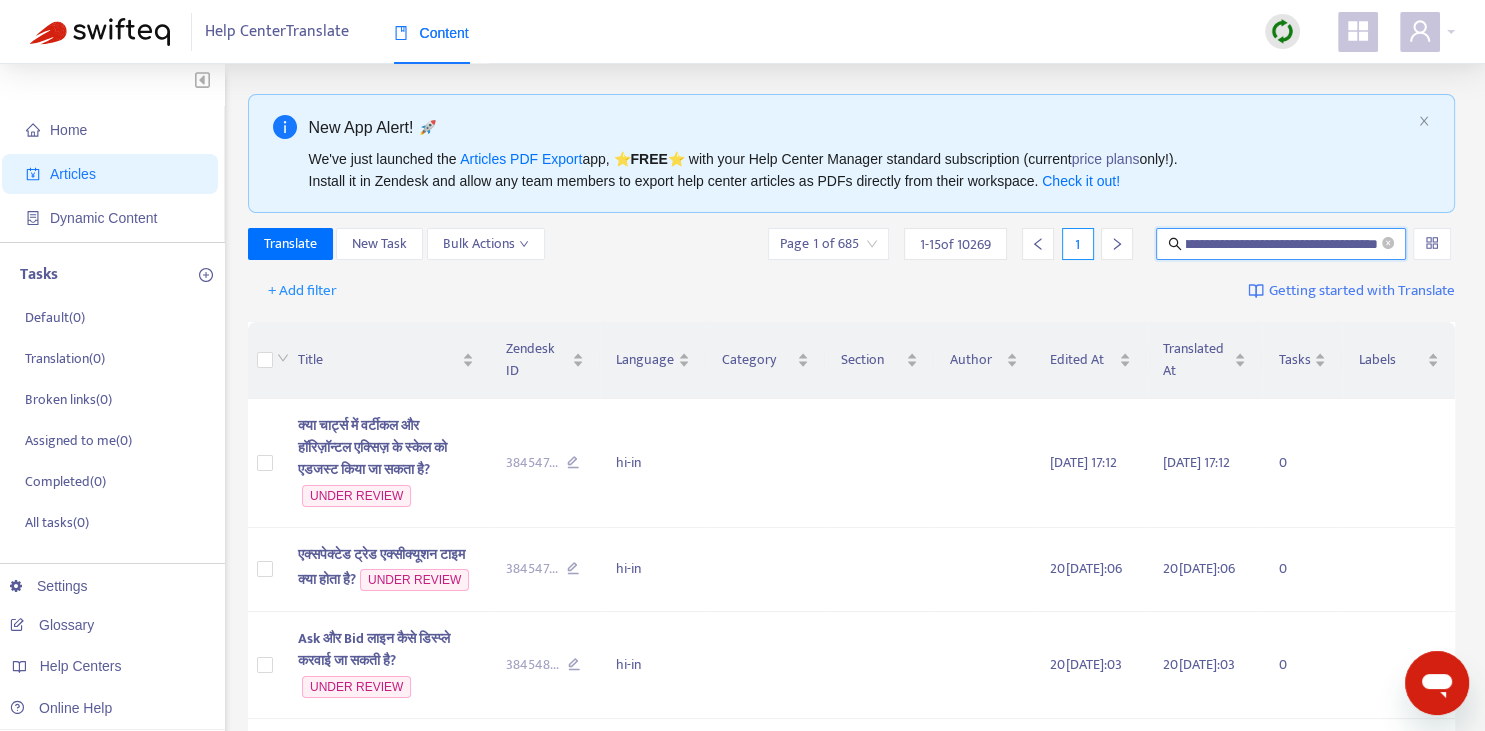 type on "**********" 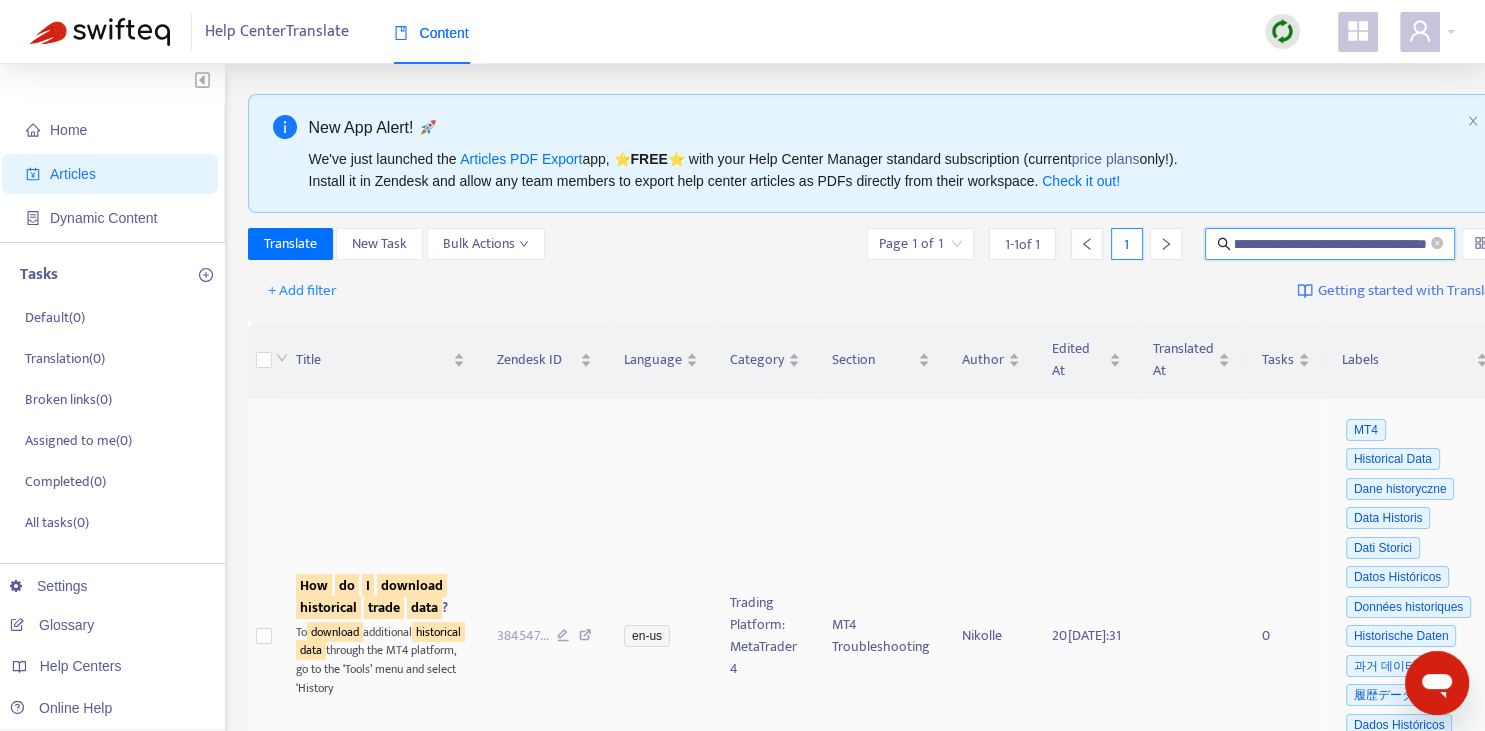 scroll, scrollTop: 211, scrollLeft: 0, axis: vertical 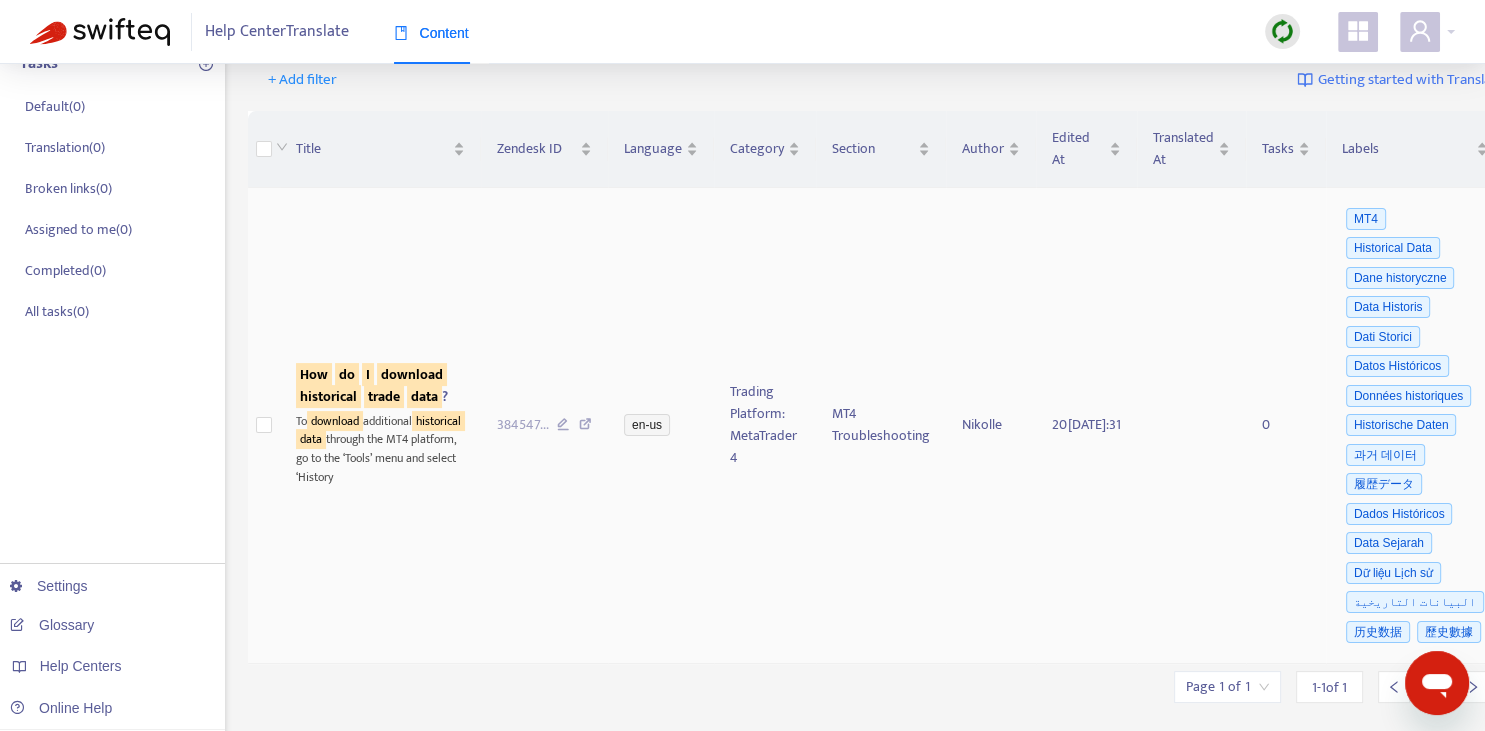 click on "download" at bounding box center [412, 374] 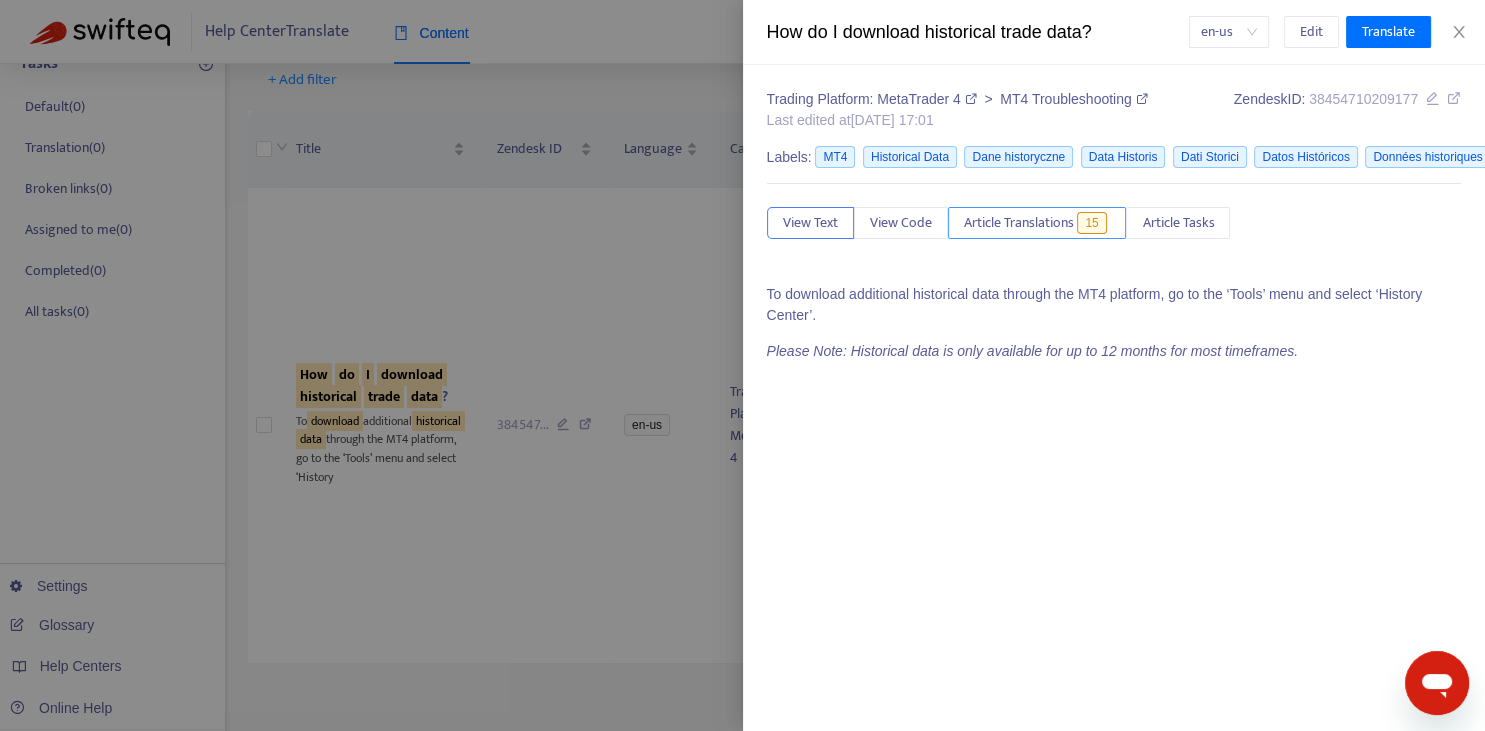 click on "Article Translations" at bounding box center [1019, 223] 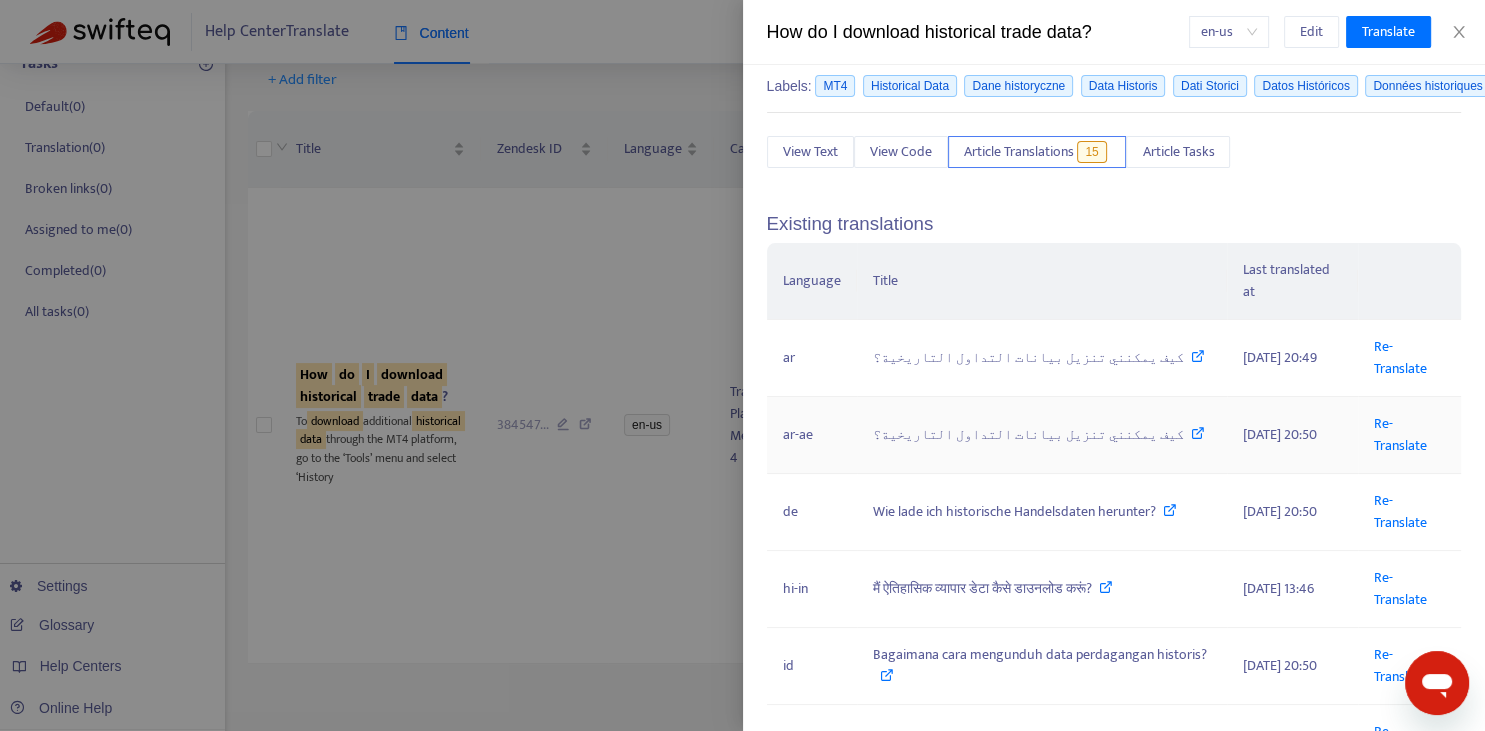 scroll, scrollTop: 74, scrollLeft: 0, axis: vertical 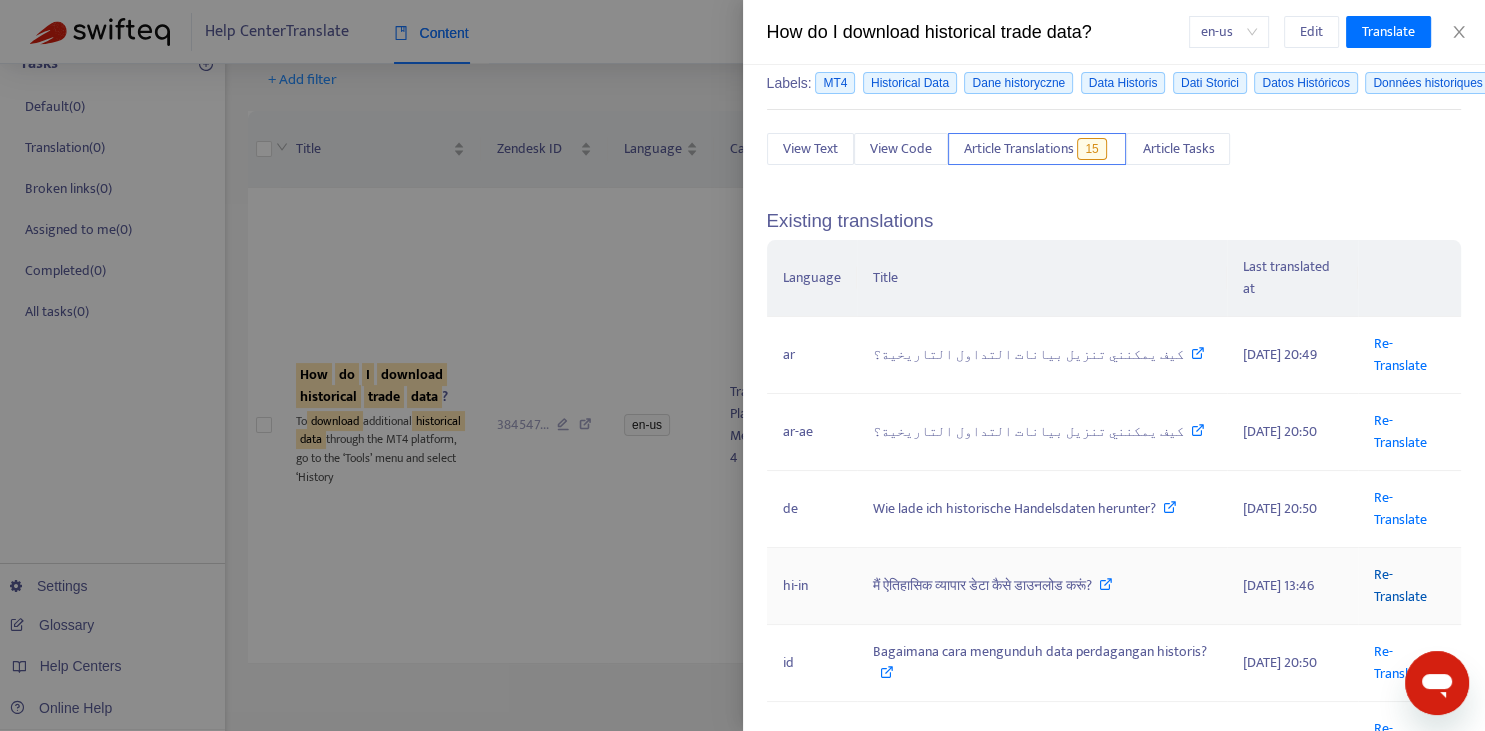 click on "Re-Translate" at bounding box center [1400, 585] 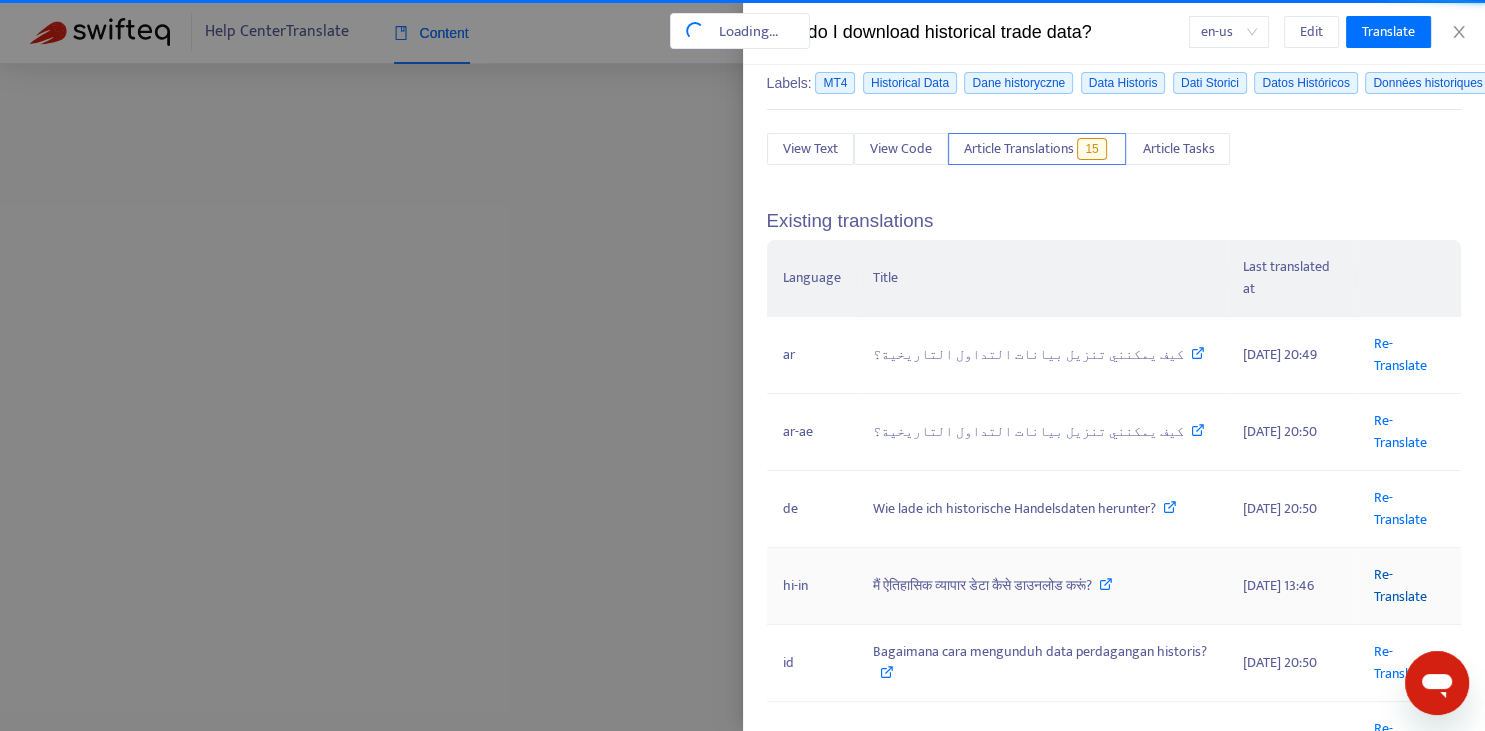 scroll, scrollTop: 28, scrollLeft: 0, axis: vertical 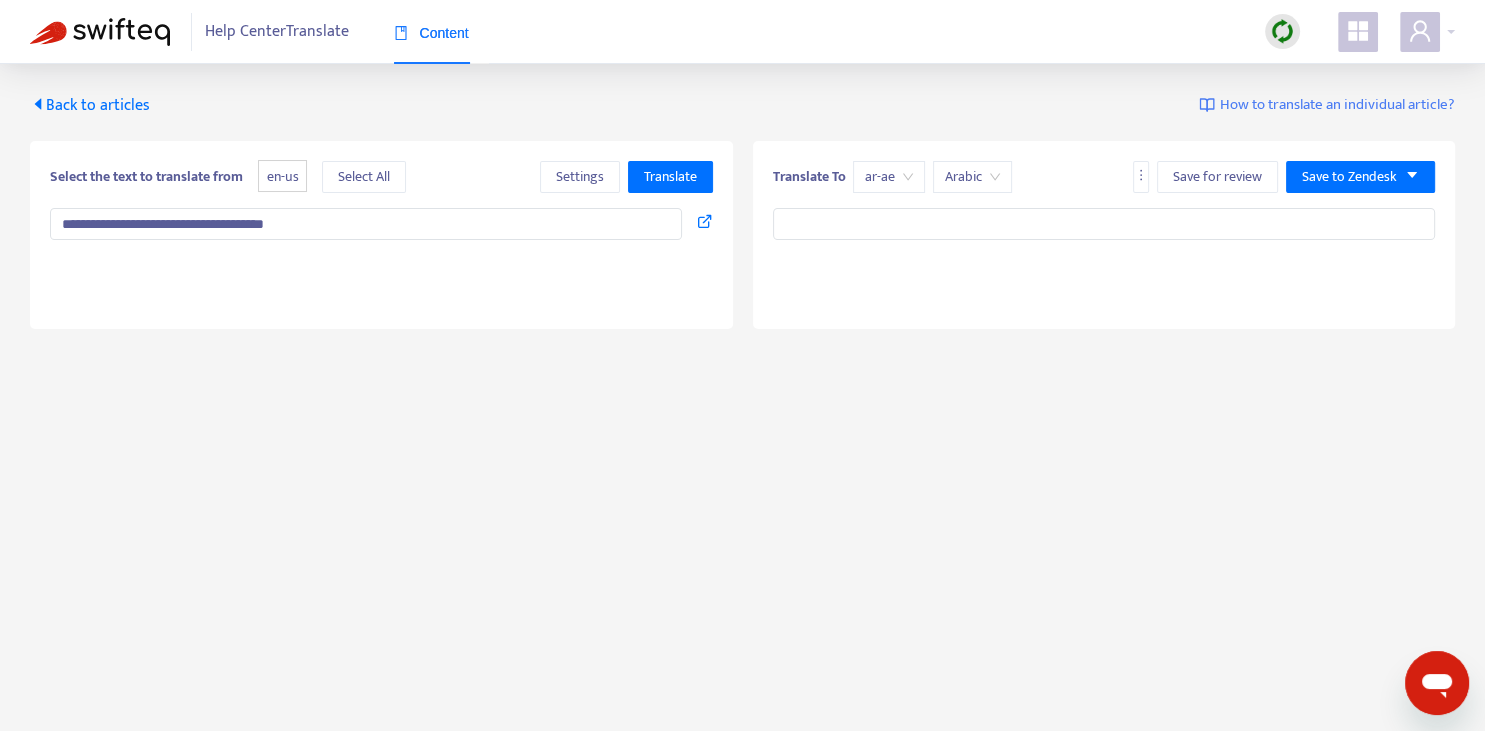 type on "**********" 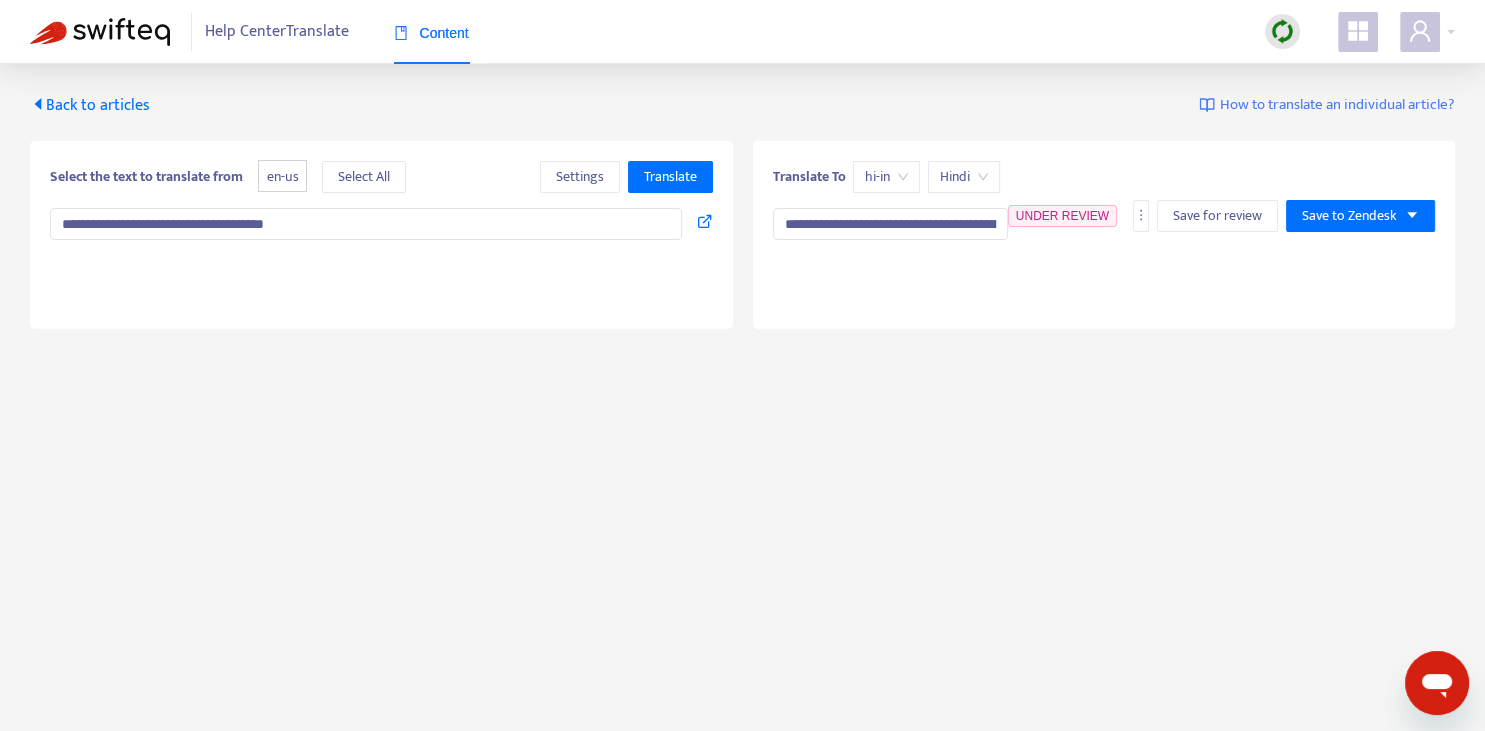 type on "**********" 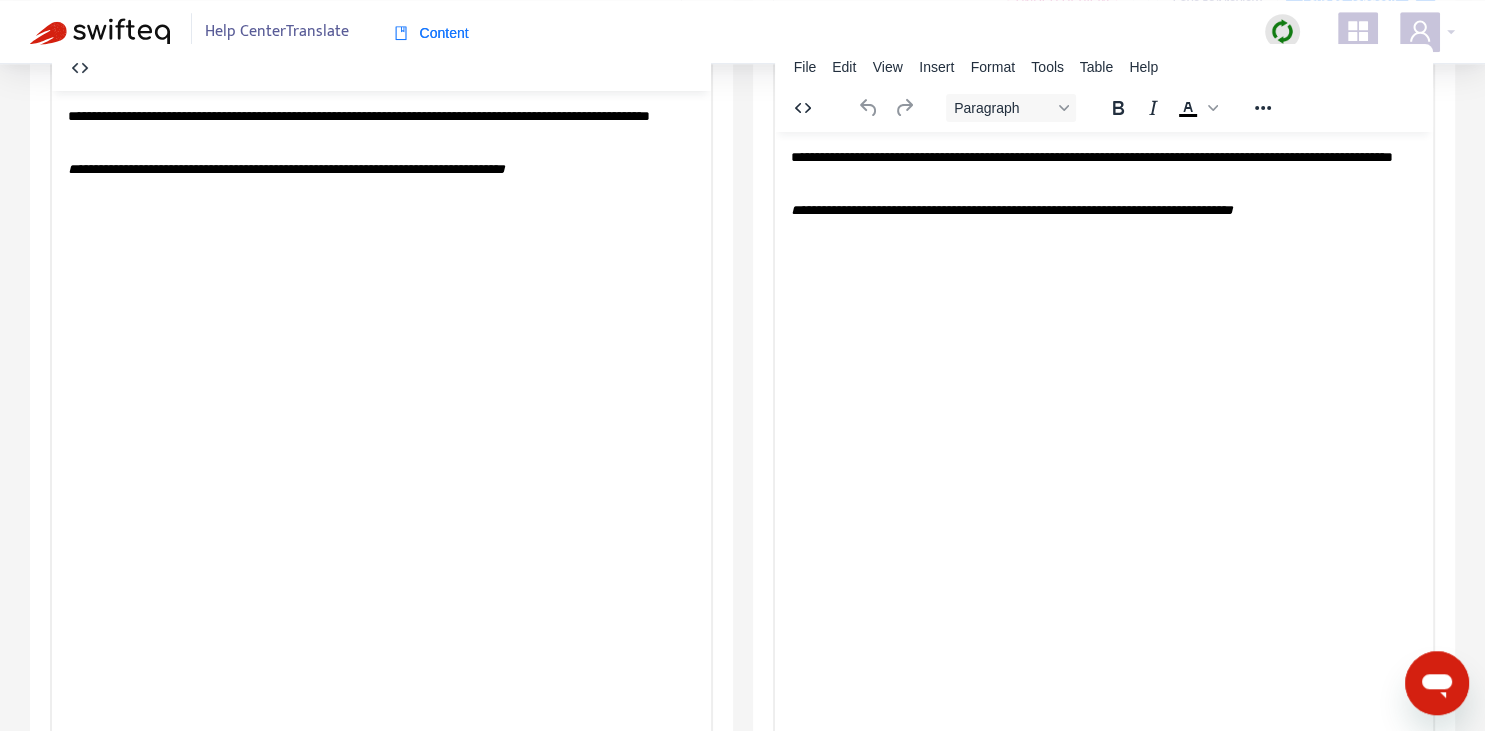scroll, scrollTop: 343, scrollLeft: 0, axis: vertical 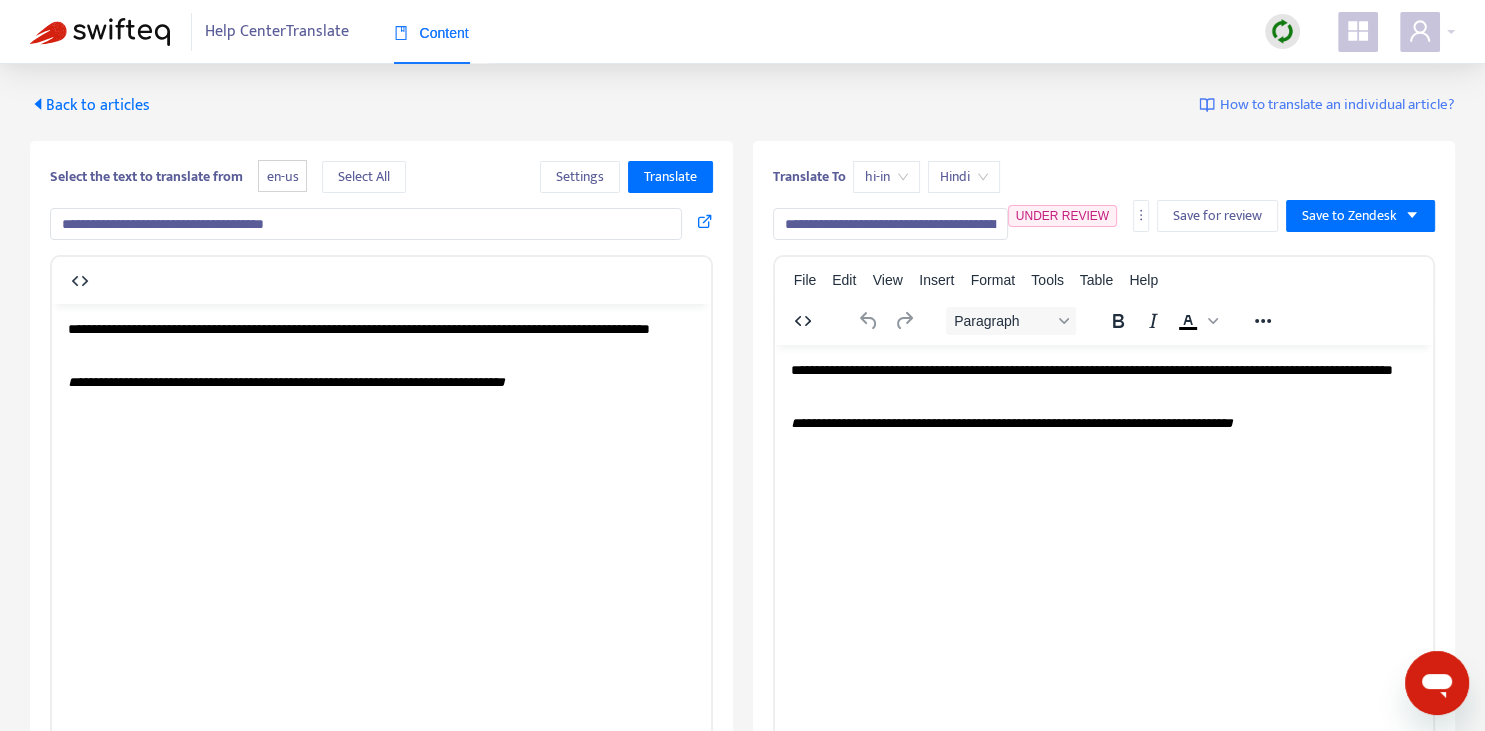 click on "**********" at bounding box center (890, 224) 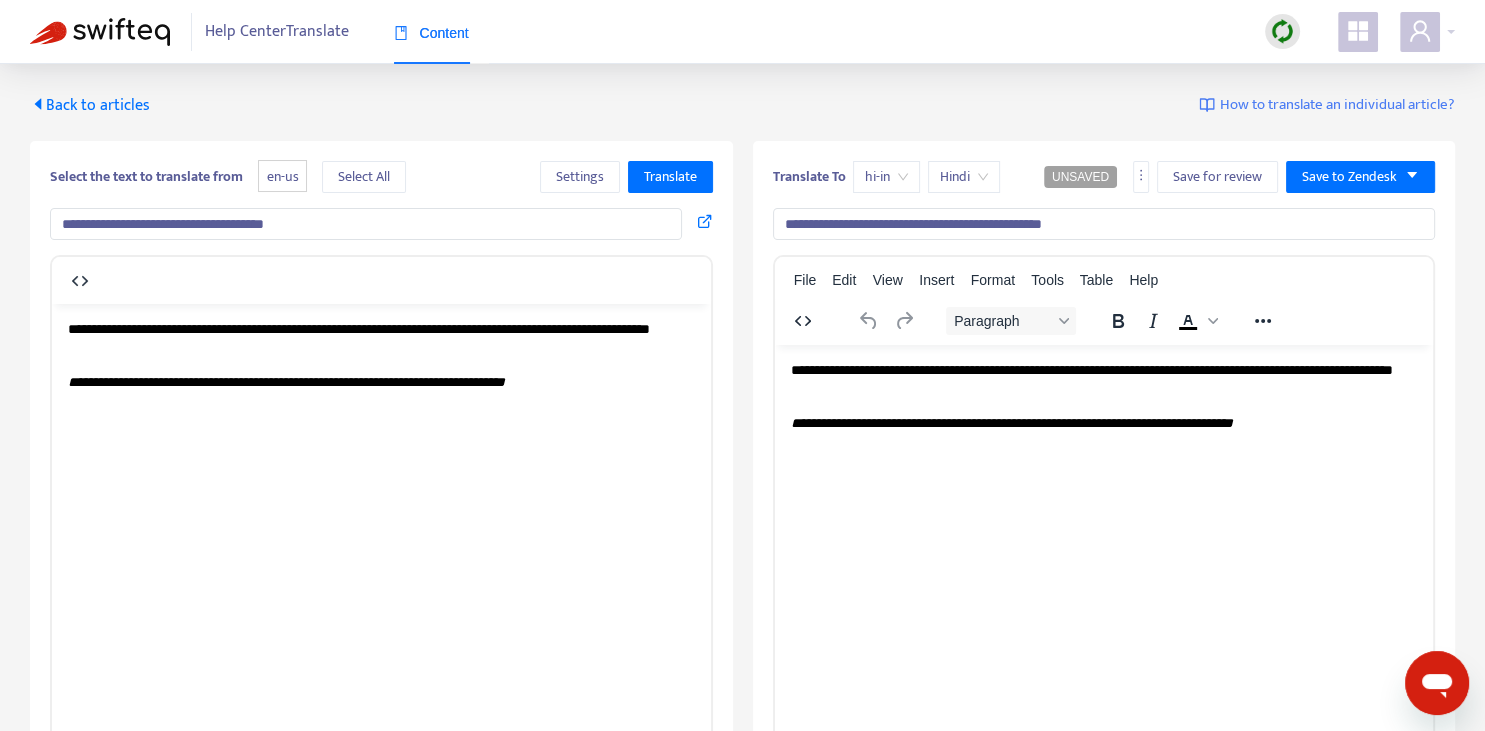 type on "**********" 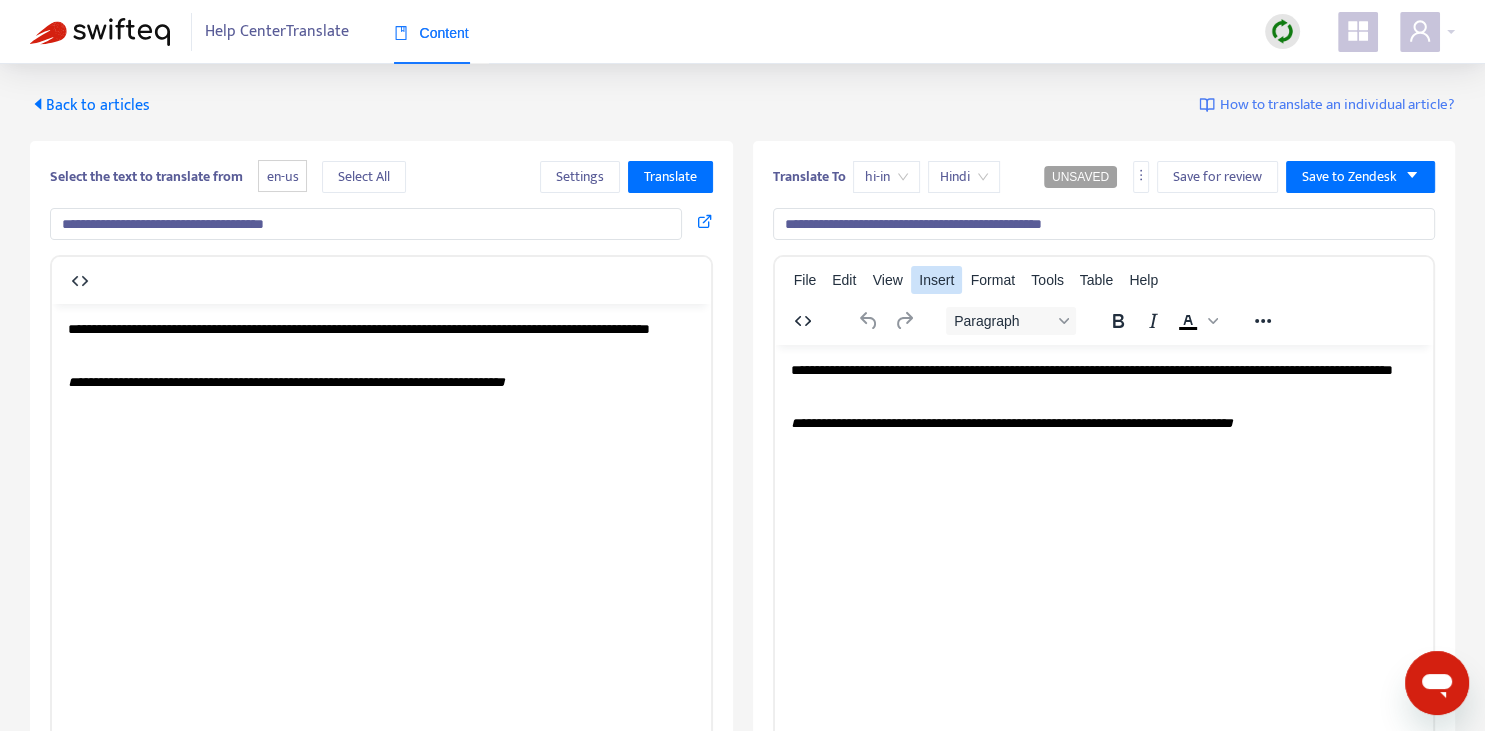 click on "File Edit View Insert Format Tools Table Help" at bounding box center [1104, 280] 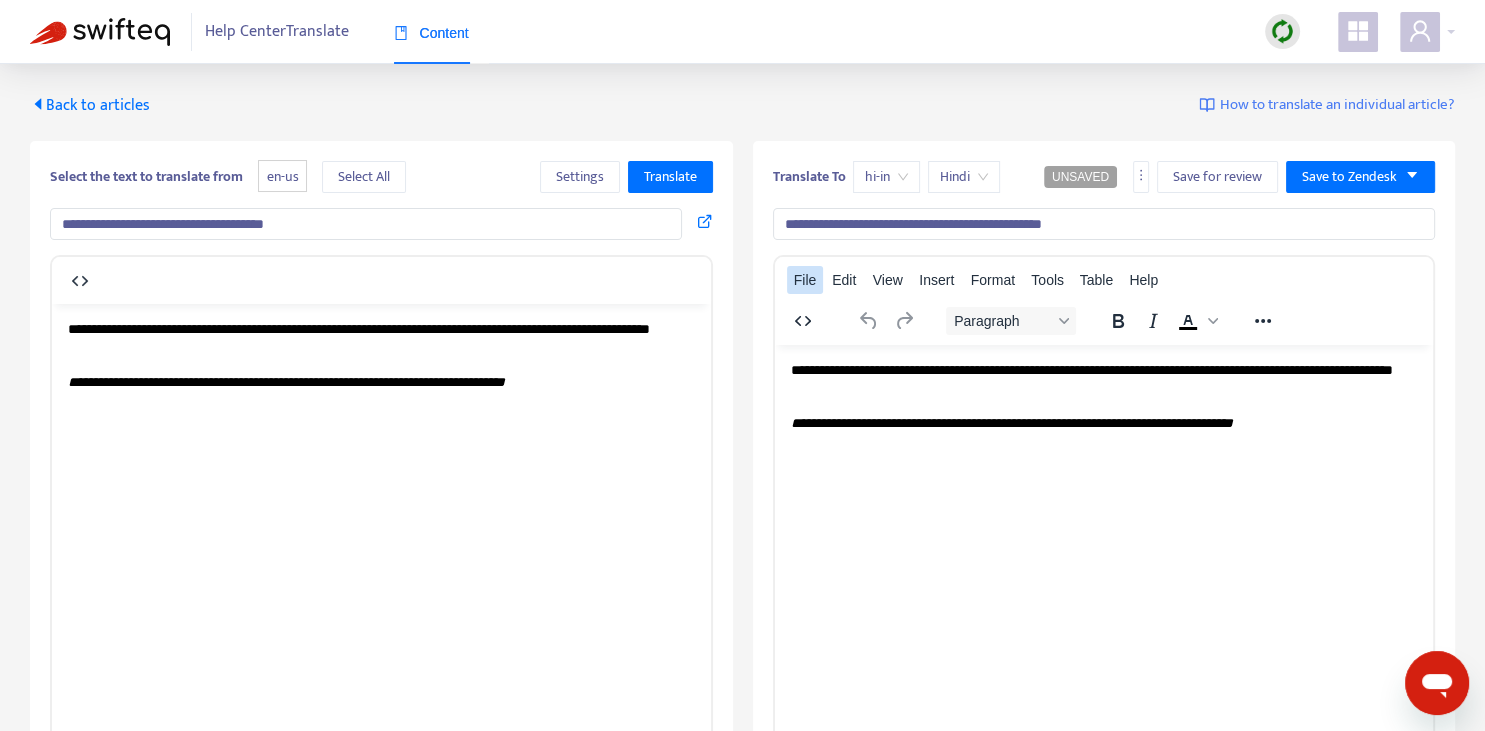 click on "File" at bounding box center (805, 280) 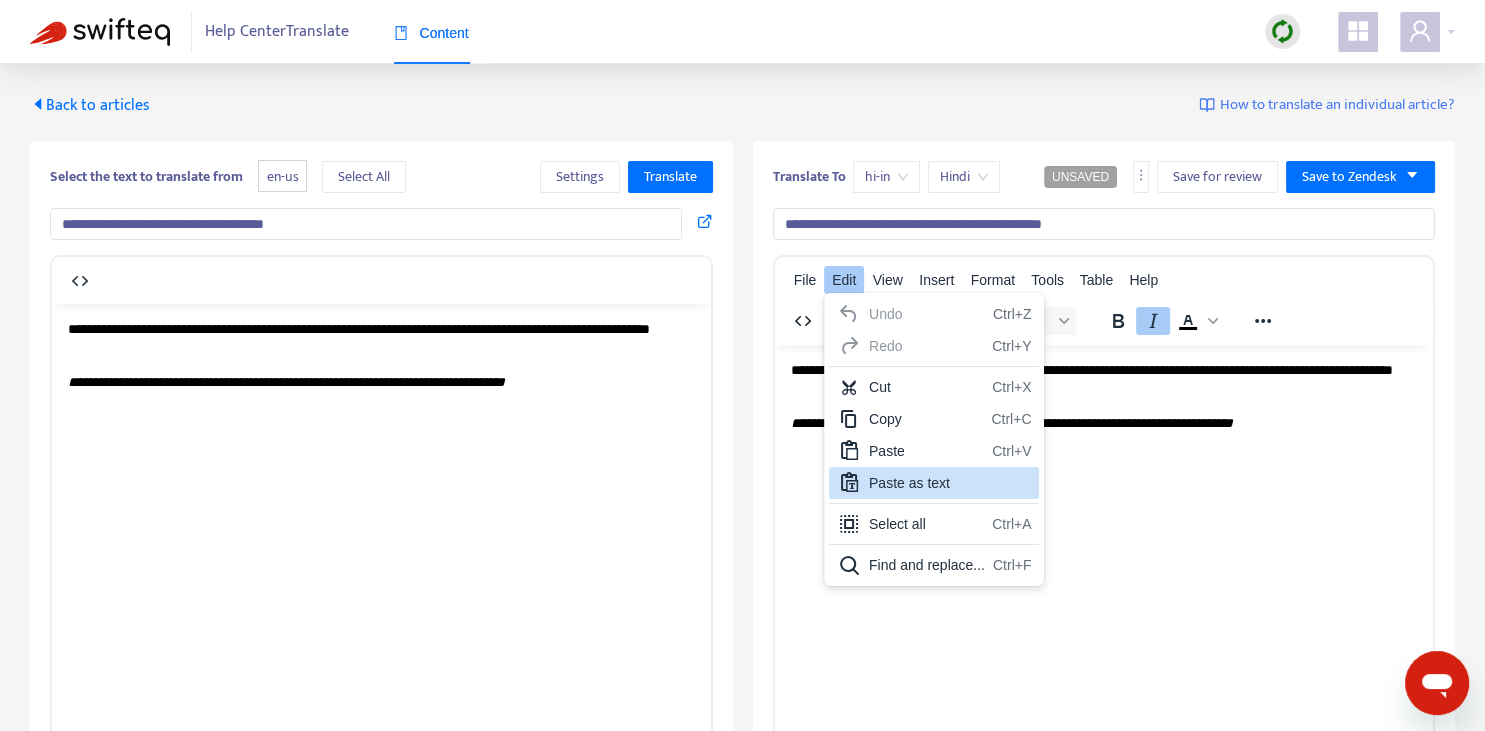 click on "**********" at bounding box center (1103, 396) 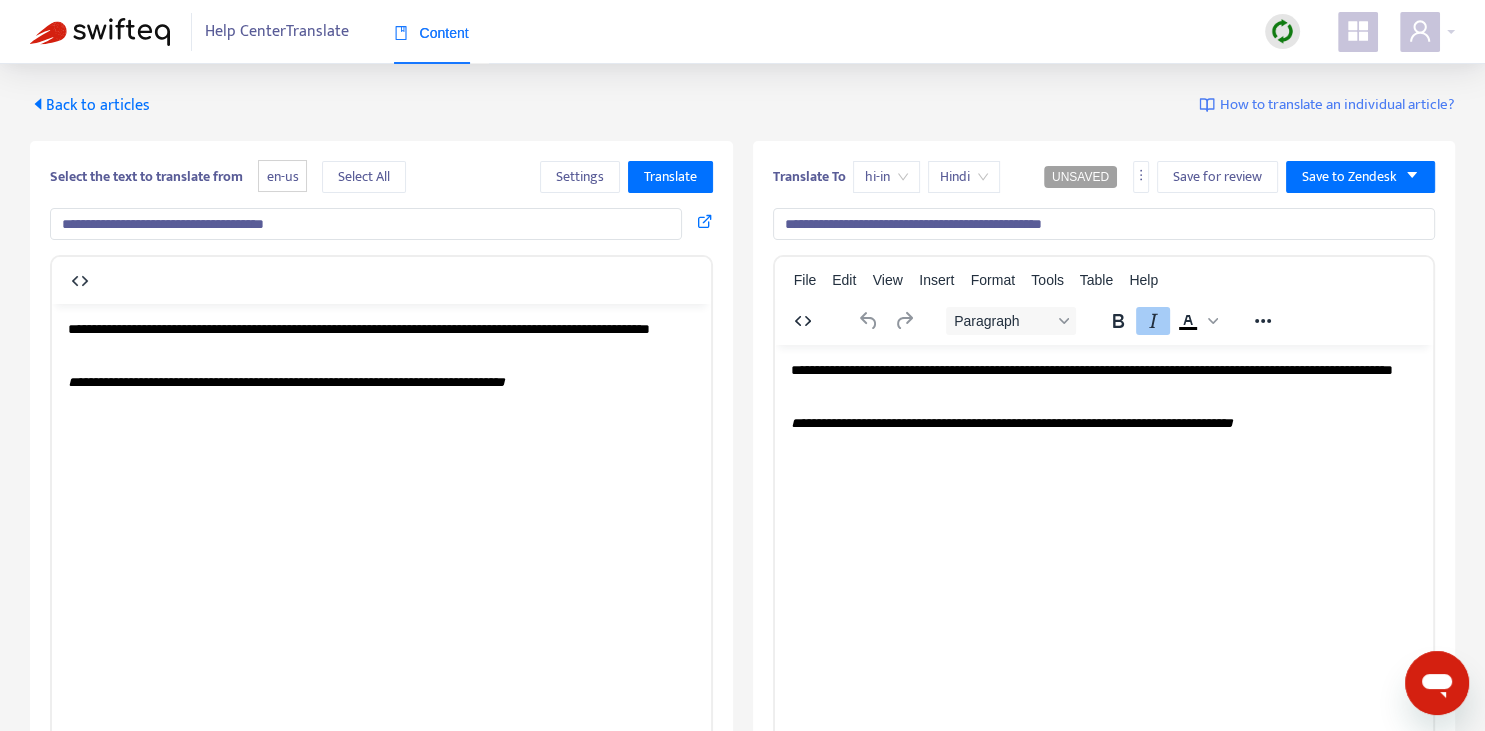 click 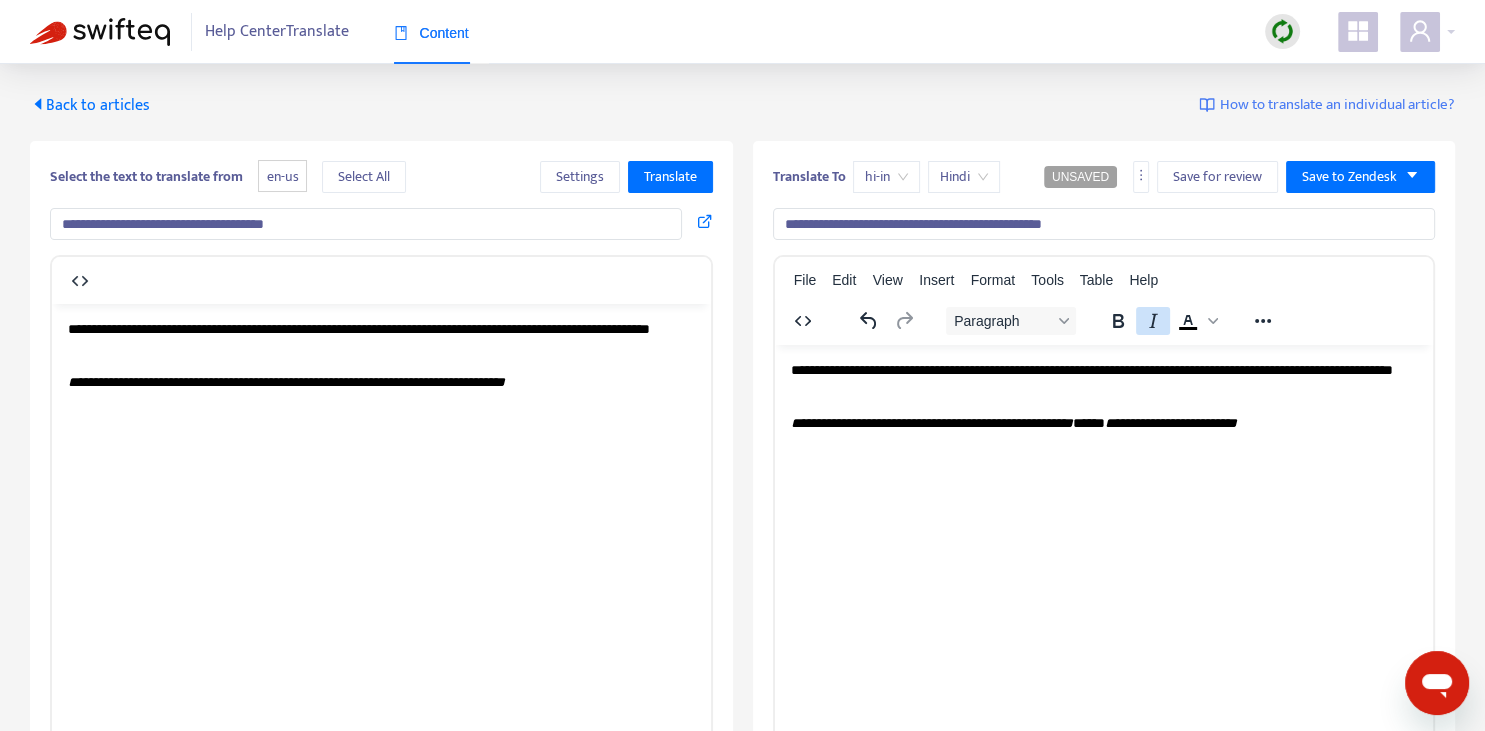 click at bounding box center (1153, 321) 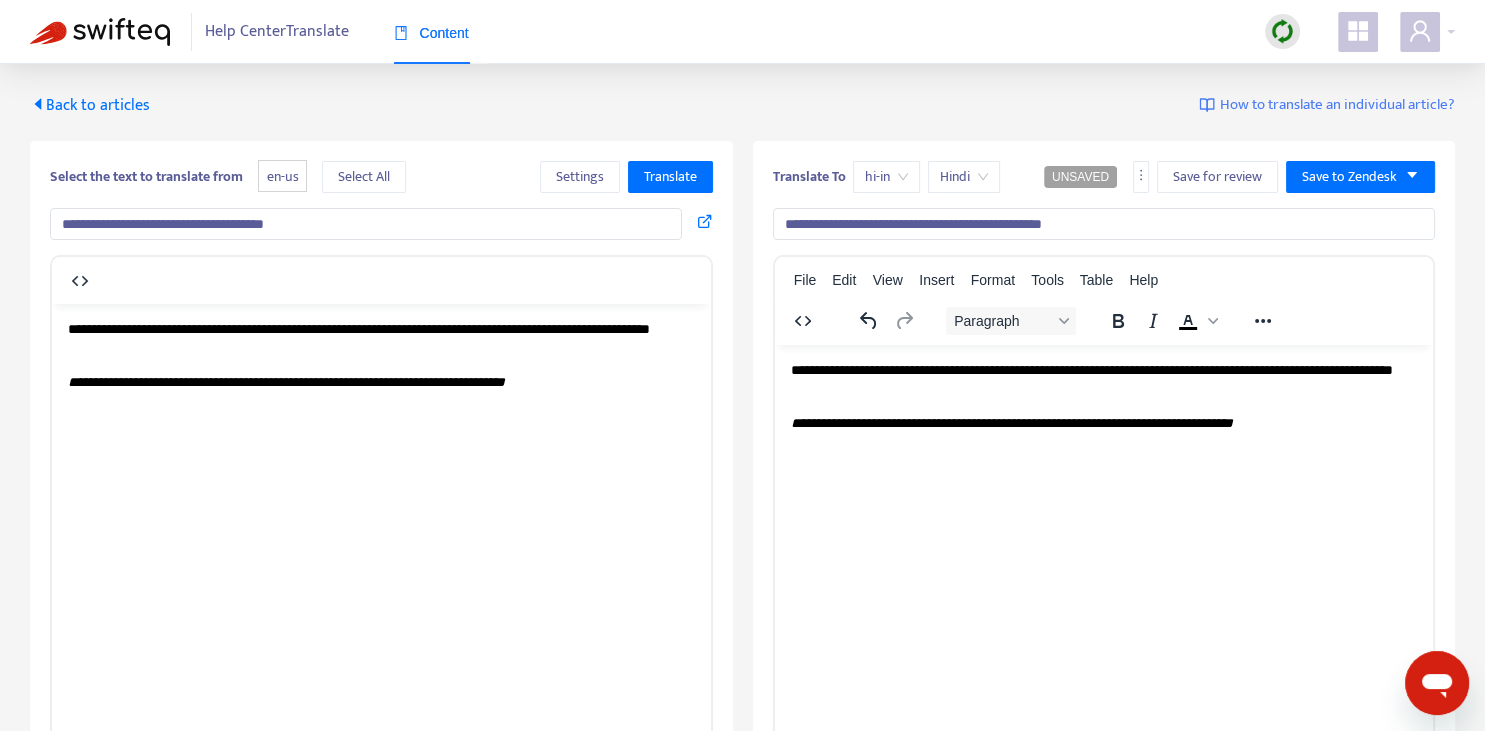 click on "**********" at bounding box center [1103, 379] 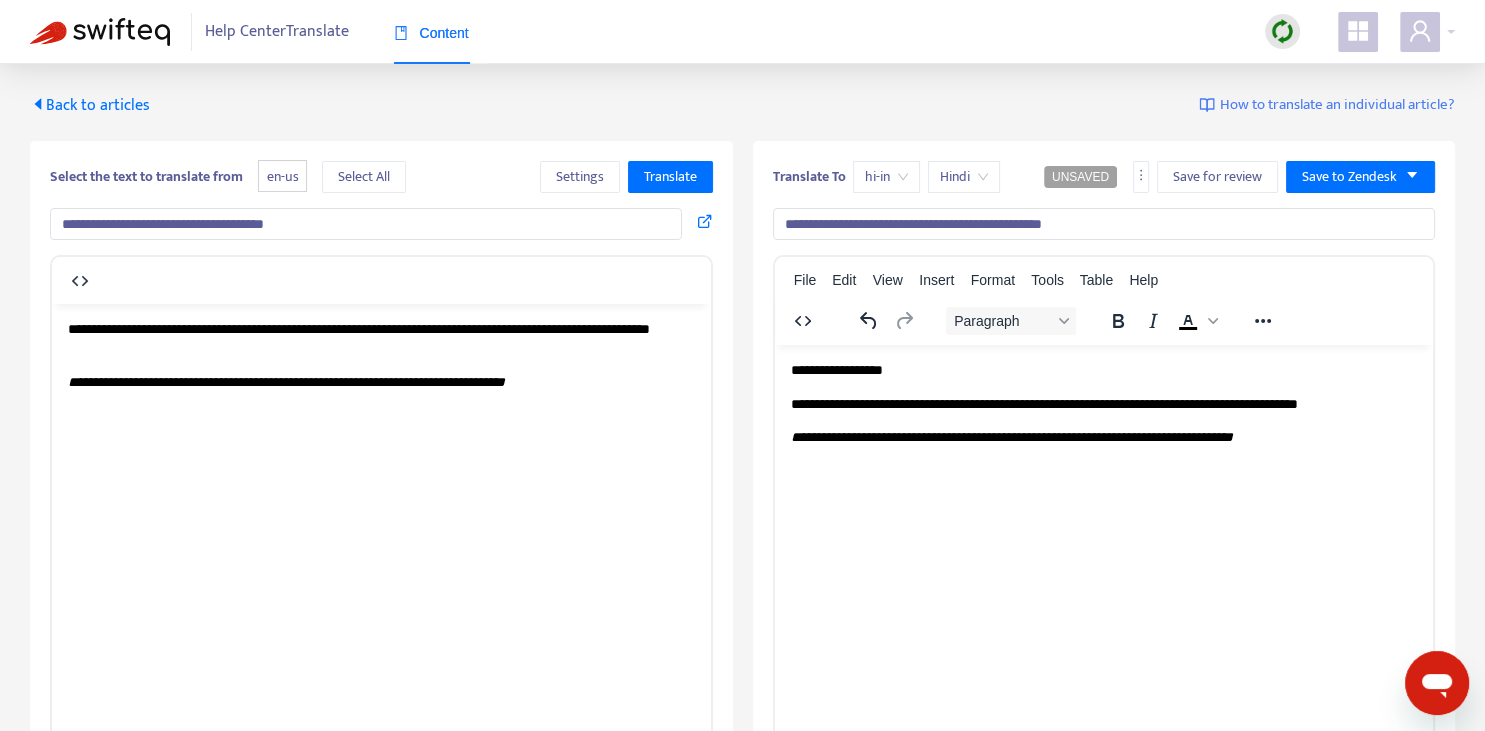 type 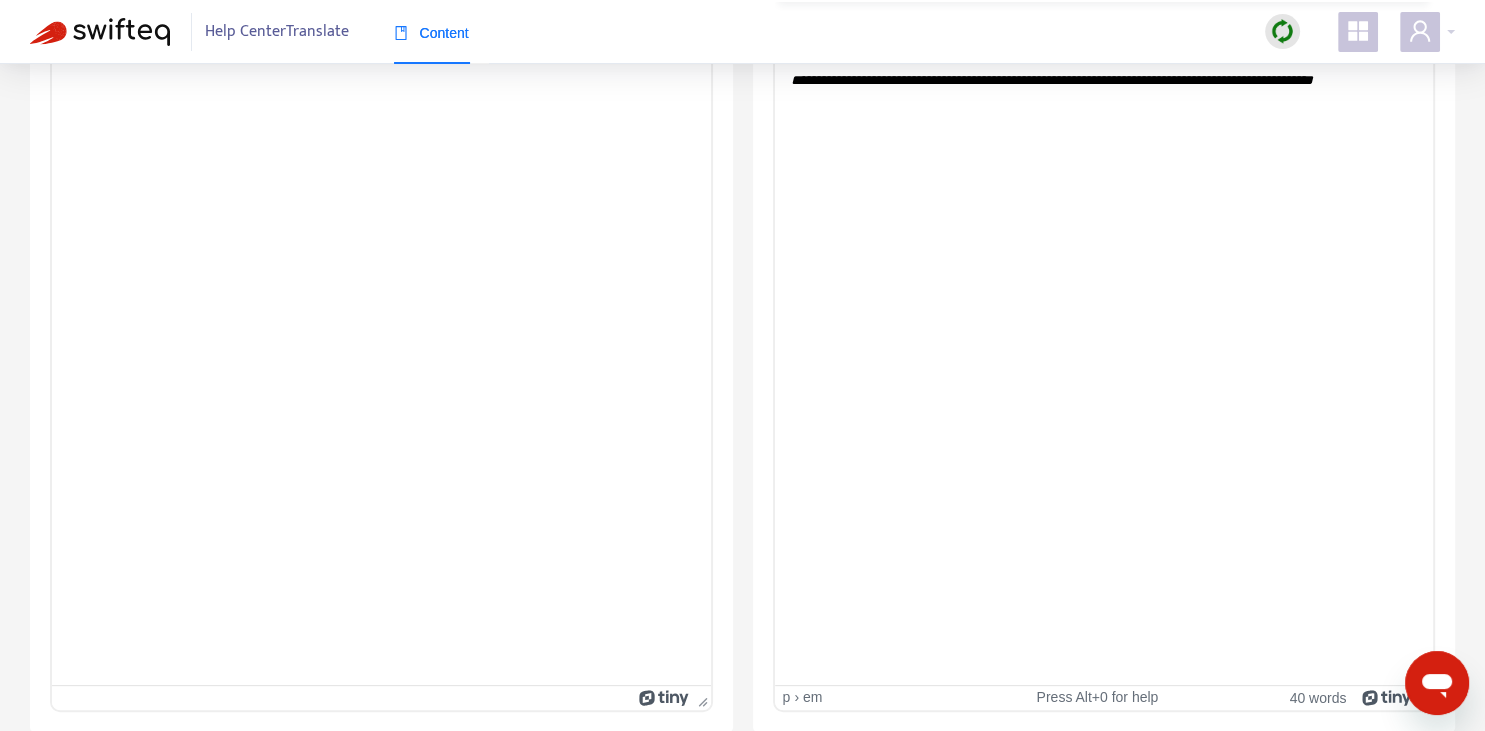 scroll, scrollTop: 0, scrollLeft: 0, axis: both 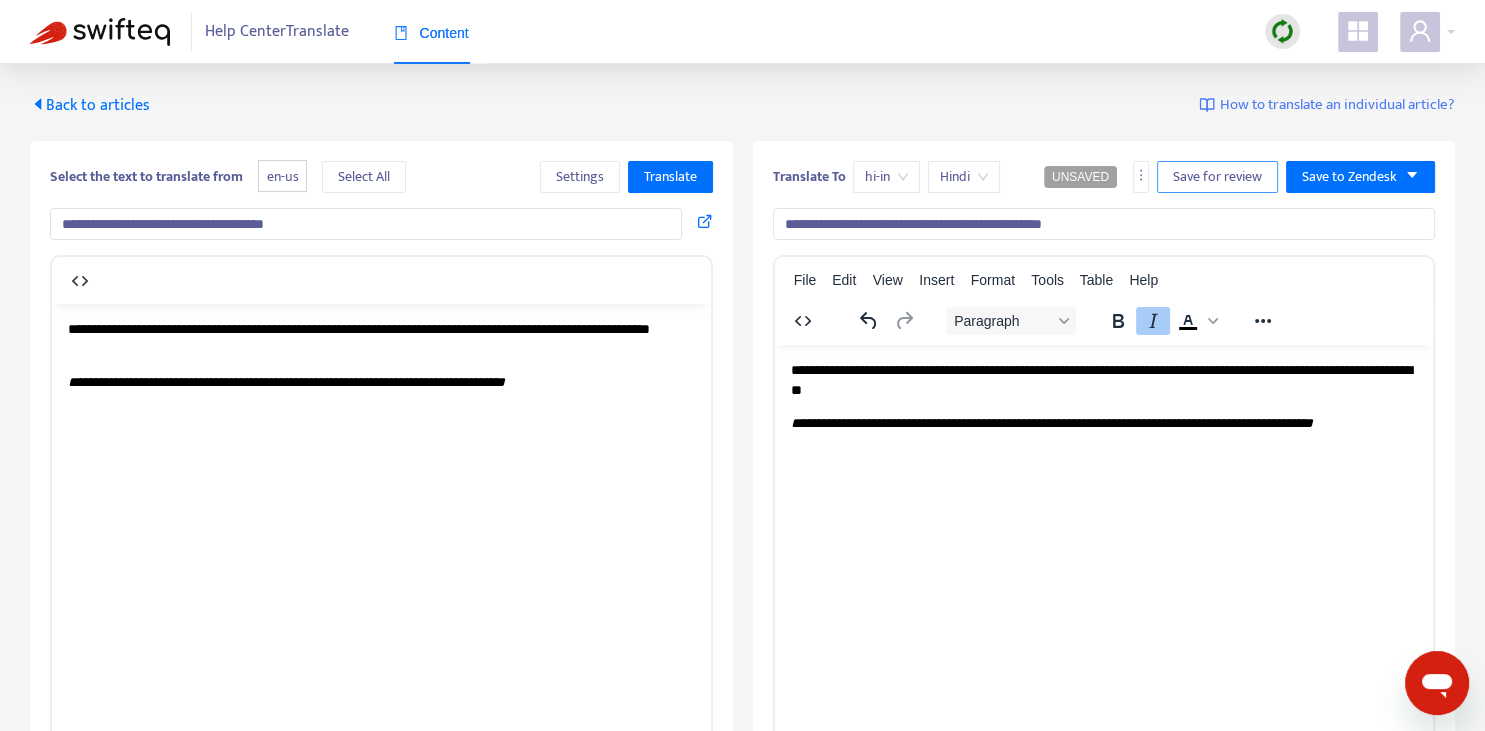 click on "Save for review" at bounding box center (1217, 177) 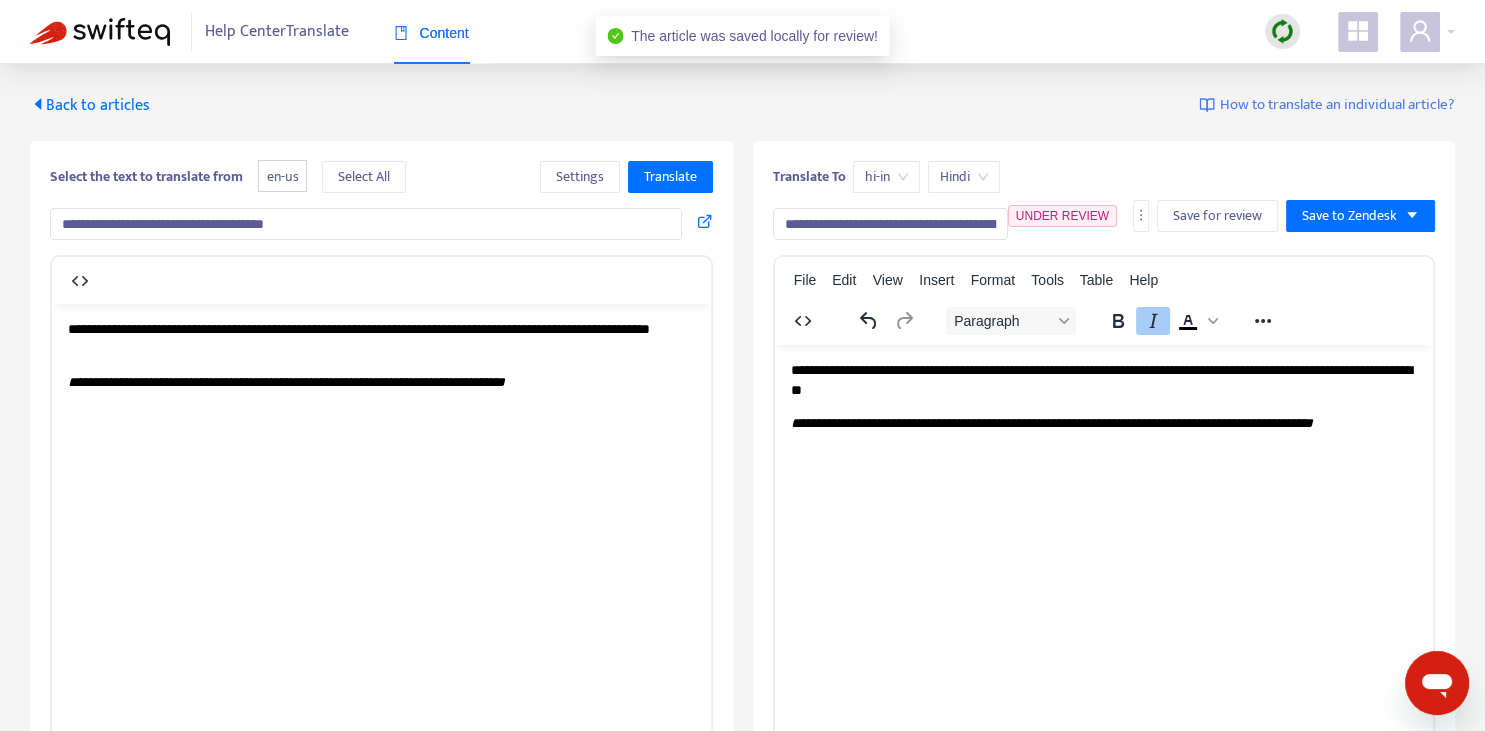click on "Back to articles" at bounding box center [90, 105] 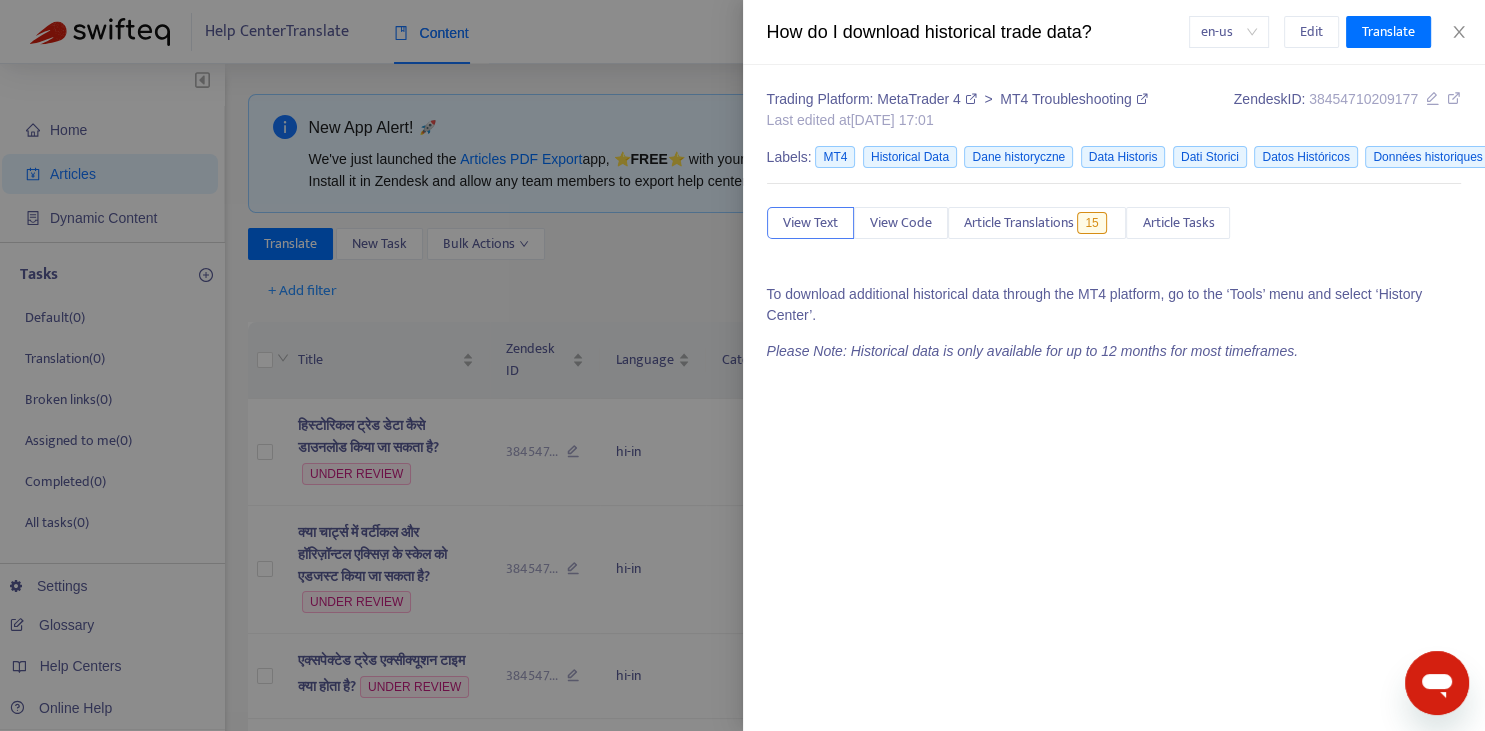 click at bounding box center (742, 365) 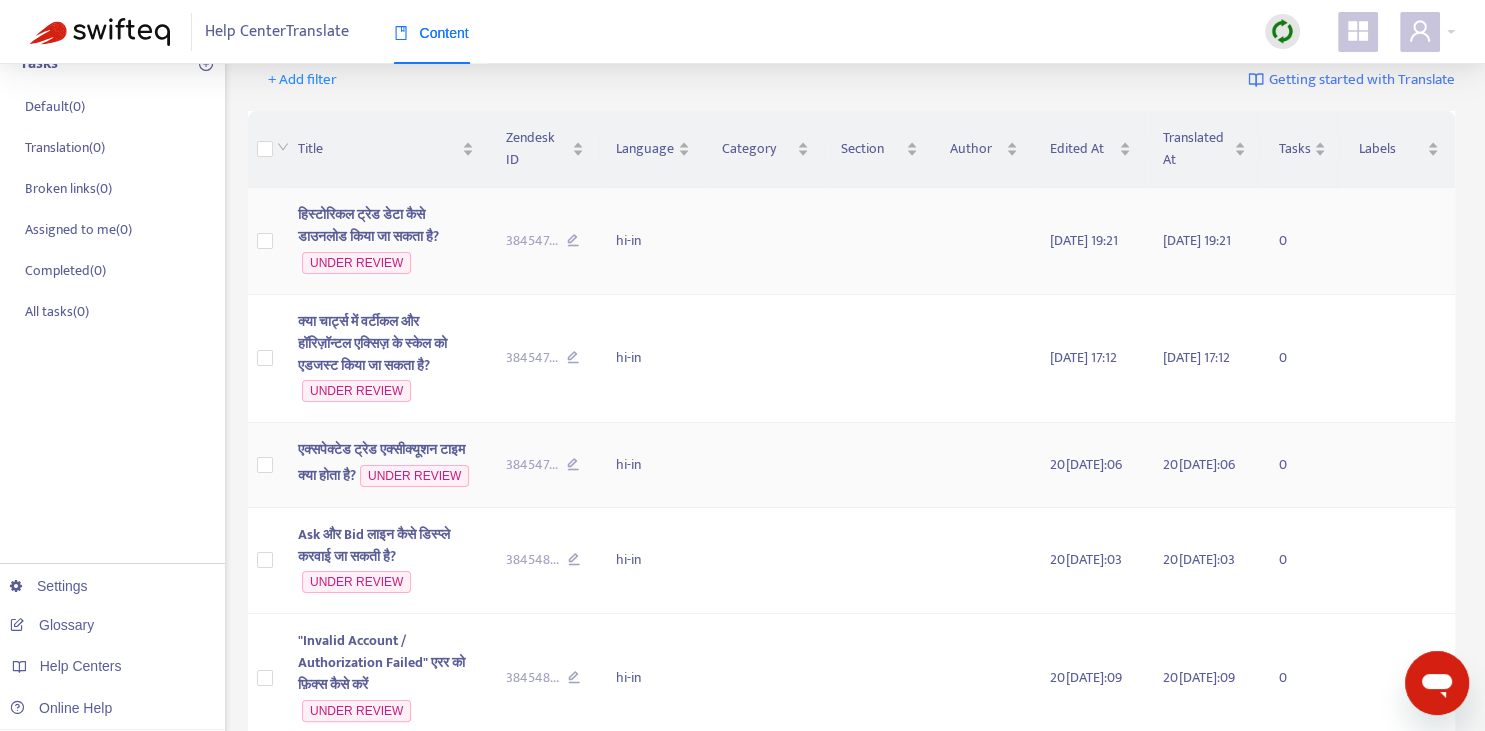 scroll, scrollTop: 281, scrollLeft: 0, axis: vertical 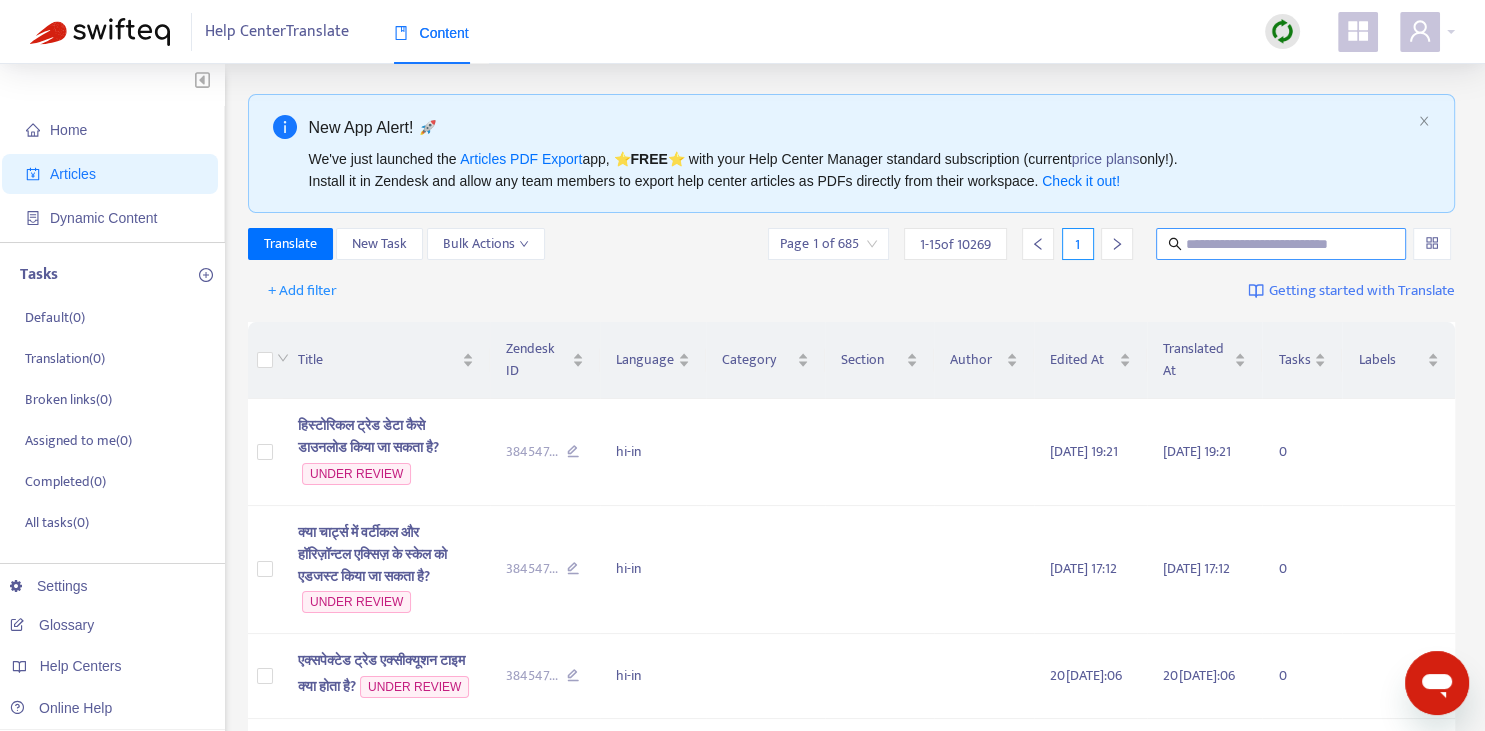 click at bounding box center [1282, 244] 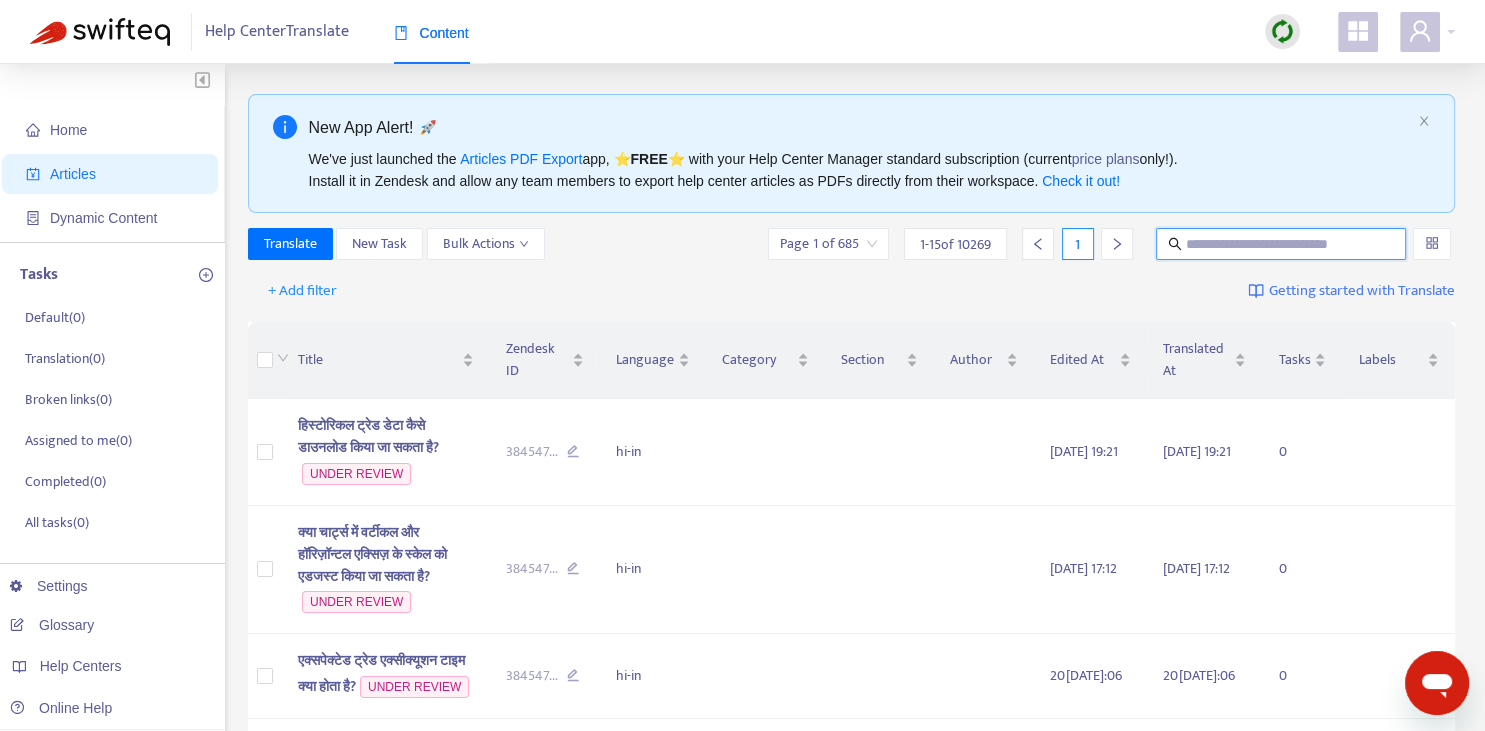 paste on "**********" 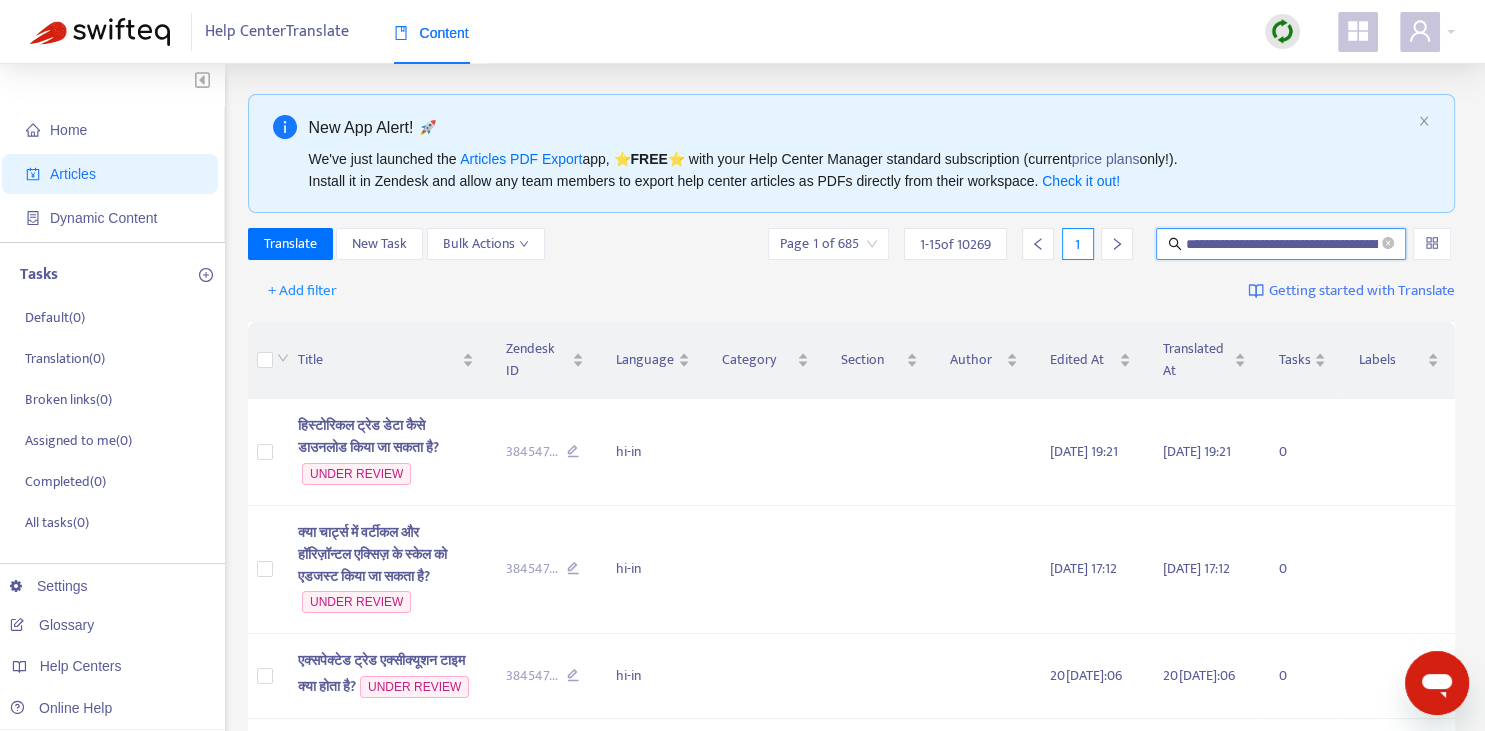 scroll, scrollTop: 0, scrollLeft: 217, axis: horizontal 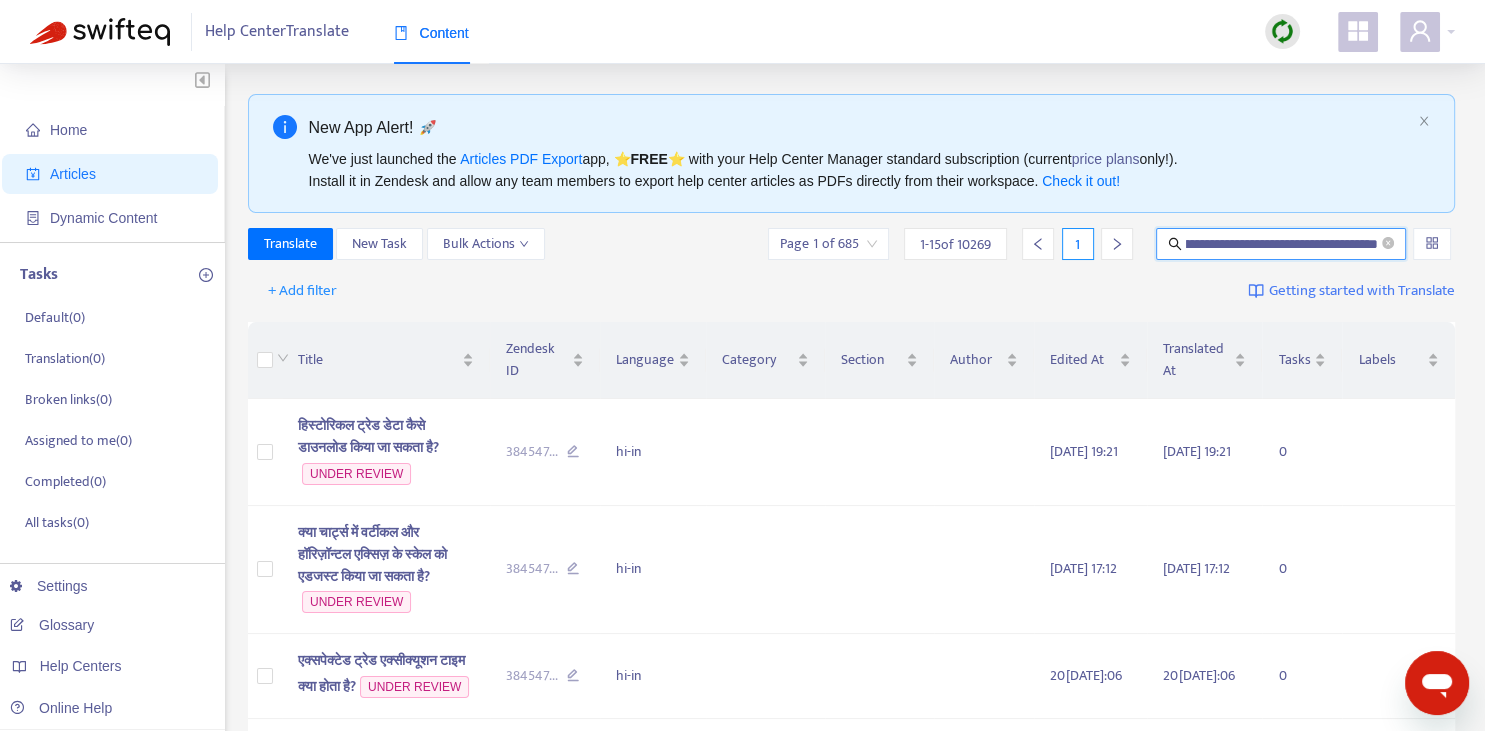 type on "**********" 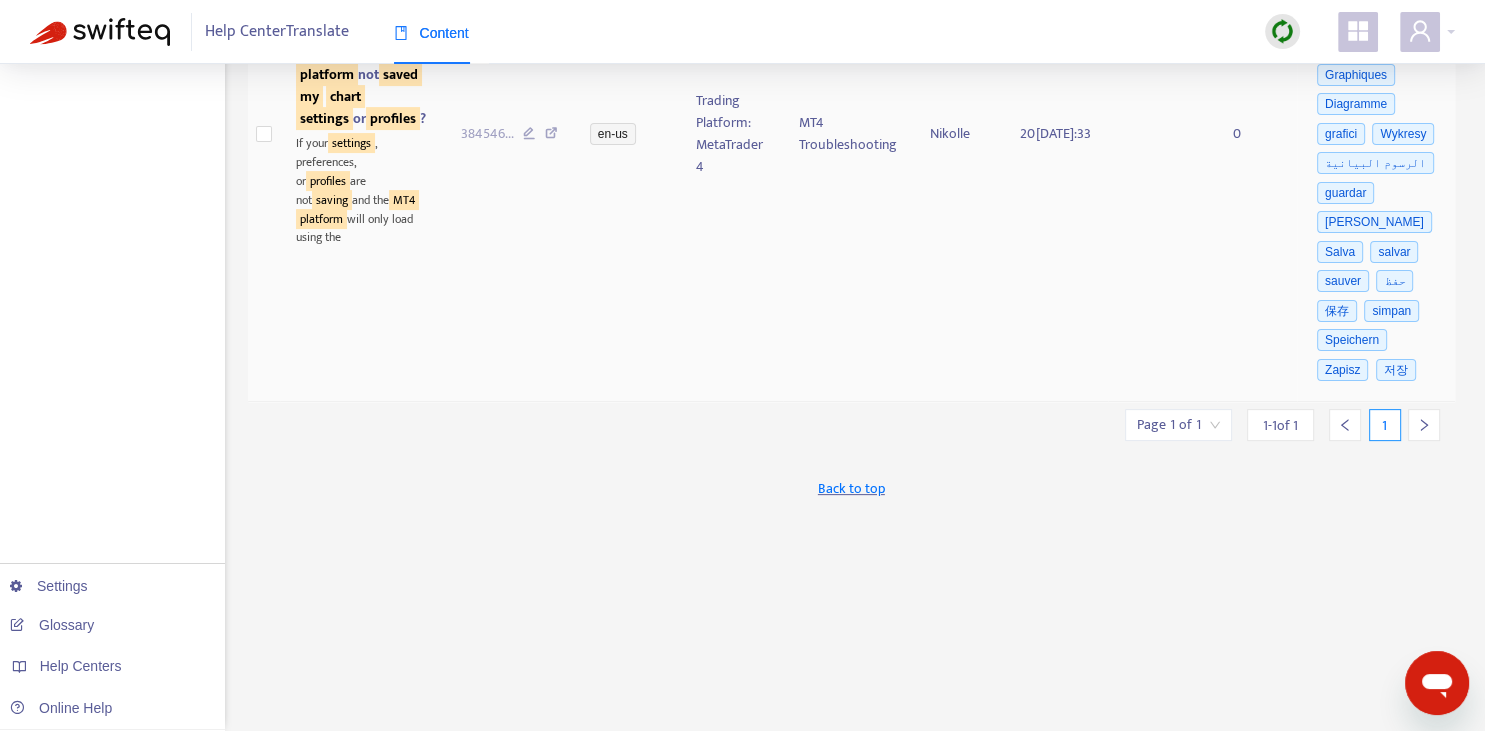 scroll, scrollTop: 251, scrollLeft: 0, axis: vertical 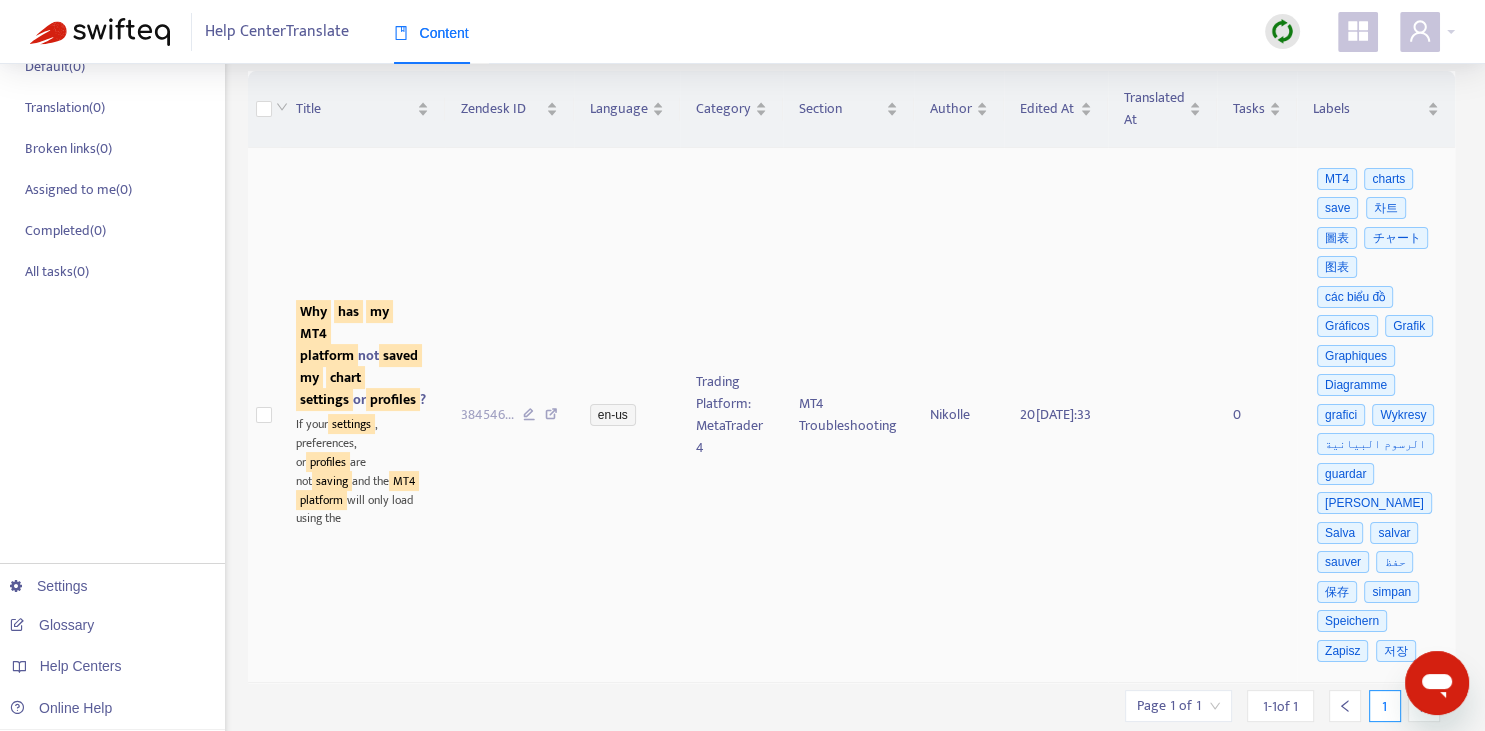 click on "saved" at bounding box center (400, 355) 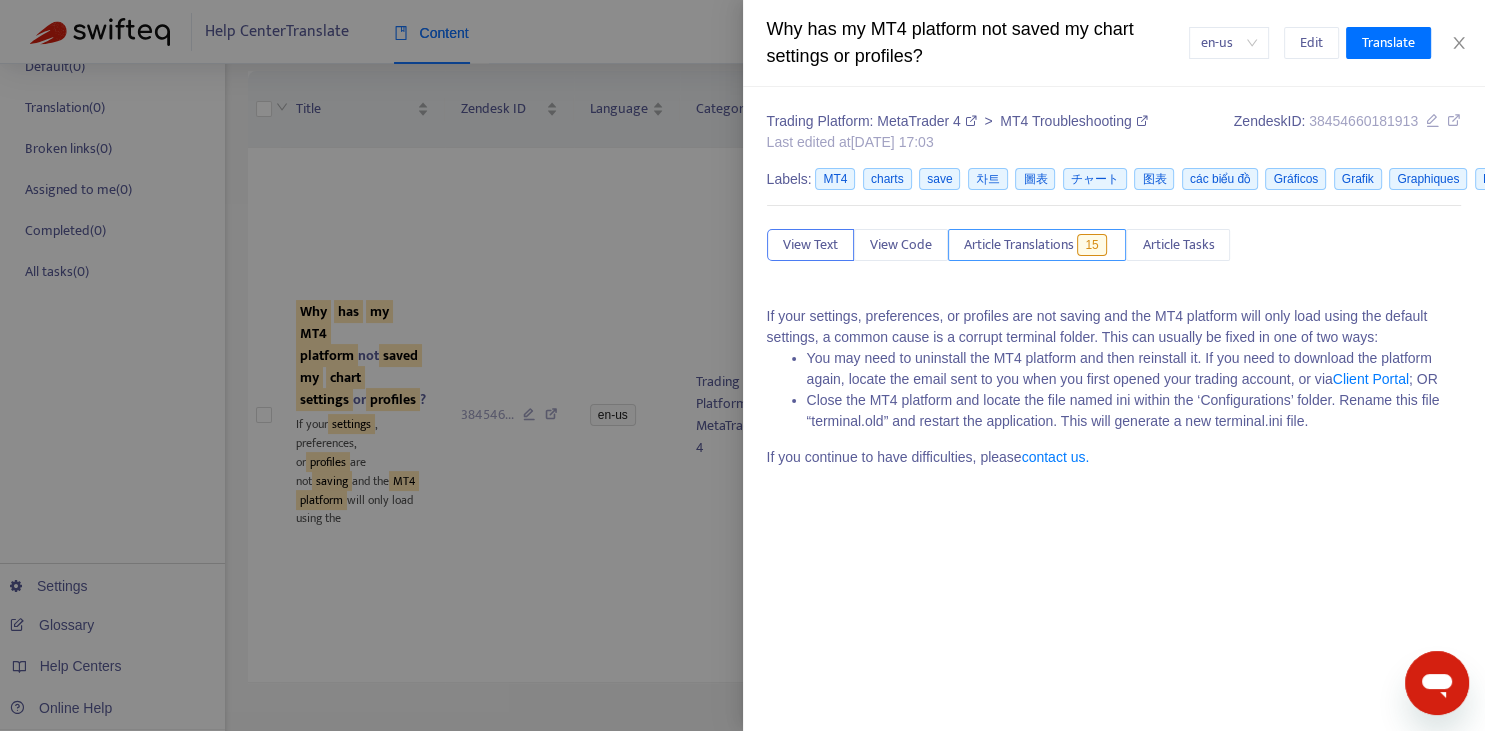 click on "Article Translations" at bounding box center (1019, 245) 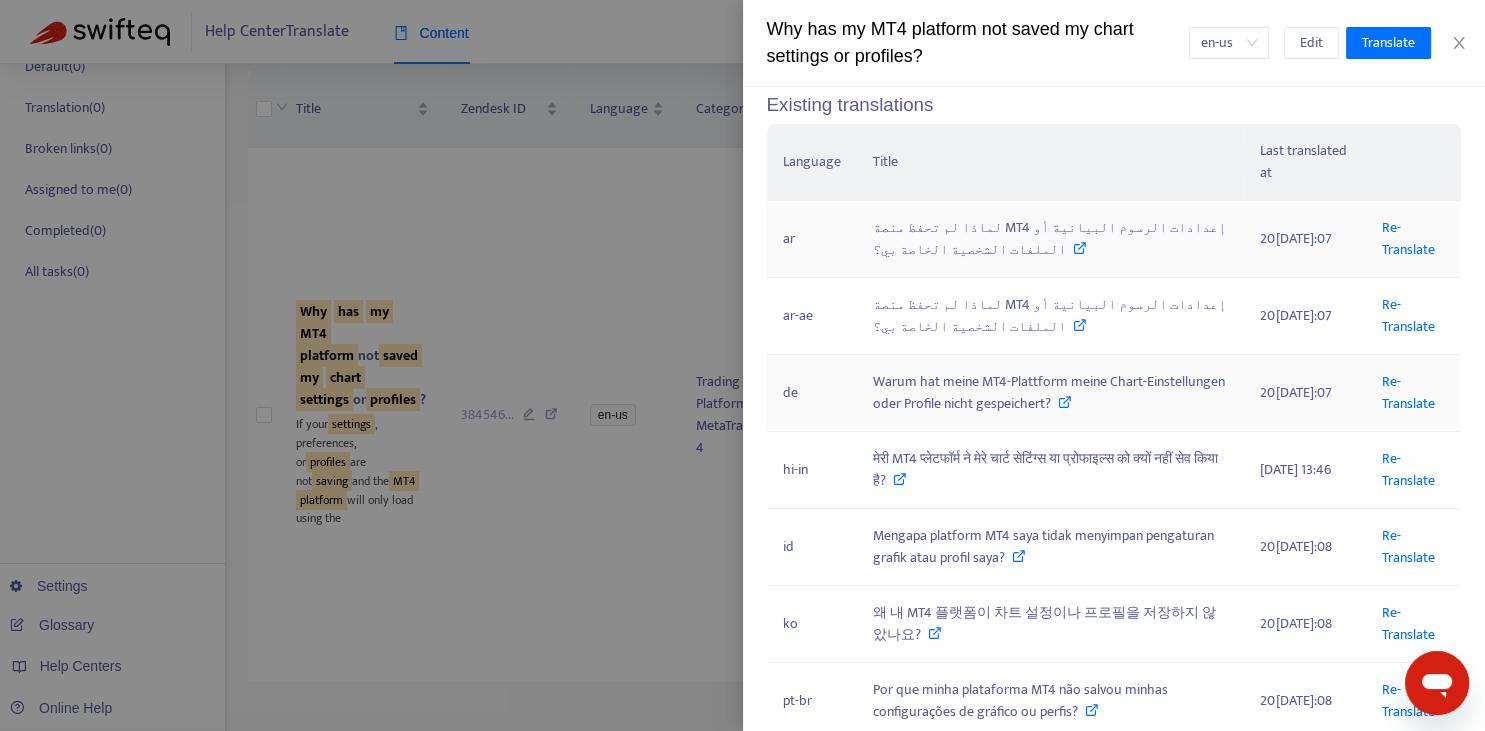 scroll, scrollTop: 221, scrollLeft: 0, axis: vertical 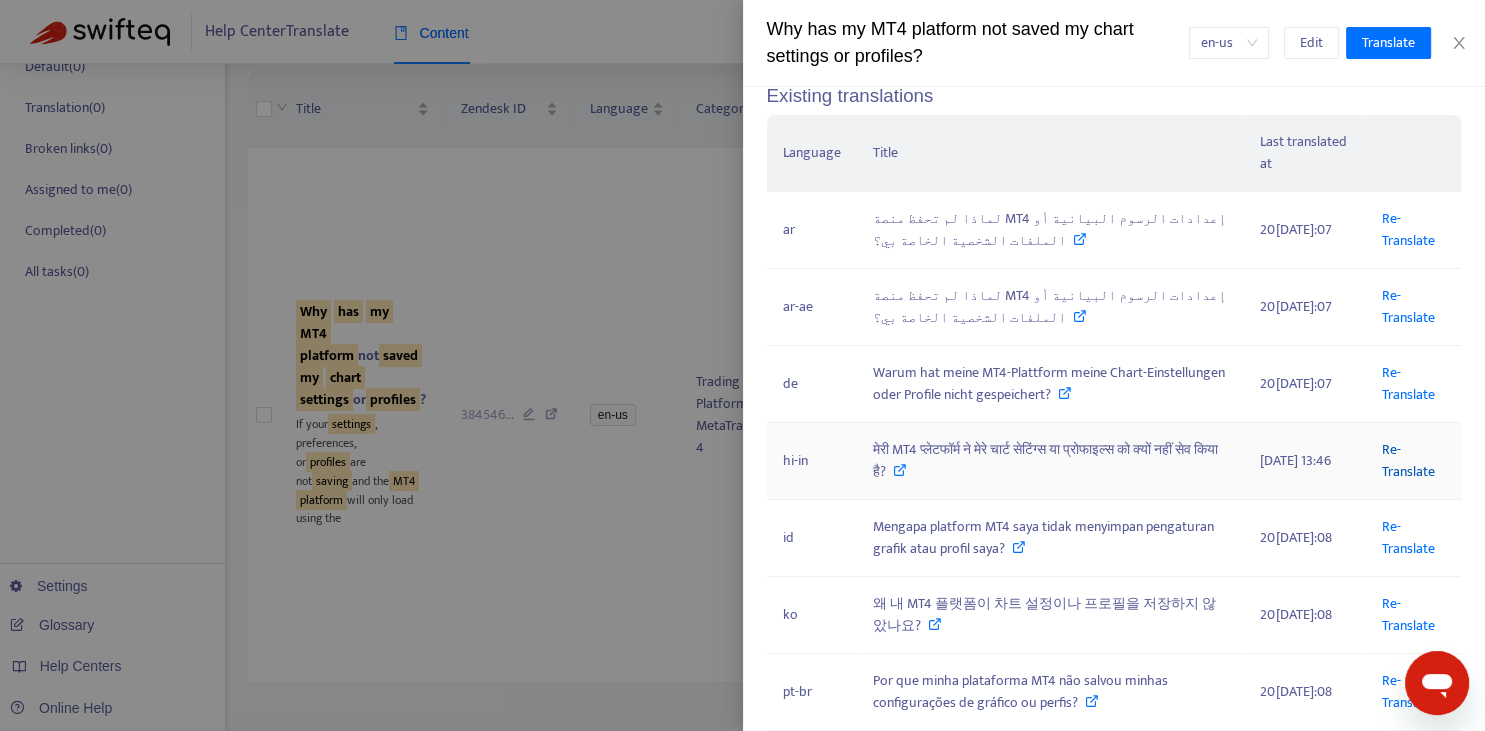 click on "Re-Translate" at bounding box center [1407, 460] 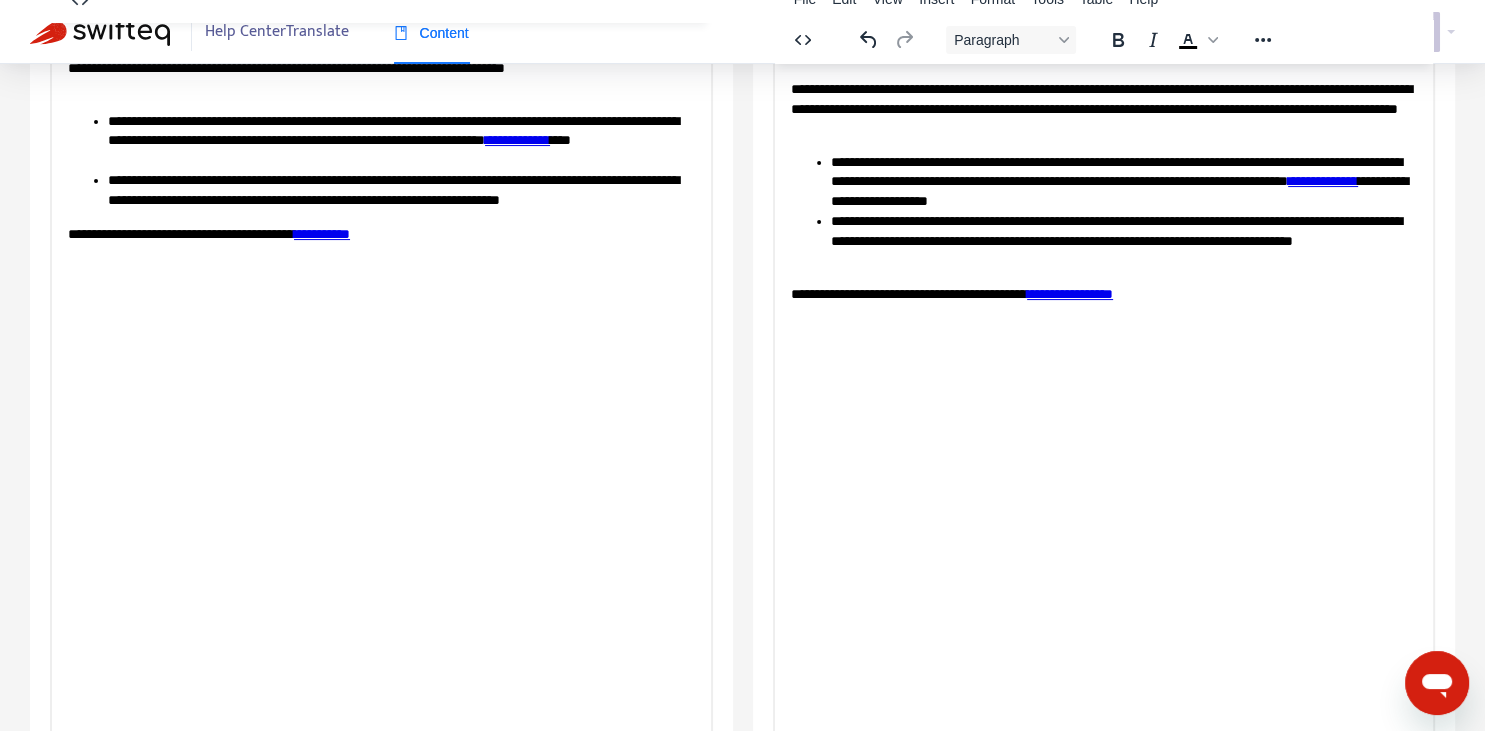 scroll, scrollTop: 343, scrollLeft: 0, axis: vertical 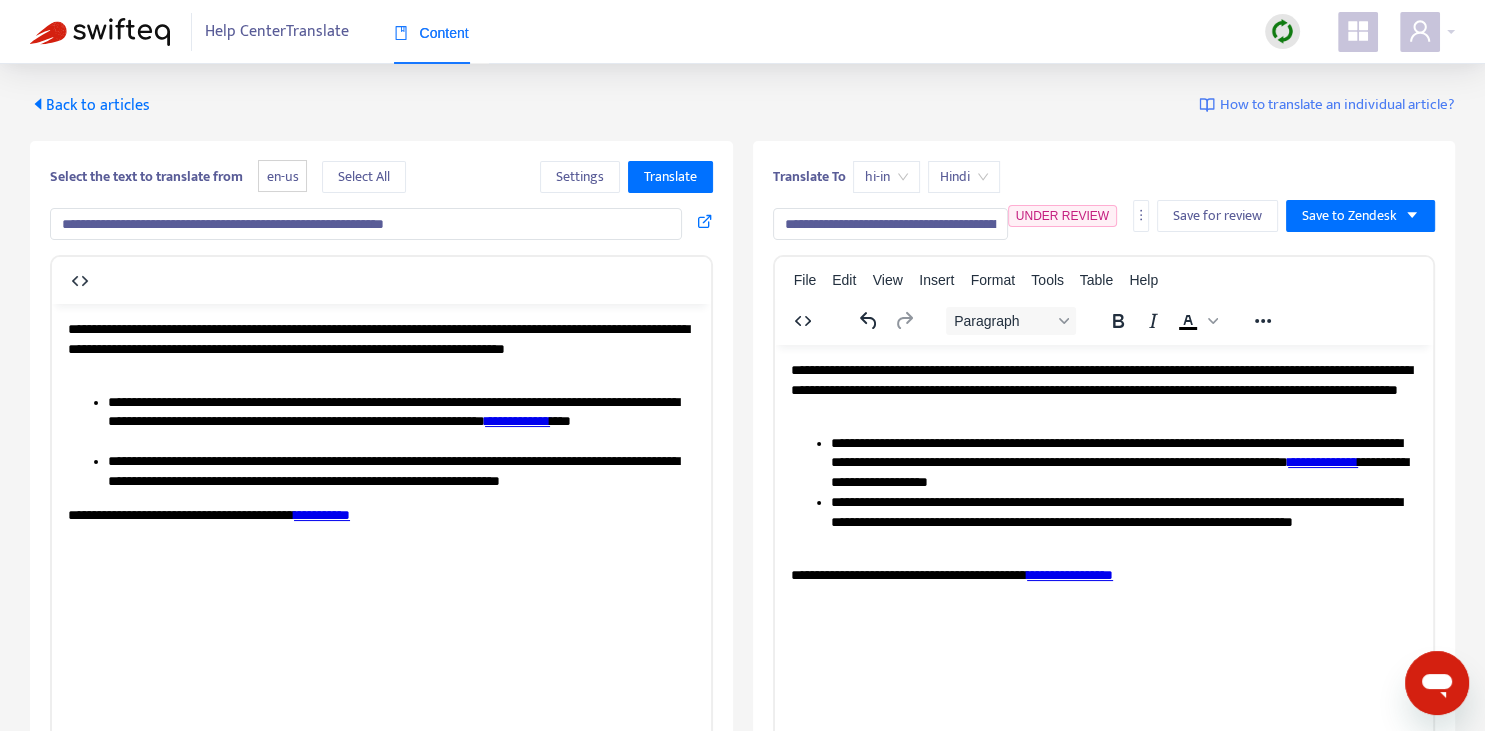 click on "**********" at bounding box center (890, 224) 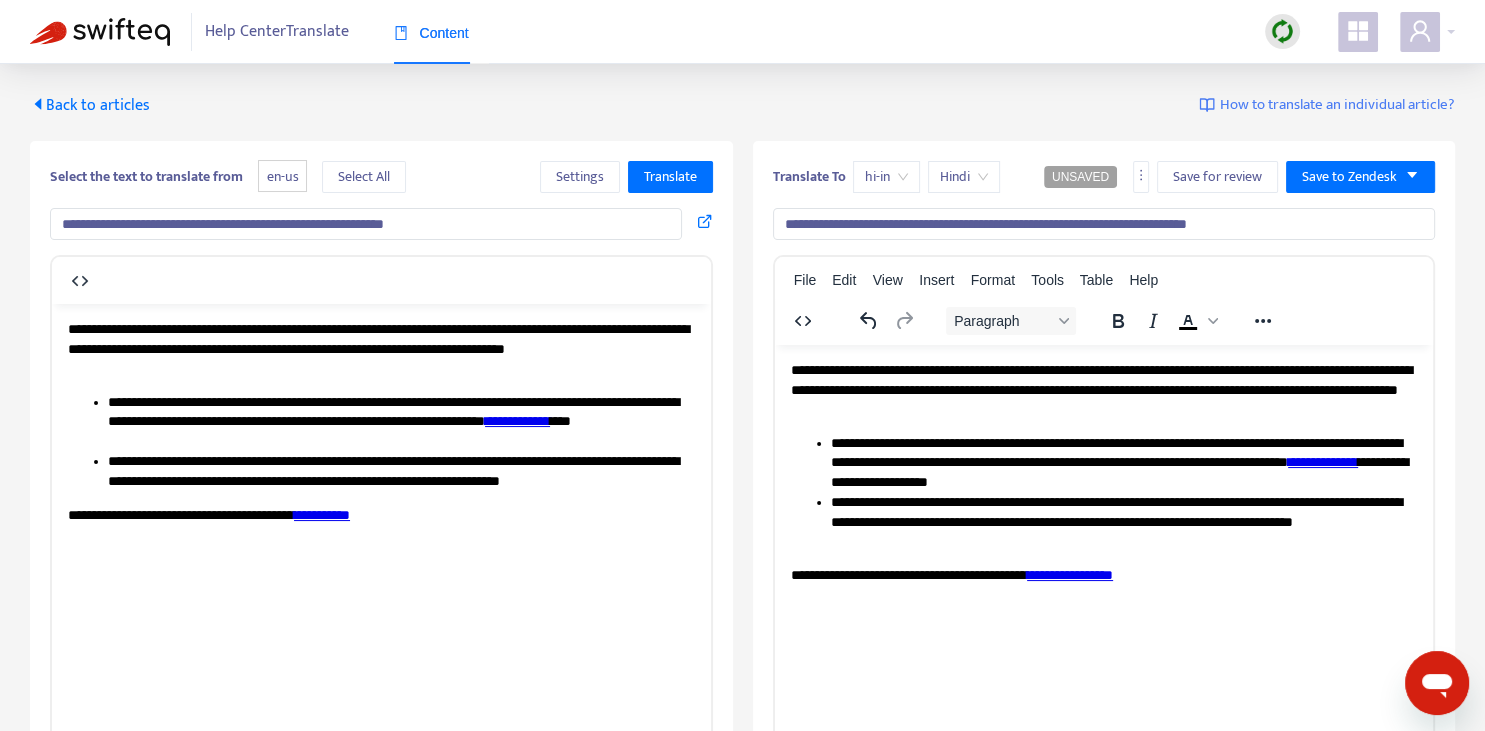 type on "**********" 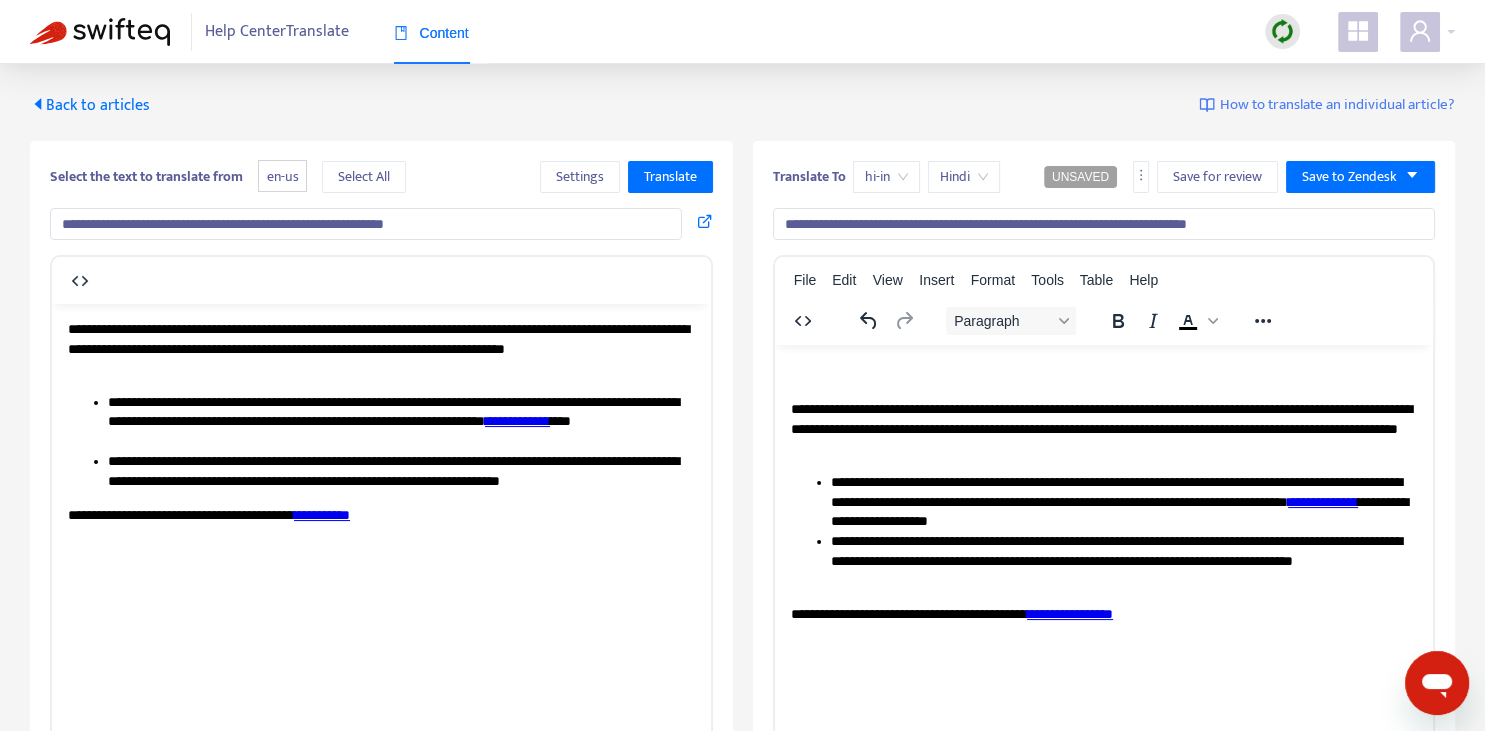 click on "**********" at bounding box center (1103, 492) 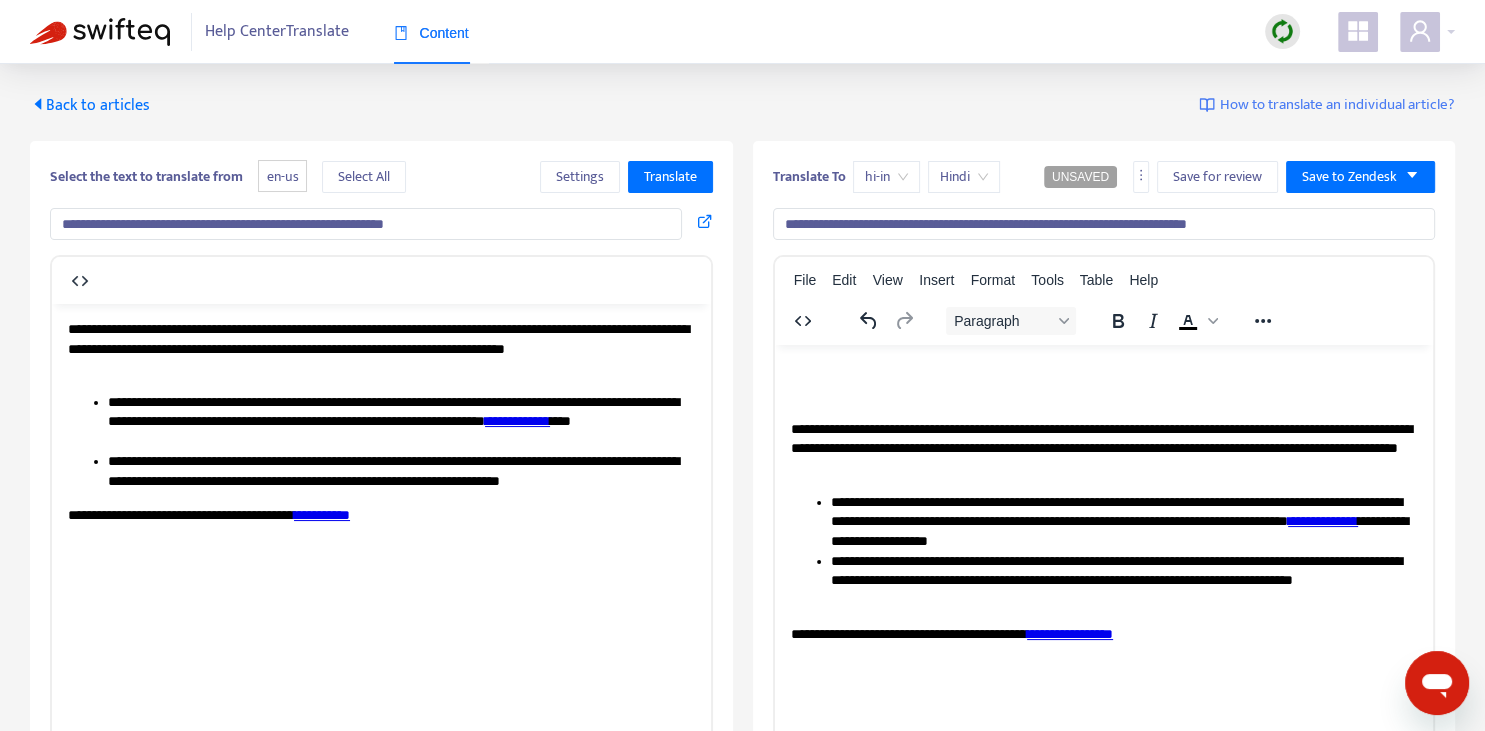 type 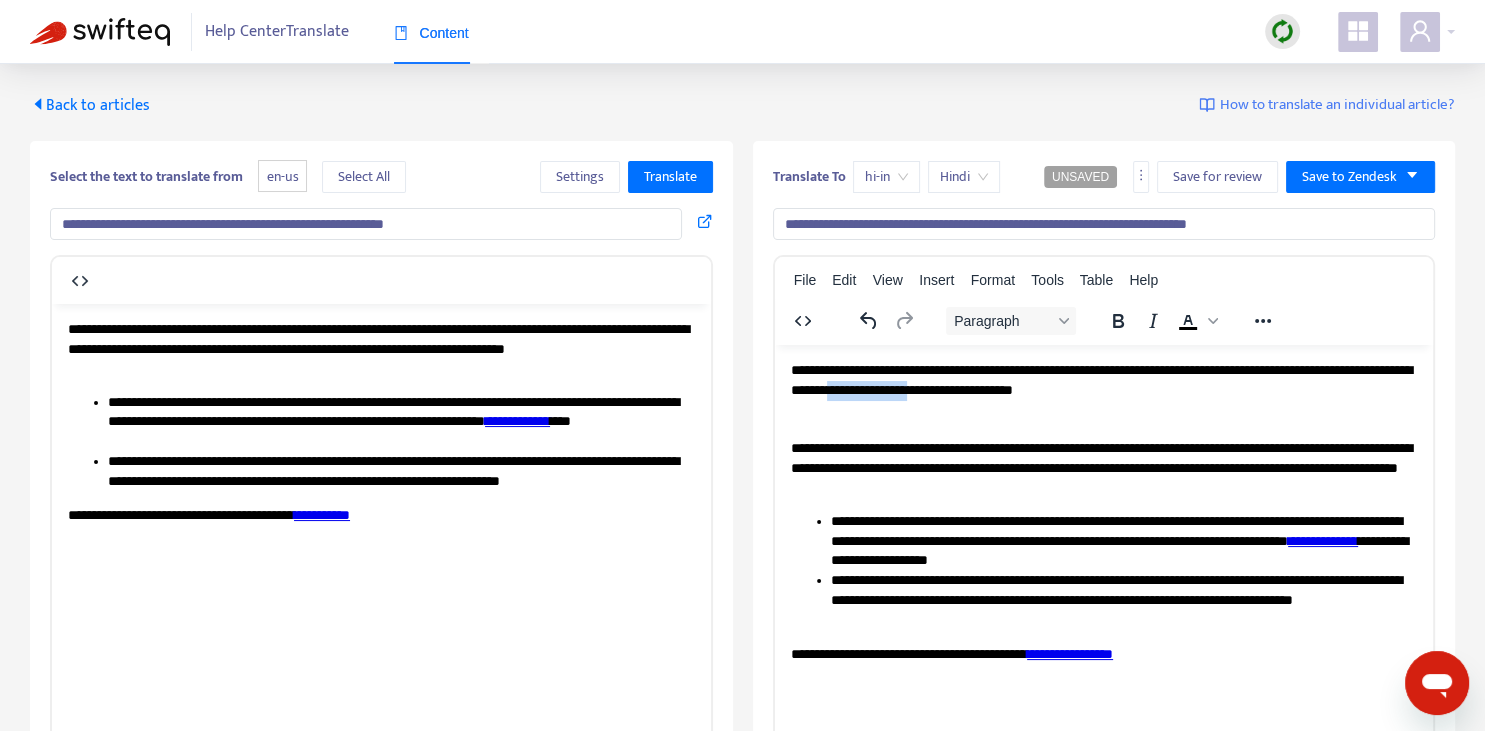 drag, startPoint x: 890, startPoint y: 387, endPoint x: 1019, endPoint y: 391, distance: 129.062 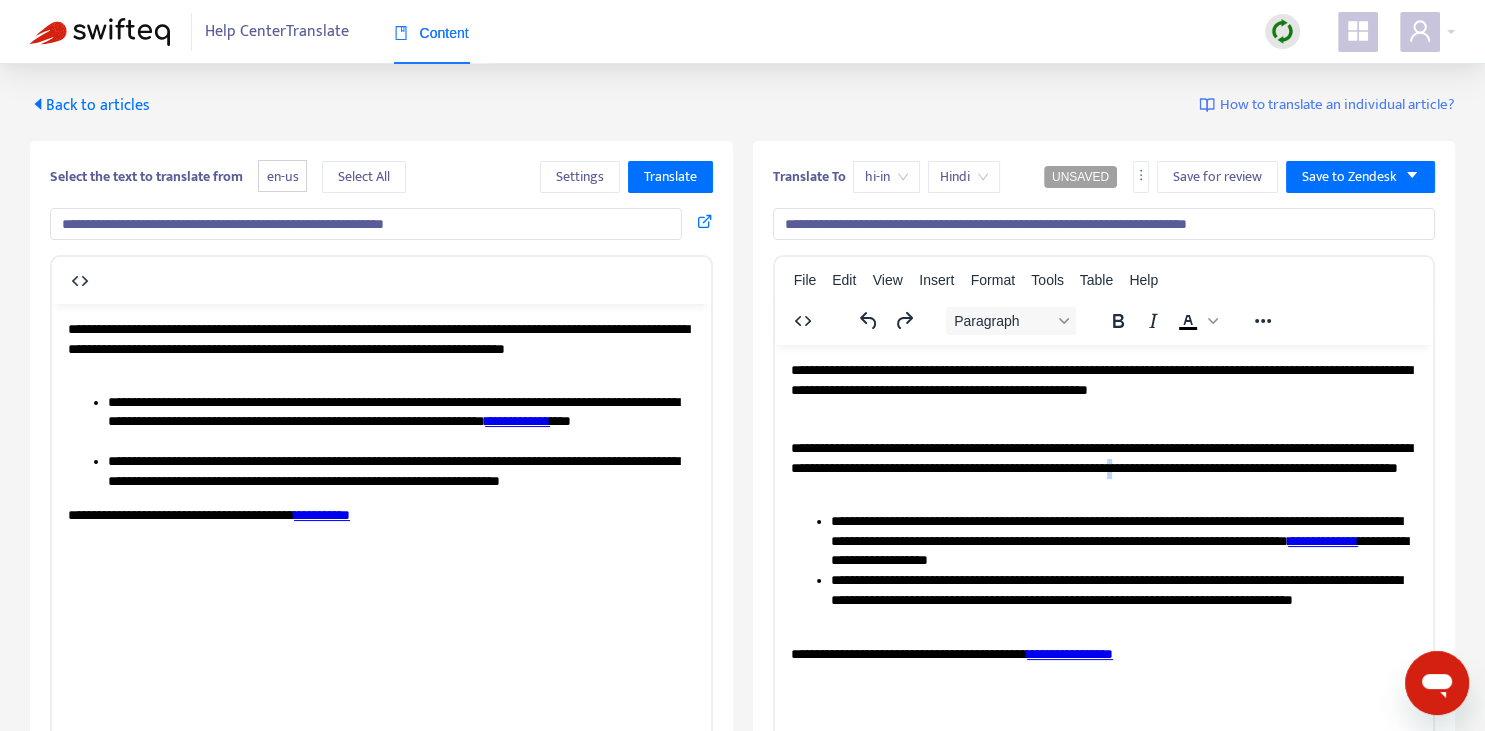 click on "**********" at bounding box center [1103, 467] 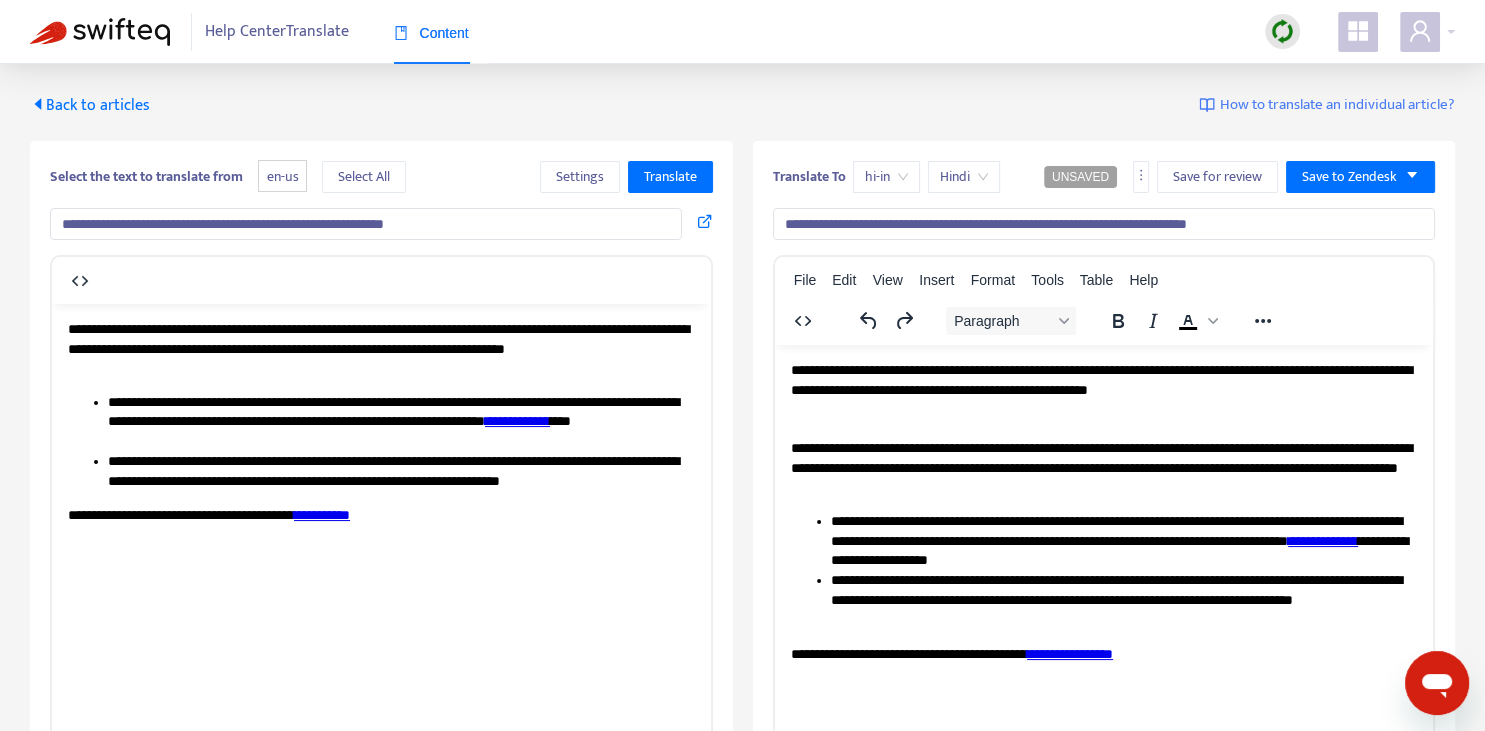 click on "**********" at bounding box center (1103, 379) 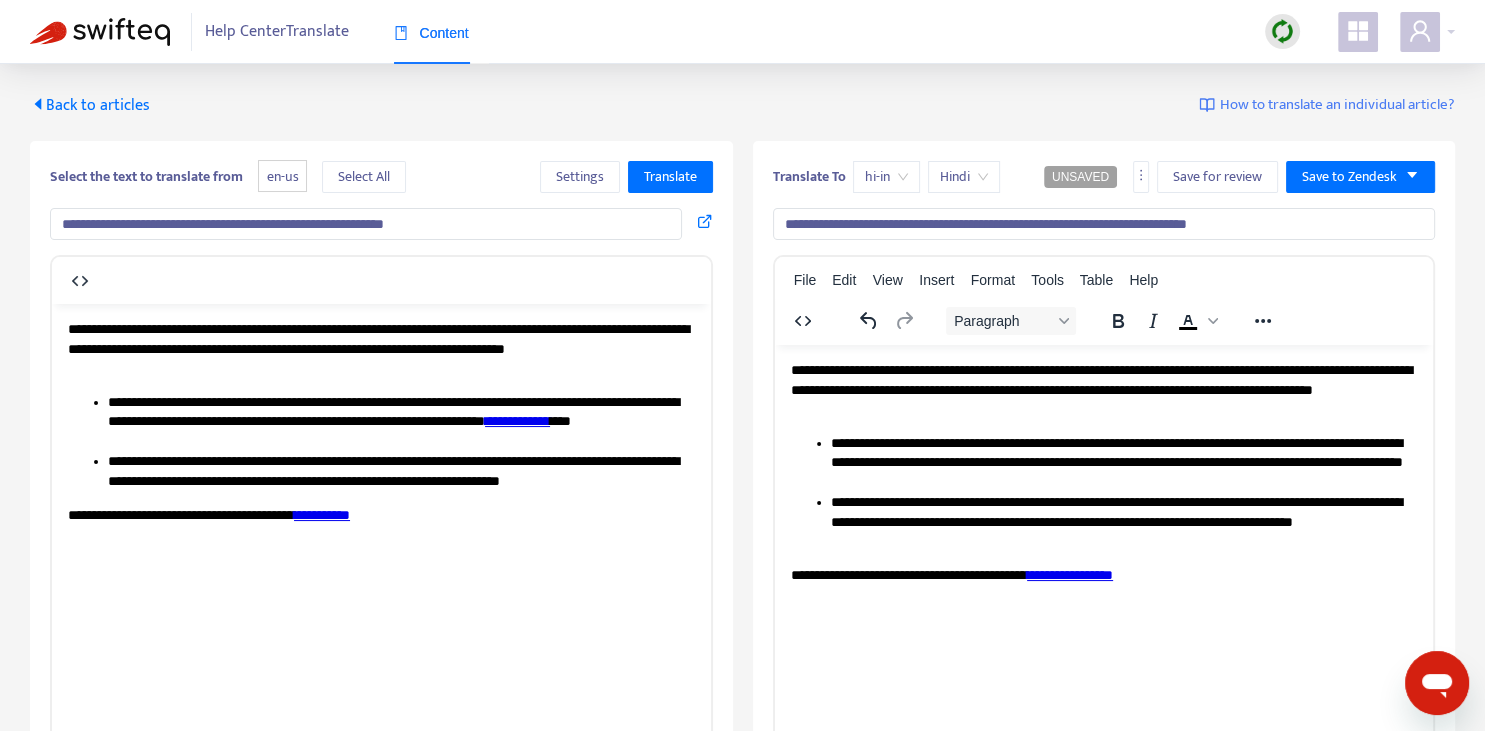 click on "**********" at bounding box center [517, 420] 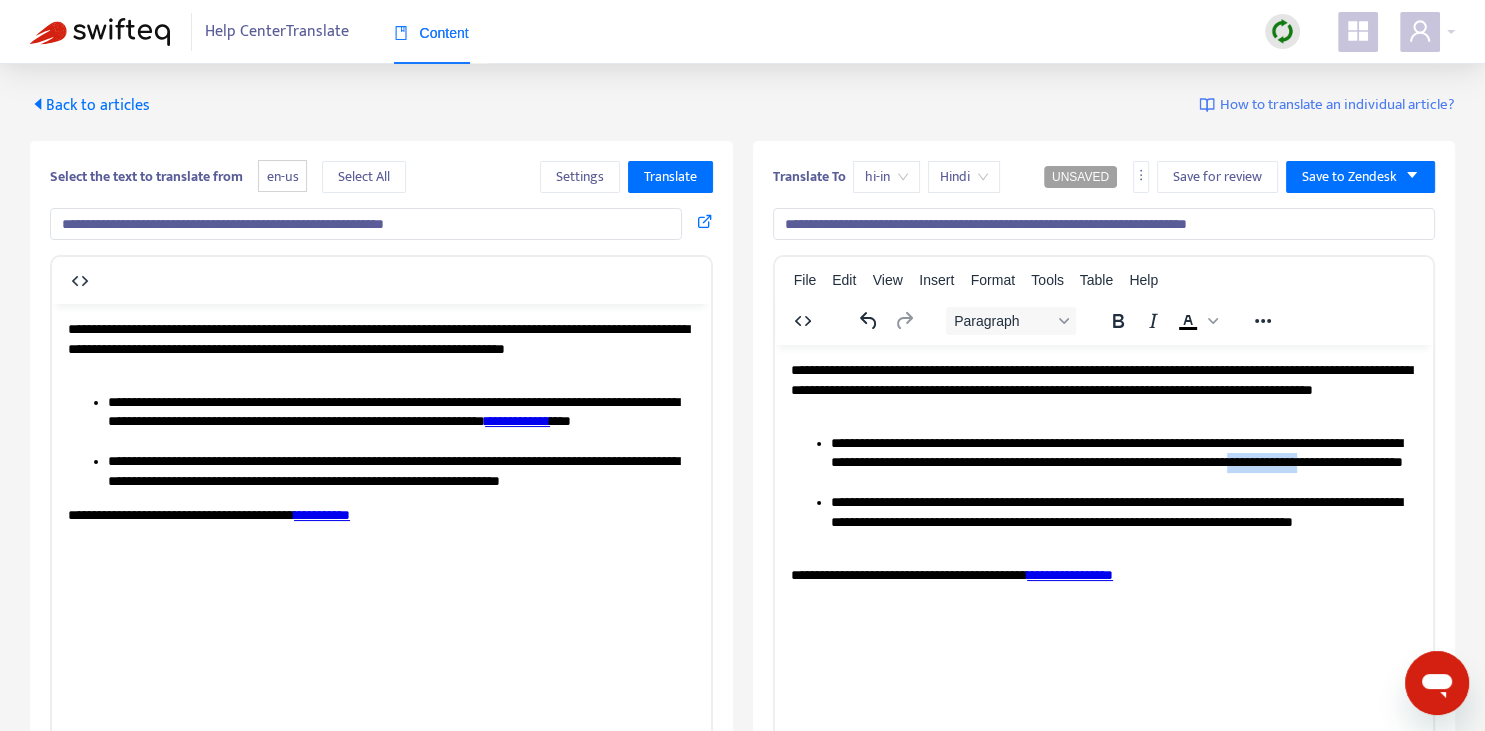drag, startPoint x: 877, startPoint y: 481, endPoint x: 946, endPoint y: 482, distance: 69.00725 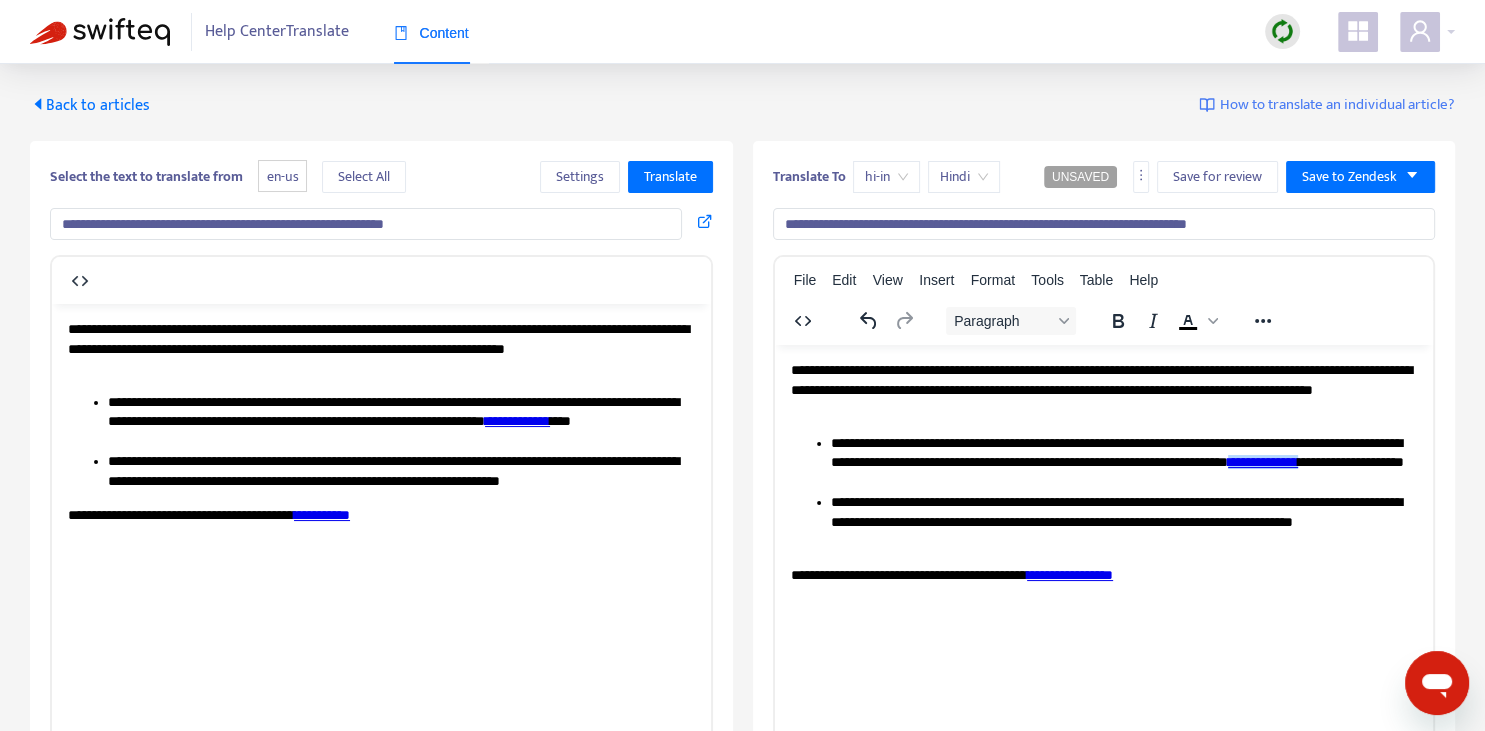 click on "**********" at bounding box center [1123, 521] 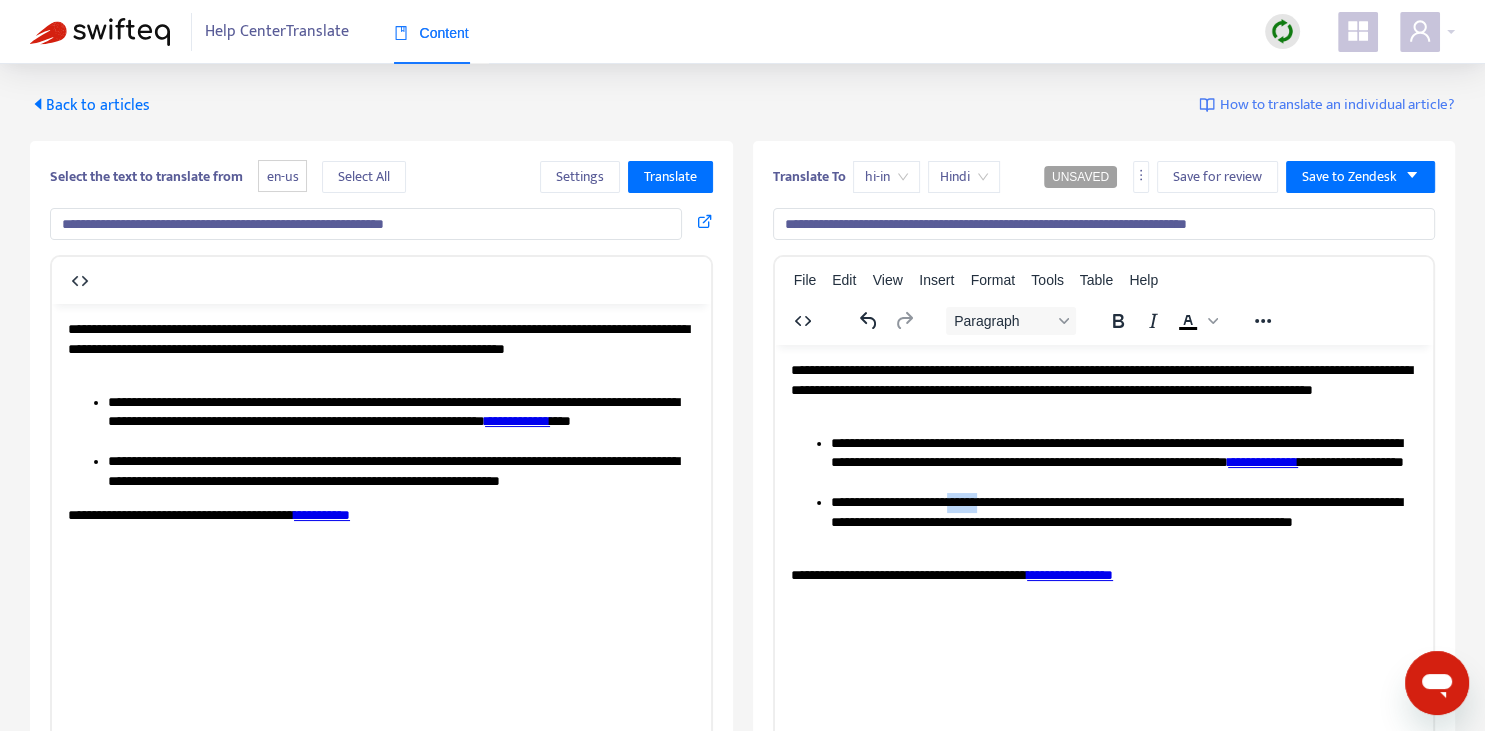 drag, startPoint x: 957, startPoint y: 498, endPoint x: 996, endPoint y: 494, distance: 39.20459 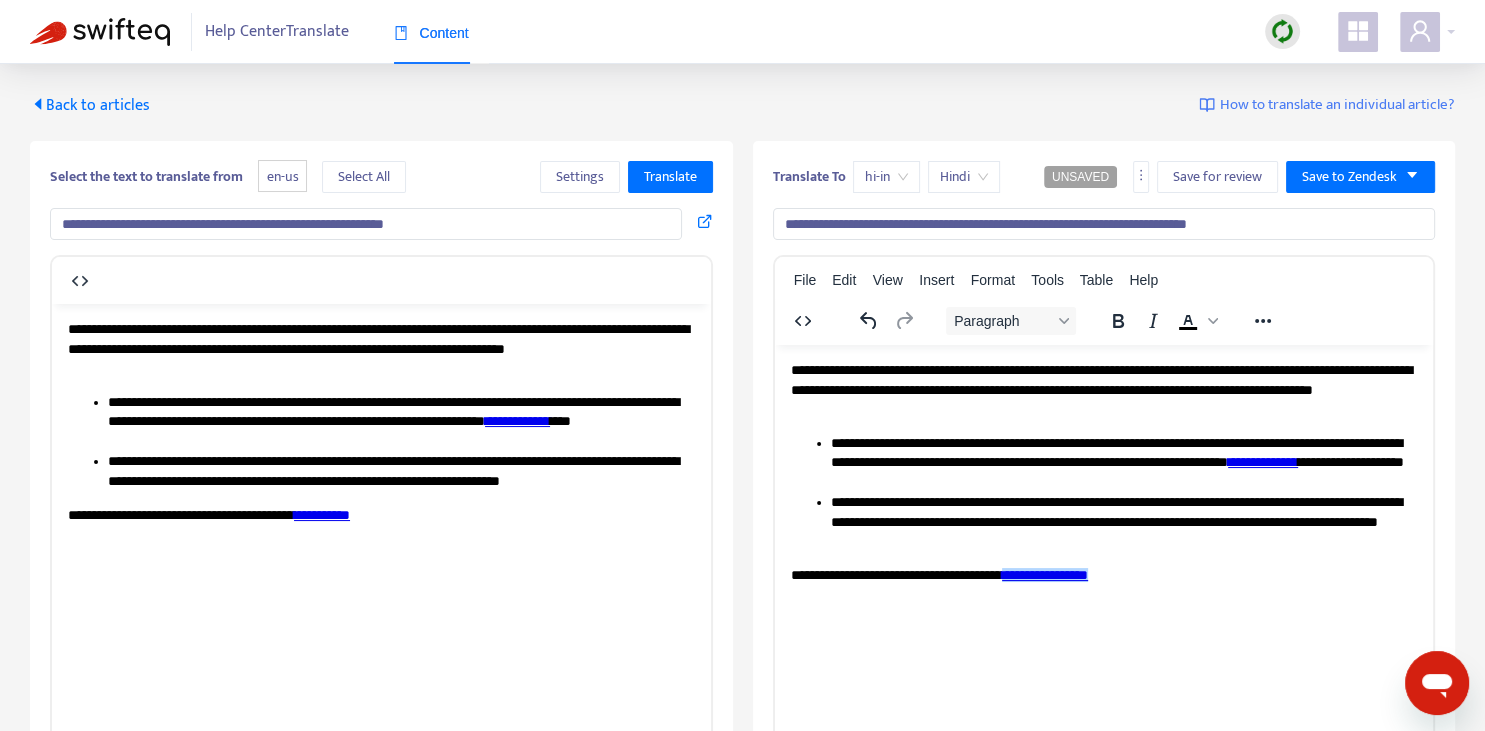 click on "**********" at bounding box center [1044, 574] 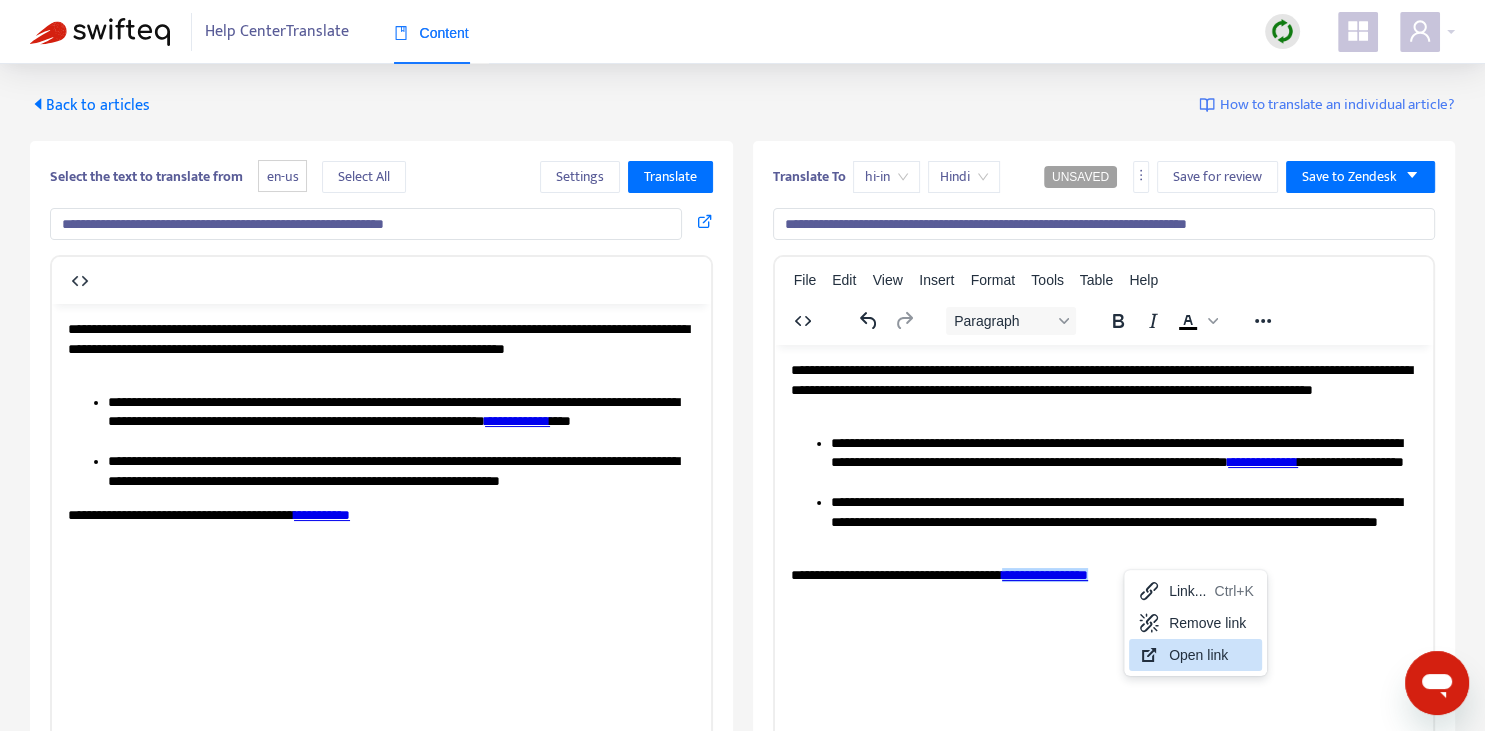 click on "Open link" at bounding box center (1211, 655) 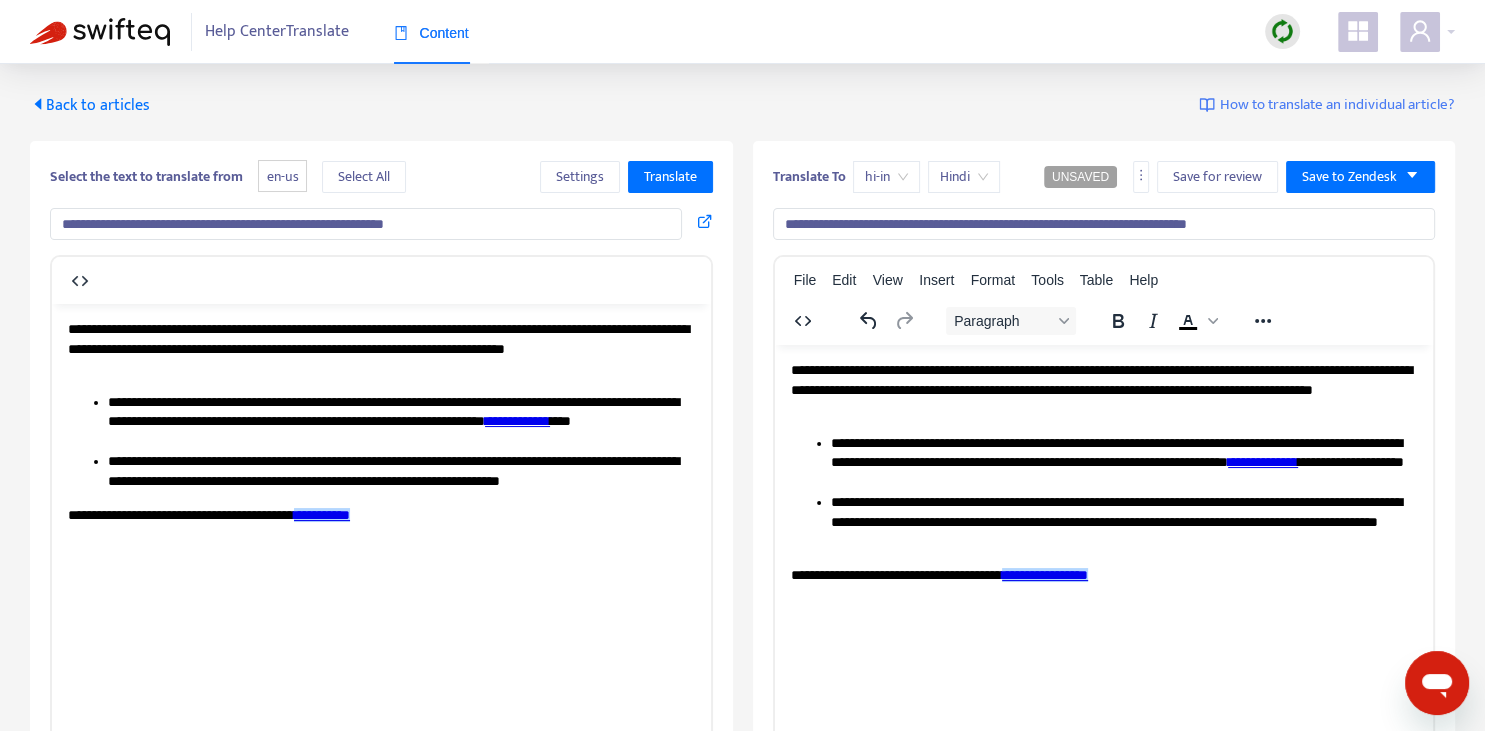 click on "**********" at bounding box center [322, 514] 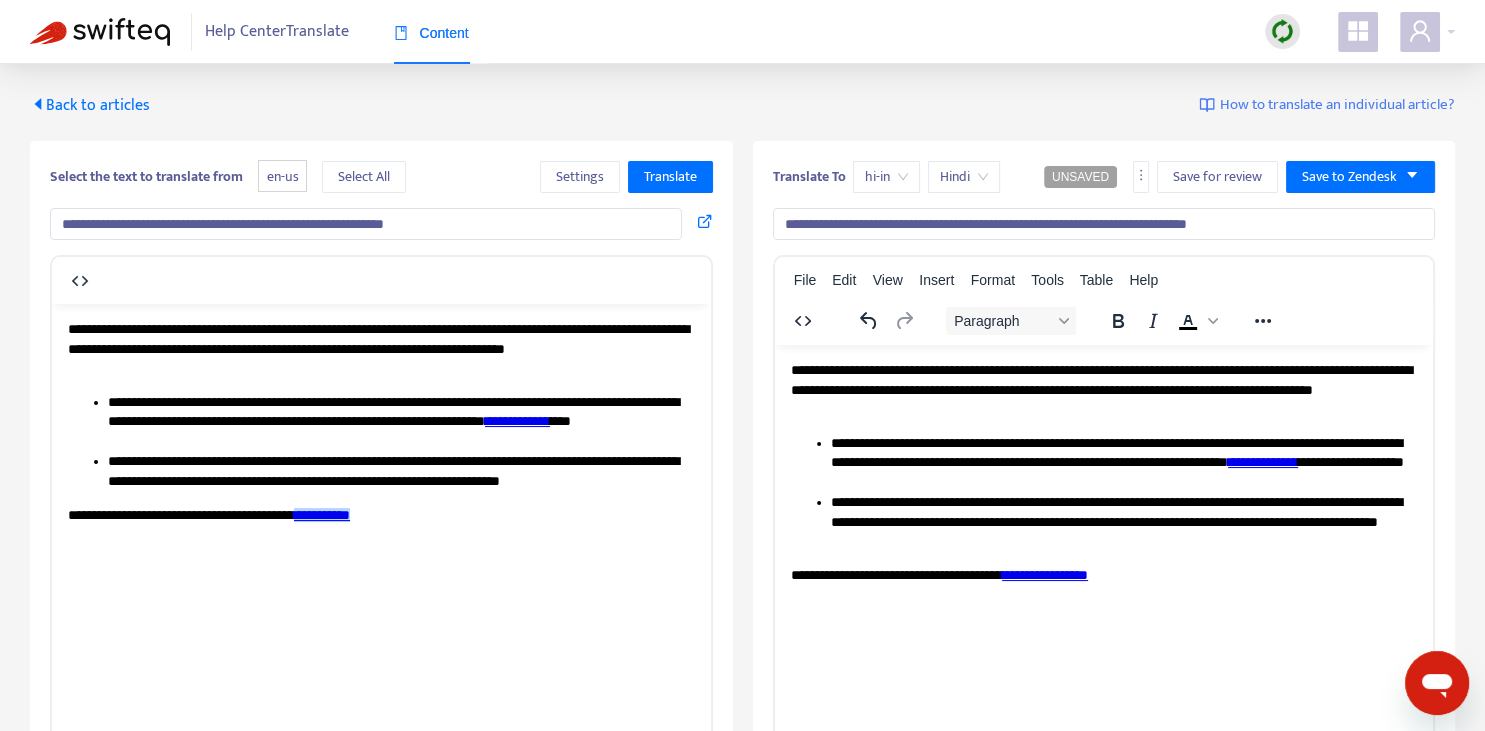 click on "**********" at bounding box center [1104, 224] 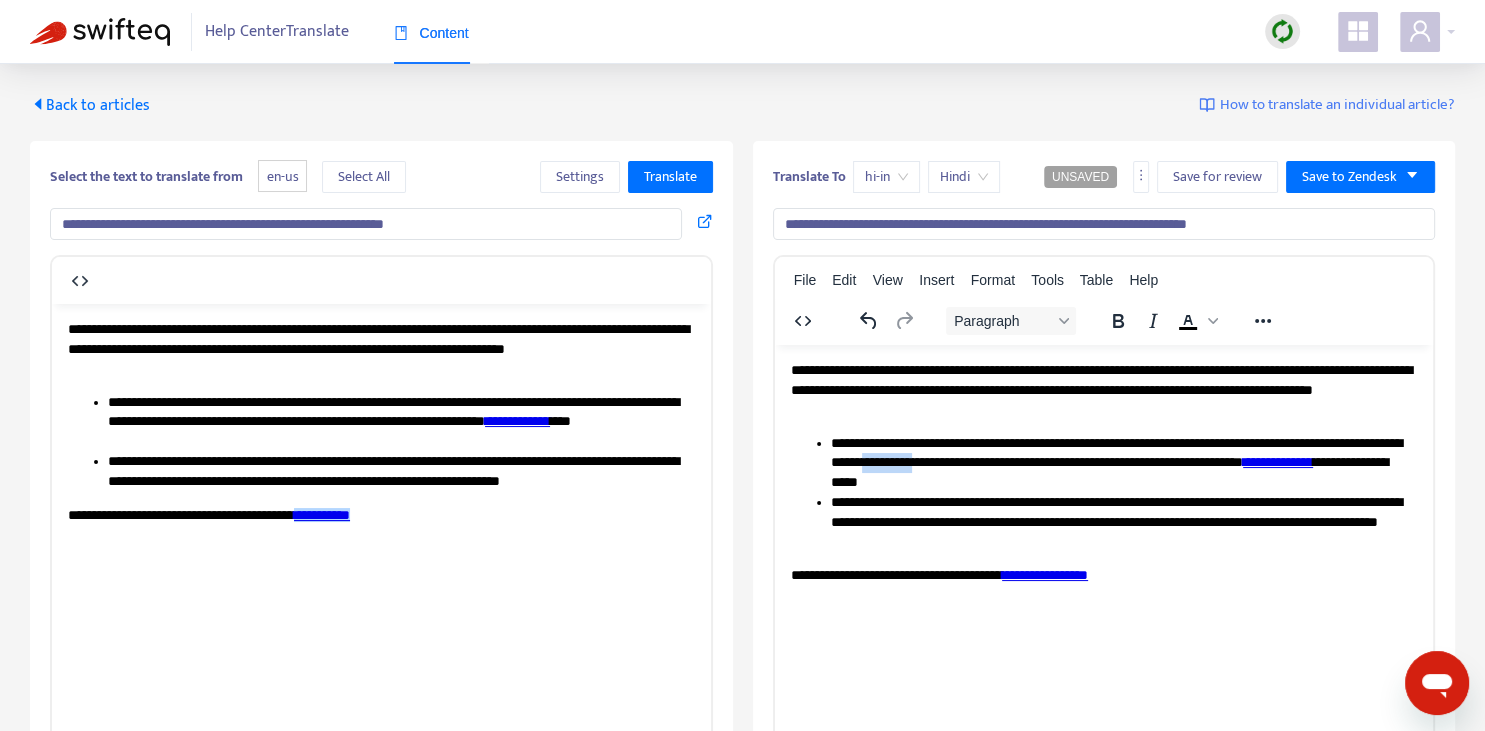 drag, startPoint x: 1014, startPoint y: 461, endPoint x: 1084, endPoint y: 459, distance: 70.028564 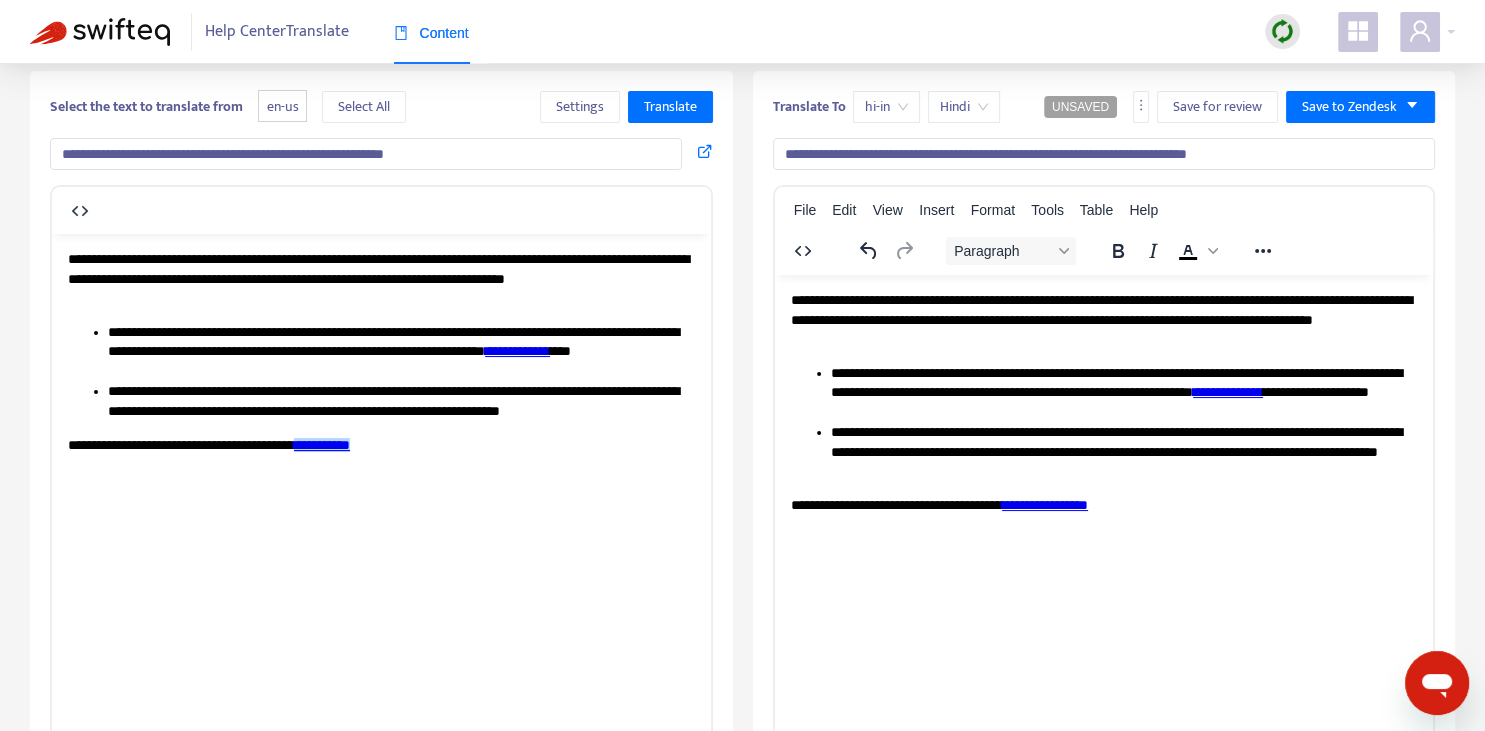 scroll, scrollTop: 0, scrollLeft: 0, axis: both 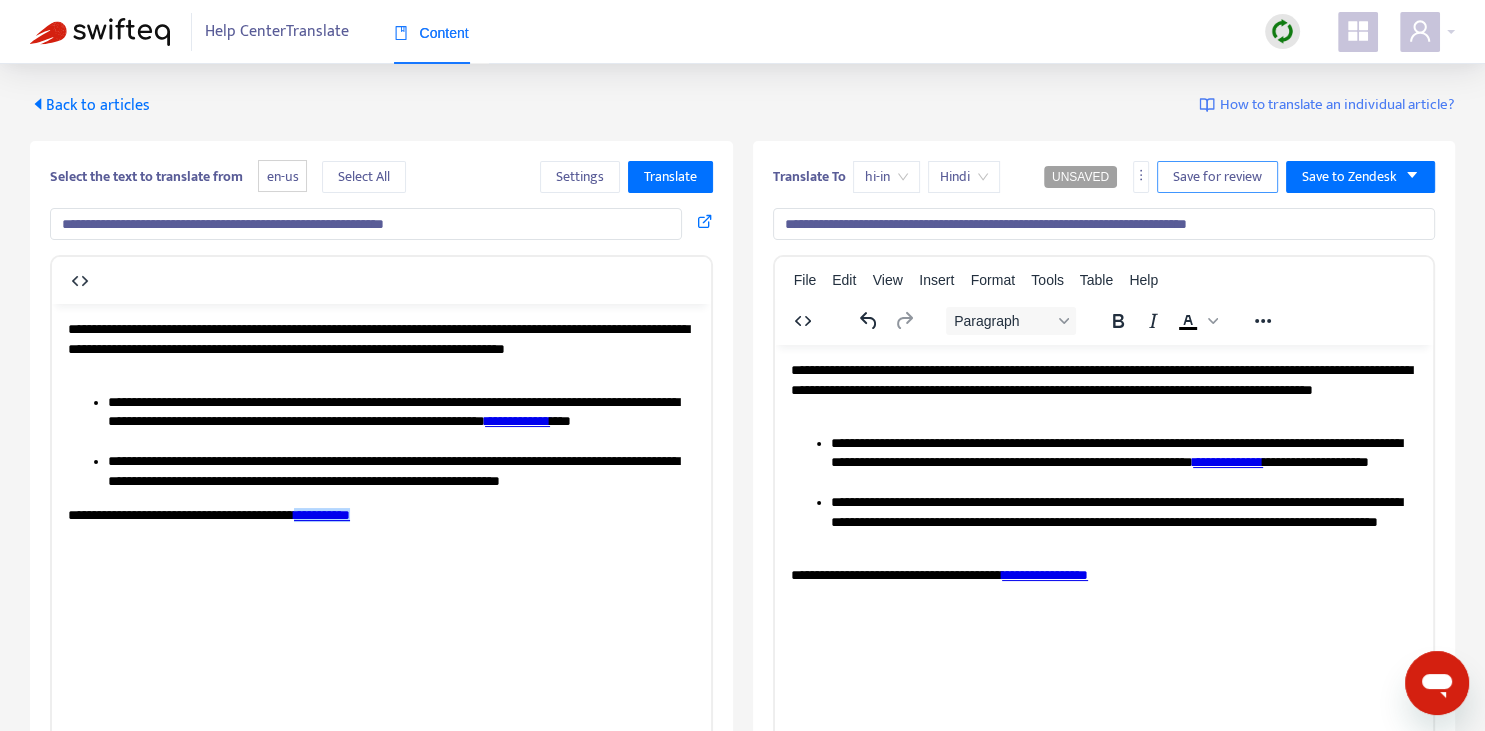 click on "Save for review" at bounding box center [1217, 177] 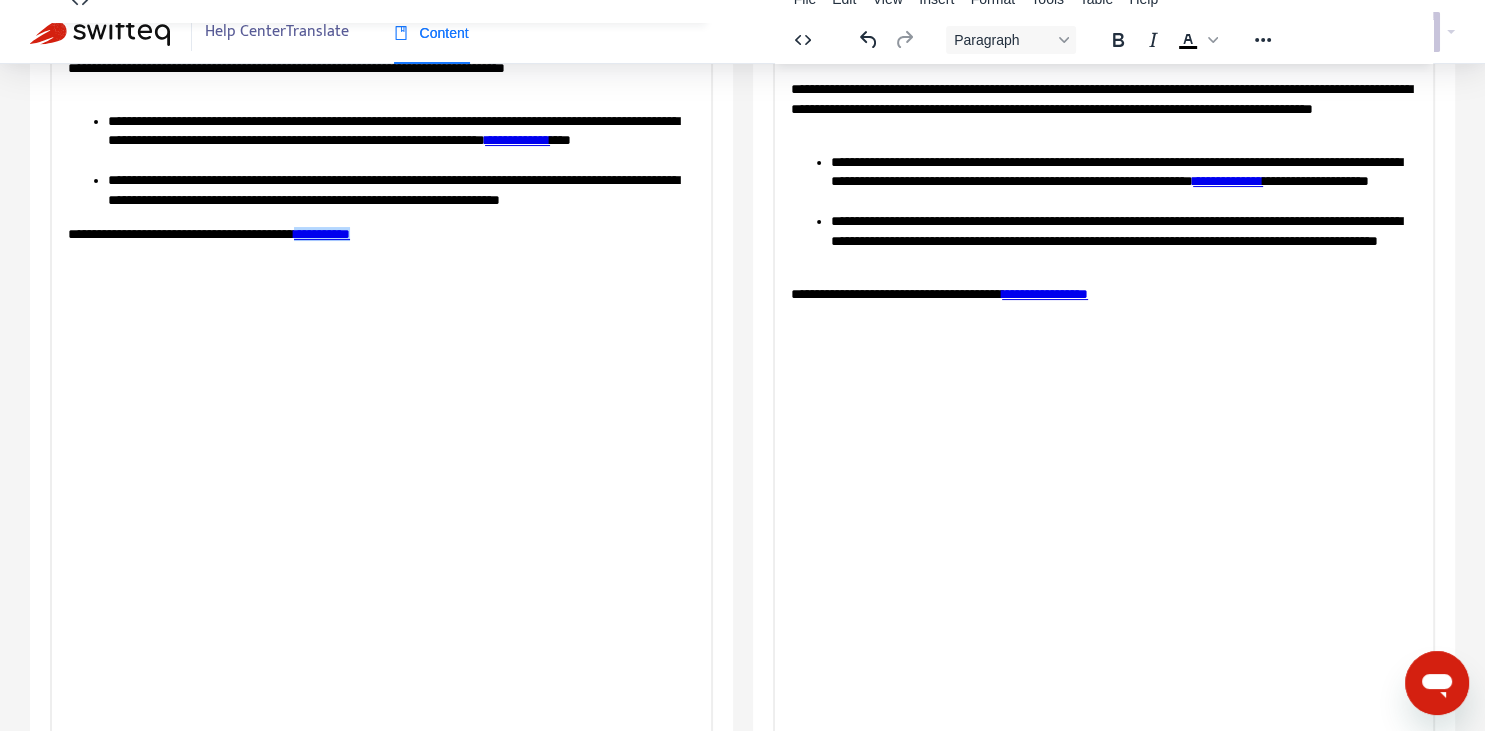 scroll, scrollTop: 343, scrollLeft: 0, axis: vertical 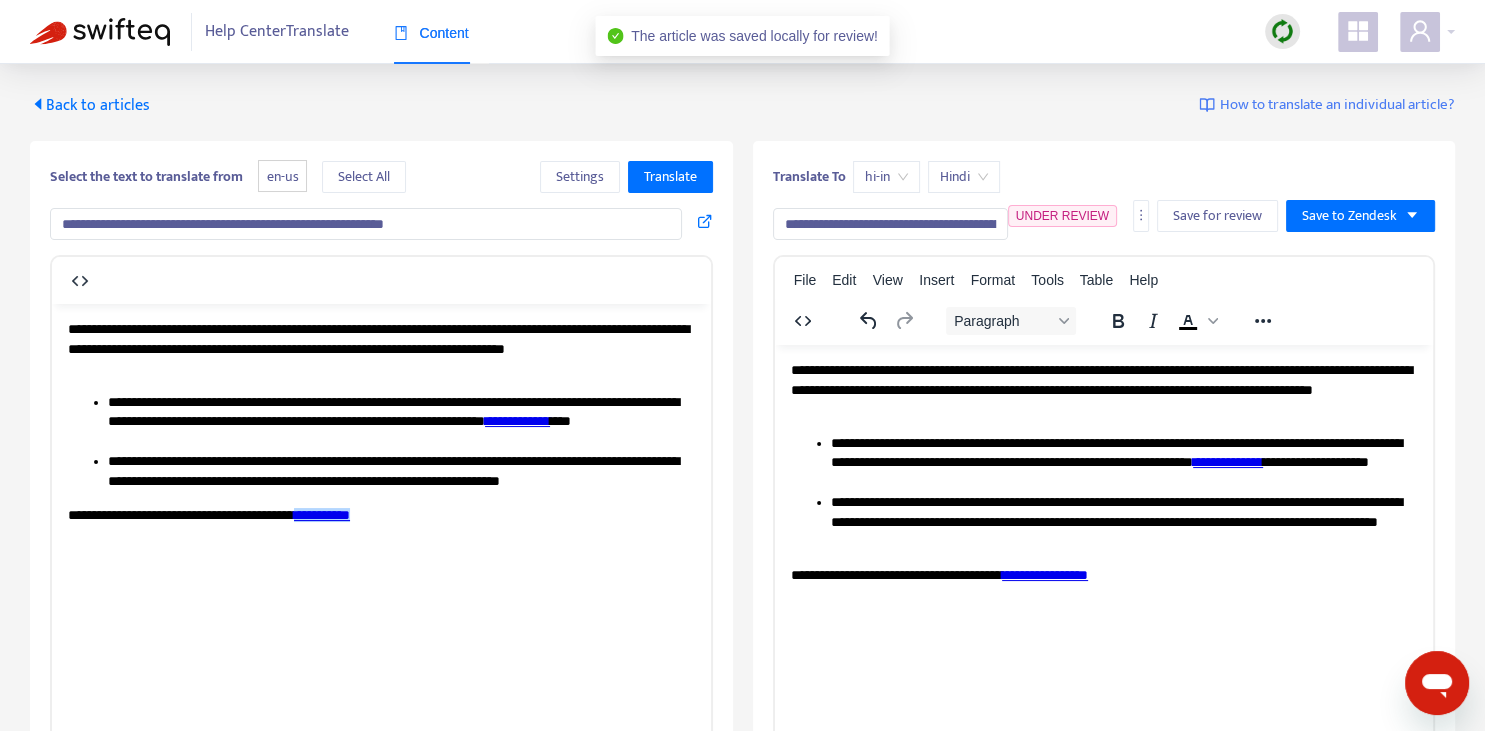 click on "Back to articles" at bounding box center [90, 105] 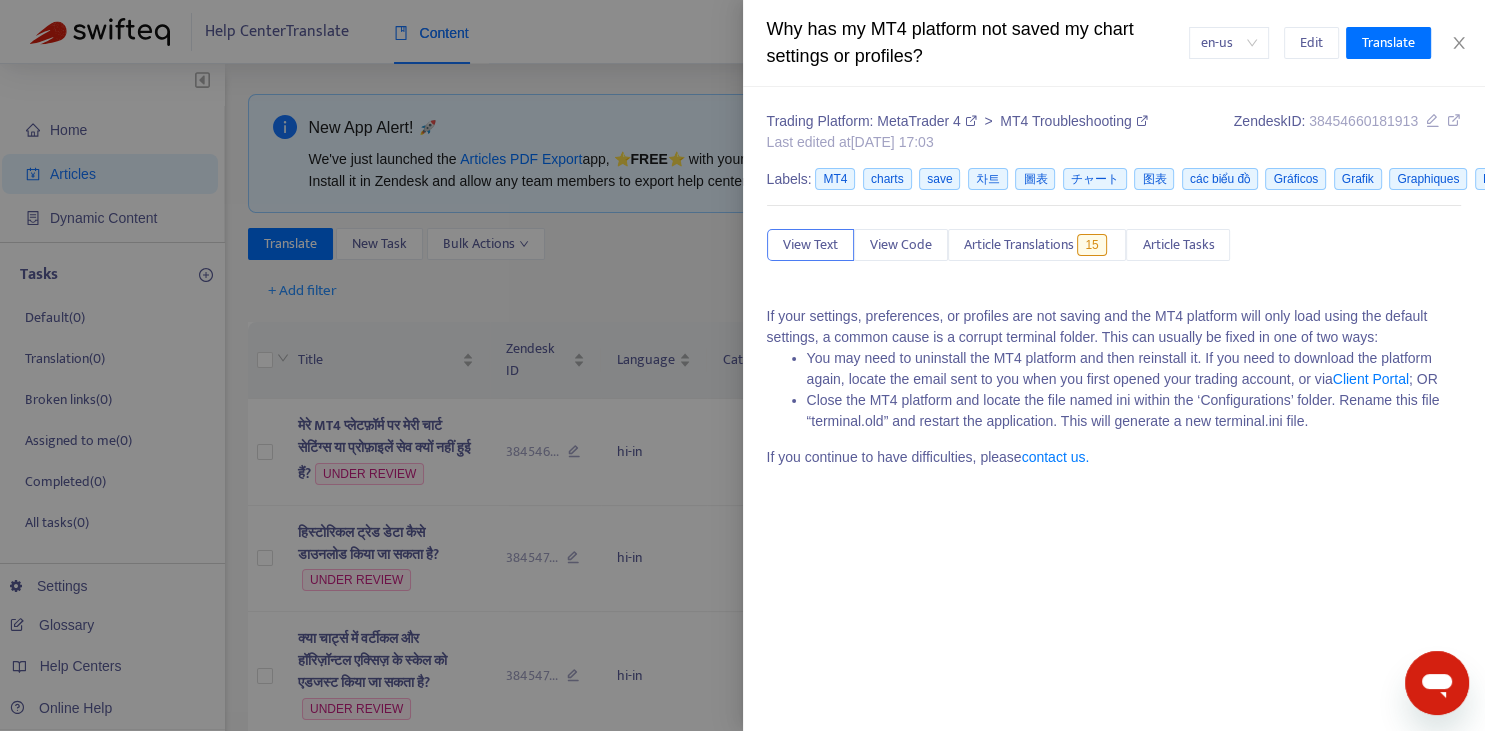 click at bounding box center (742, 365) 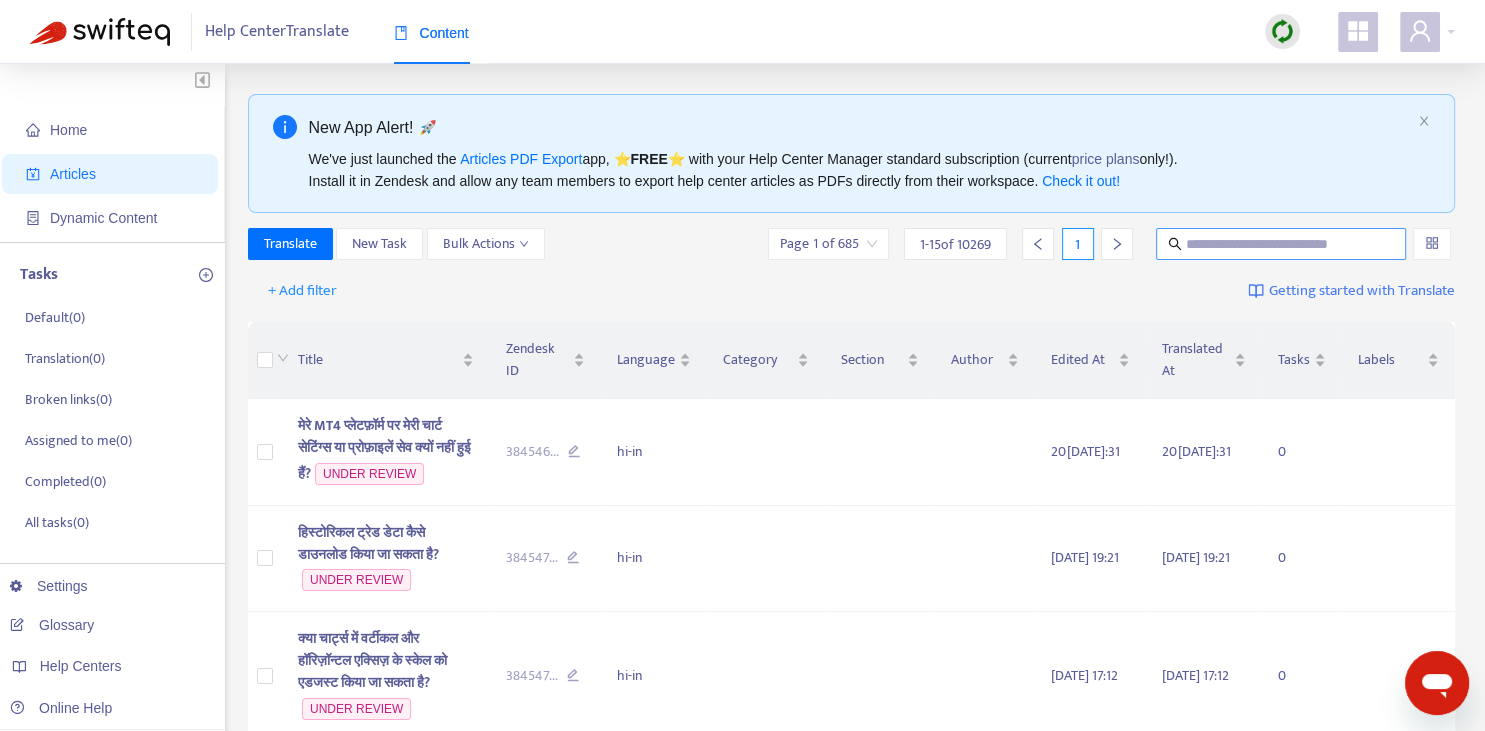 click at bounding box center (1282, 244) 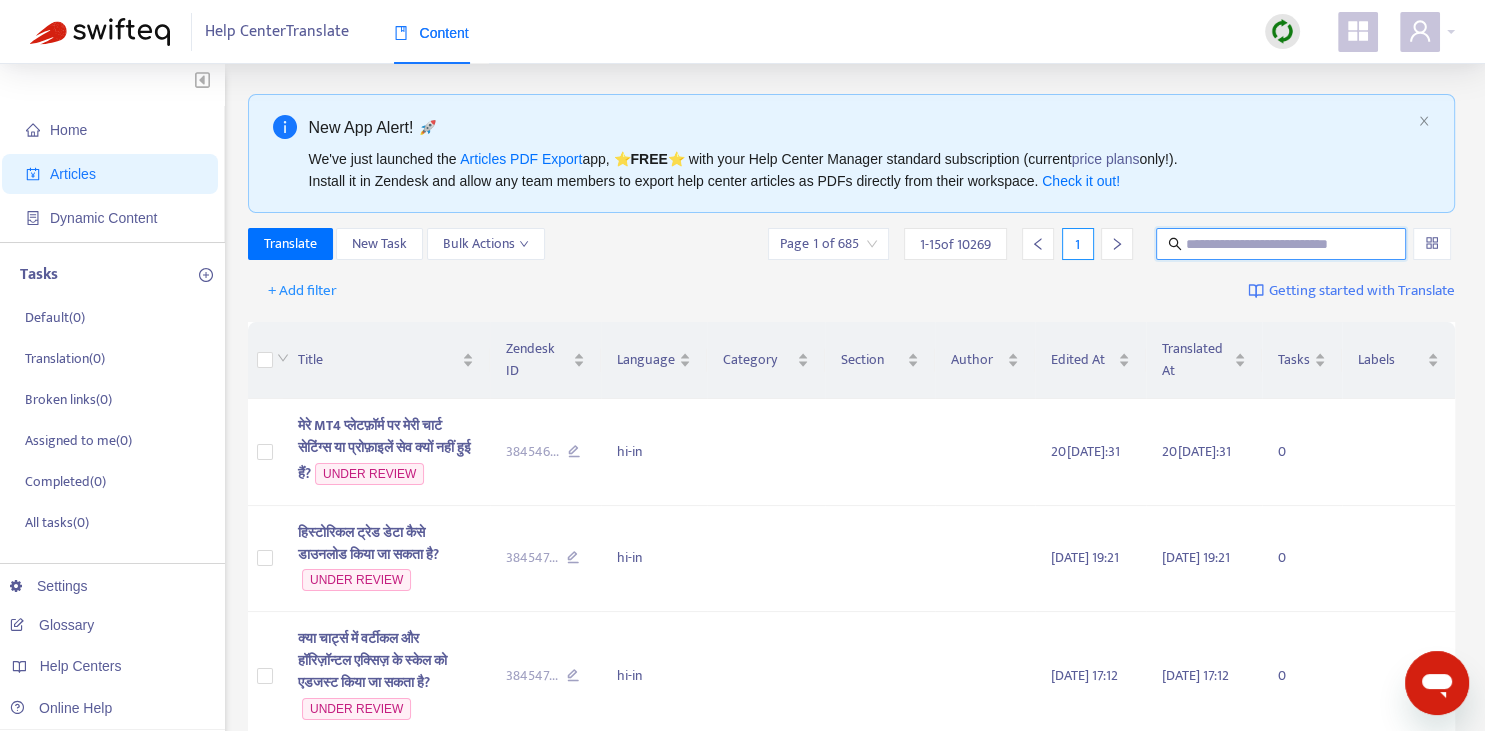 paste on "**********" 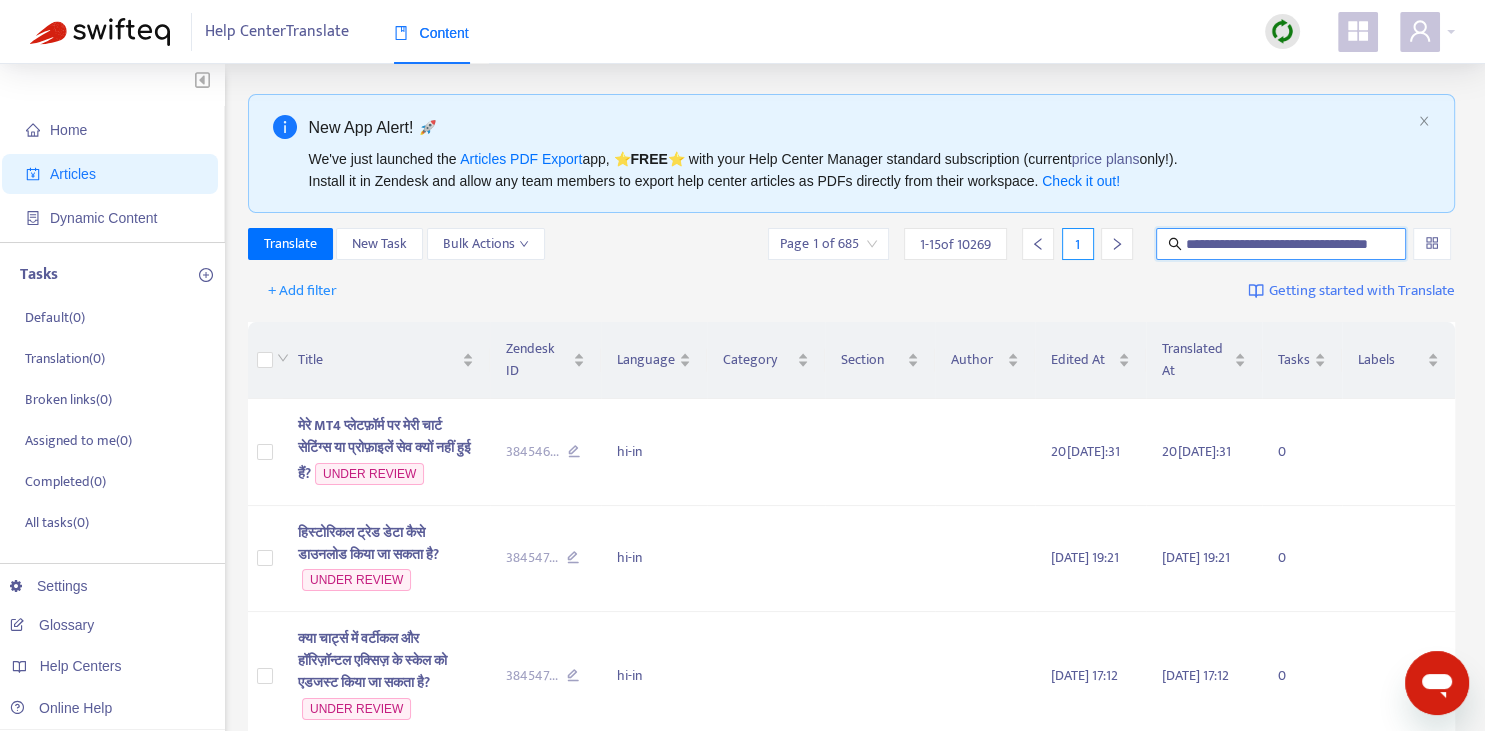scroll, scrollTop: 0, scrollLeft: 36, axis: horizontal 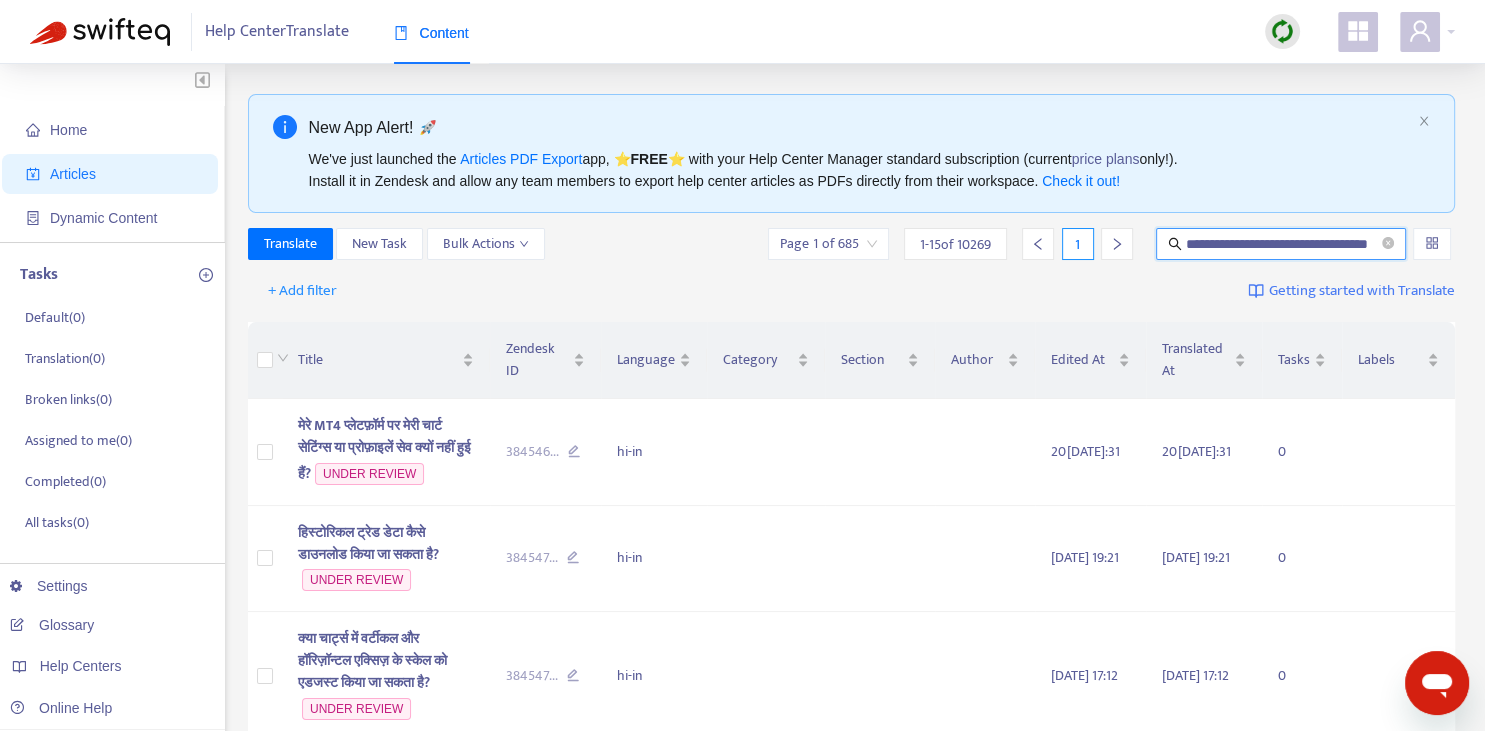 type on "**********" 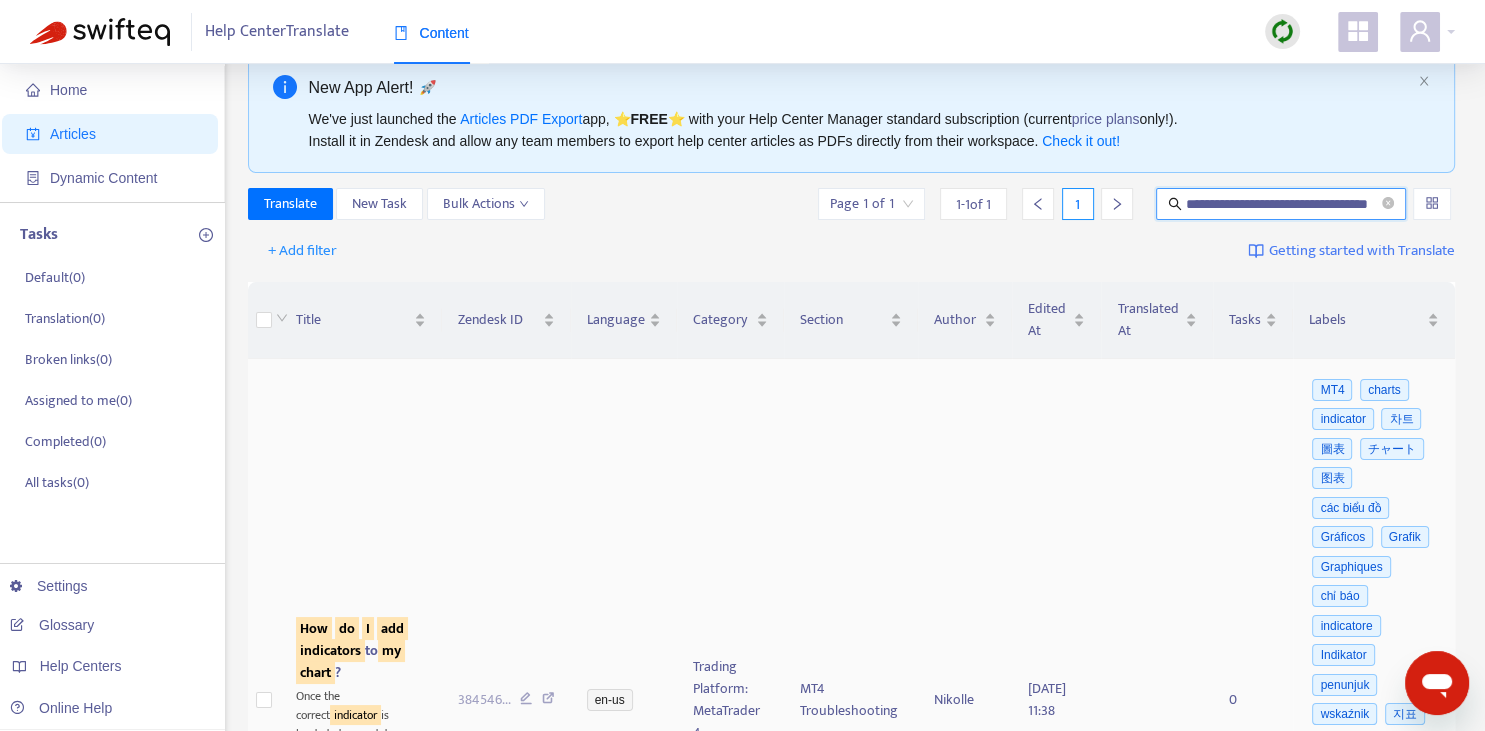 scroll, scrollTop: 281, scrollLeft: 0, axis: vertical 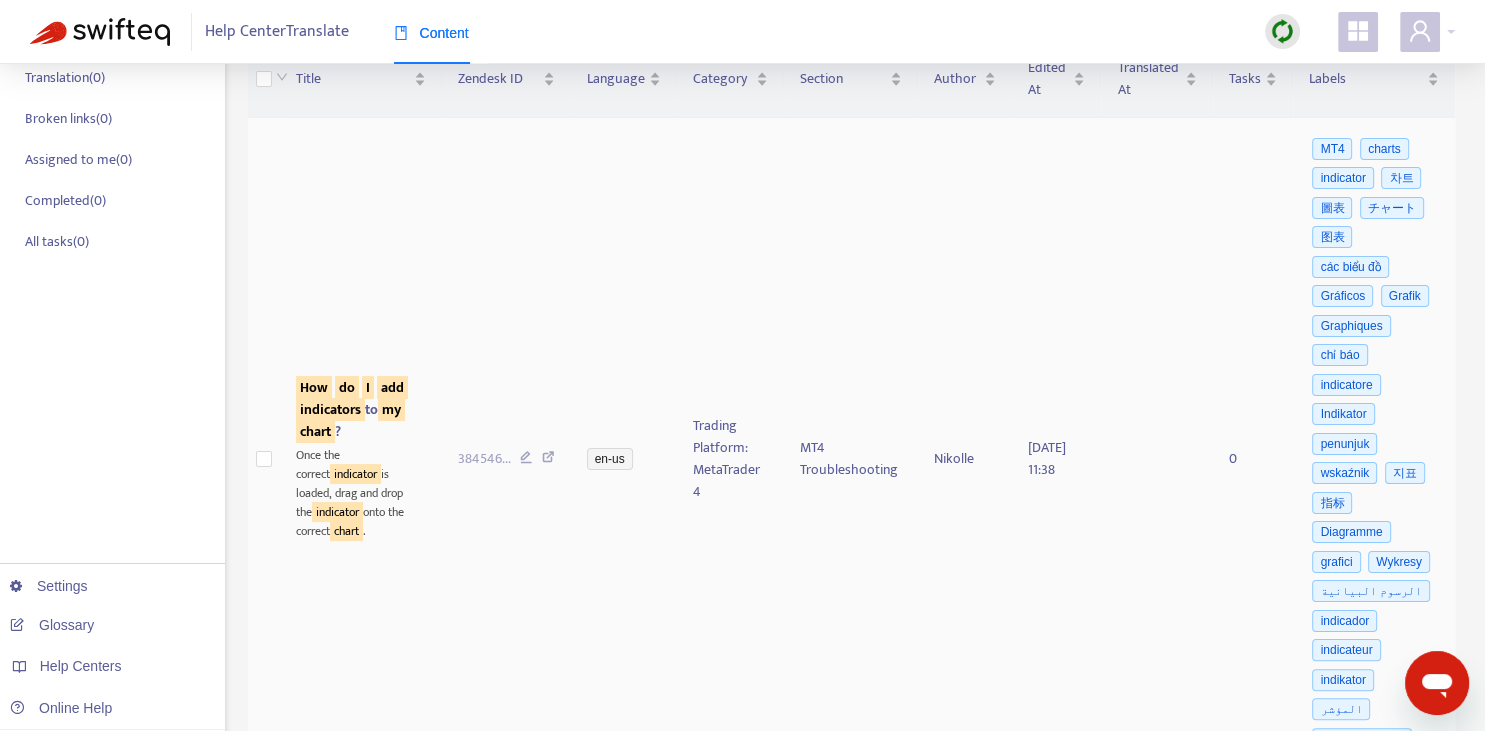 click on "indicators" at bounding box center (330, 409) 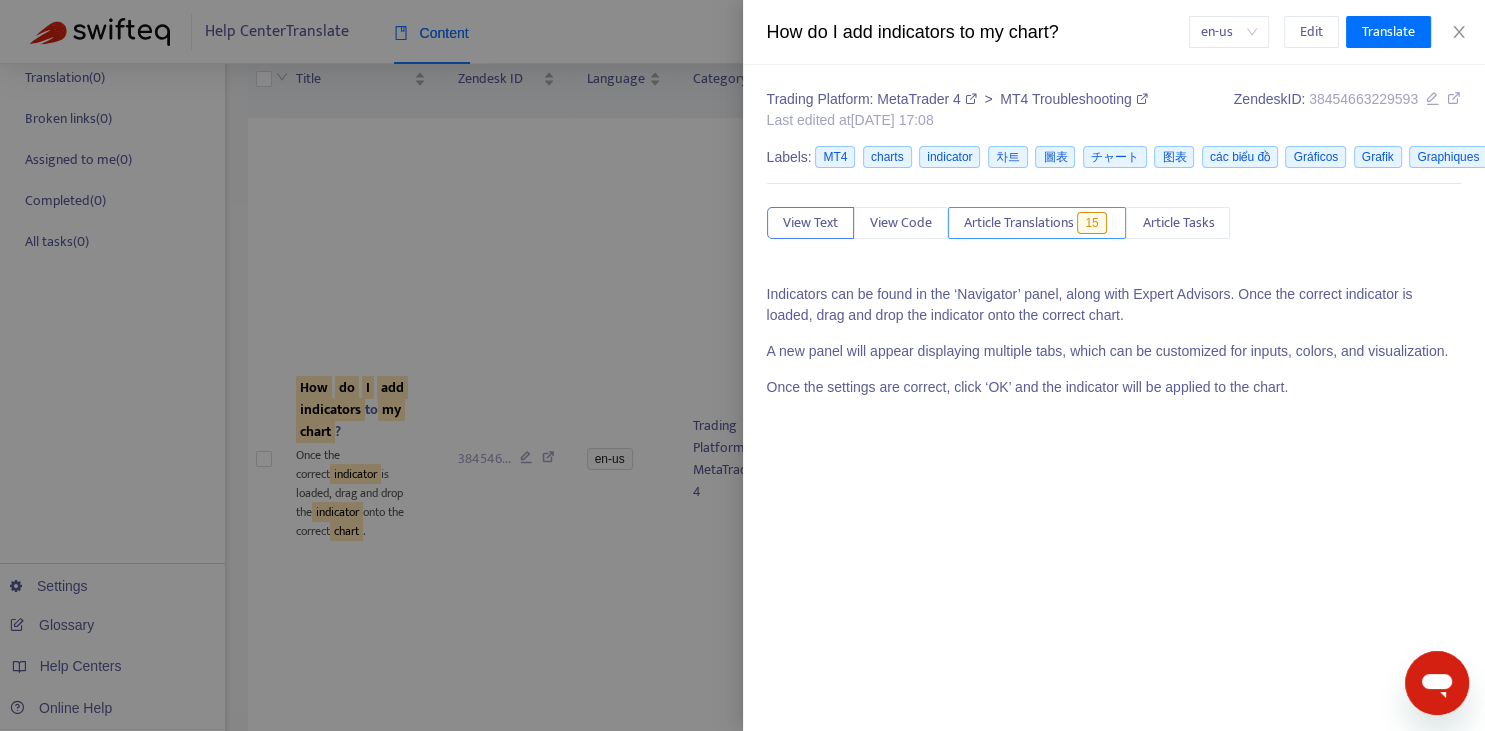 click on "Article Translations" at bounding box center (1019, 223) 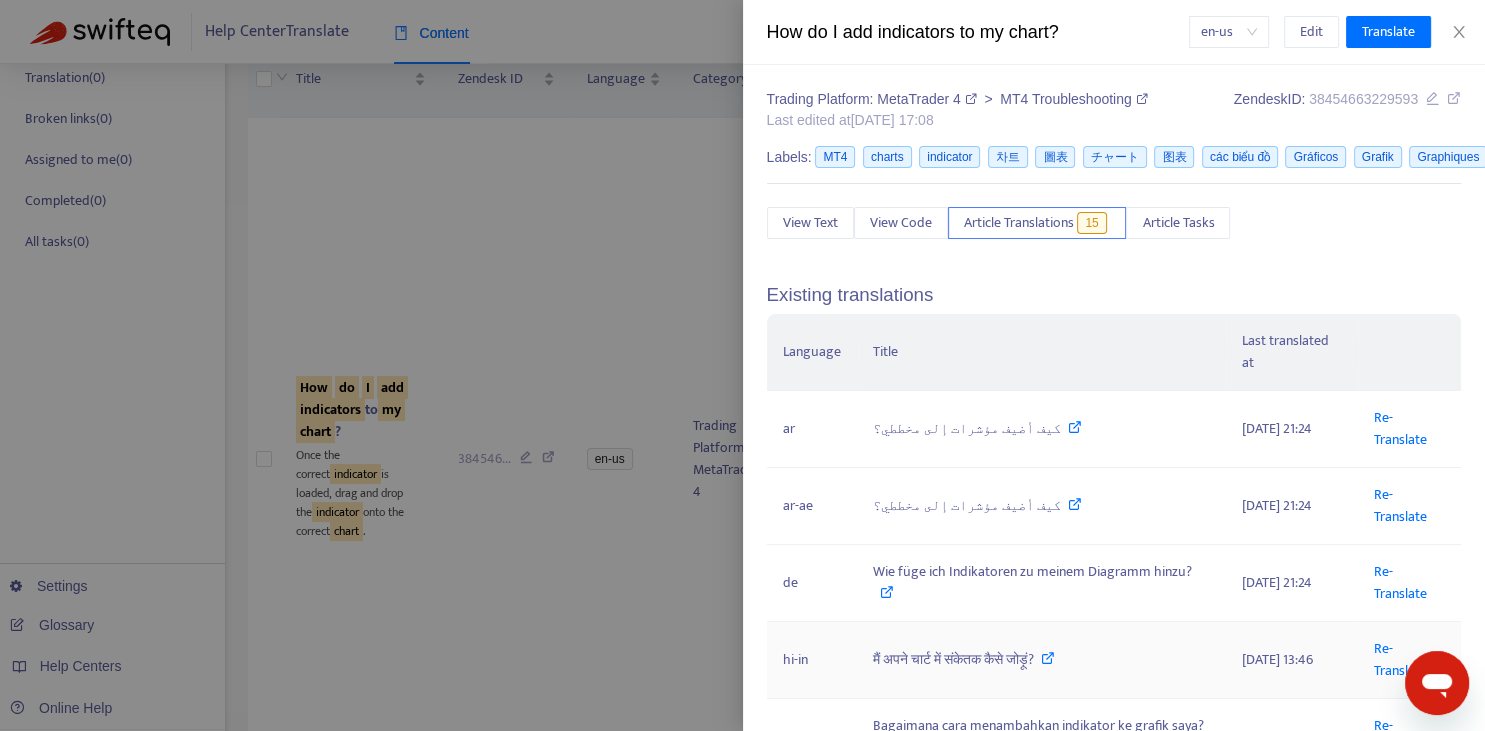 scroll, scrollTop: 294, scrollLeft: 0, axis: vertical 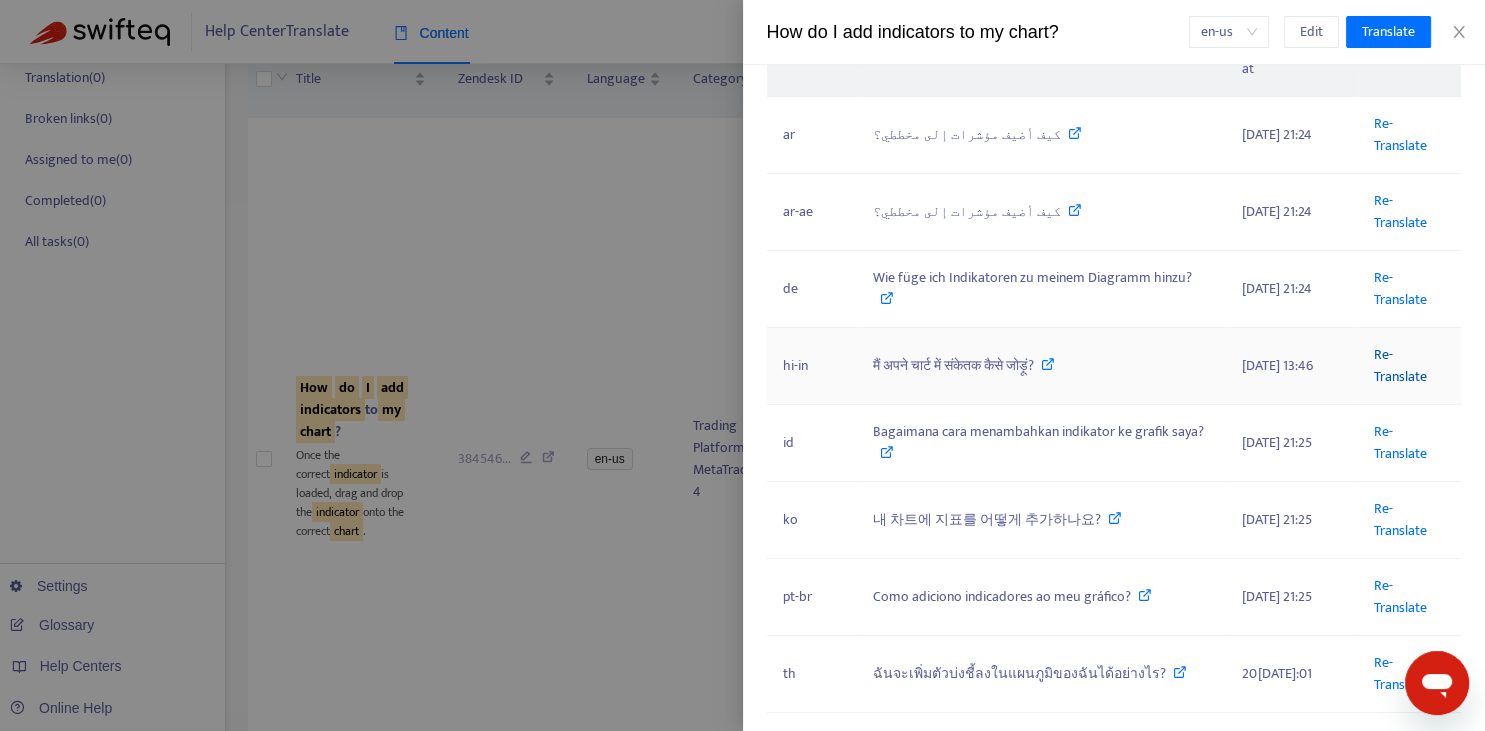 click on "Re-Translate" at bounding box center [1400, 365] 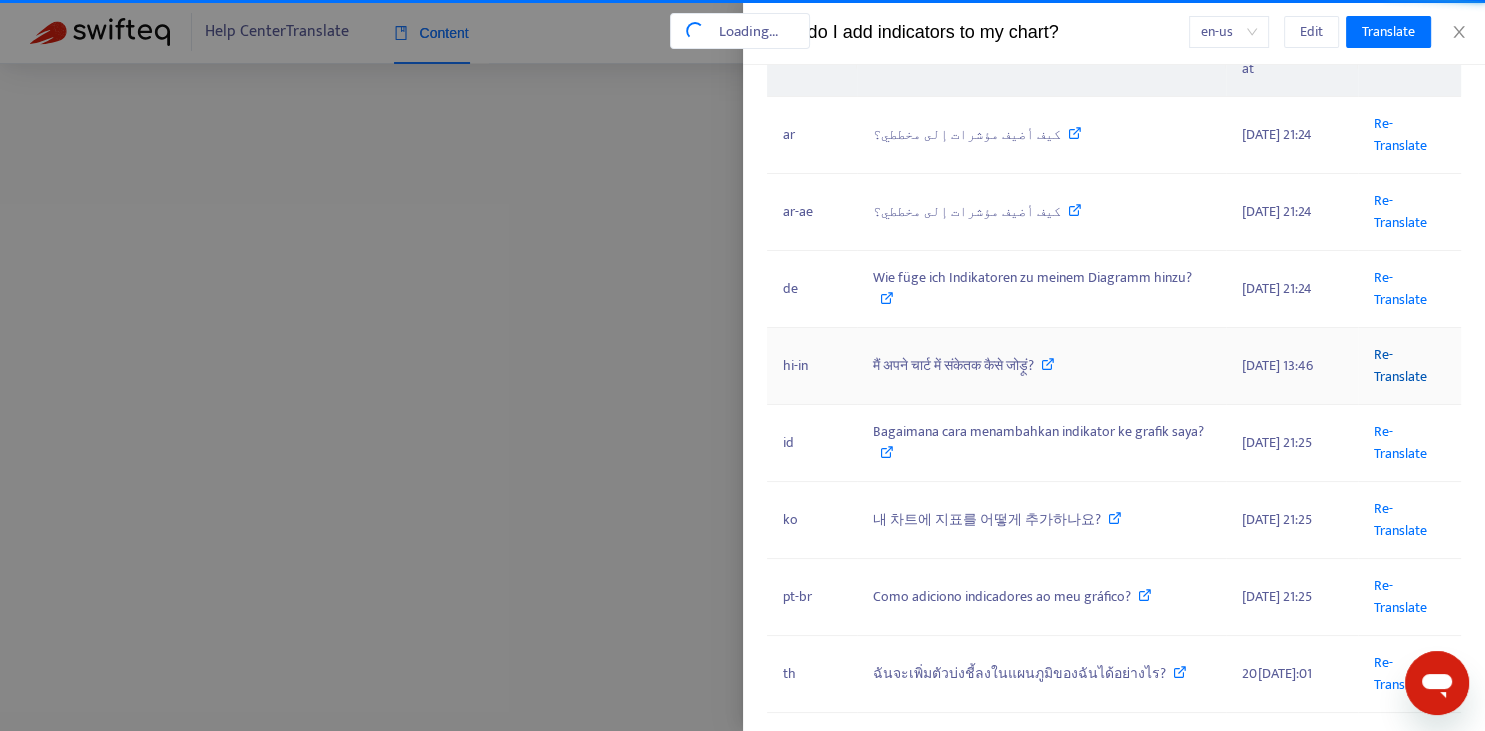 scroll, scrollTop: 40, scrollLeft: 0, axis: vertical 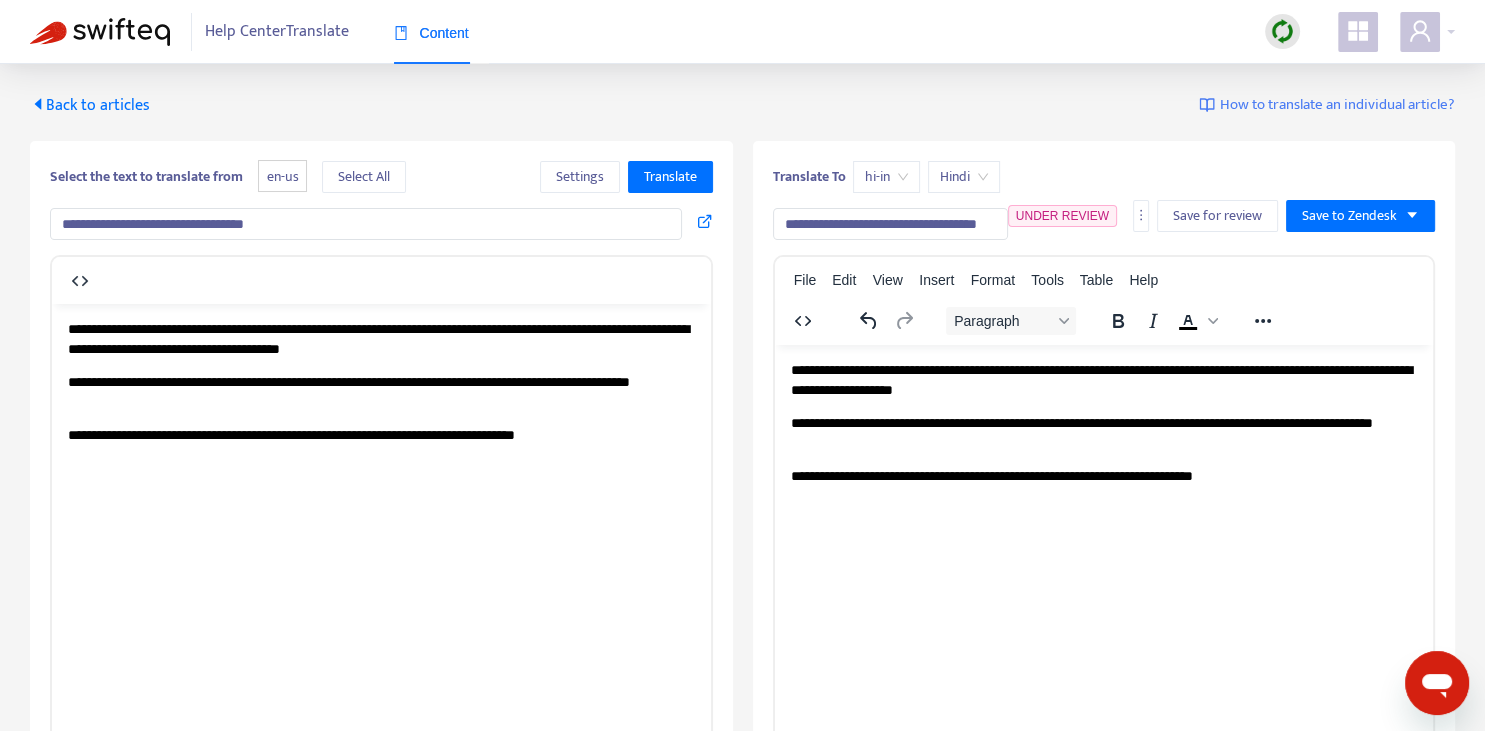 click on "**********" at bounding box center (890, 224) 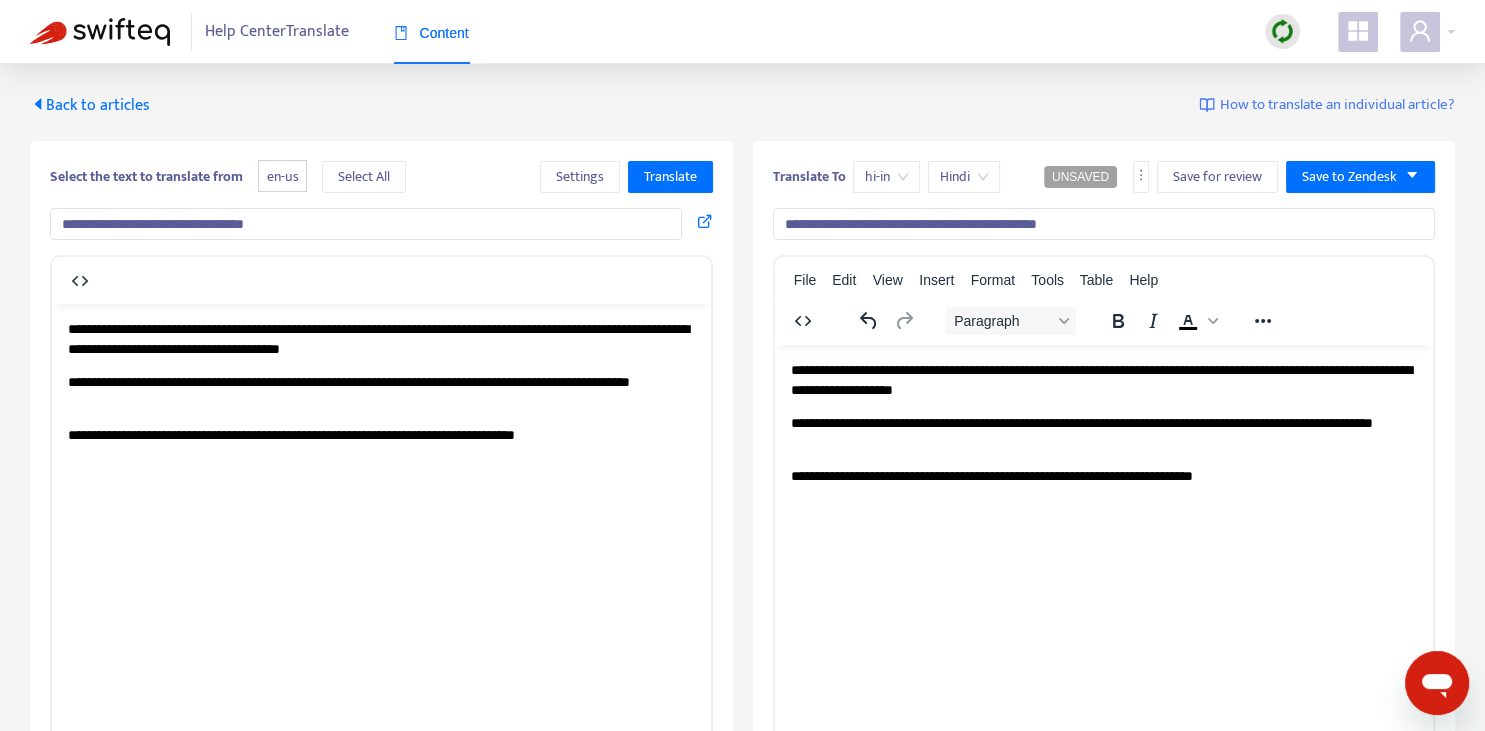 type on "**********" 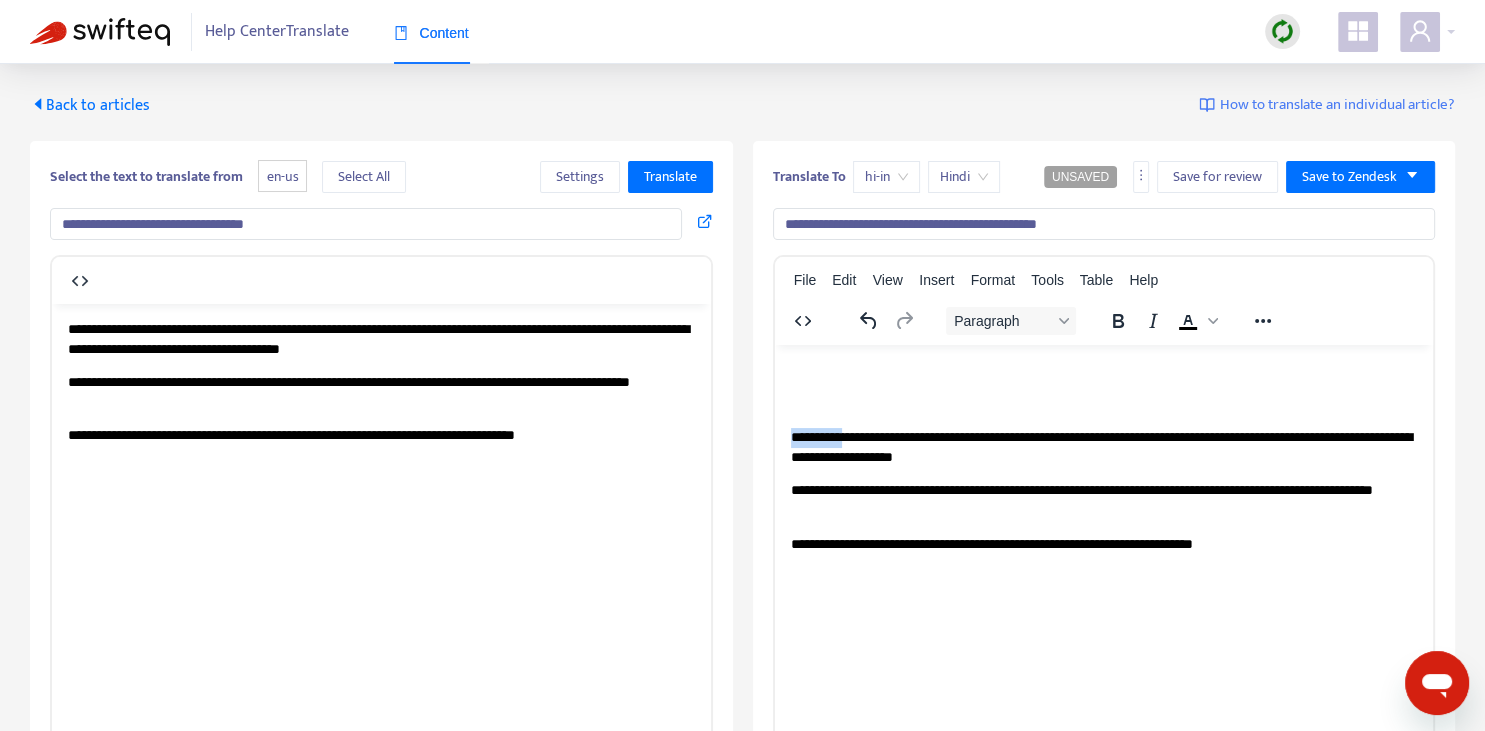 copy on "**********" 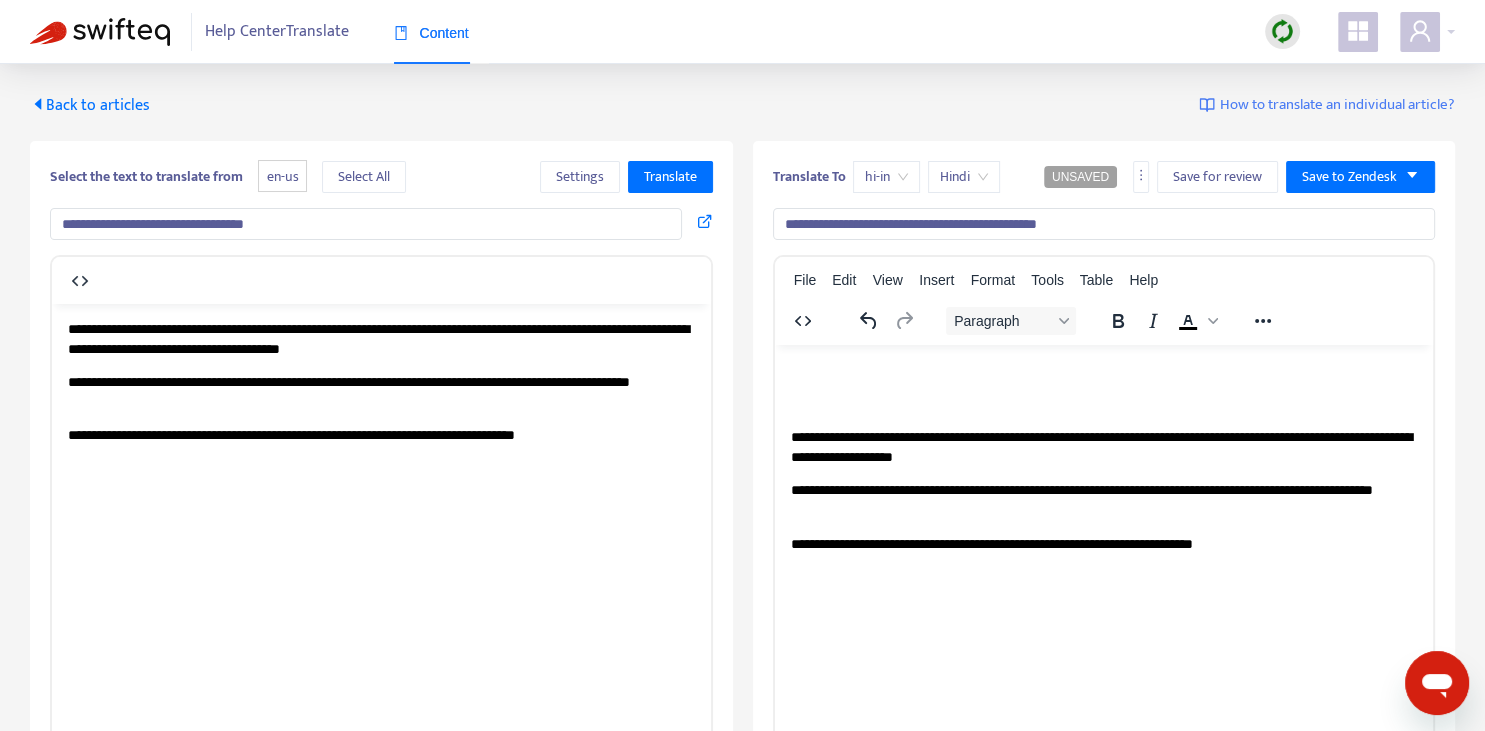 paste 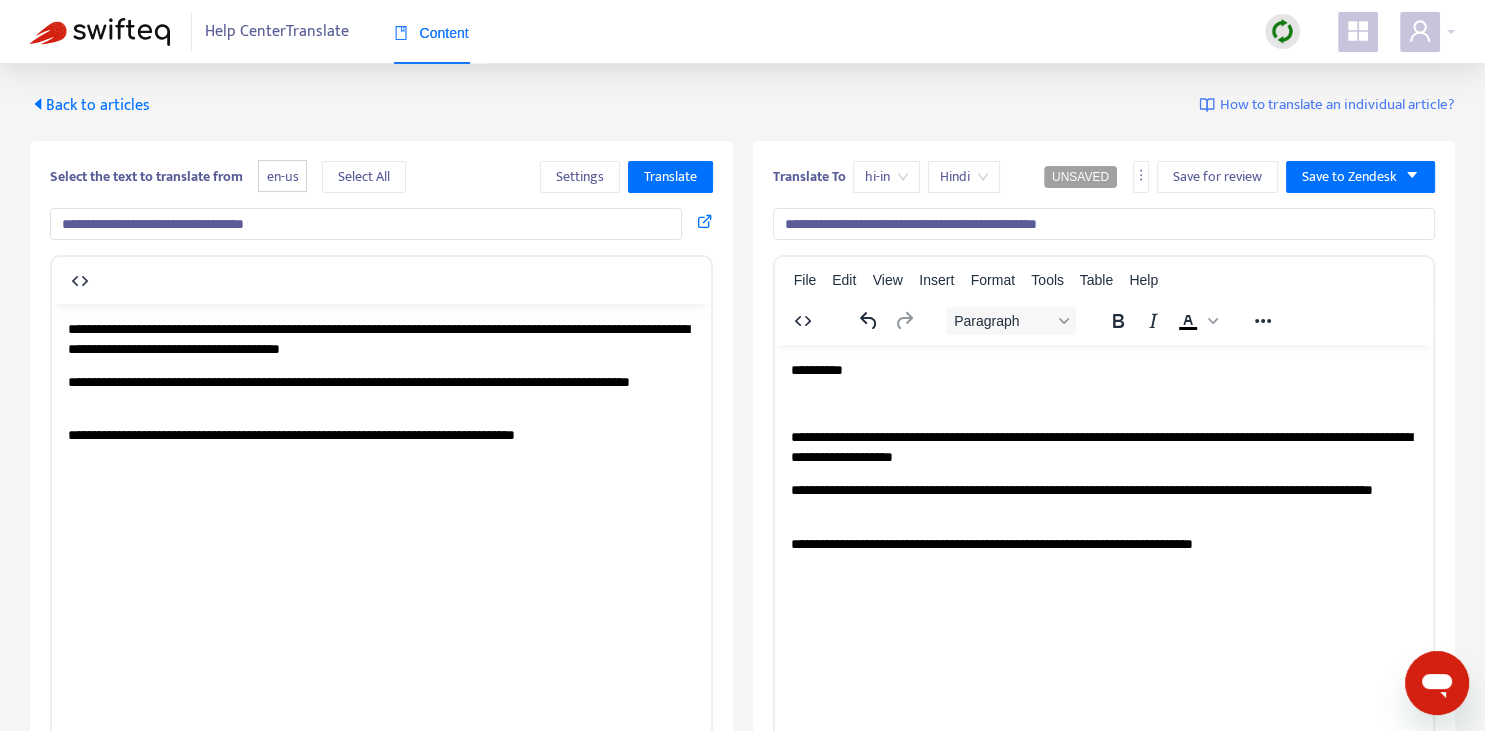 type 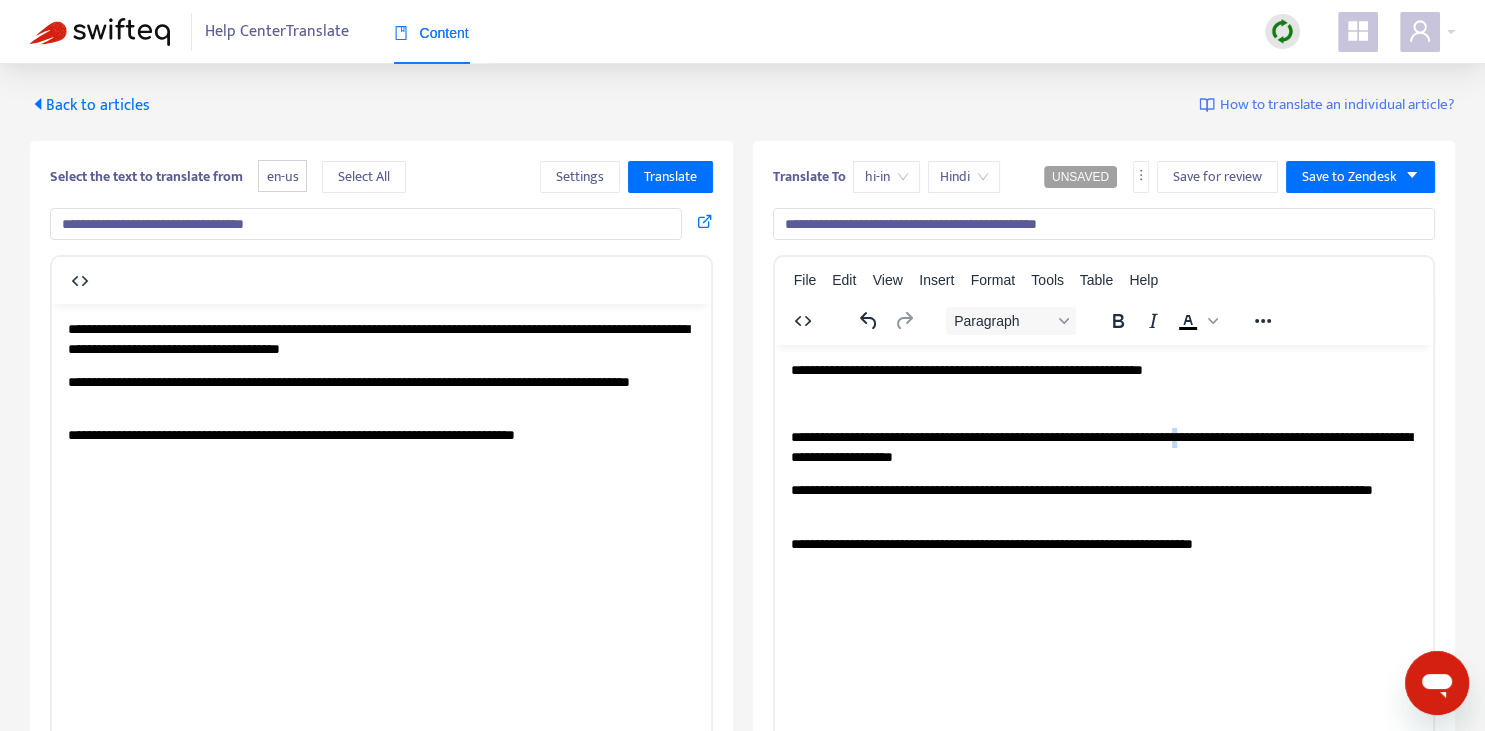 copy on "*" 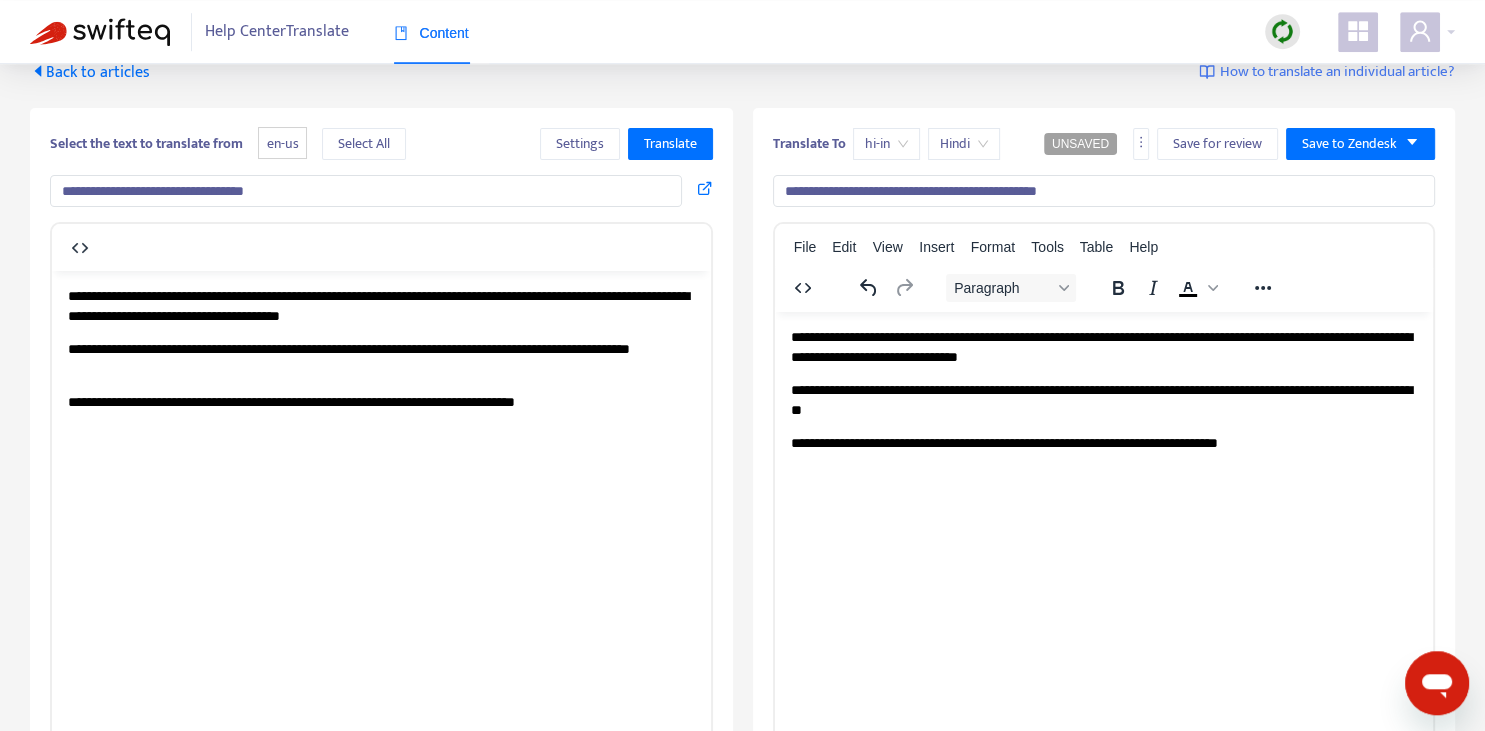 scroll, scrollTop: 0, scrollLeft: 0, axis: both 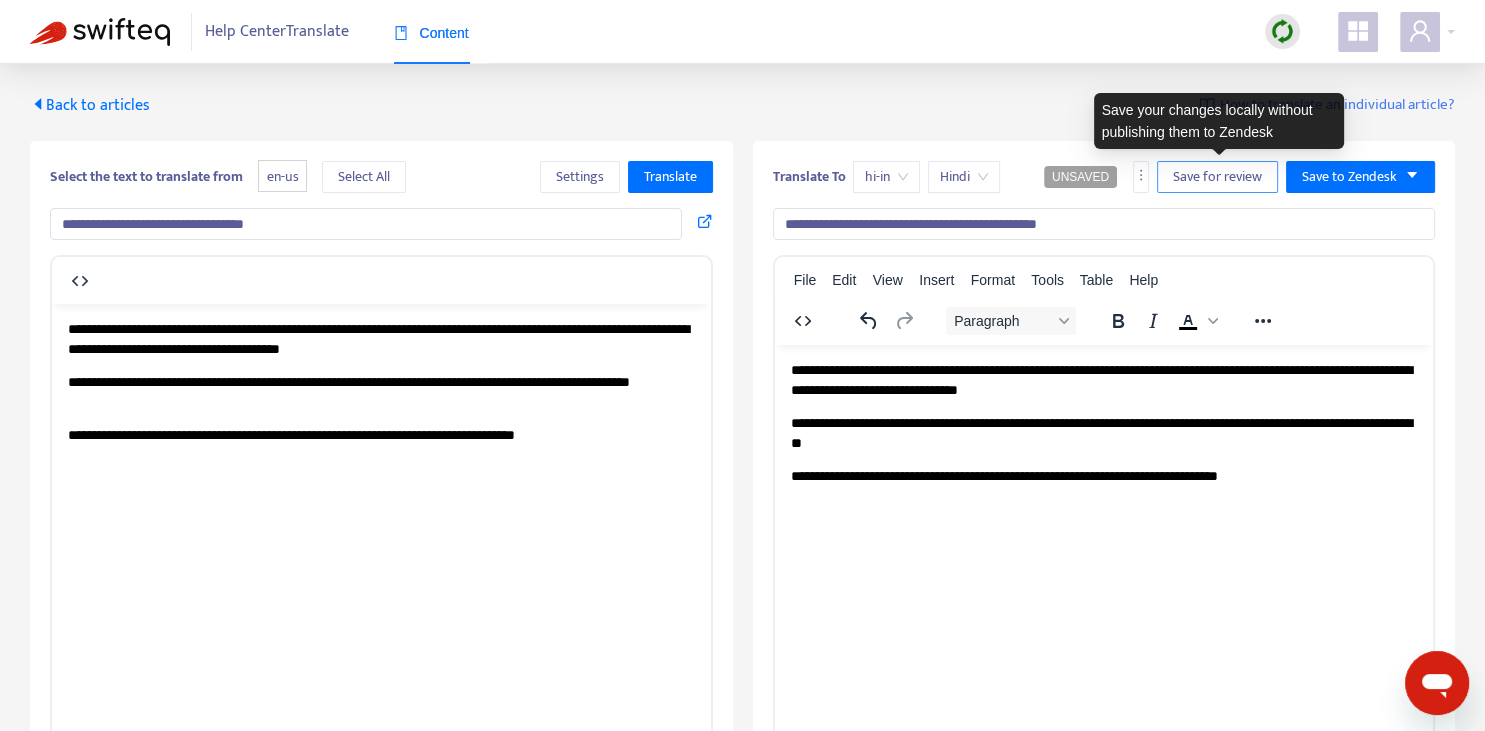 click on "Save for review" at bounding box center [1217, 177] 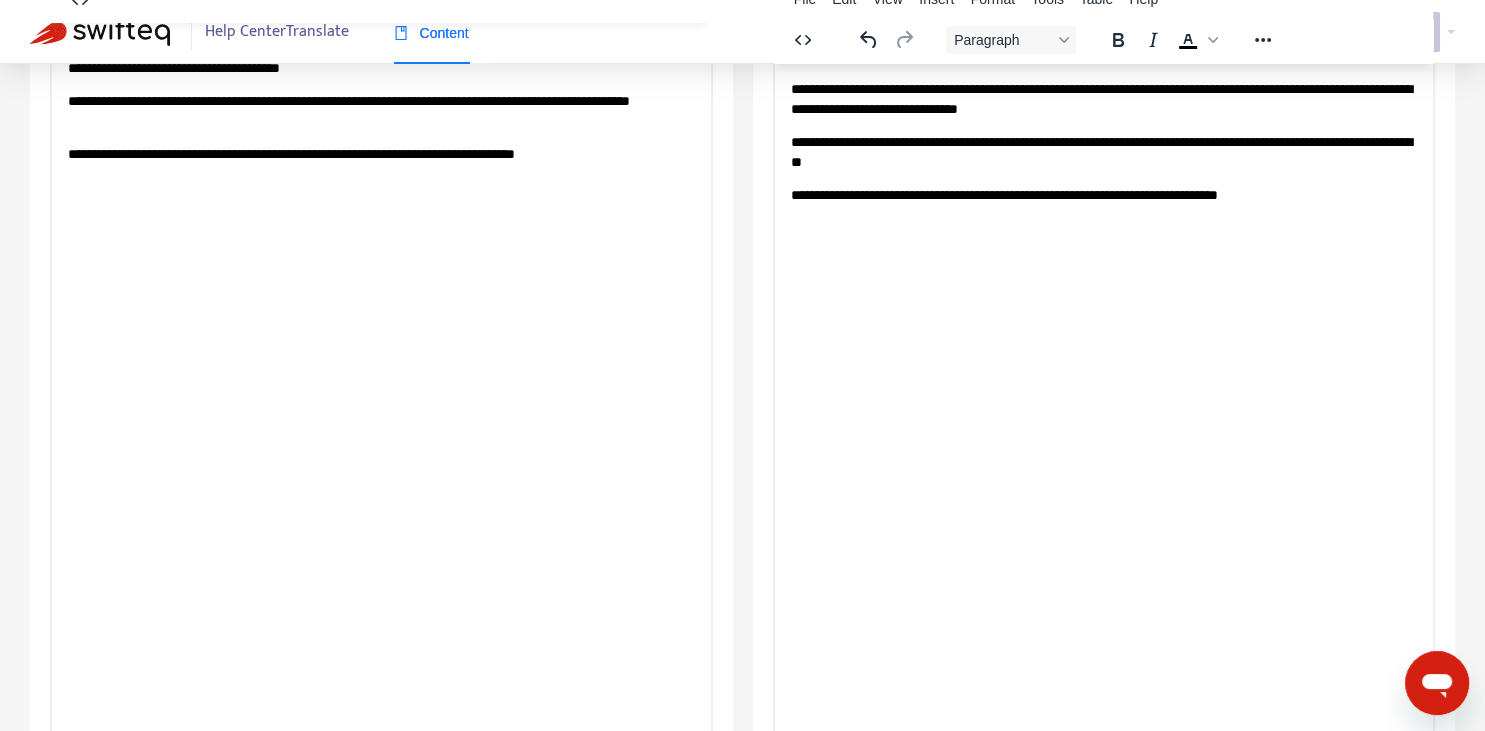 scroll, scrollTop: 343, scrollLeft: 0, axis: vertical 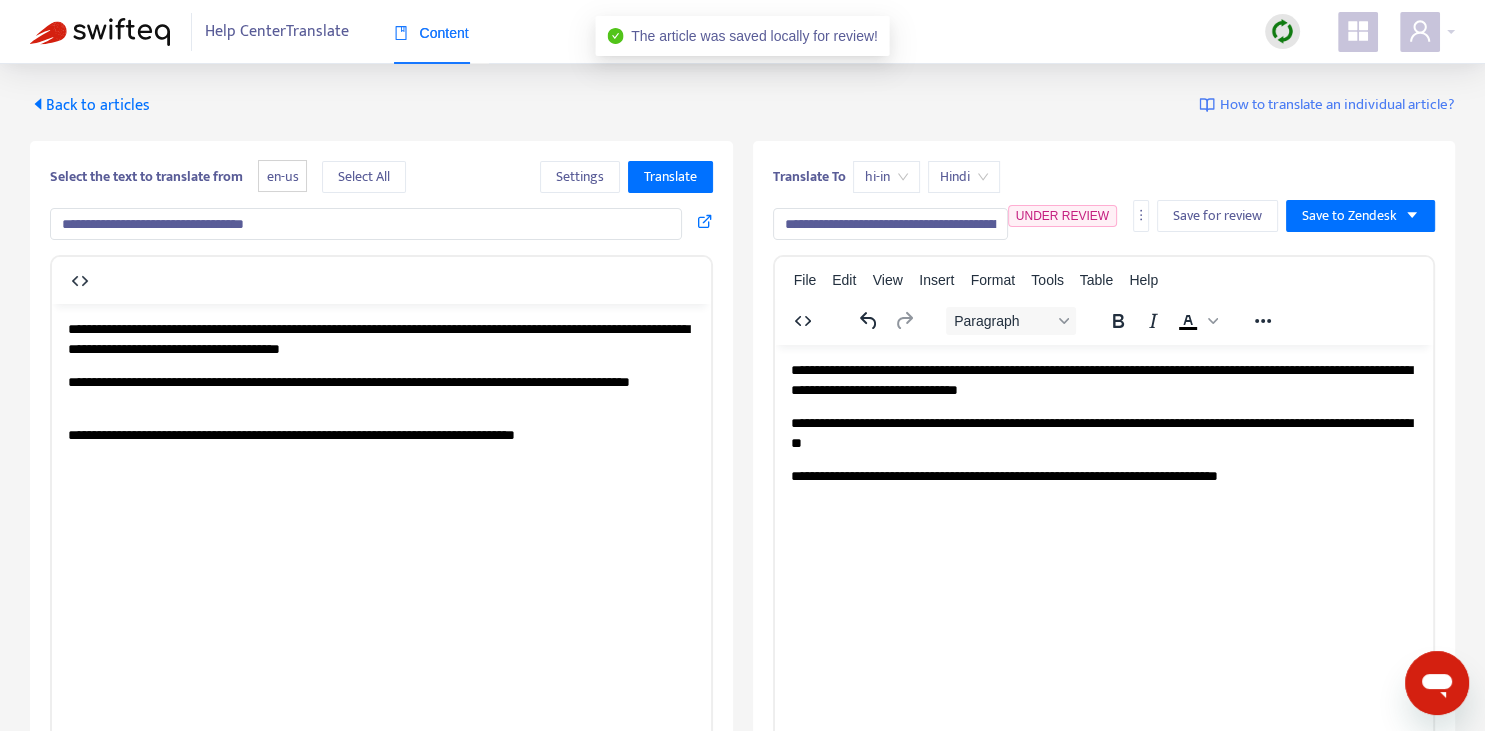 click on "Back to articles" at bounding box center [90, 105] 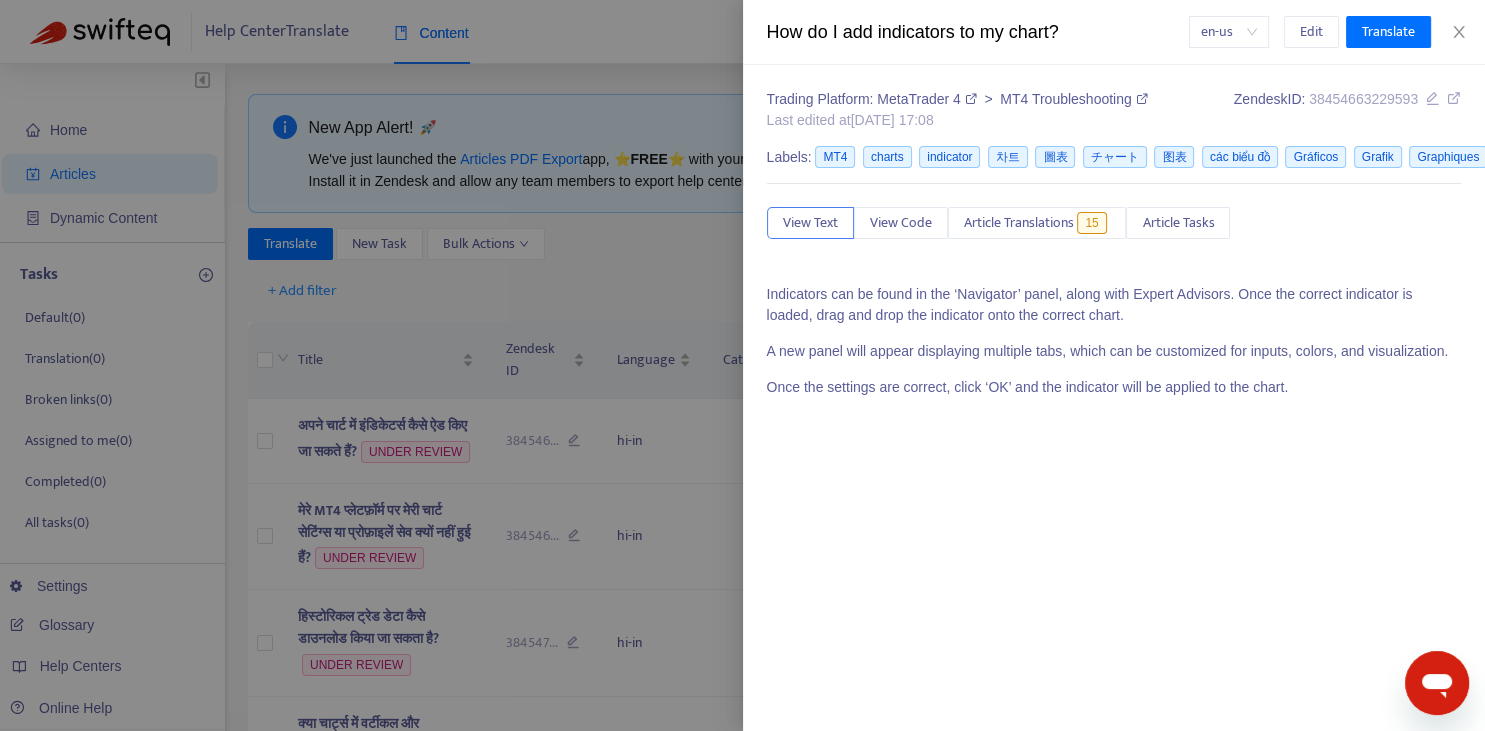 click at bounding box center (742, 365) 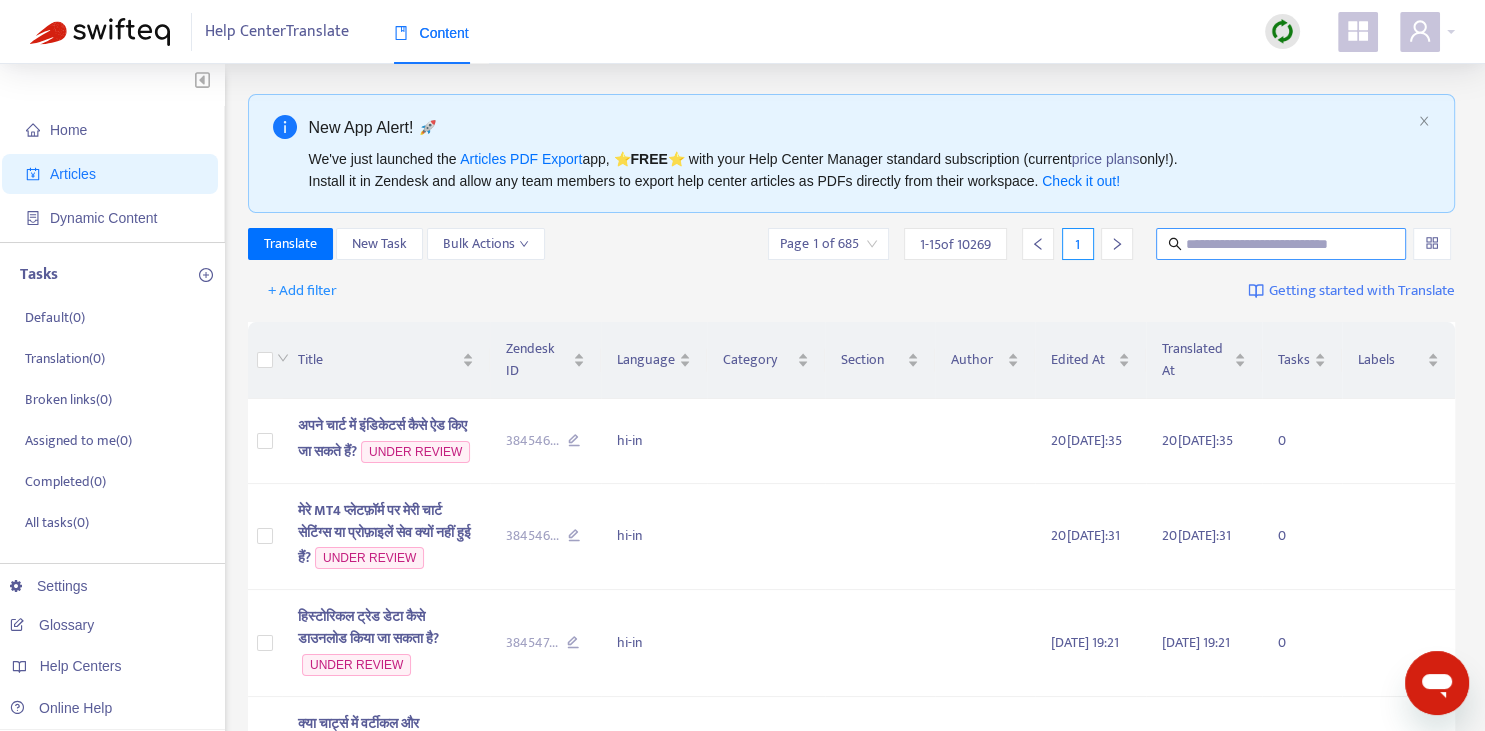 drag, startPoint x: 1219, startPoint y: 219, endPoint x: 1249, endPoint y: 236, distance: 34.48188 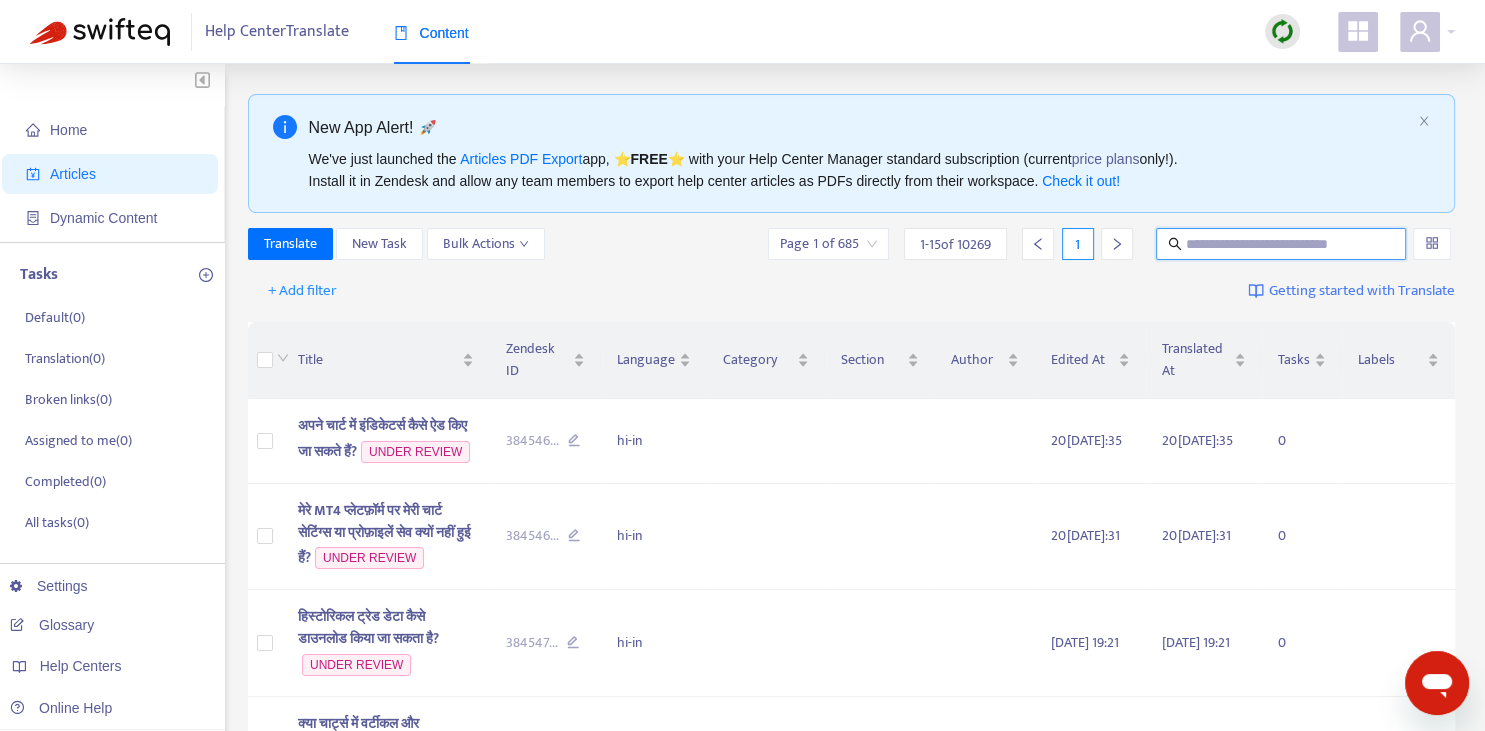 paste on "**********" 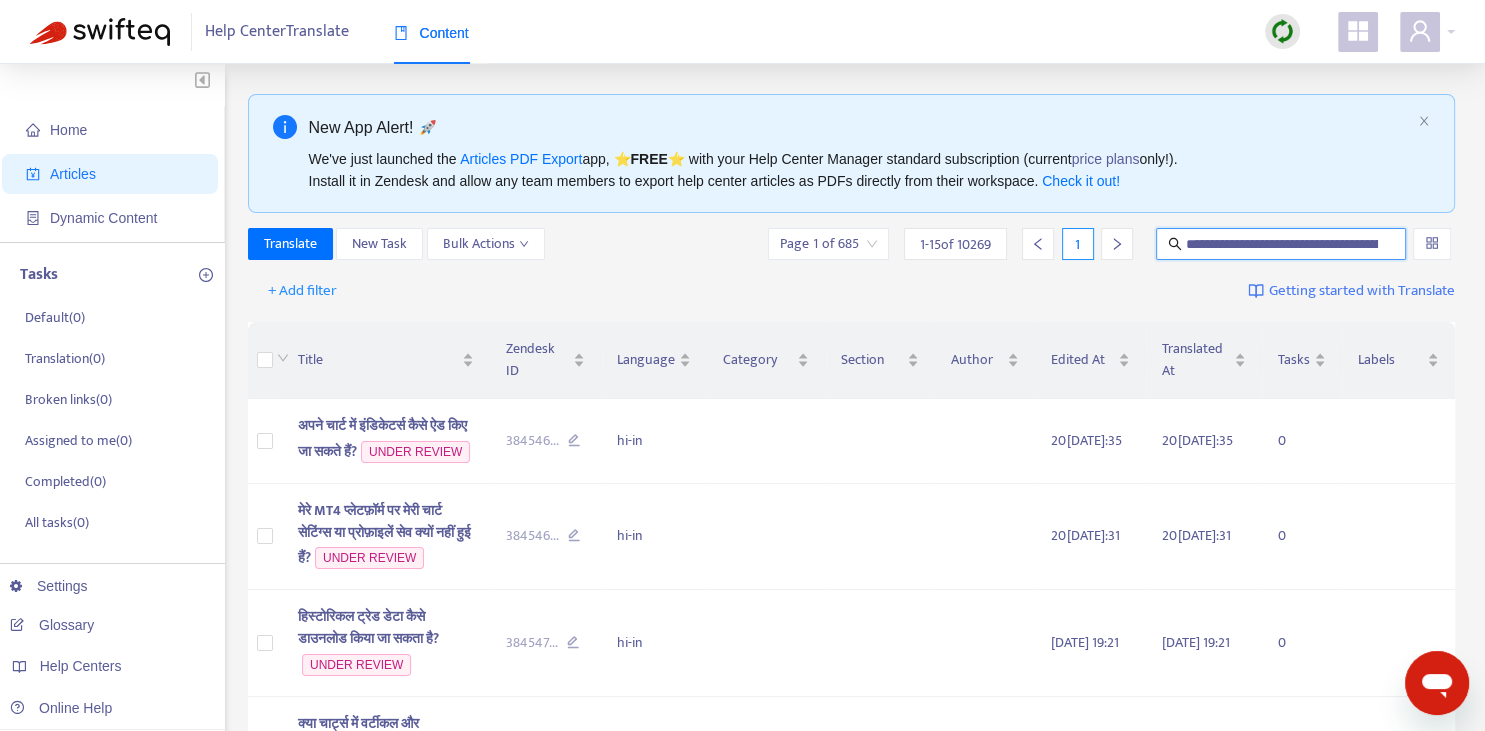 scroll, scrollTop: 0, scrollLeft: 127, axis: horizontal 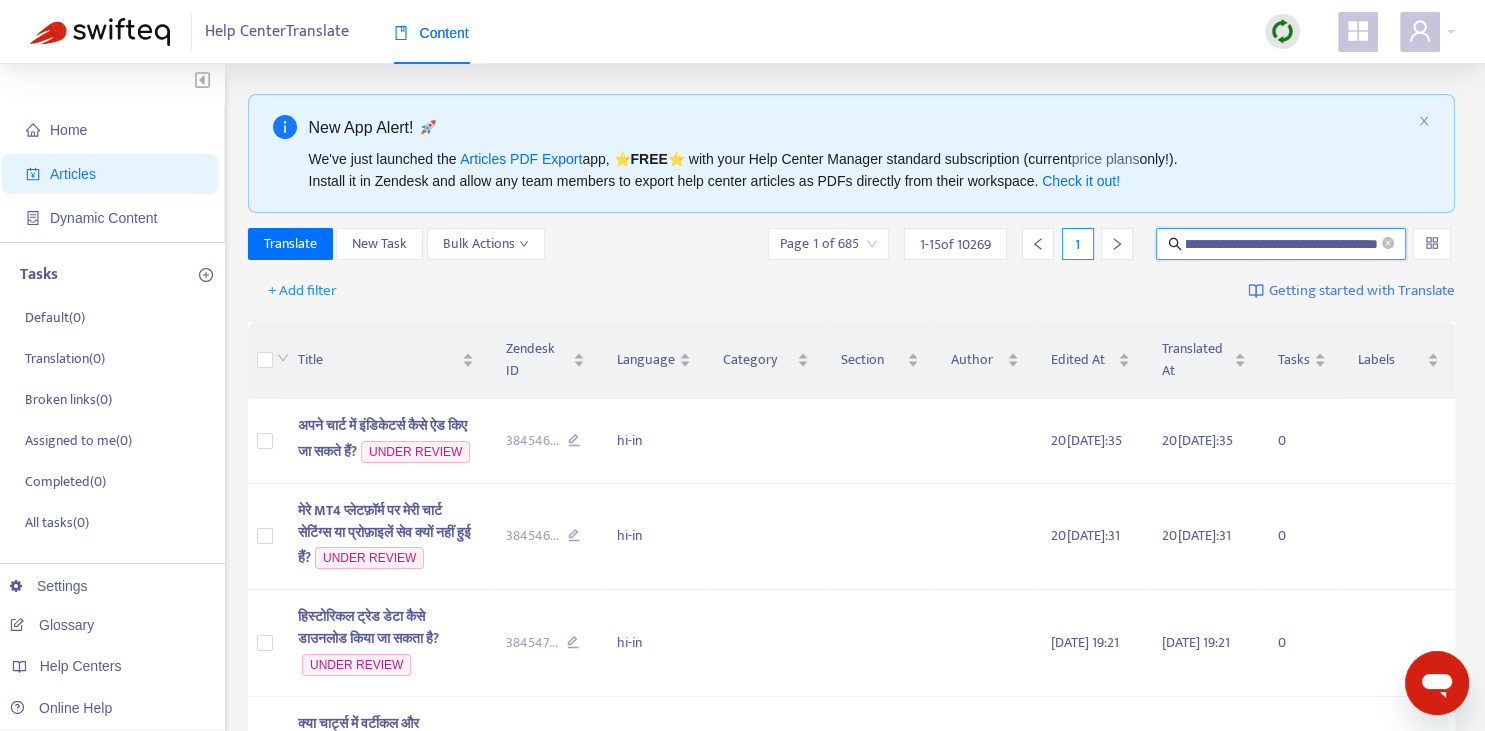 type on "**********" 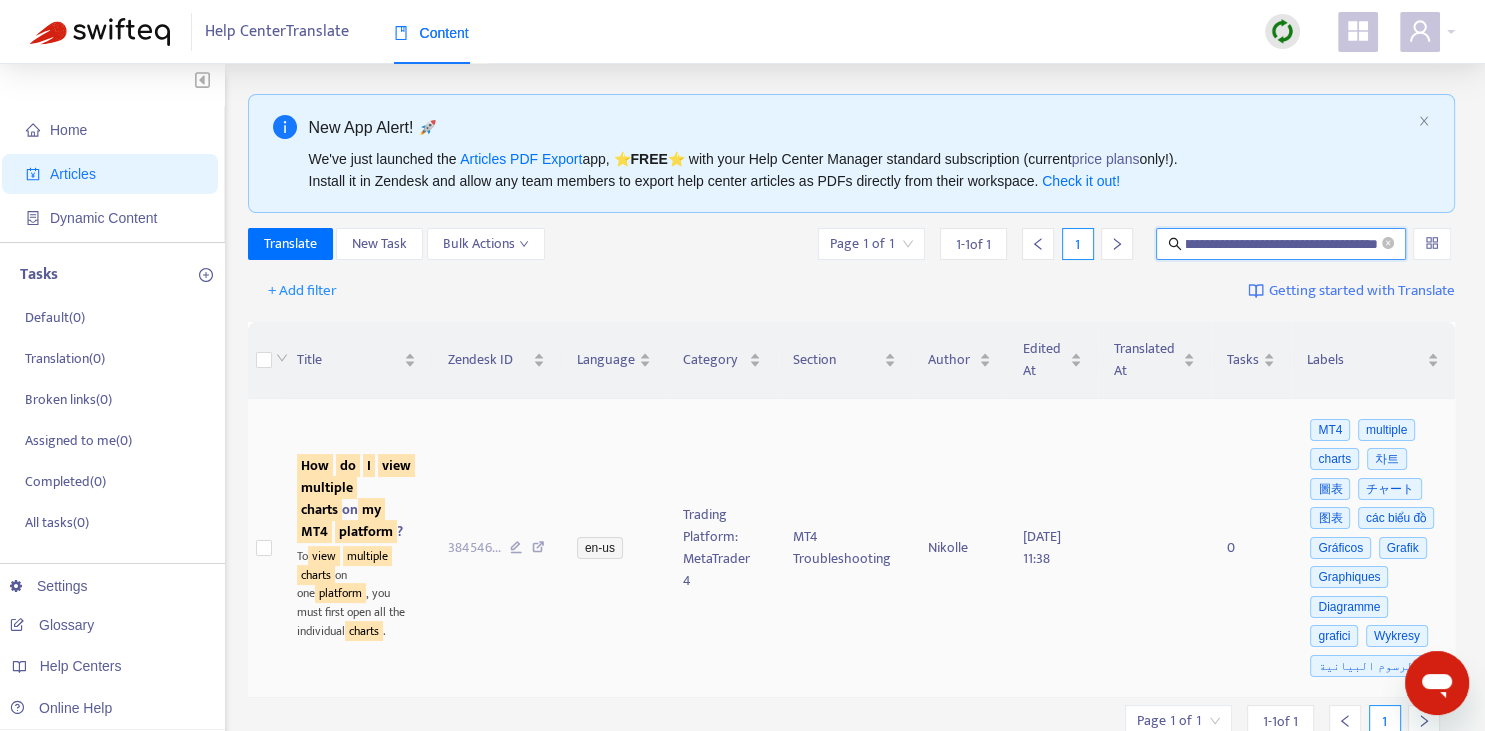 click on "multiple" at bounding box center (327, 487) 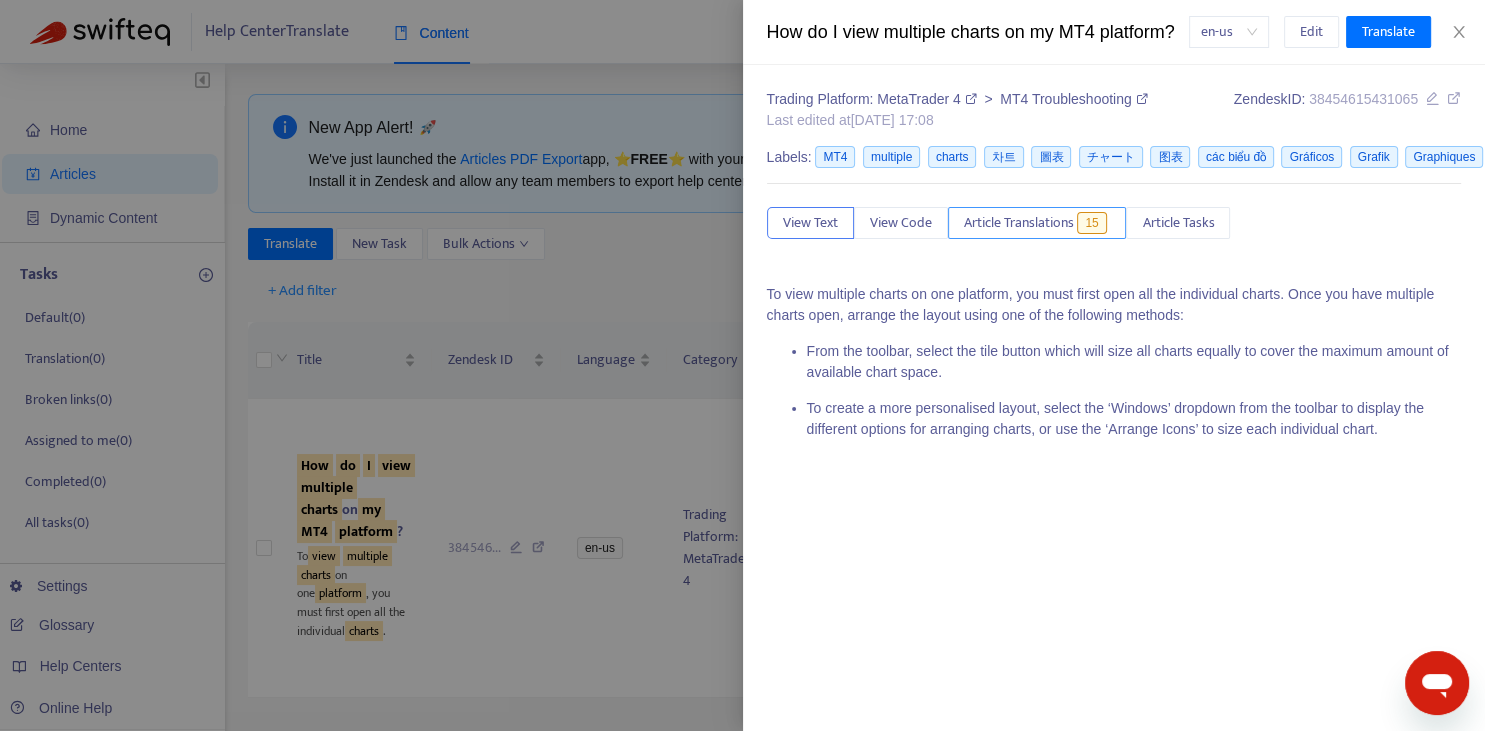 click on "Article Translations" at bounding box center (1019, 223) 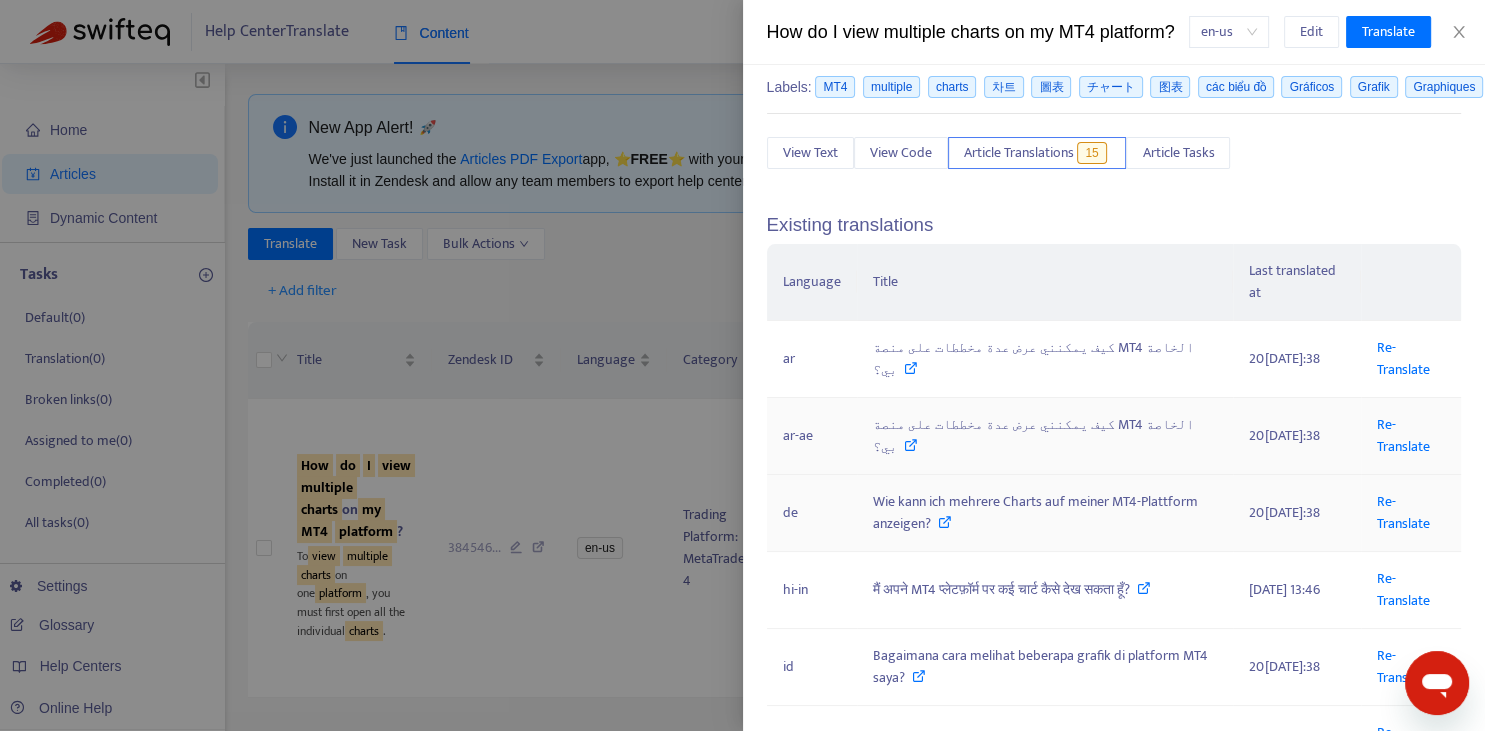 scroll, scrollTop: 74, scrollLeft: 0, axis: vertical 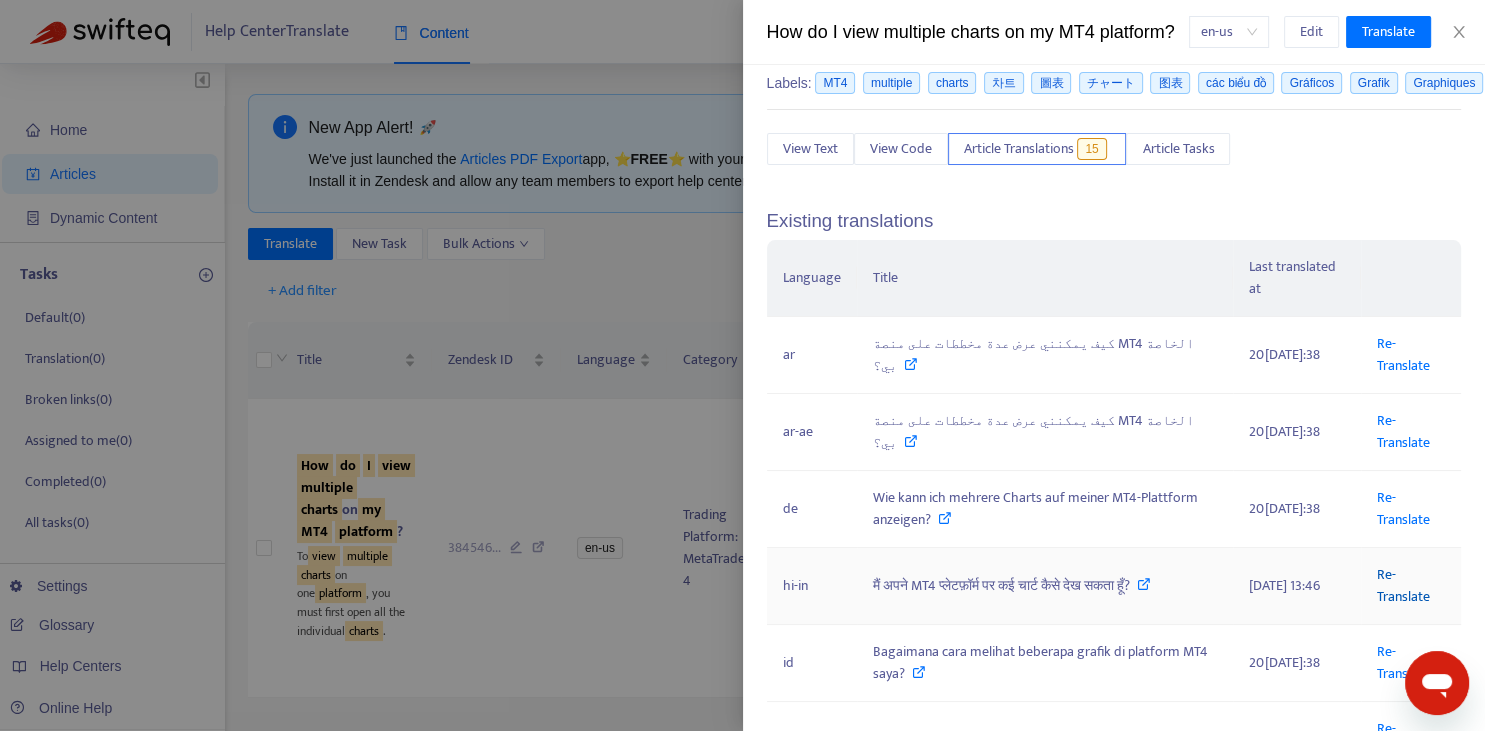 click on "Re-Translate" at bounding box center (1403, 585) 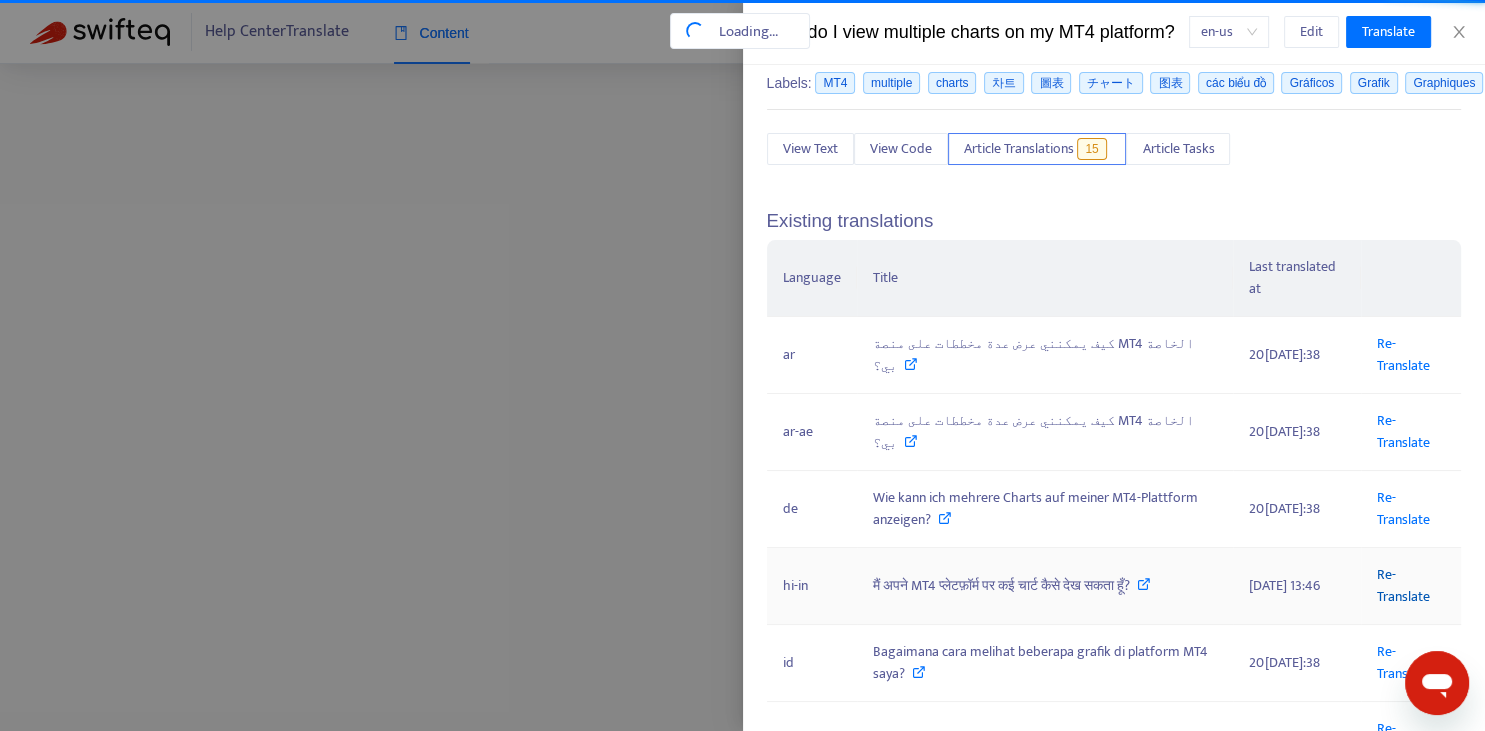 scroll, scrollTop: 0, scrollLeft: 127, axis: horizontal 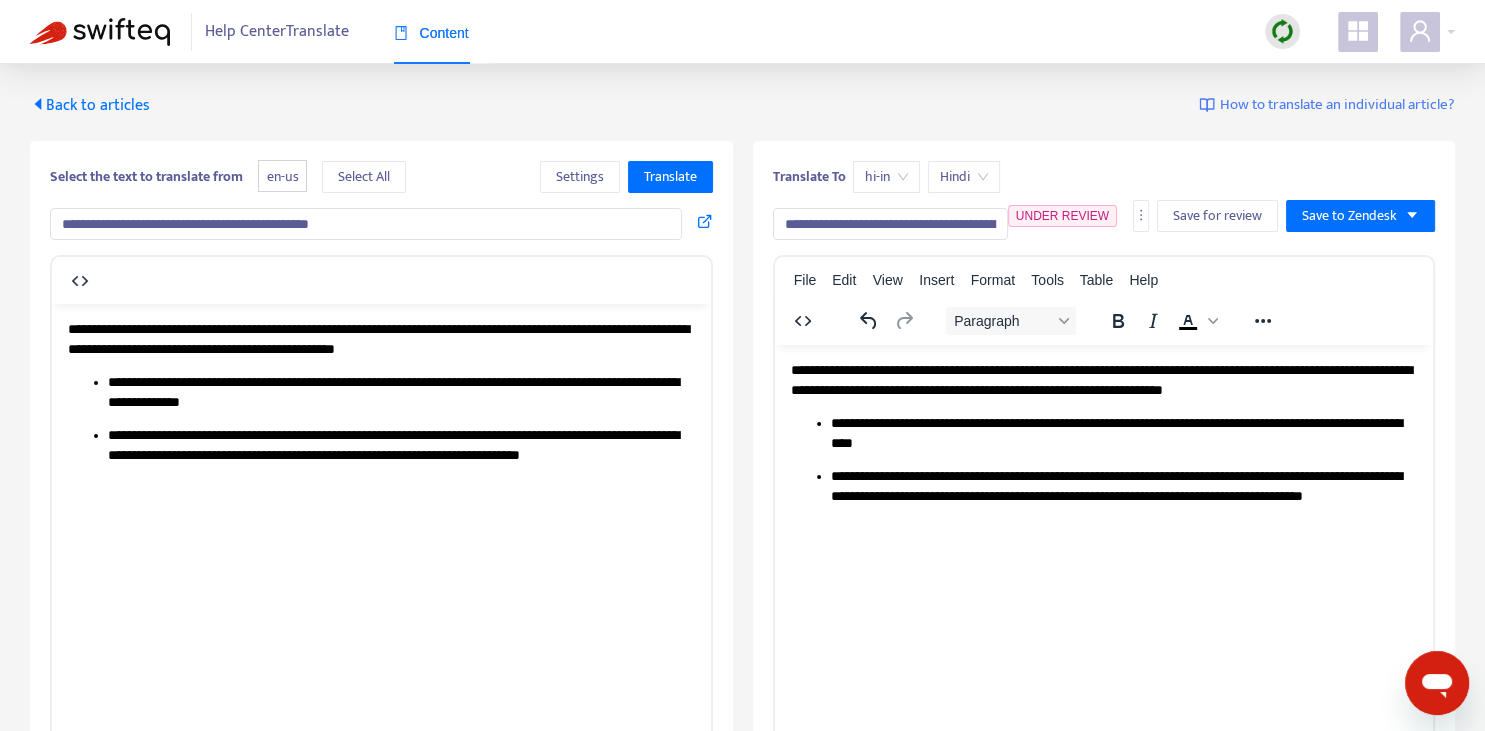 drag, startPoint x: 802, startPoint y: 228, endPoint x: 754, endPoint y: 219, distance: 48.83646 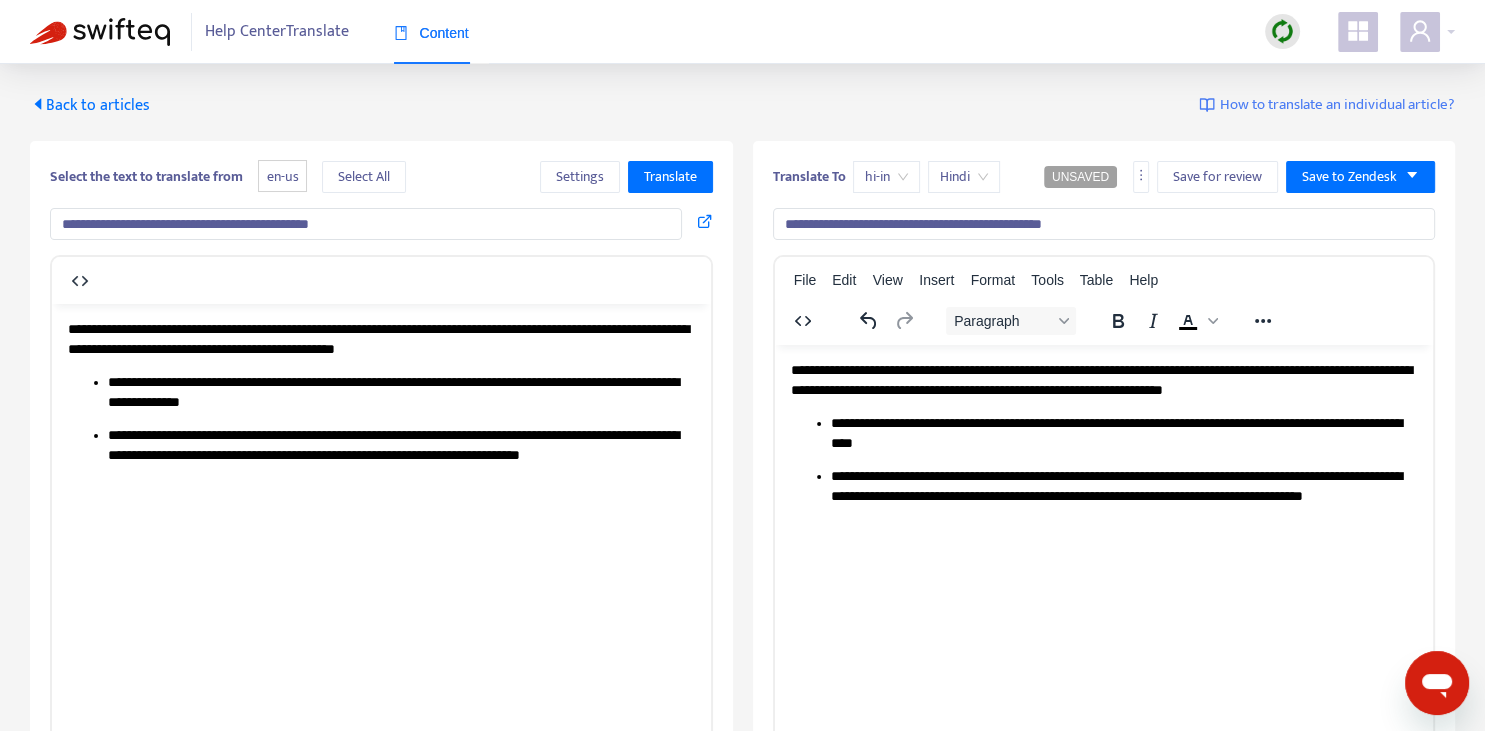 drag, startPoint x: 988, startPoint y: 223, endPoint x: 1107, endPoint y: 220, distance: 119.03781 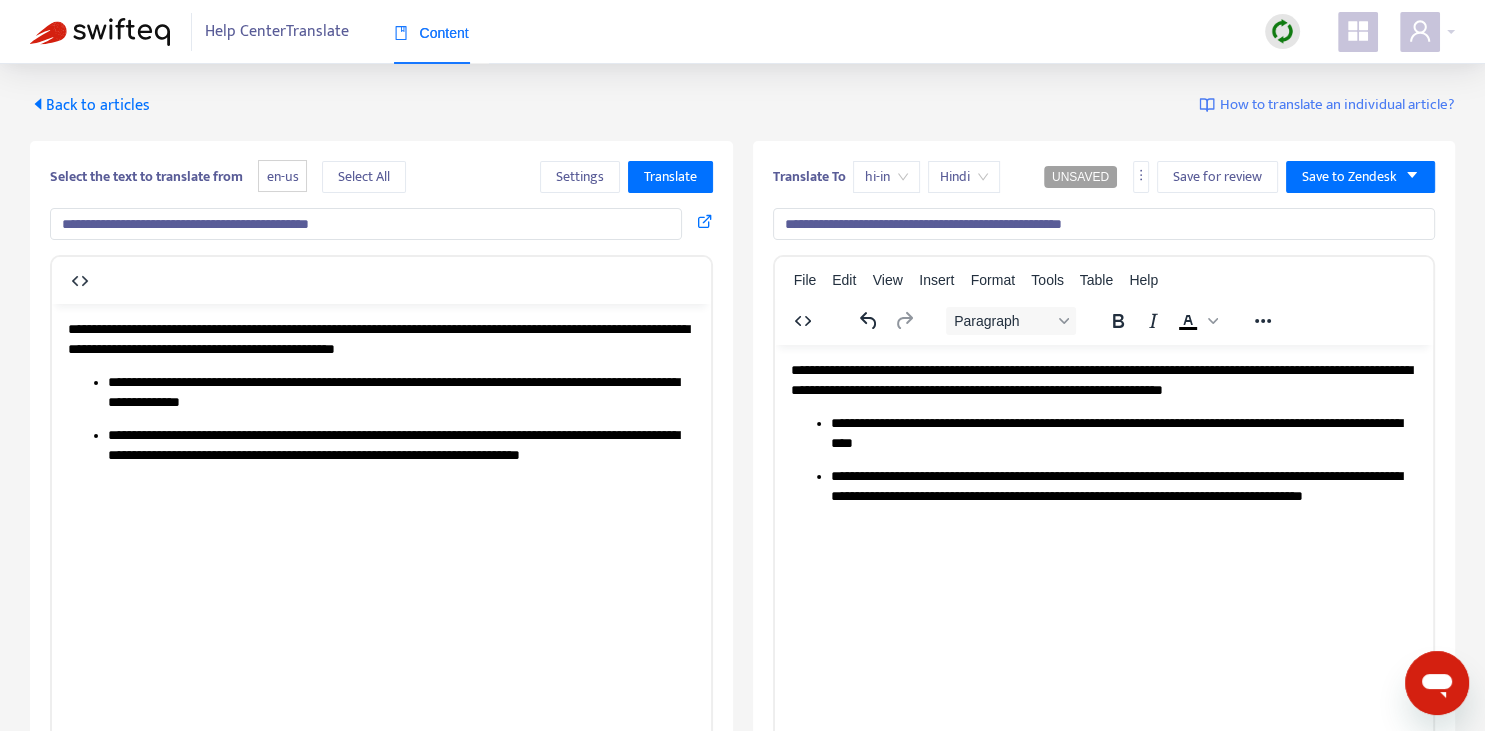 type on "**********" 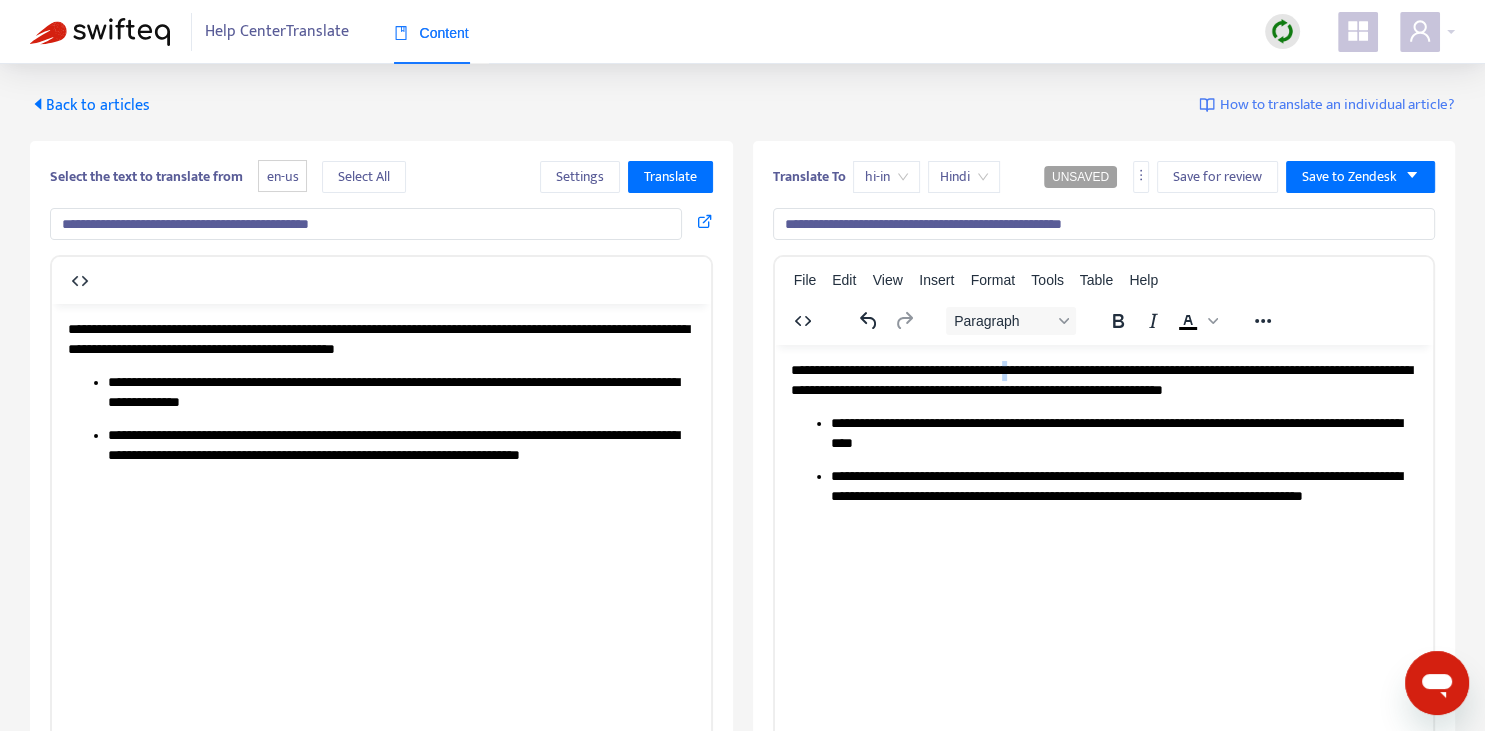 type 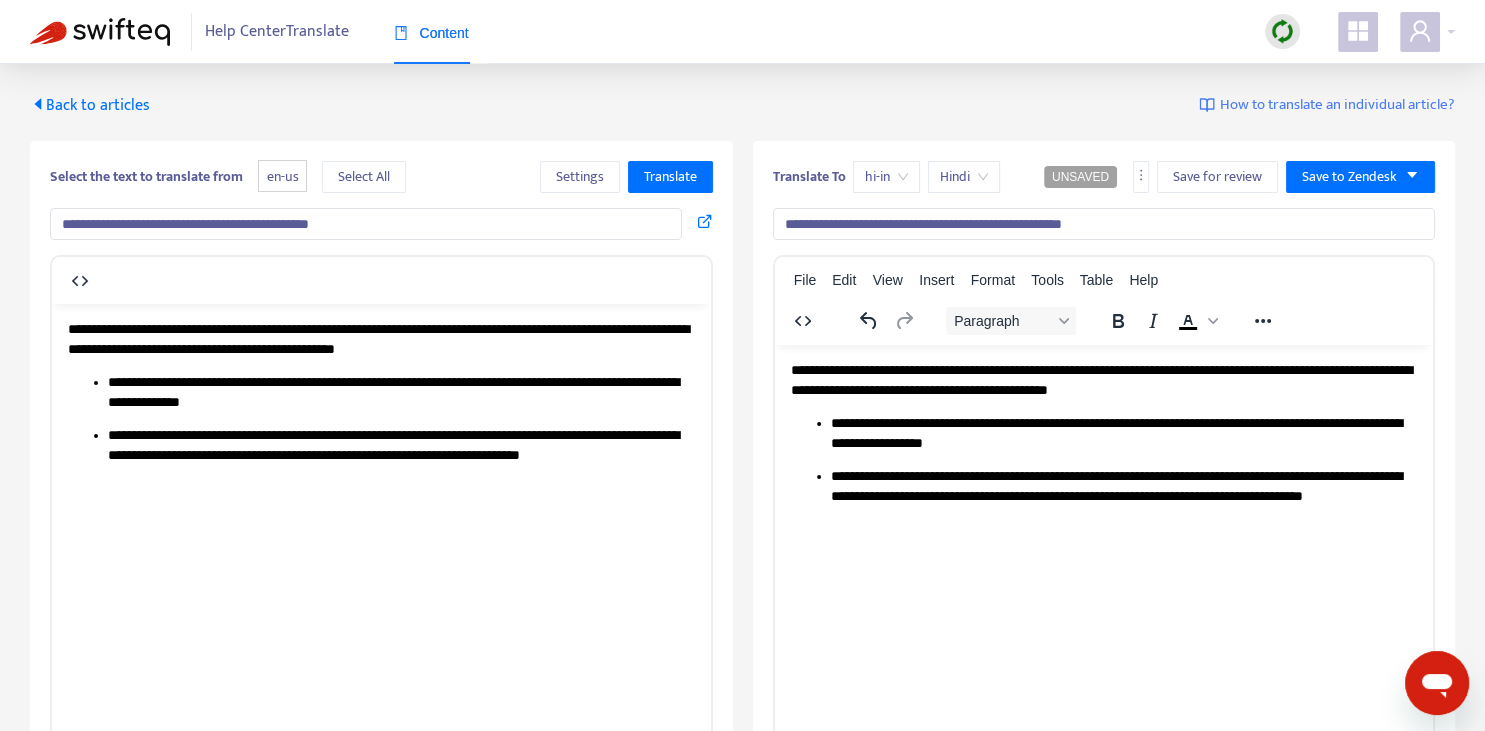 click on "**********" at bounding box center (1123, 495) 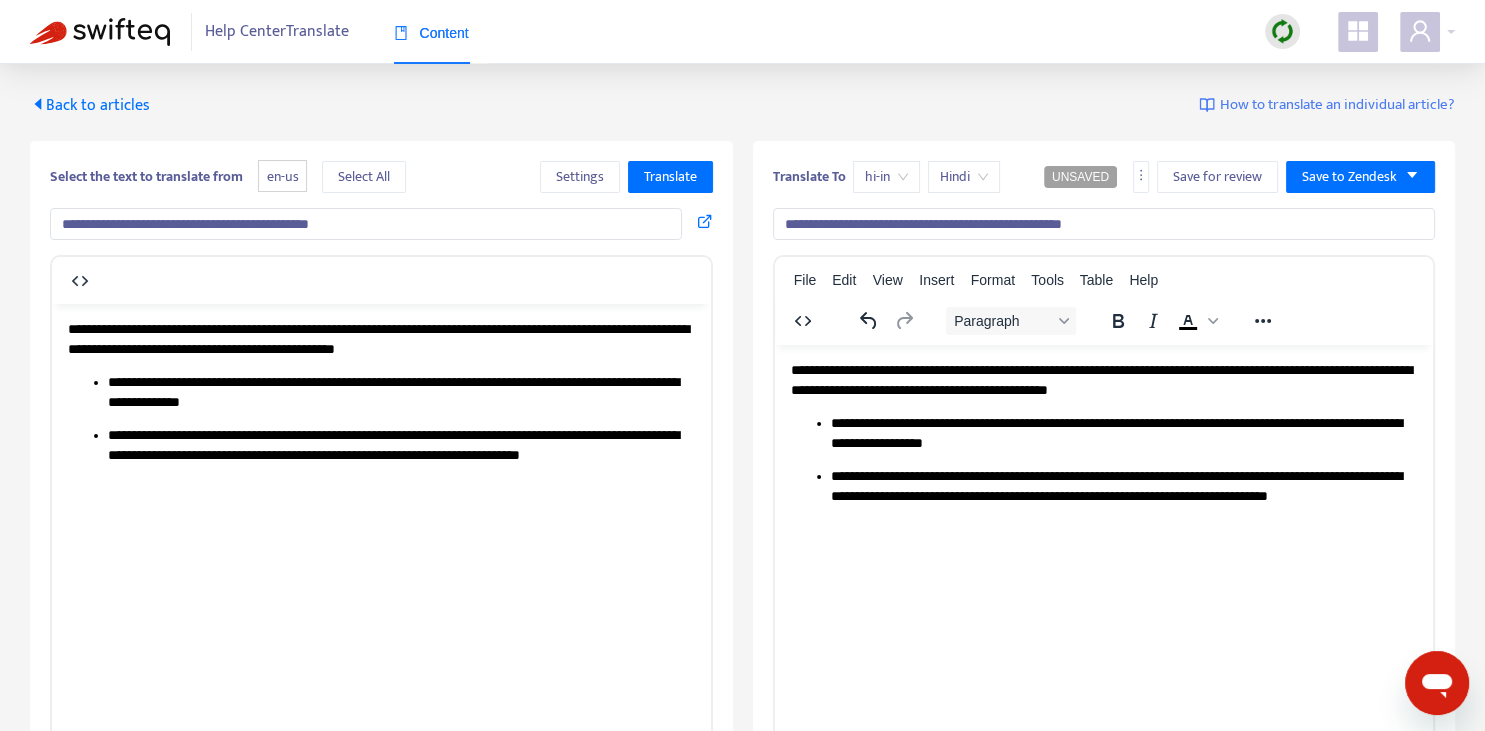 scroll, scrollTop: 343, scrollLeft: 0, axis: vertical 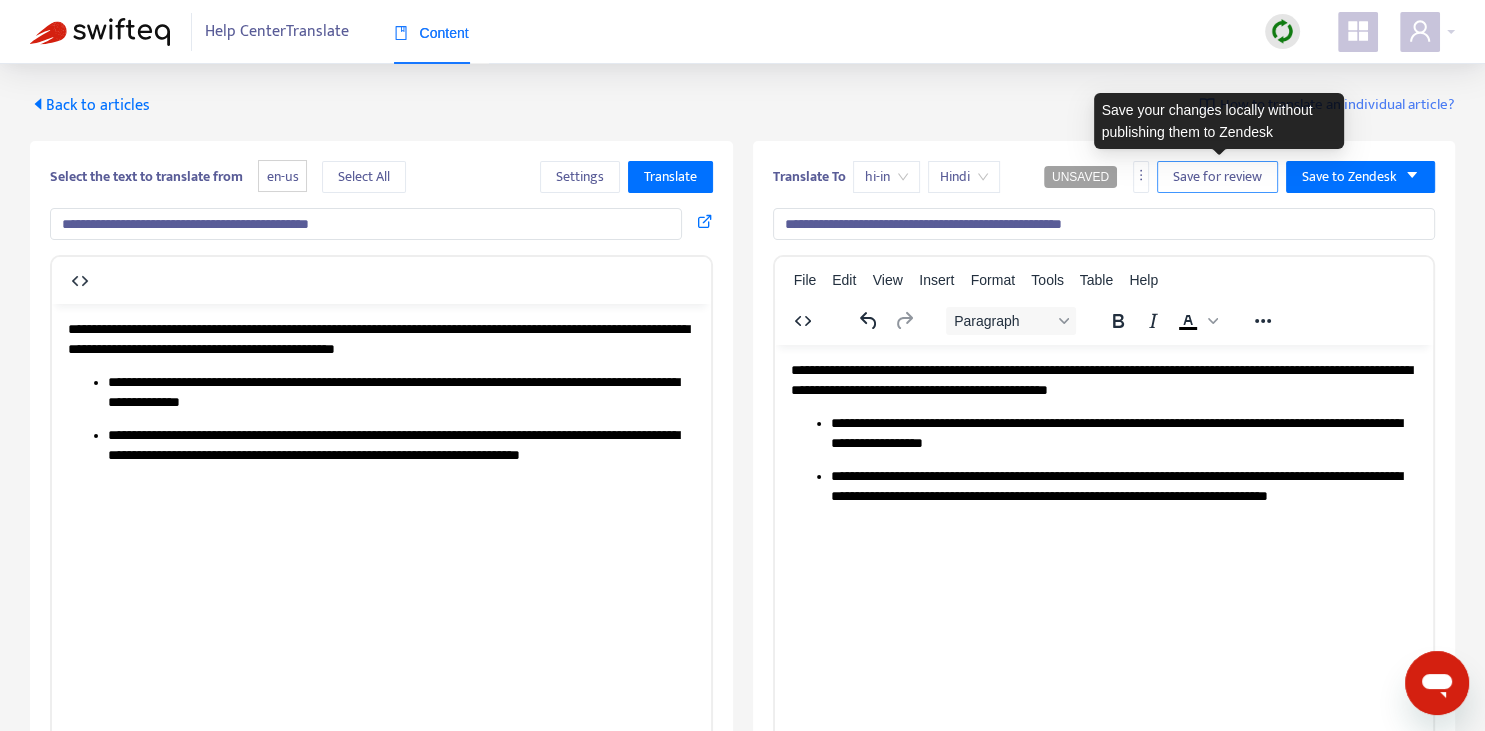 click on "Save for review" at bounding box center (1217, 177) 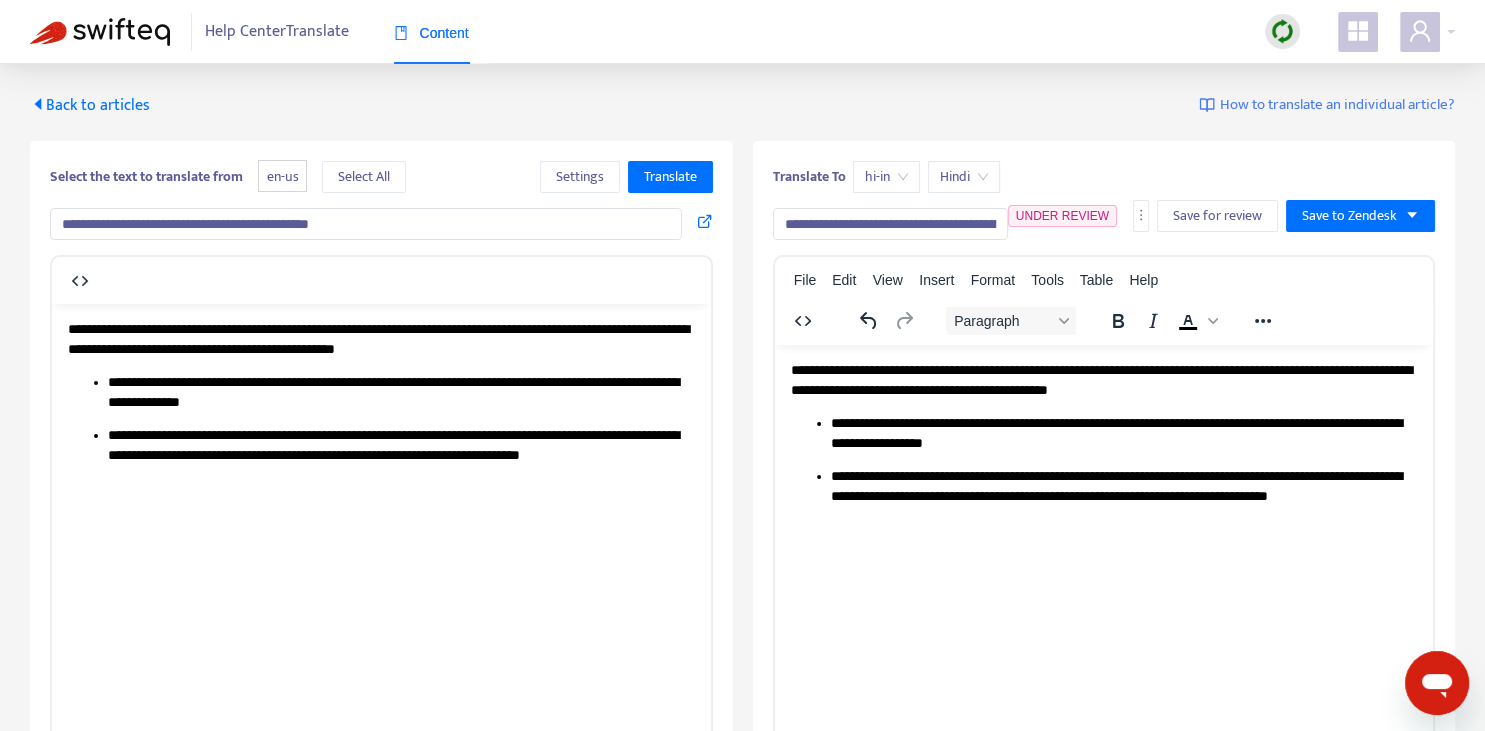 click on "Back to articles" at bounding box center (90, 105) 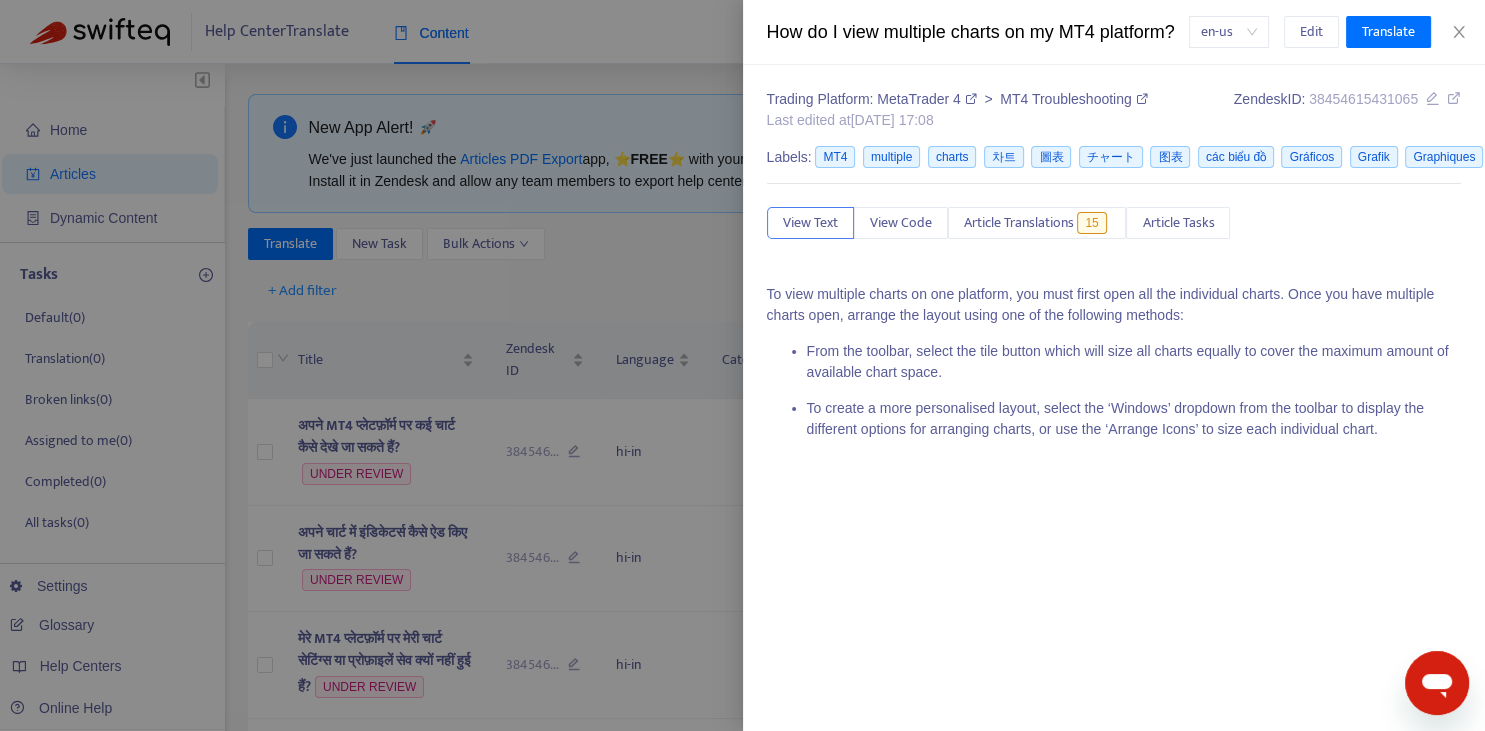 click at bounding box center [742, 365] 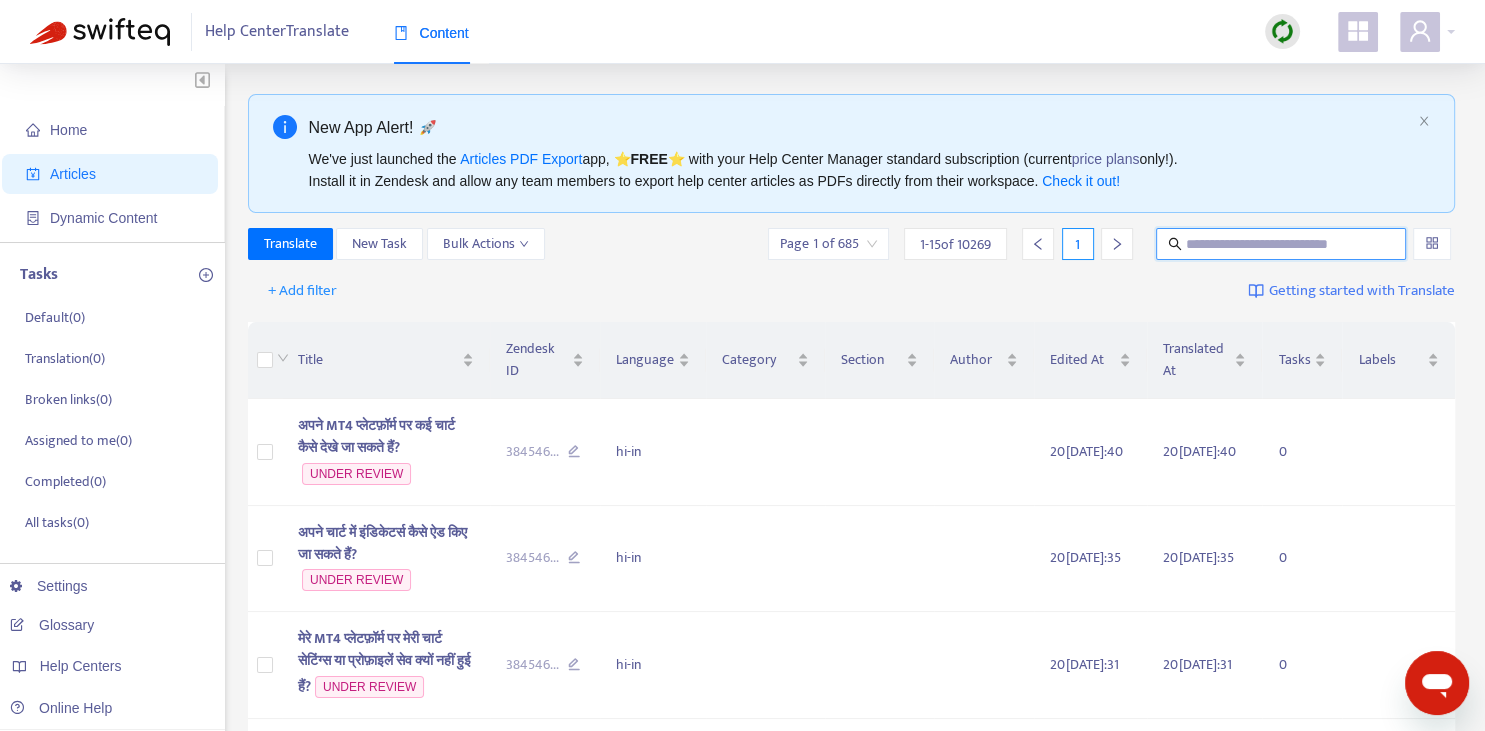 click at bounding box center (1282, 244) 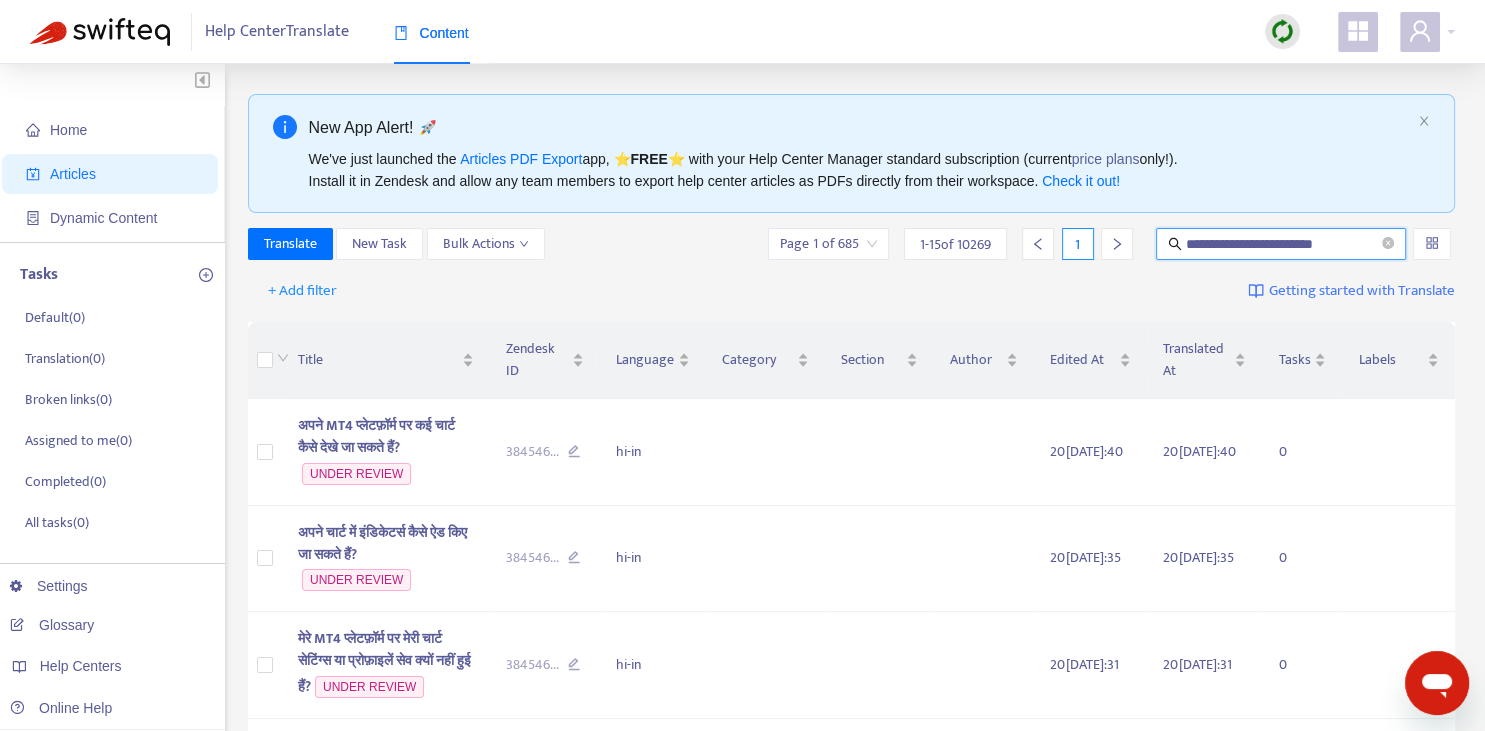 type on "**********" 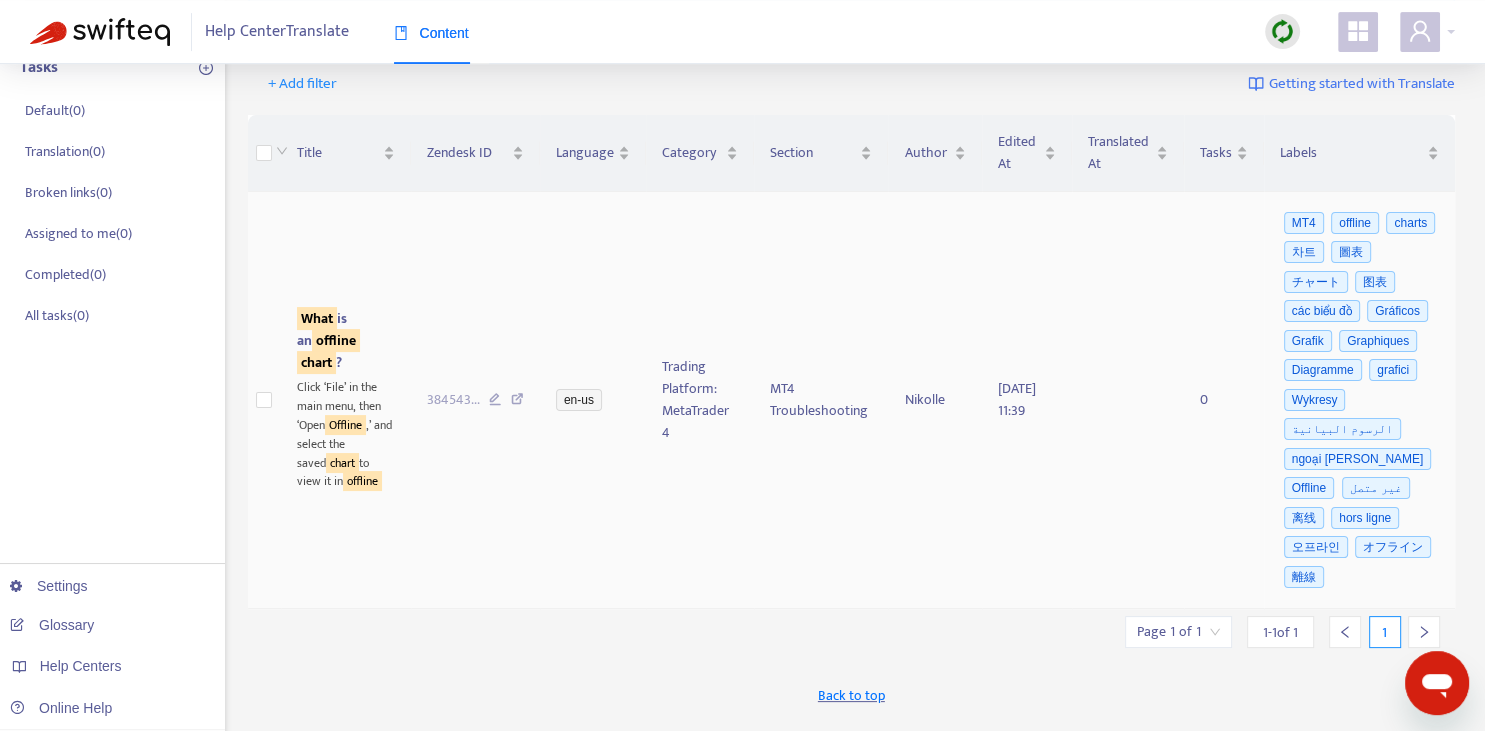 scroll, scrollTop: 211, scrollLeft: 0, axis: vertical 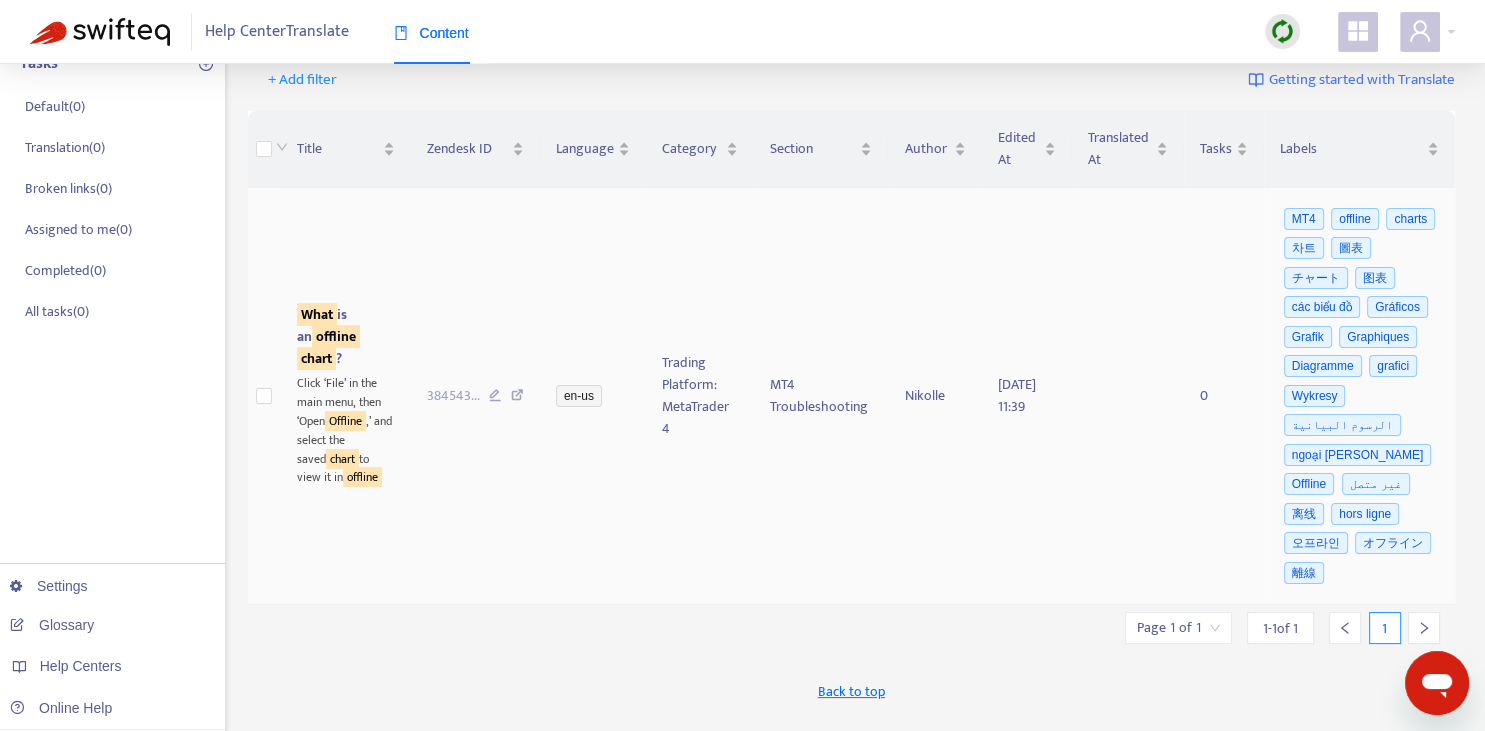 click on "What  is an  offline   chart ?" at bounding box center [328, 336] 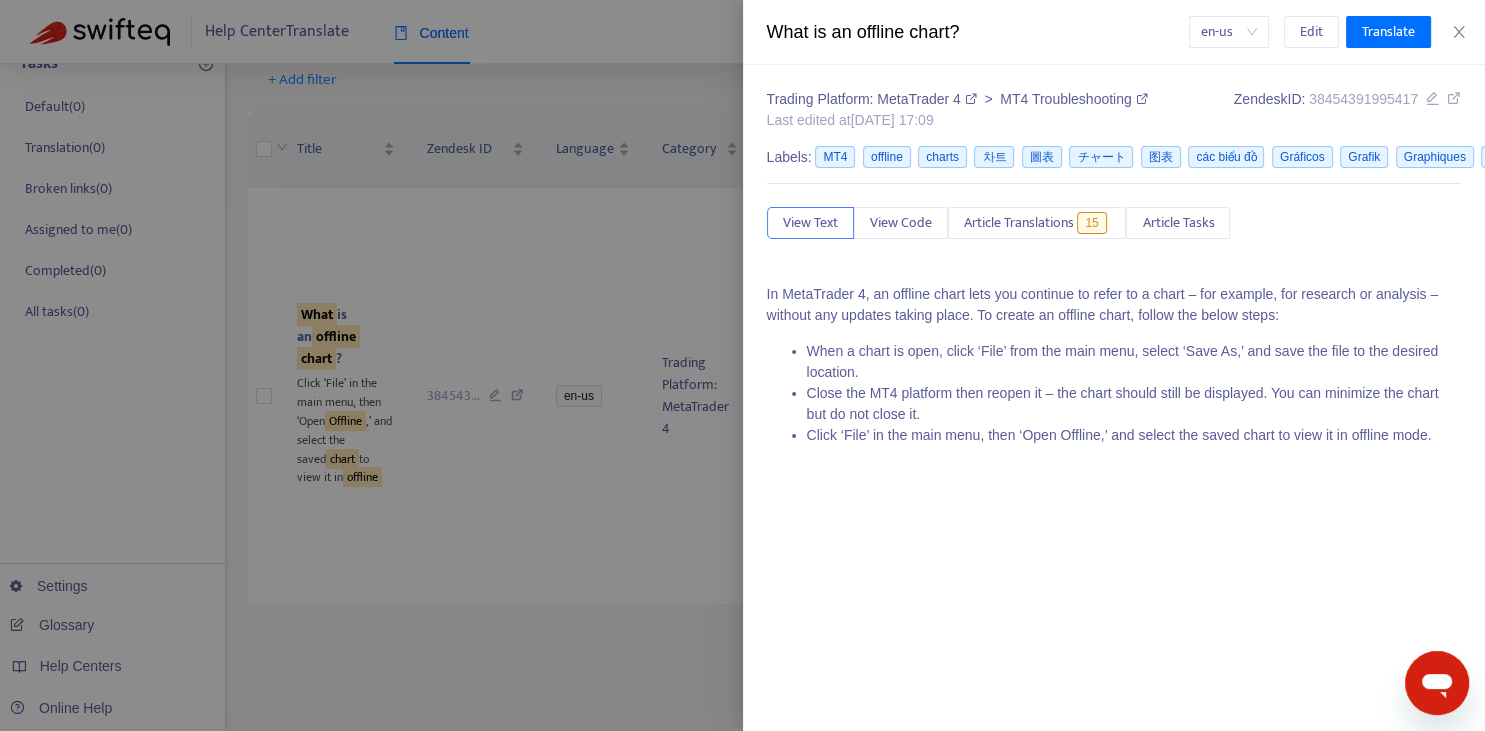 click on "Trading Platform: MetaTrader 4      >    MT4 Troubleshooting   Last edited at  [DATE] 17:09 Zendesk  ID: 38454391995417 Labels:  MT4 offline charts 차트 圖表 チャート 图表 các biểu đồ Gráficos Grafik Graphiques Diagramme grafici Wykresy الرسوم البيانية ngoại [PERSON_NAME] Offline غير متصل 离线 hors ligne 오프라인 オフライン 離線 View Text View Code Article Translations 15 Article Tasks In MetaTrader 4, an offline chart lets you continue to refer to a chart – for example, for research or analysis – without any updates taking place. To create an offline chart, follow the below steps:
When a chart is open, click ‘File’ from the main menu, select ‘Save As,’ and save the file to the desired location.
Close the MT4 platform then reopen it – the chart should still be displayed. You can minimize the chart but do not close it.
Click ‘File’ in the main menu, then ‘Open Offline,’ and select the saved chart to view it in offline mode." at bounding box center (1114, 275) 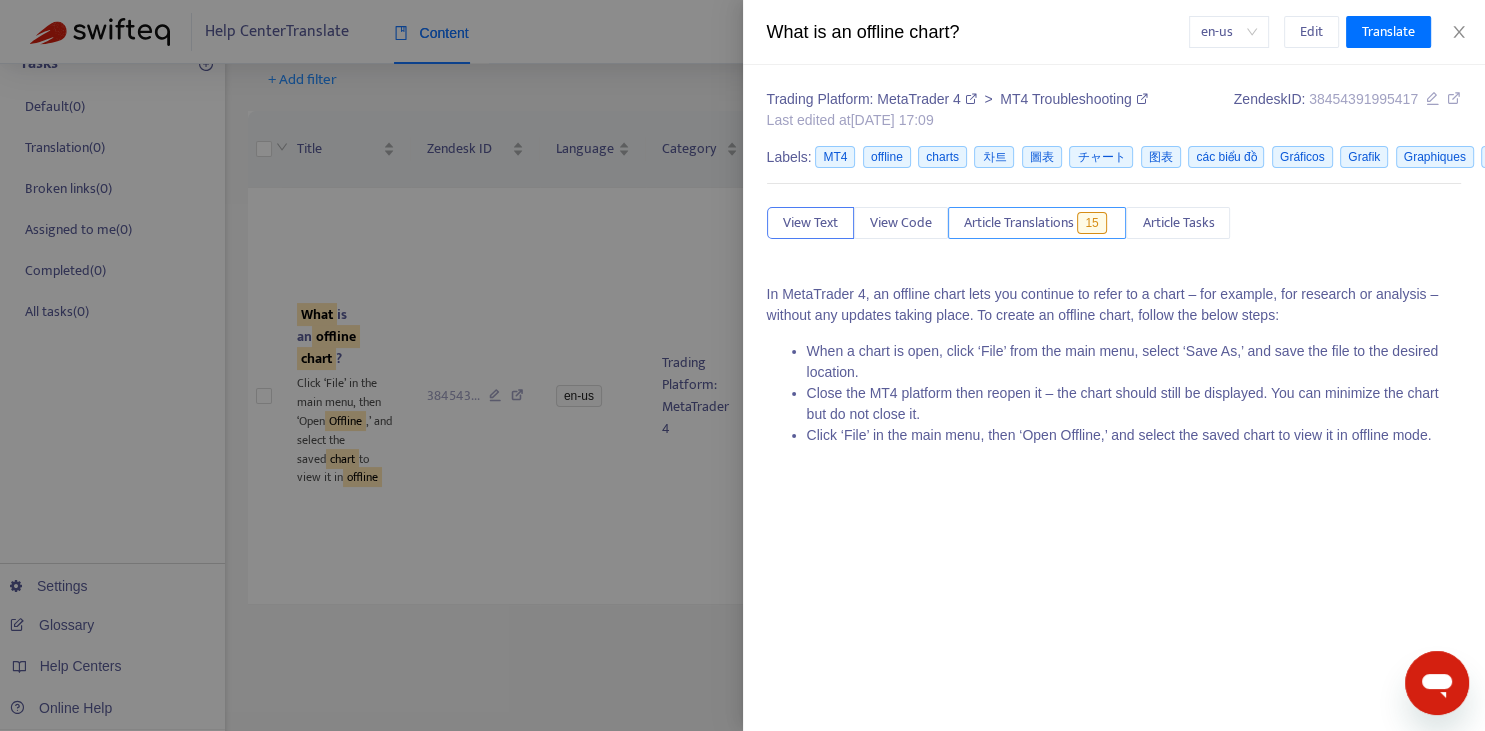 click on "Article Translations" at bounding box center (1019, 223) 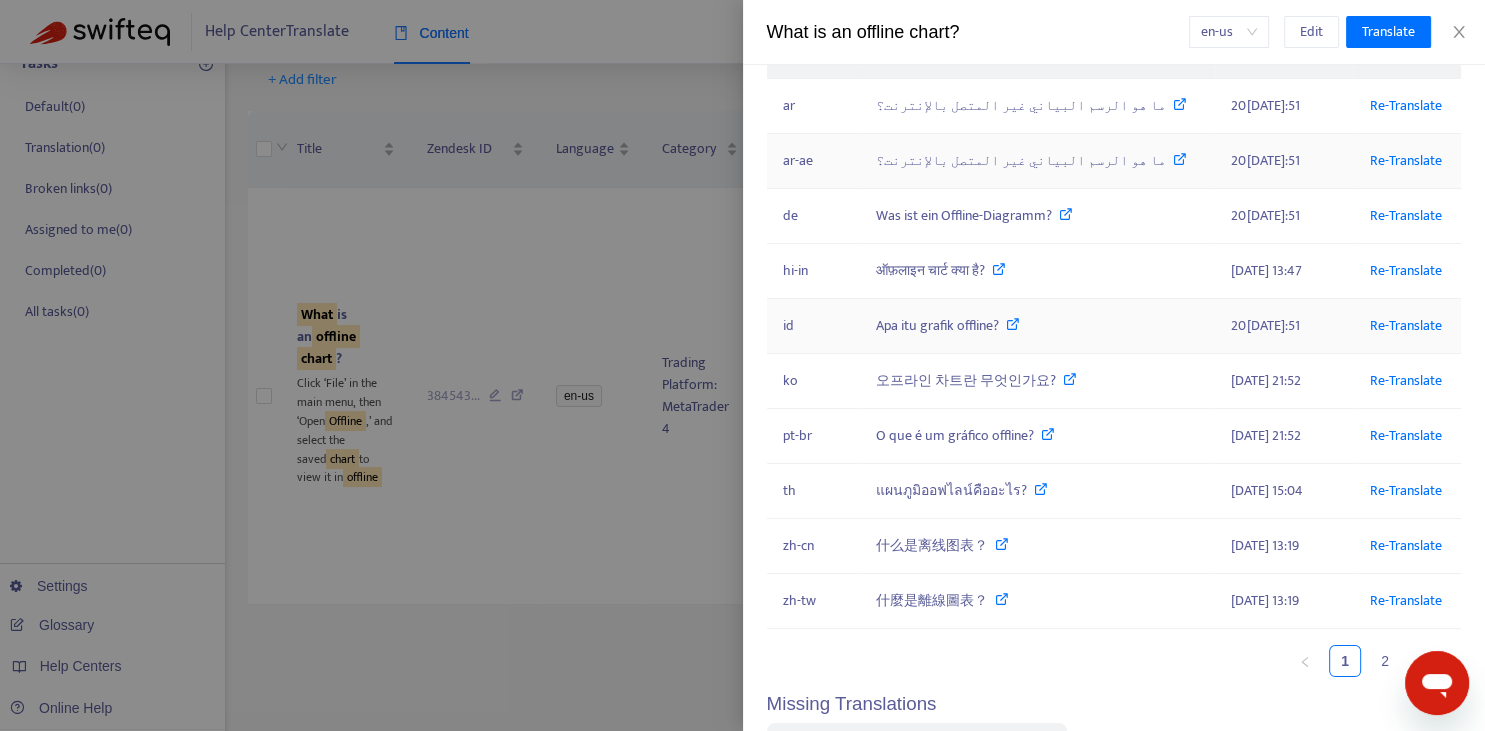 scroll, scrollTop: 294, scrollLeft: 0, axis: vertical 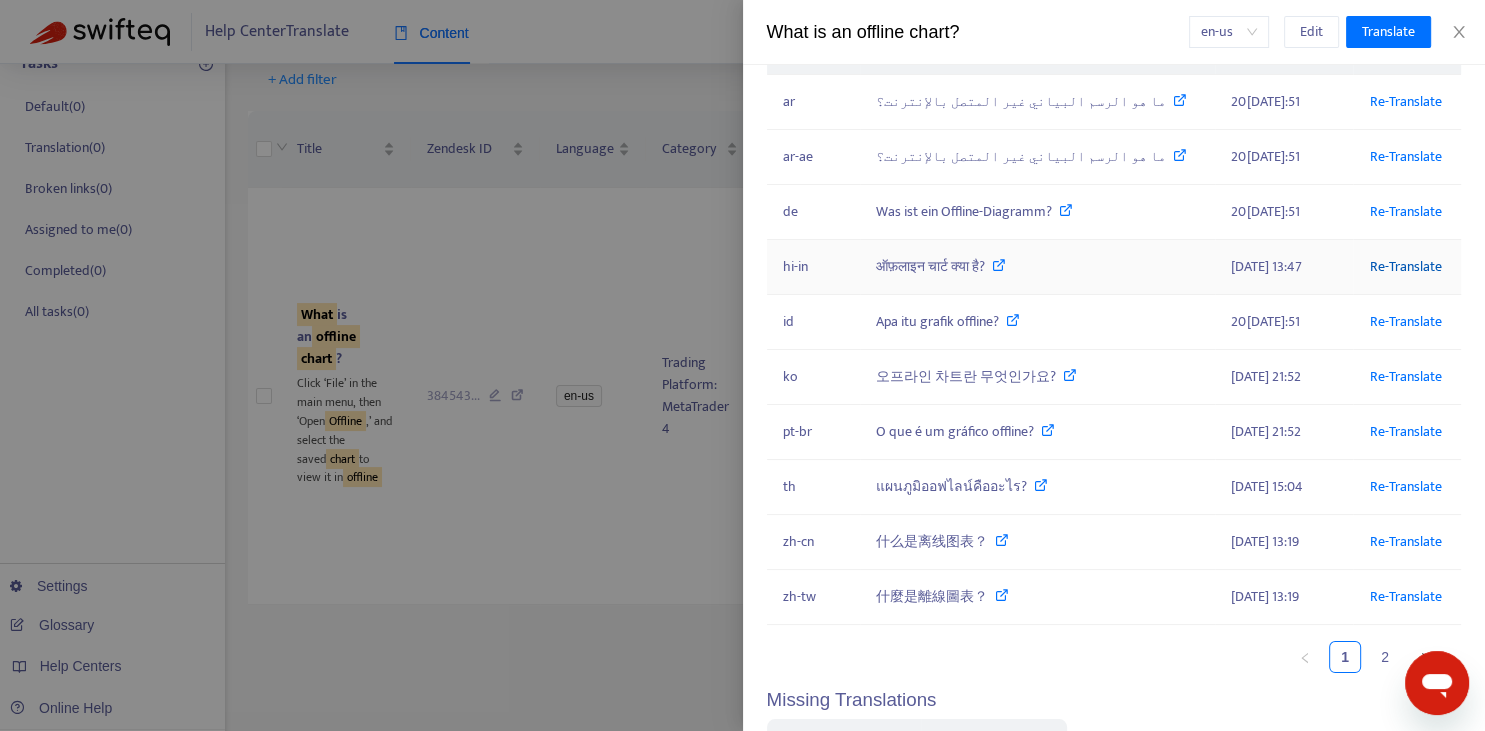 click on "Re-Translate" at bounding box center (1405, 266) 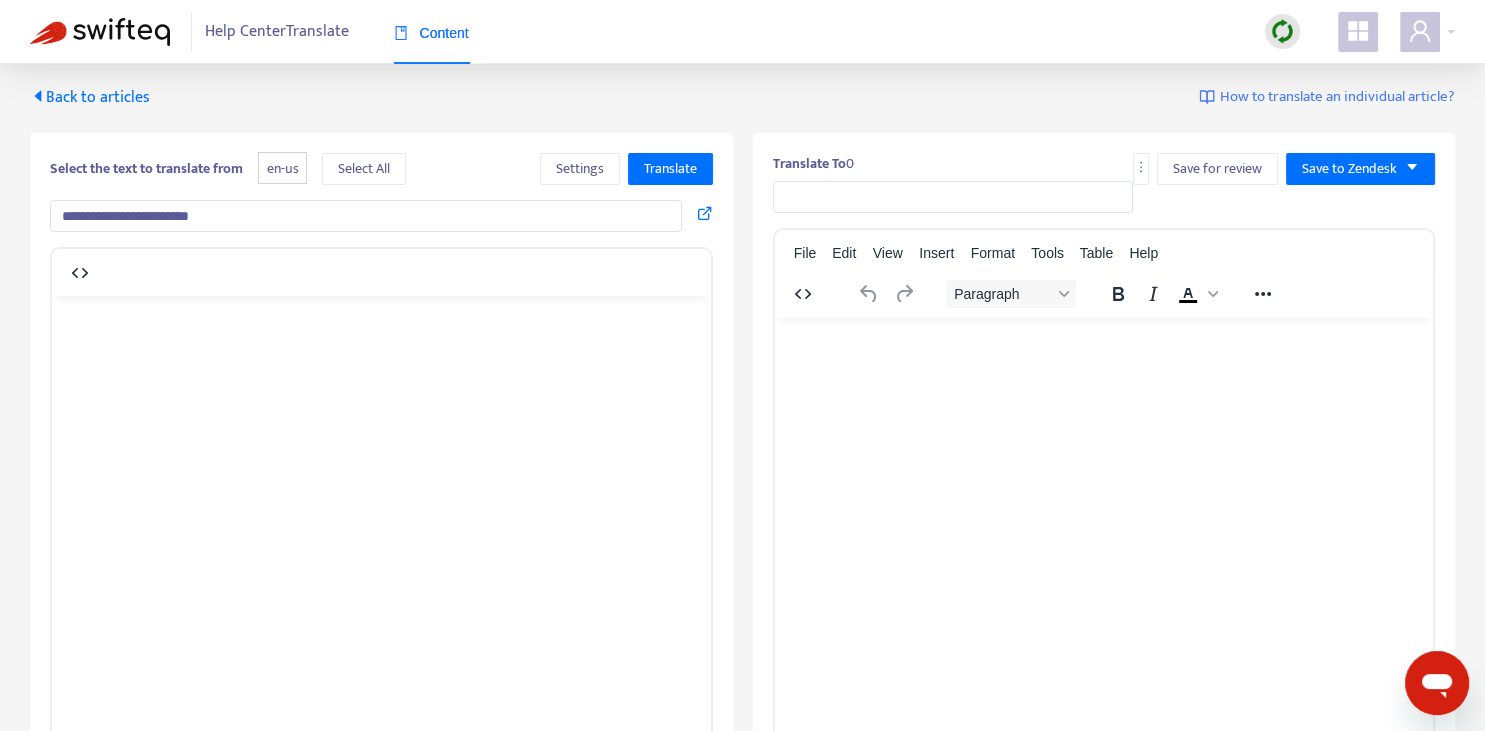 scroll, scrollTop: 0, scrollLeft: 0, axis: both 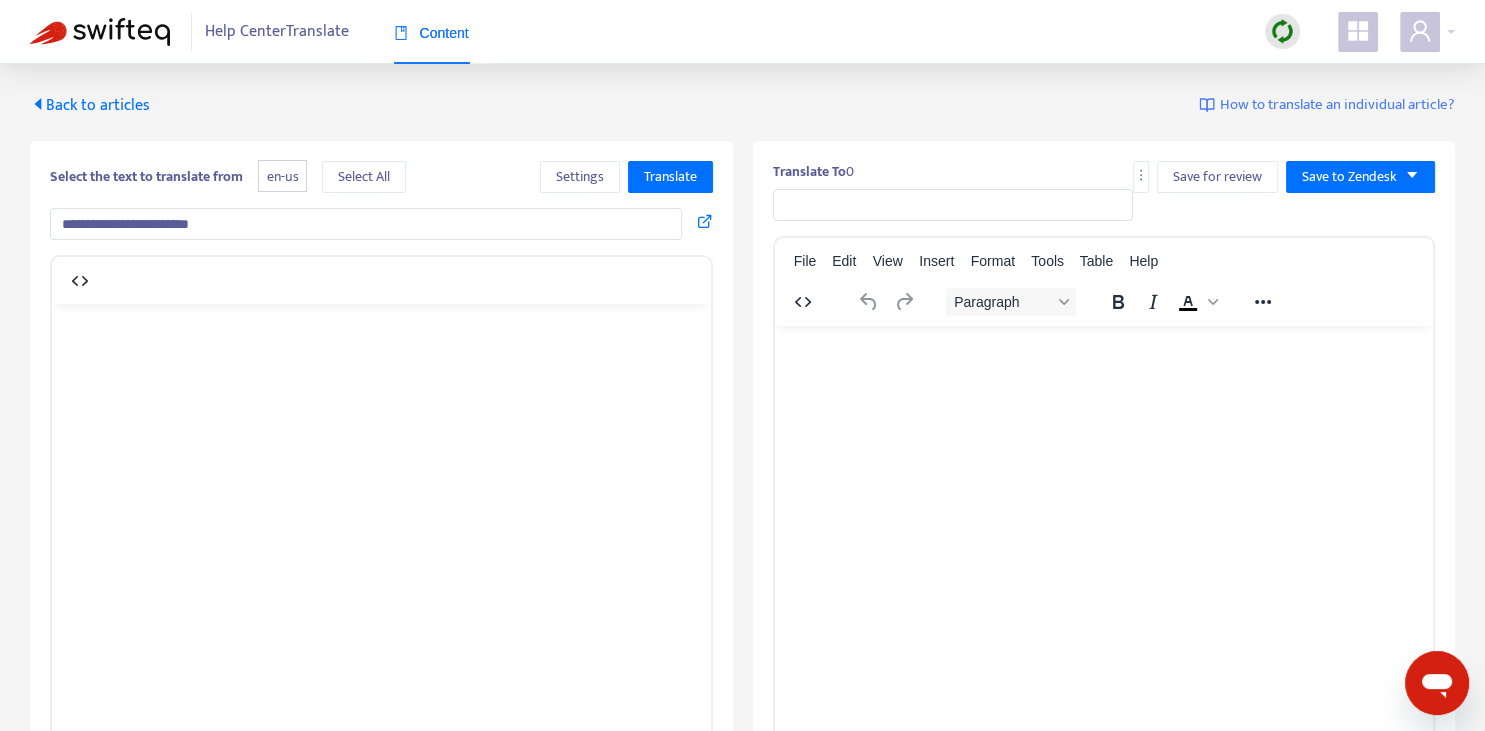 type on "**********" 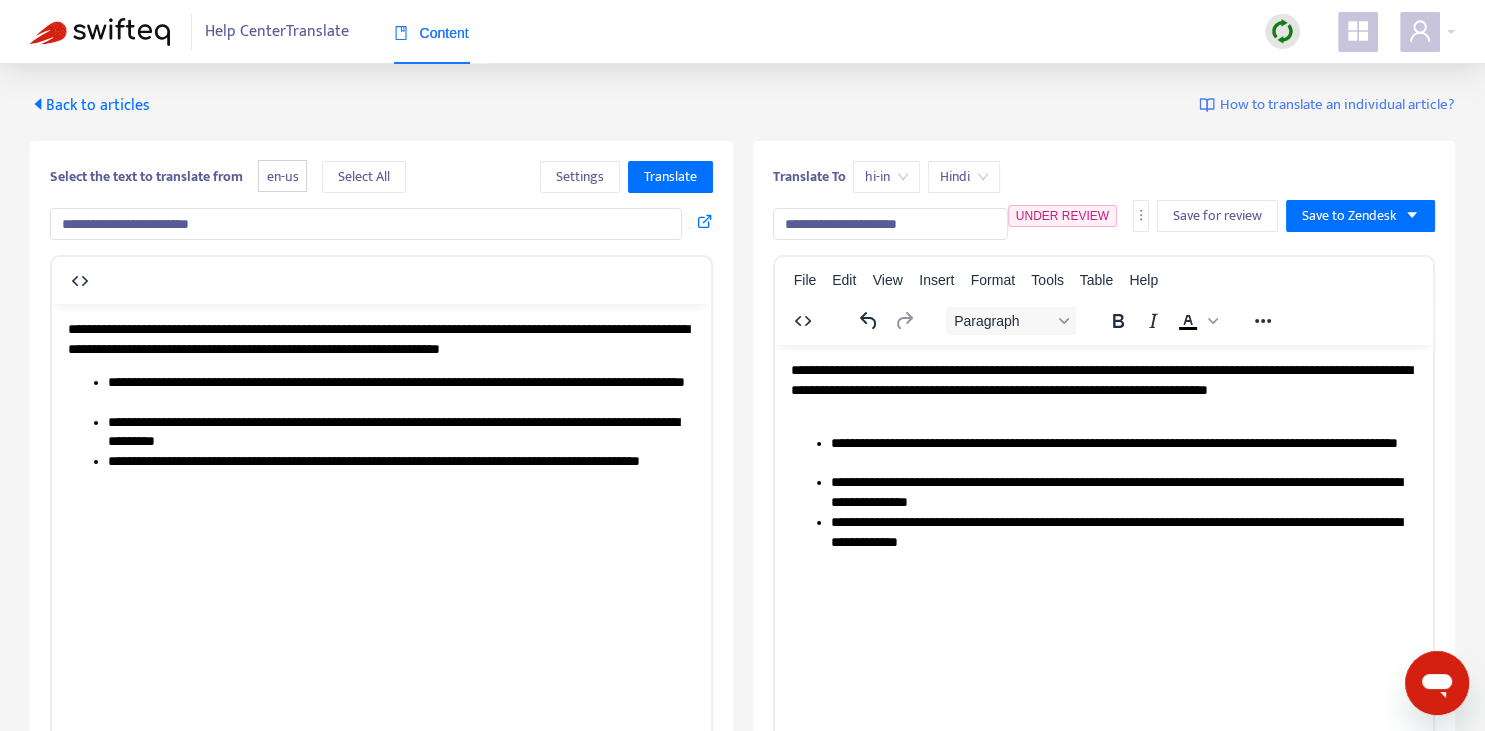 scroll, scrollTop: 343, scrollLeft: 0, axis: vertical 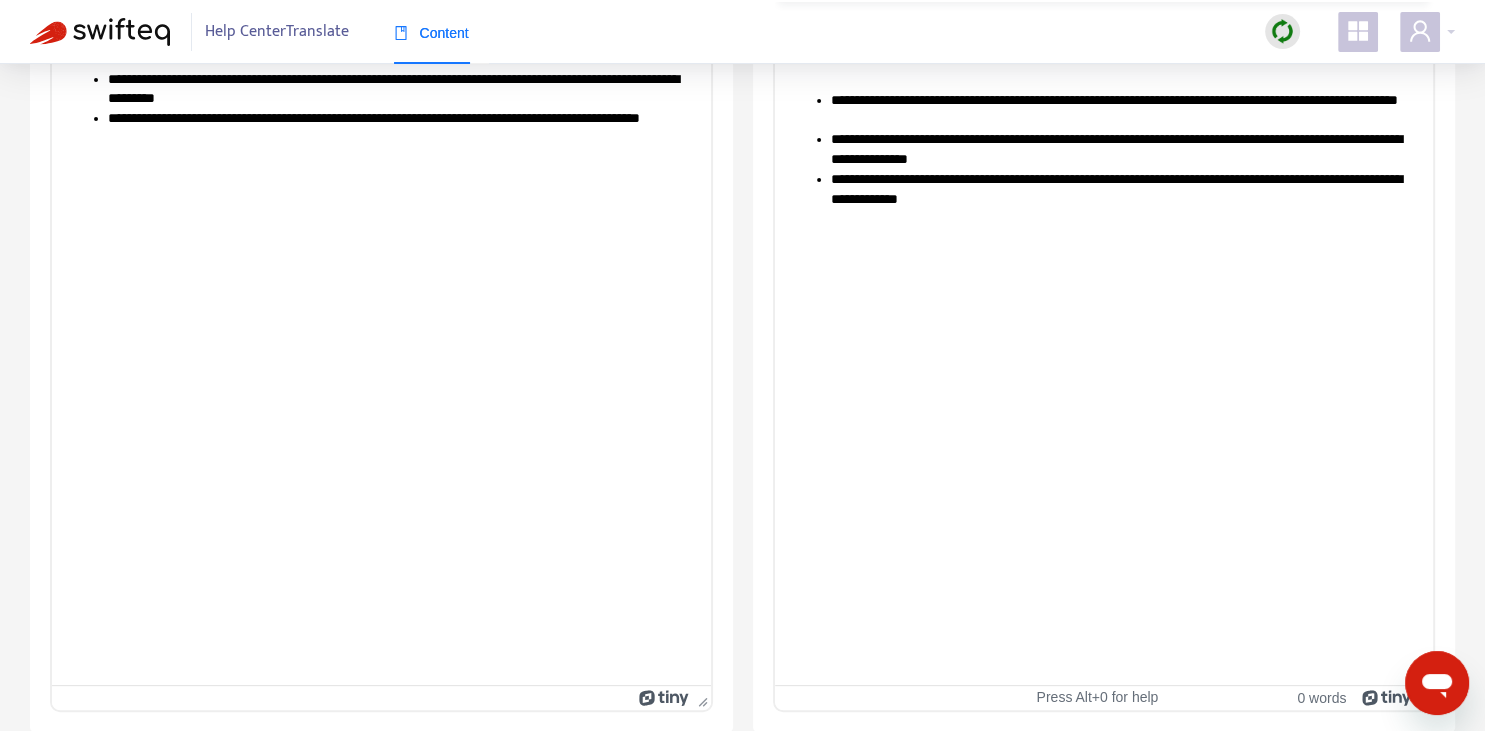 click on "**********" at bounding box center (1123, 189) 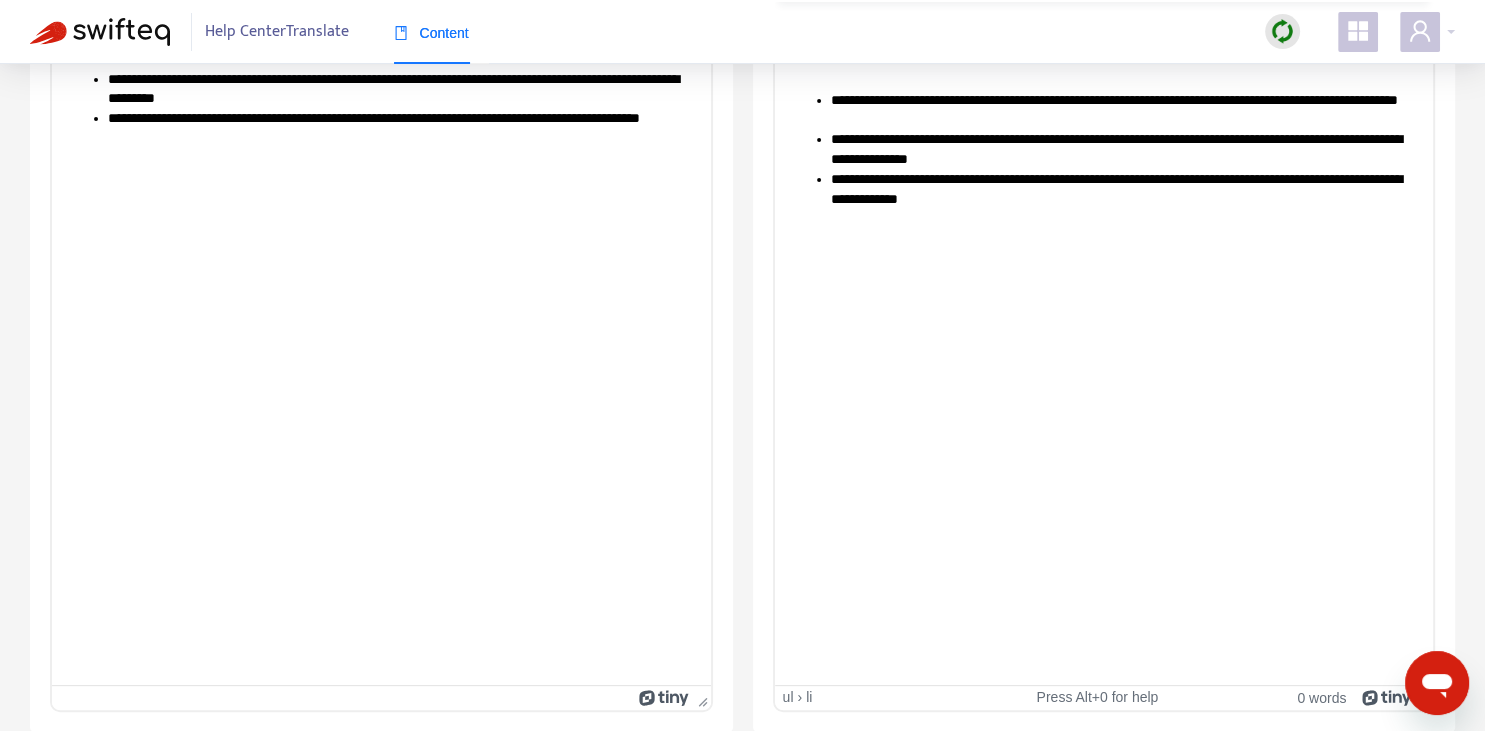 type 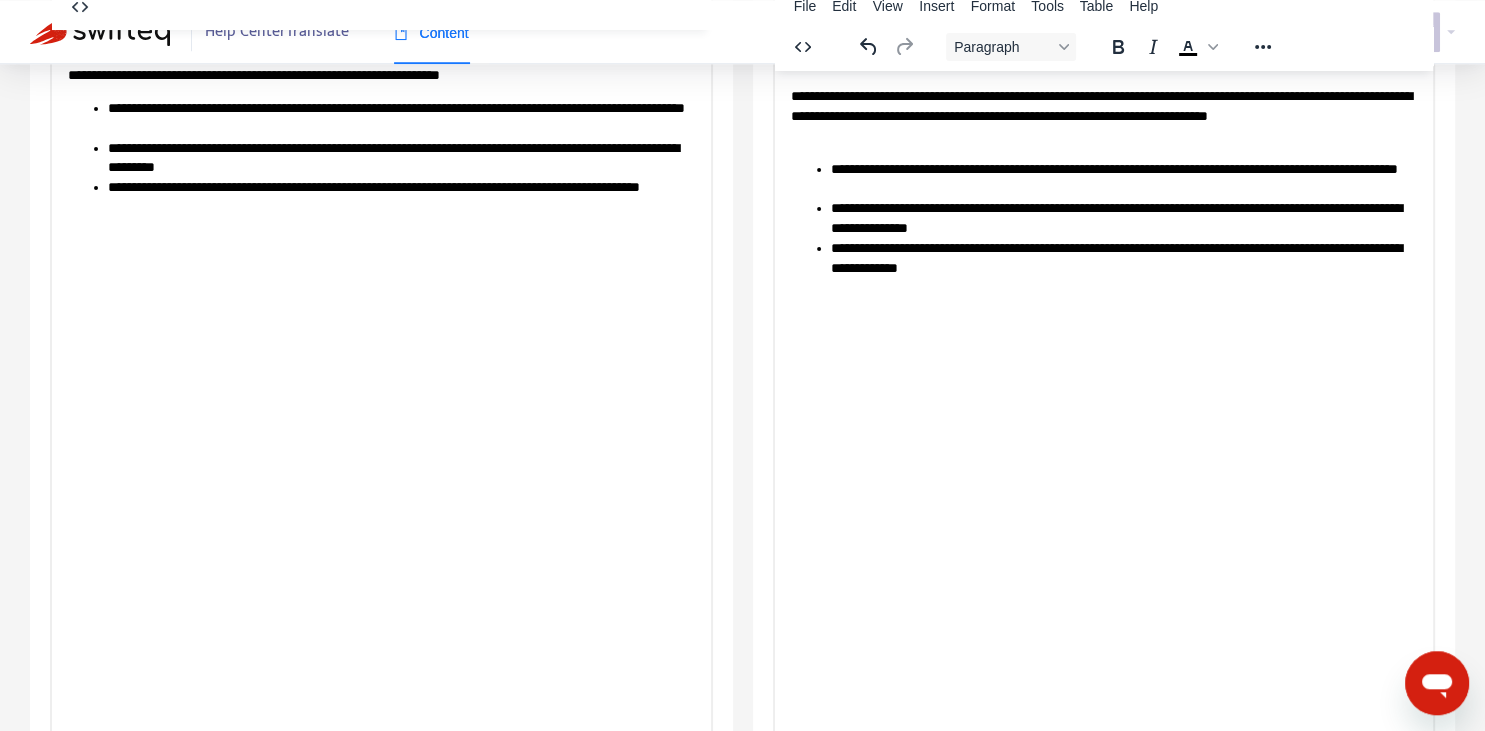 scroll, scrollTop: 0, scrollLeft: 0, axis: both 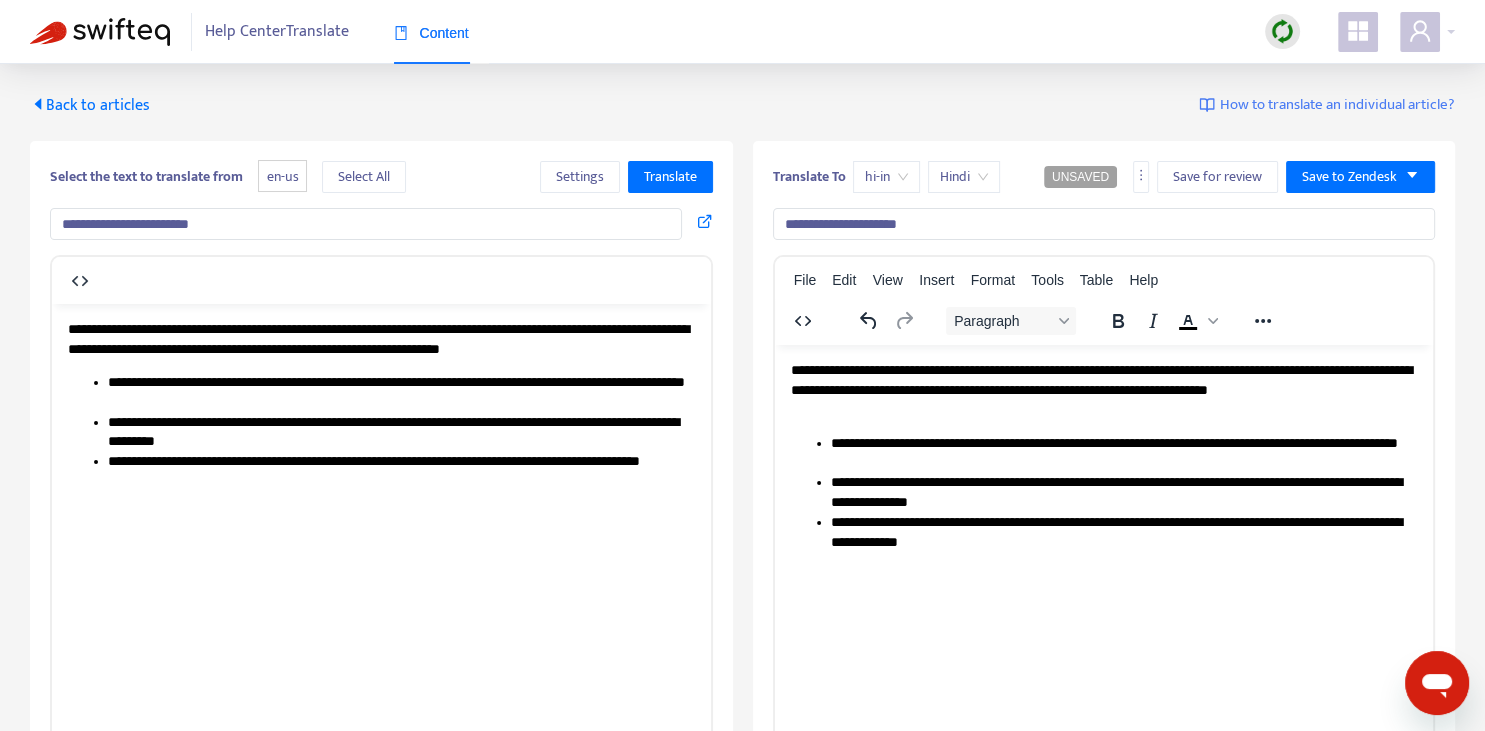 click on "**********" at bounding box center [1104, 224] 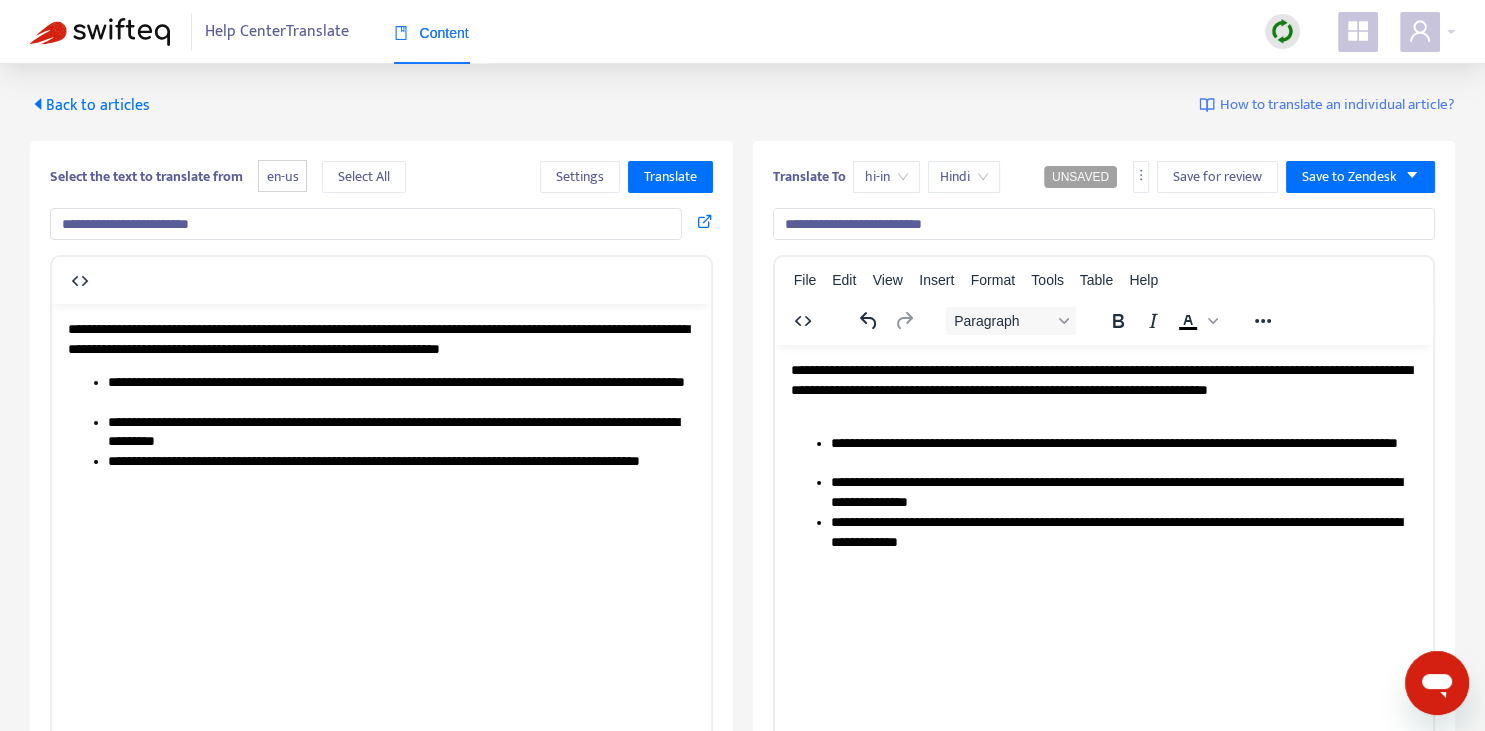 type on "**********" 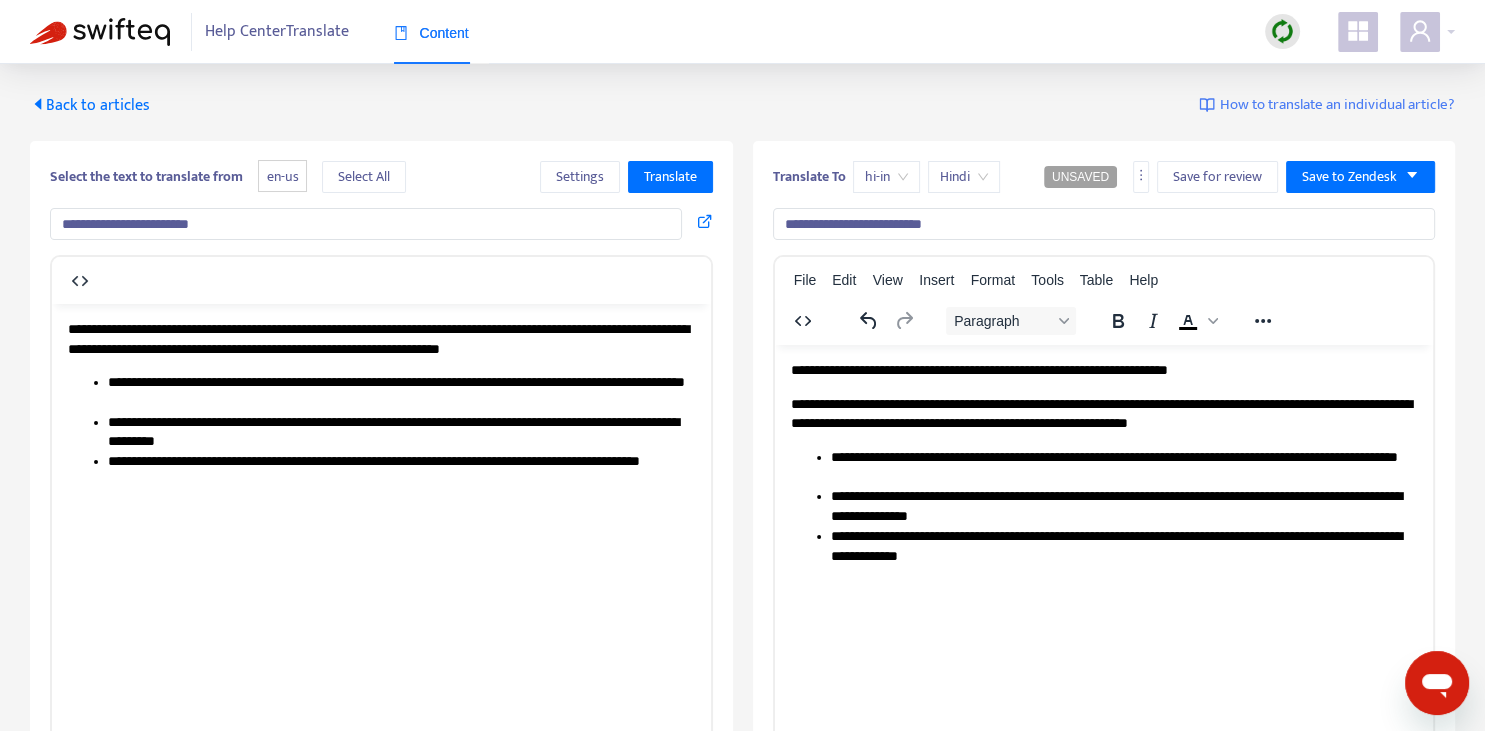 click on "**********" at bounding box center (1103, 370) 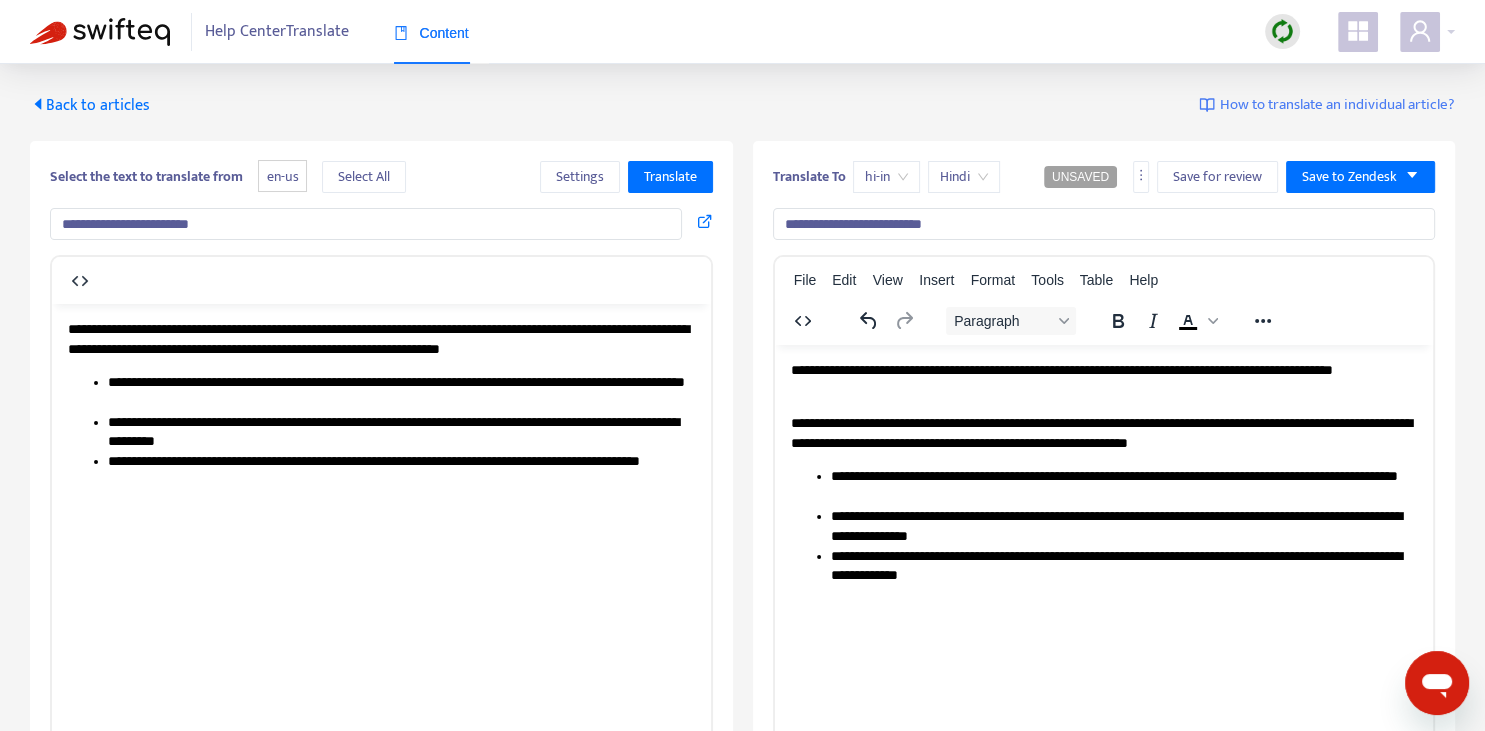 click on "**********" at bounding box center [1103, 379] 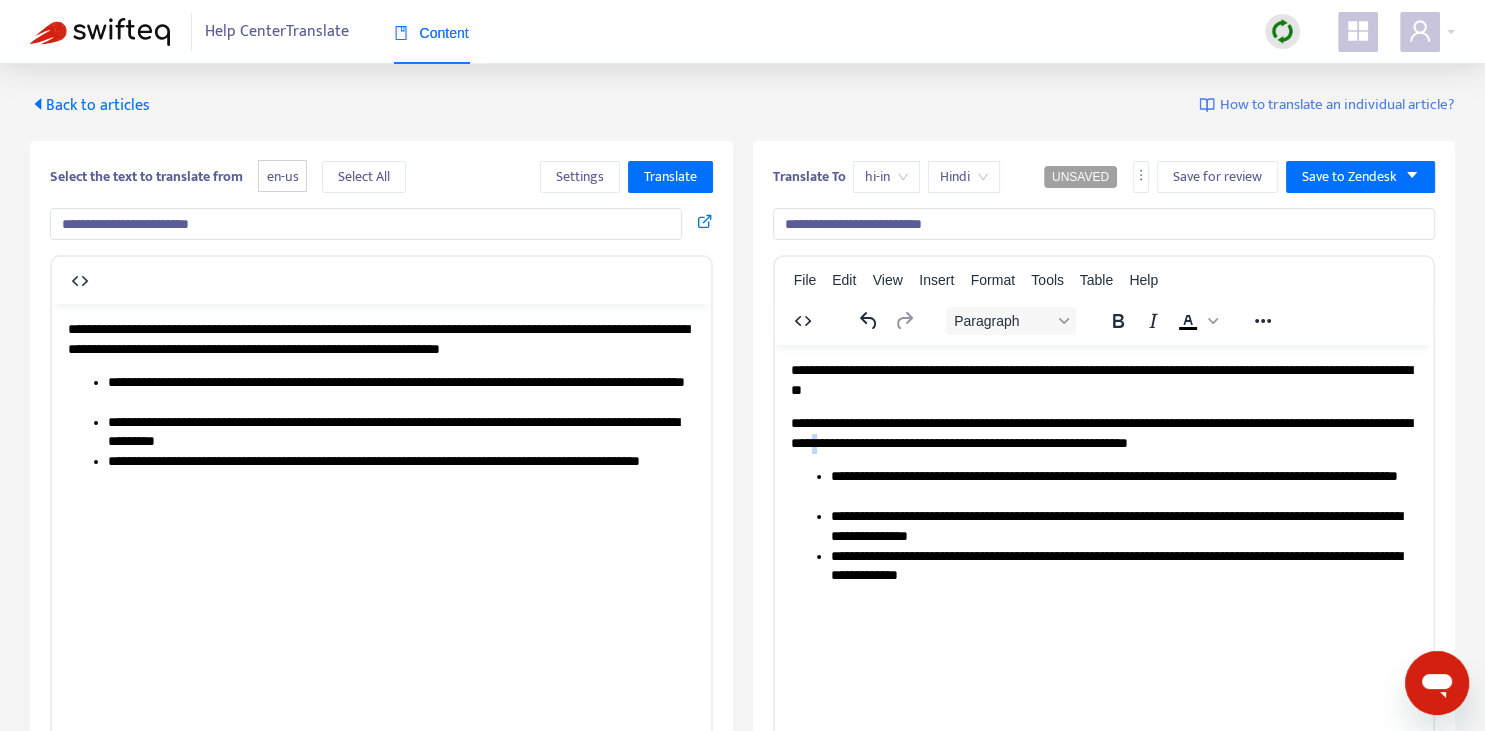 click on "**********" at bounding box center (1103, 432) 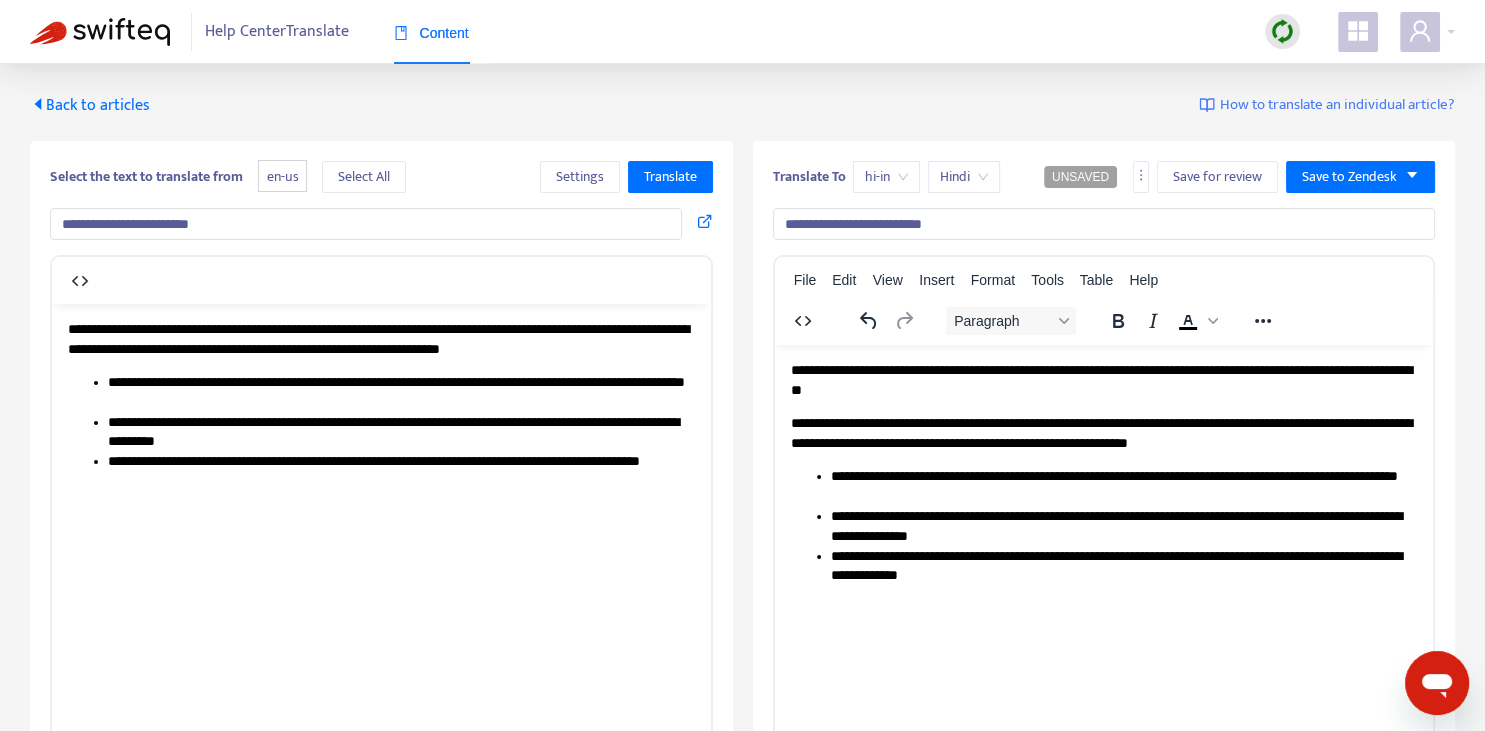 click on "**********" at bounding box center [1103, 379] 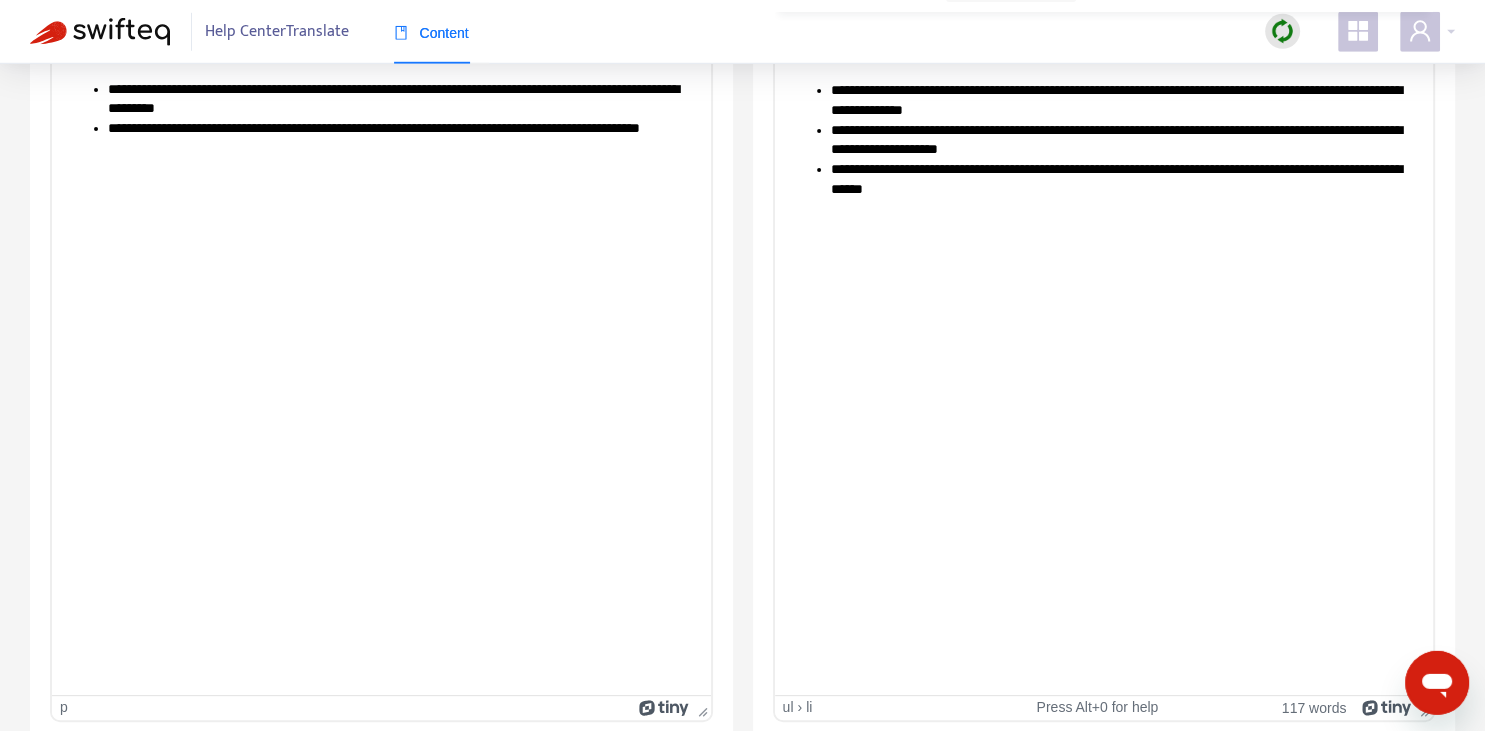 scroll, scrollTop: 343, scrollLeft: 0, axis: vertical 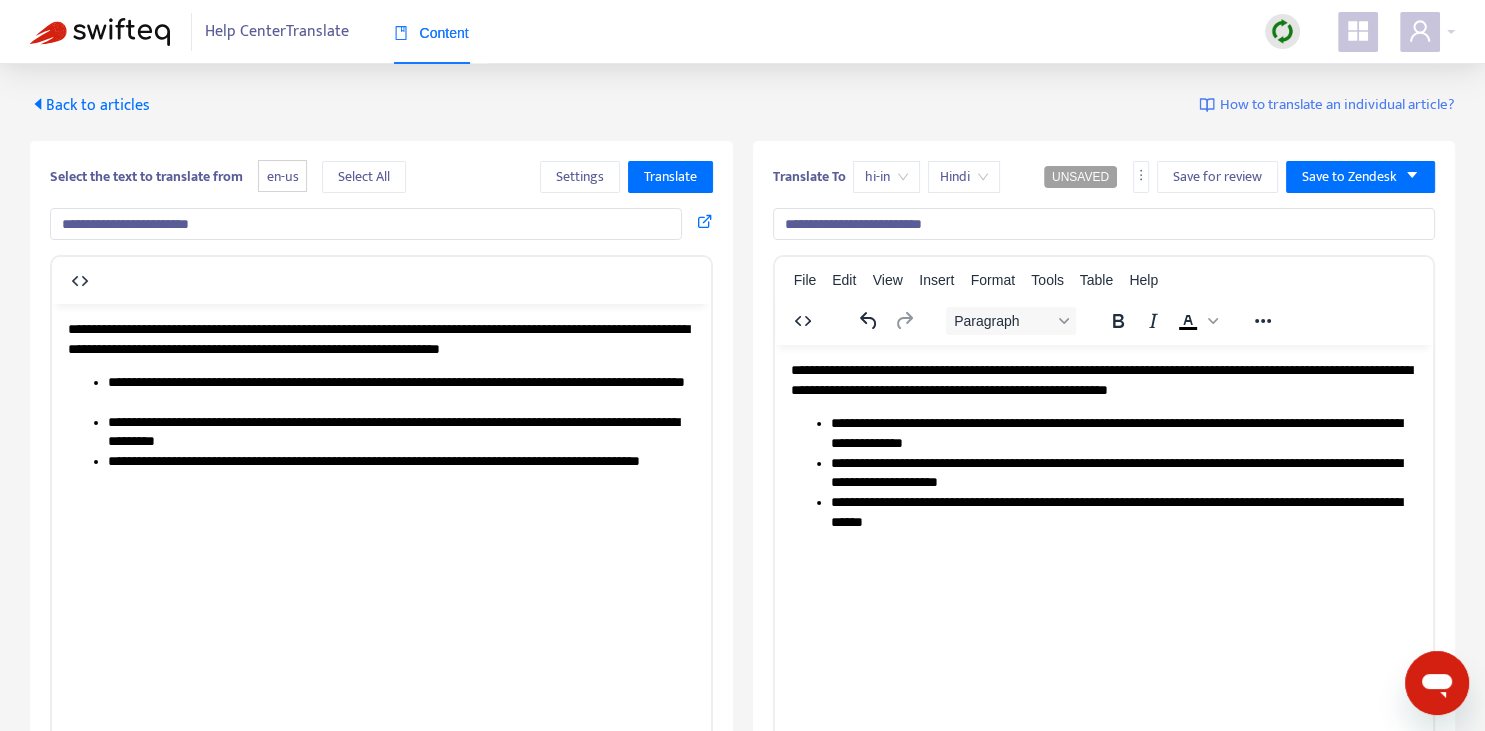 click on "**********" at bounding box center [1103, 379] 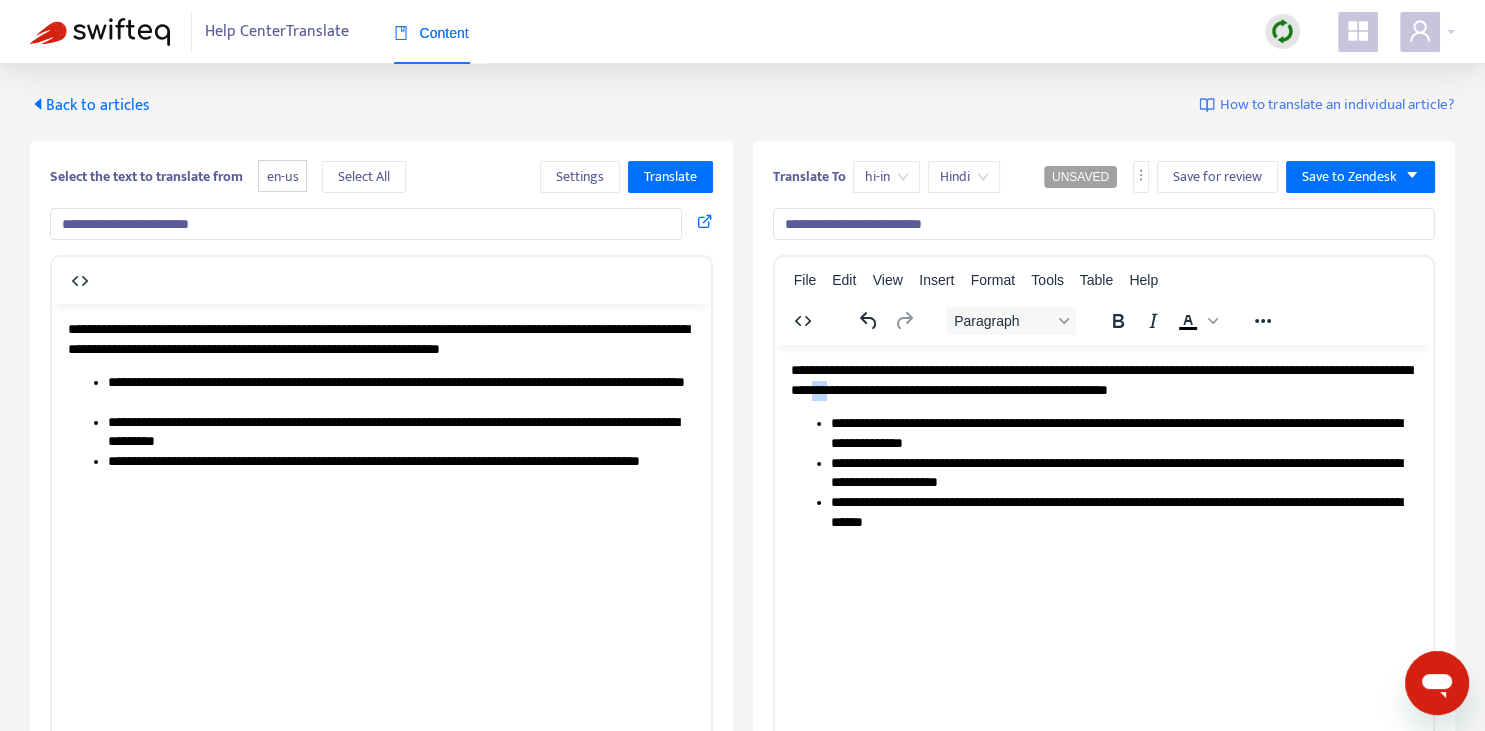 click on "**********" at bounding box center [1103, 379] 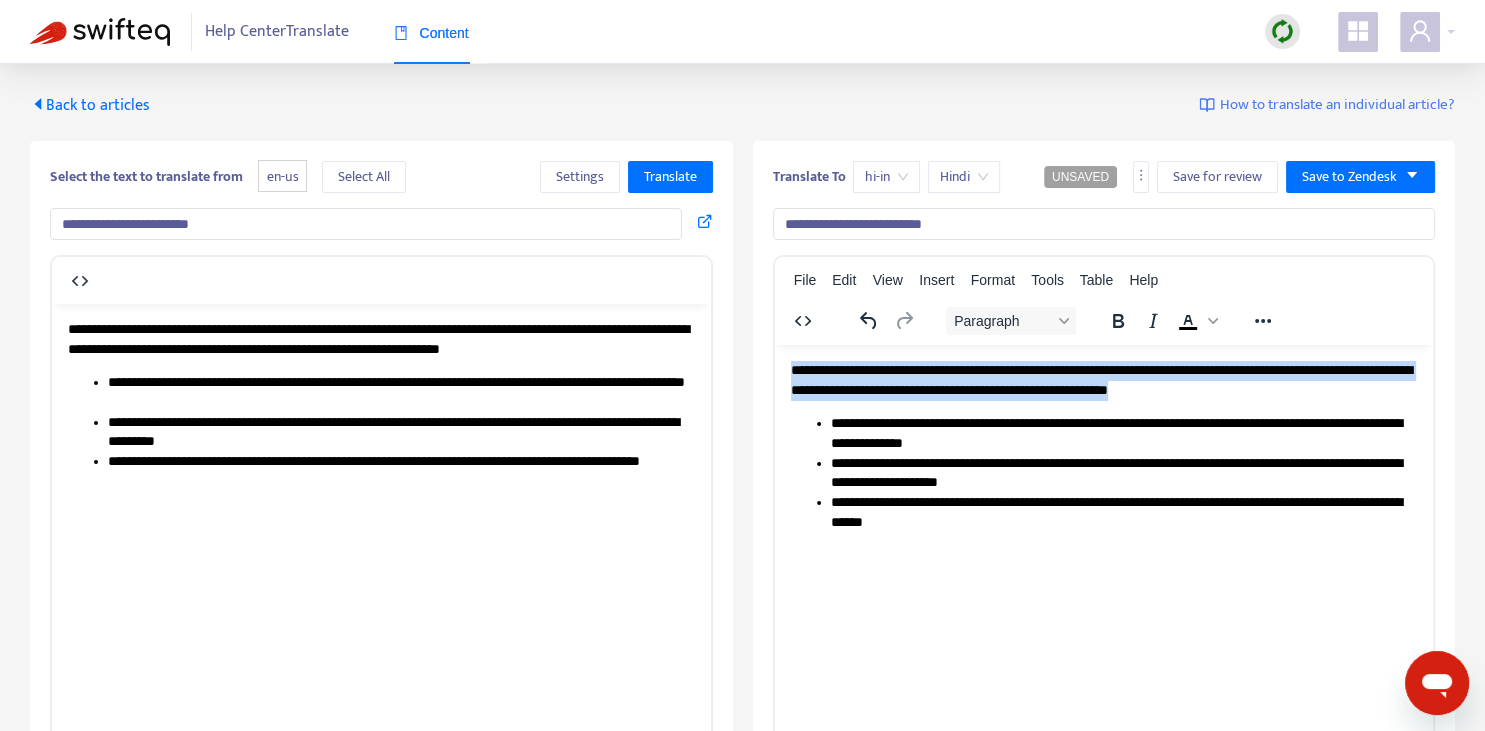 click on "**********" at bounding box center [1103, 379] 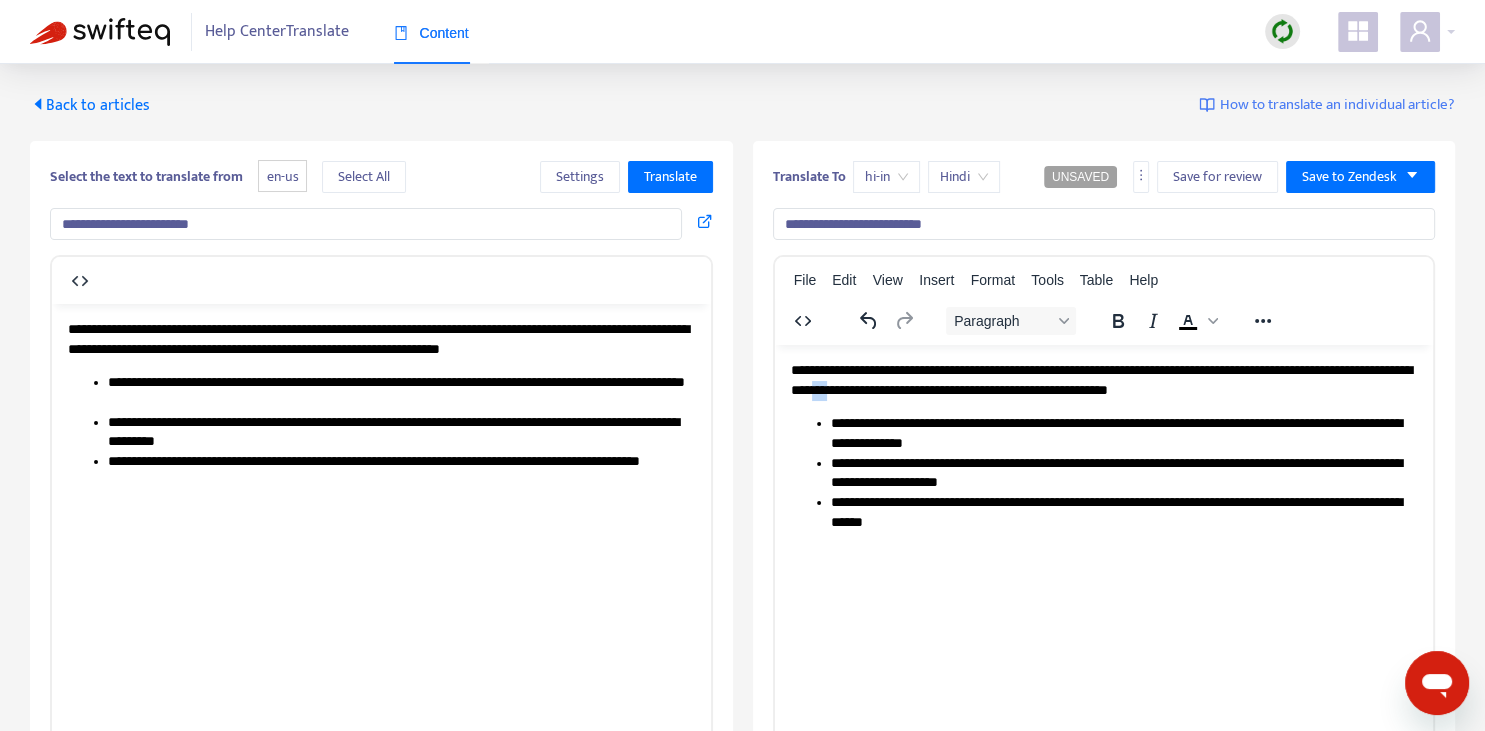 click on "**********" at bounding box center [1103, 379] 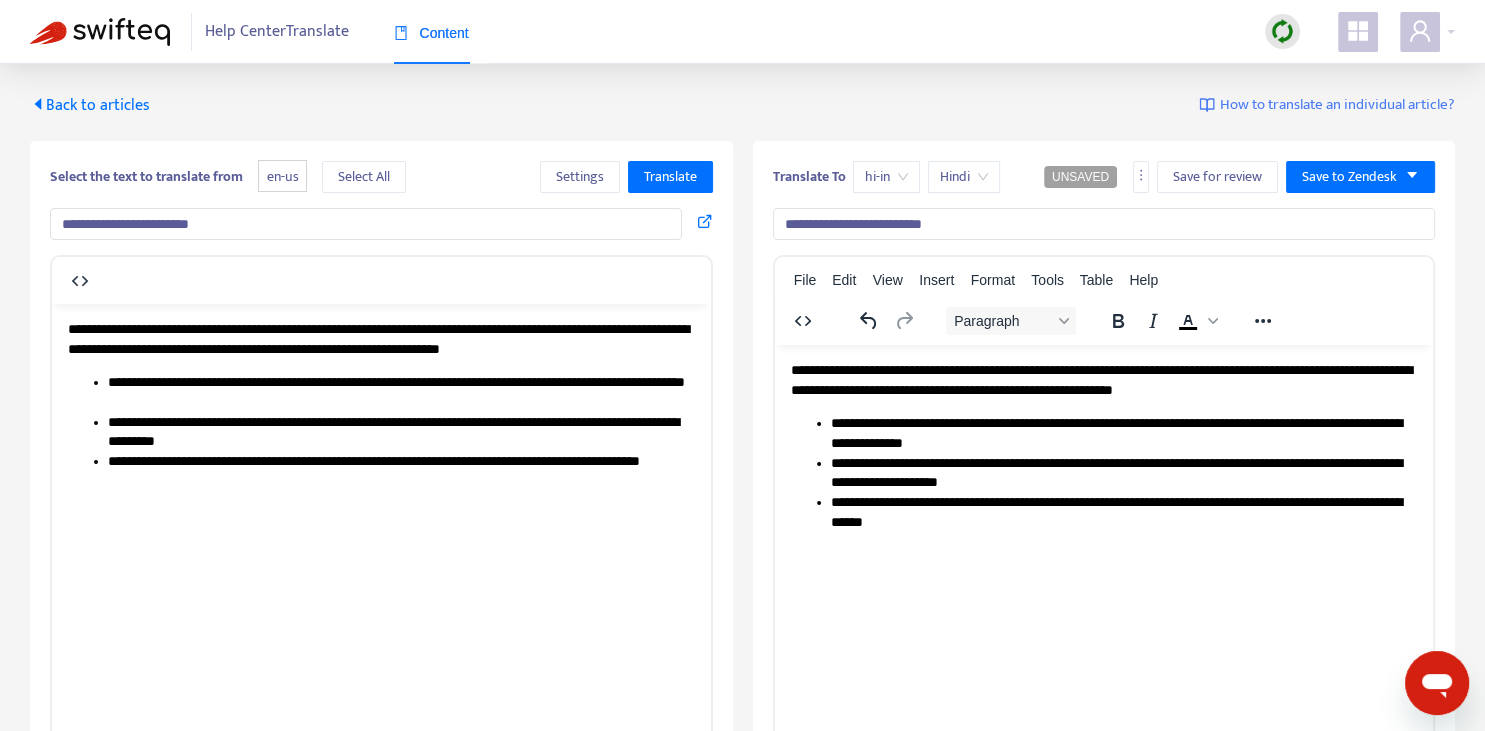 click on "**********" at bounding box center [1123, 473] 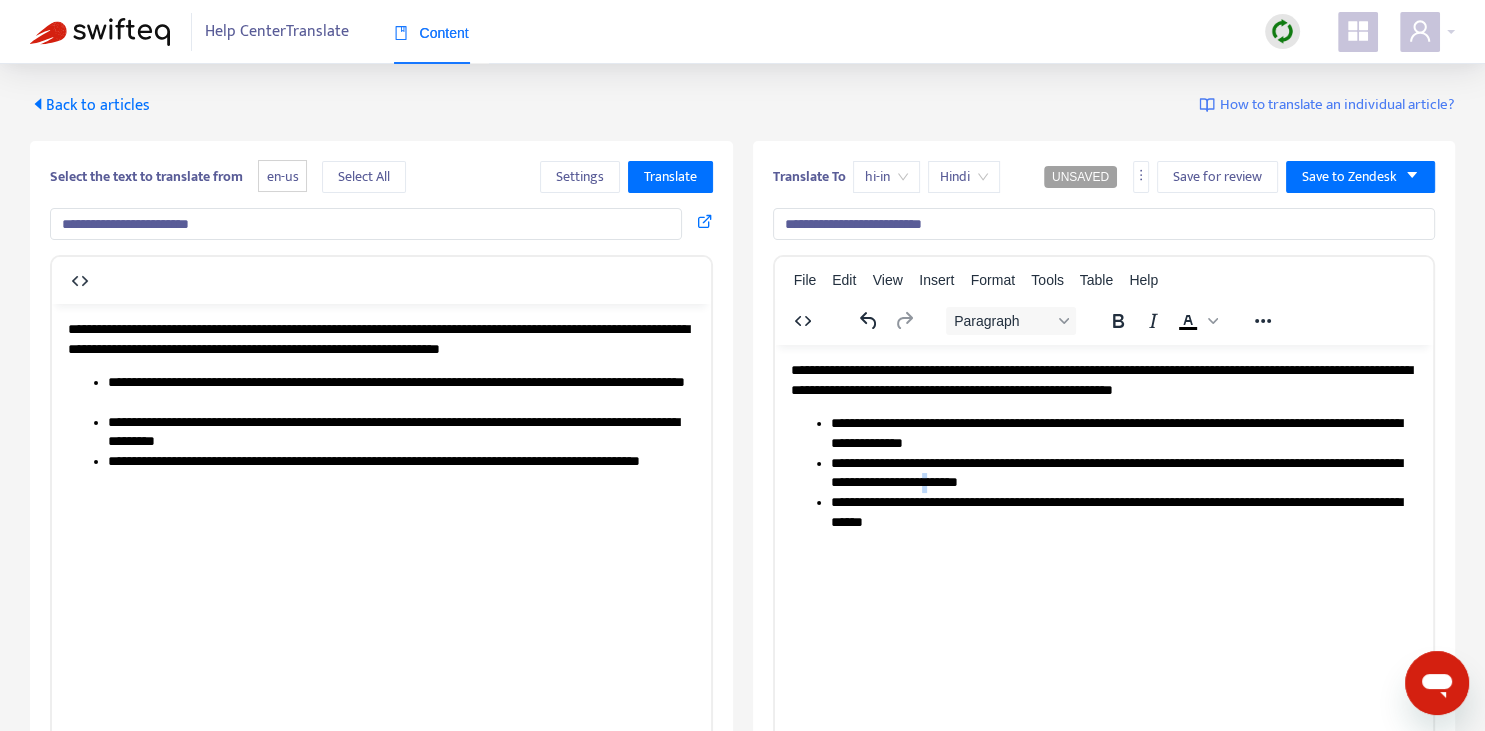 drag, startPoint x: 1002, startPoint y: 481, endPoint x: 1013, endPoint y: 482, distance: 11.045361 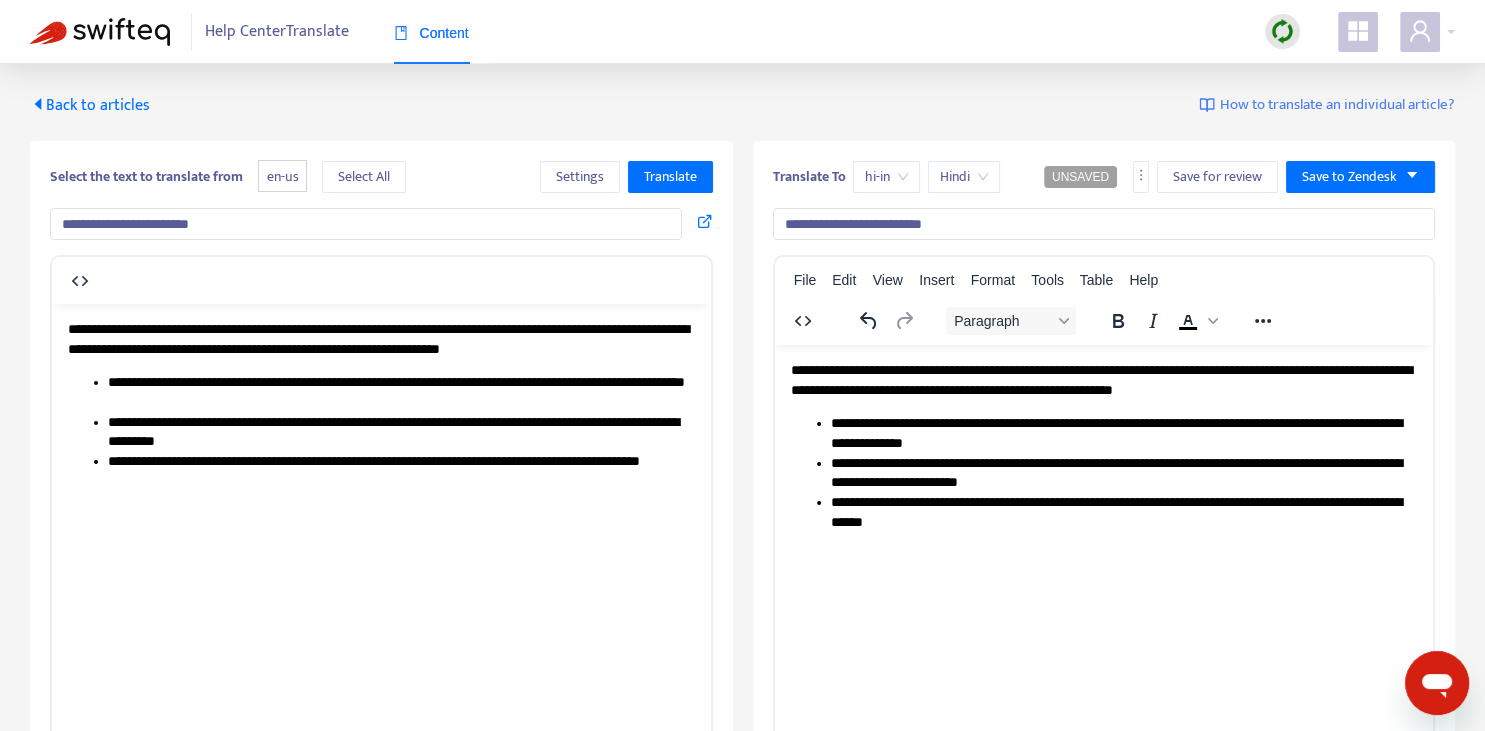 click on "**********" at bounding box center [1123, 473] 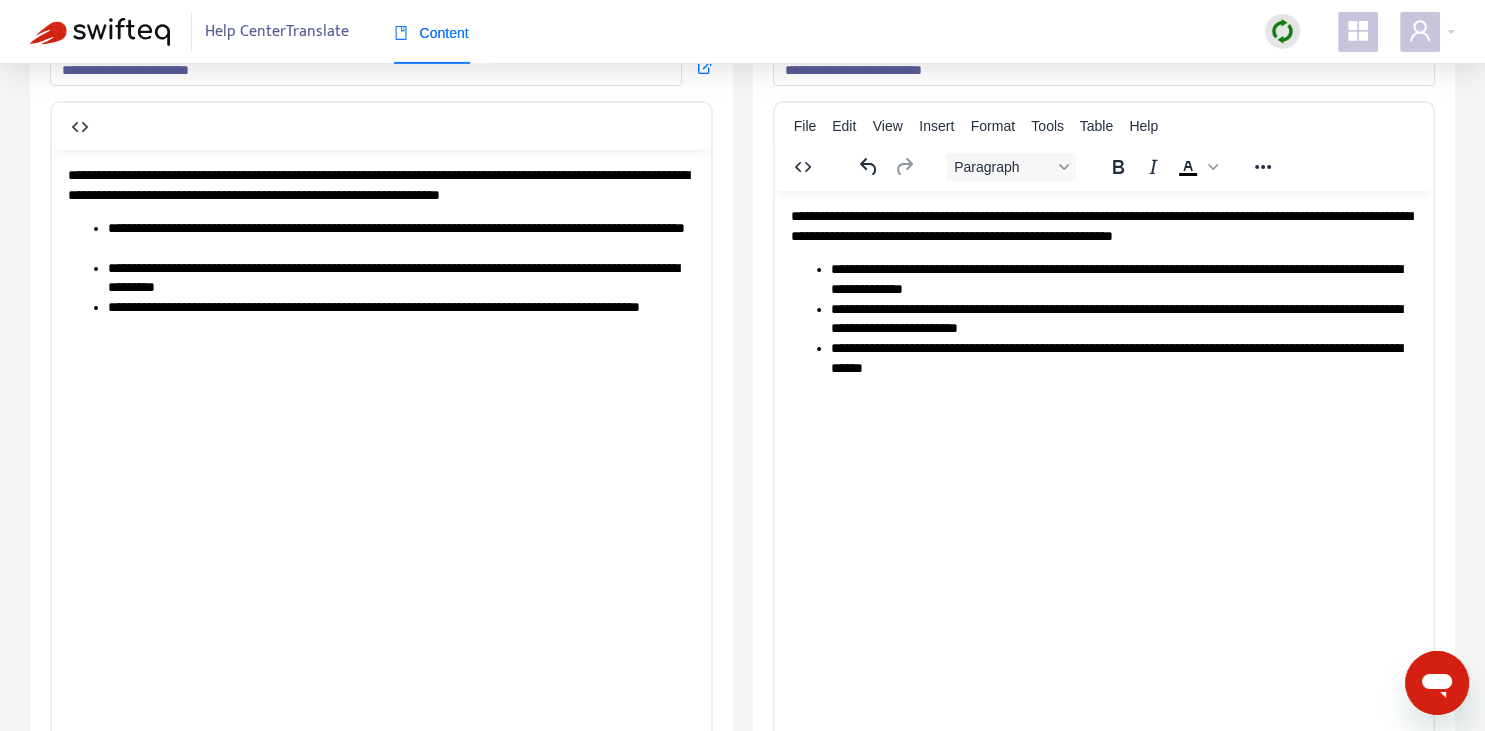 scroll, scrollTop: 0, scrollLeft: 0, axis: both 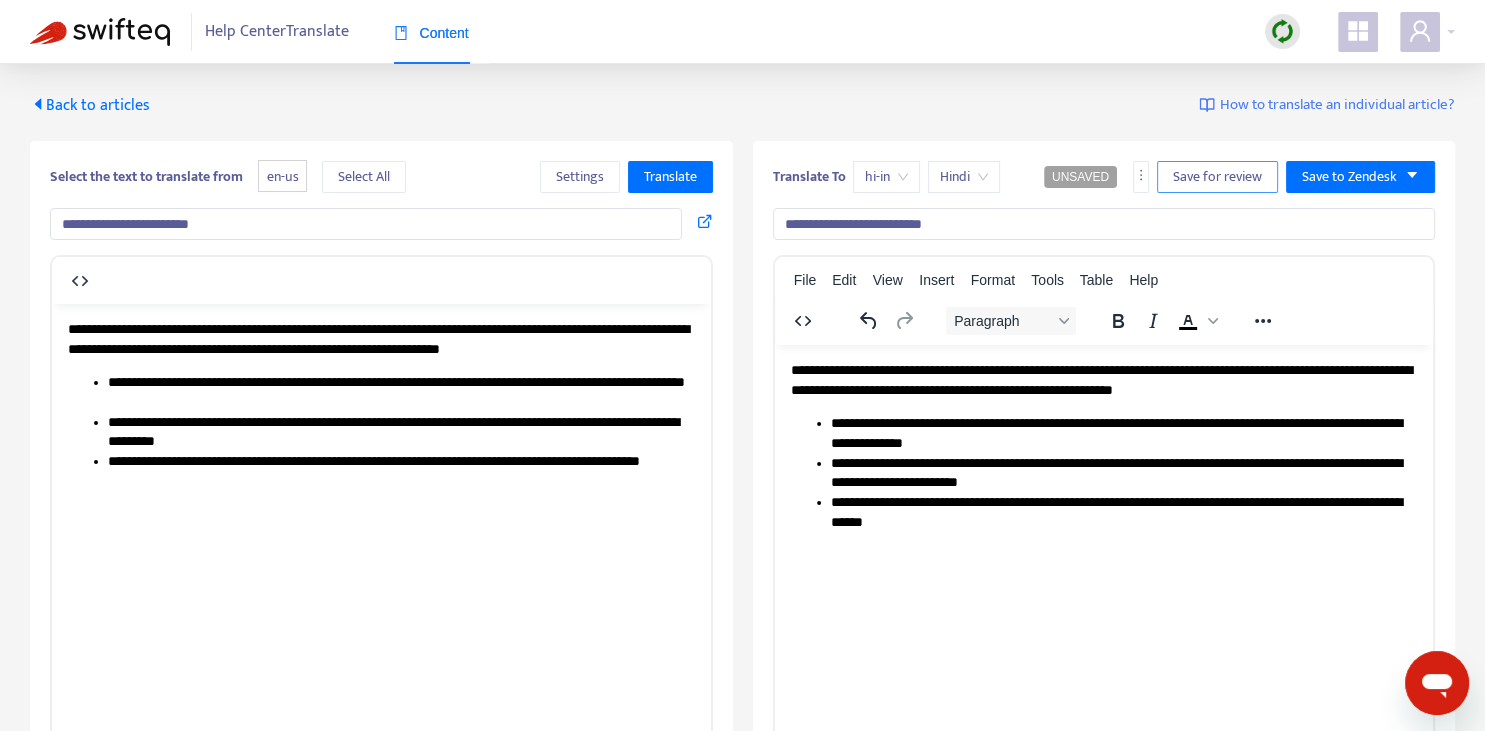 click on "Save for review" at bounding box center (1217, 177) 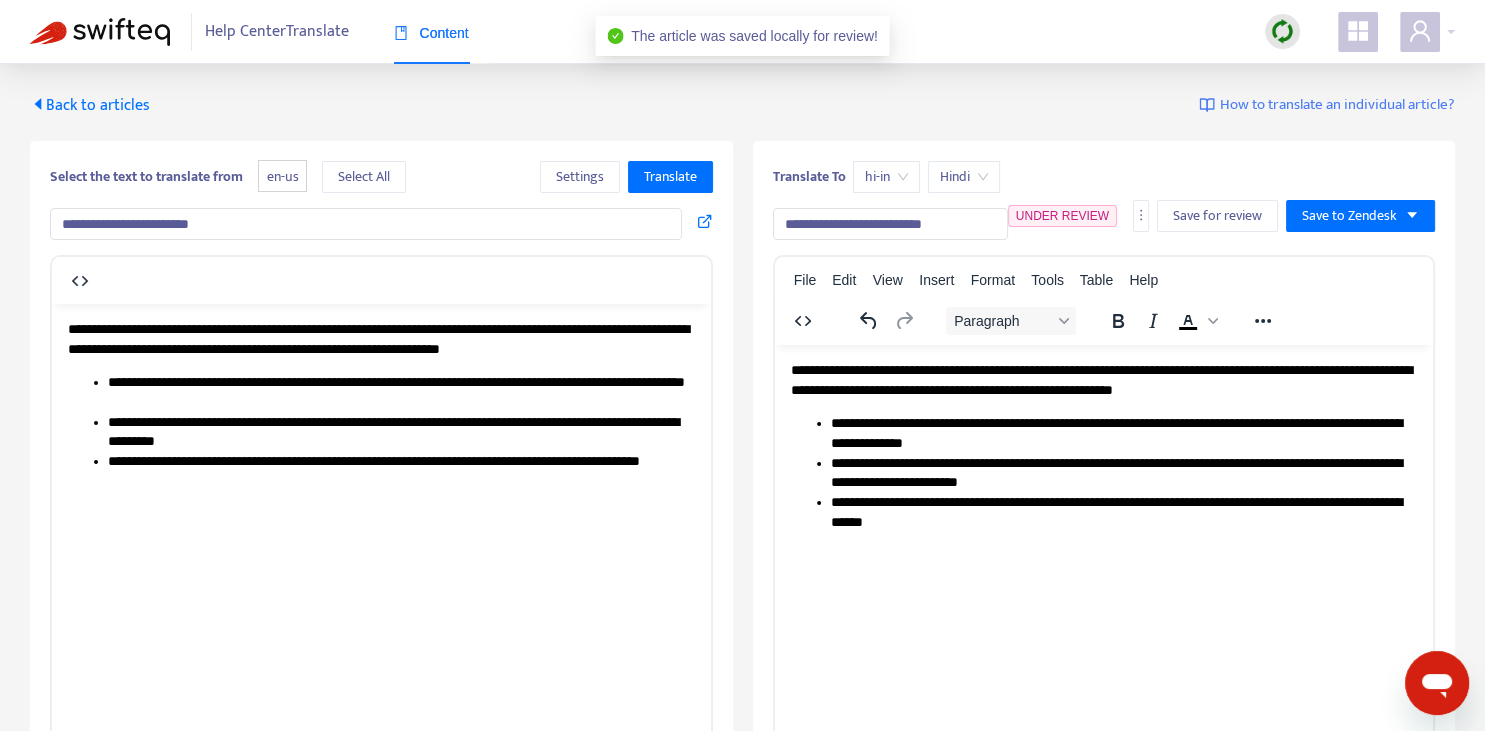click on "Back to articles" at bounding box center [90, 105] 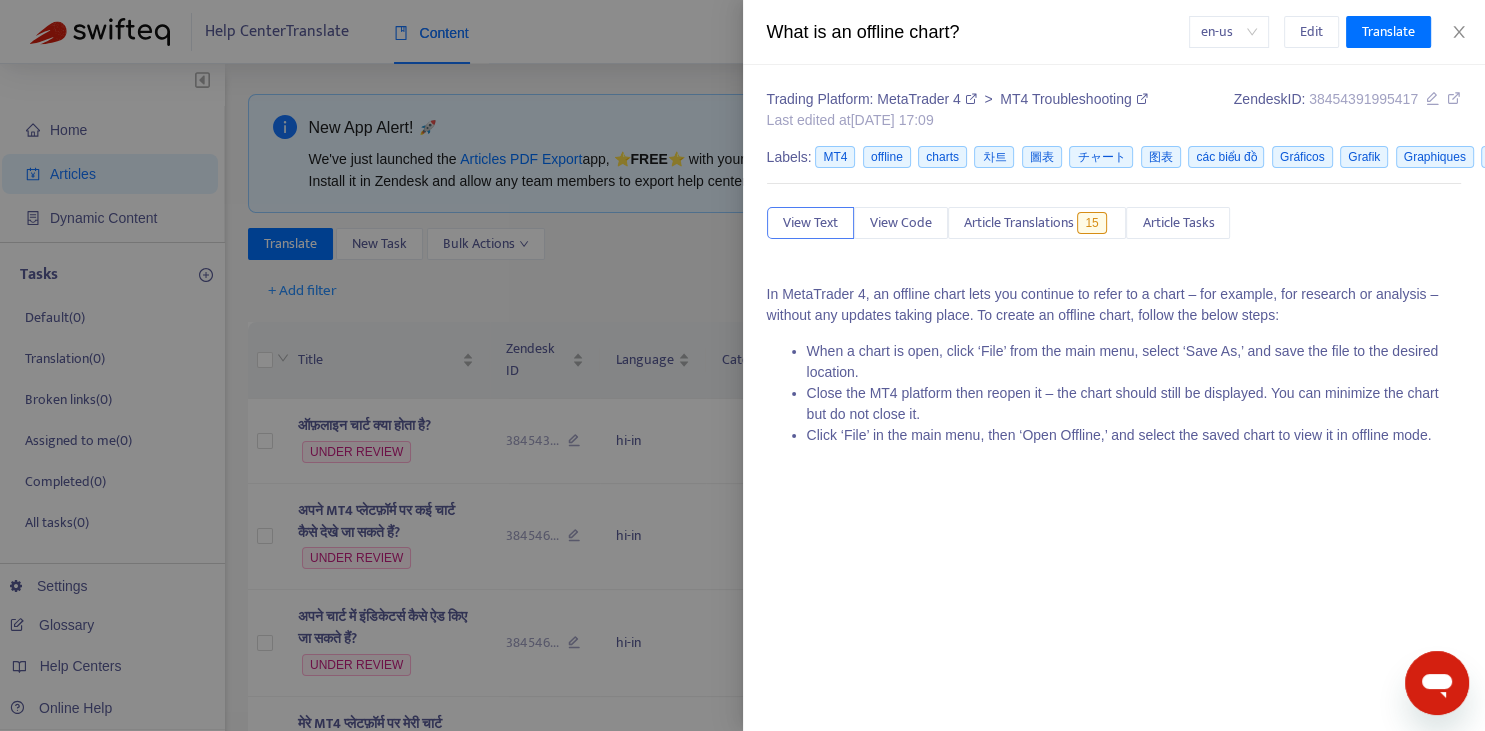 click at bounding box center [742, 365] 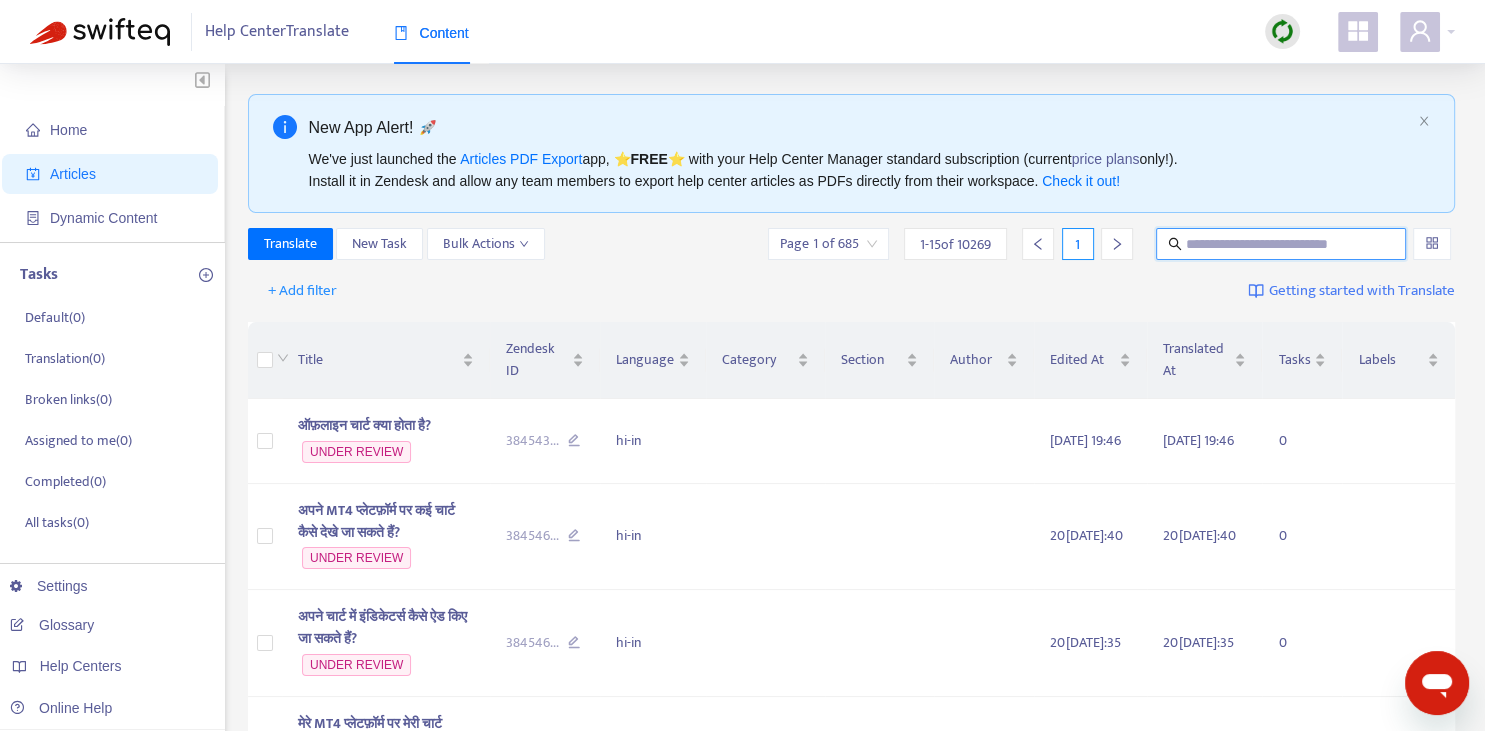 click at bounding box center [1282, 244] 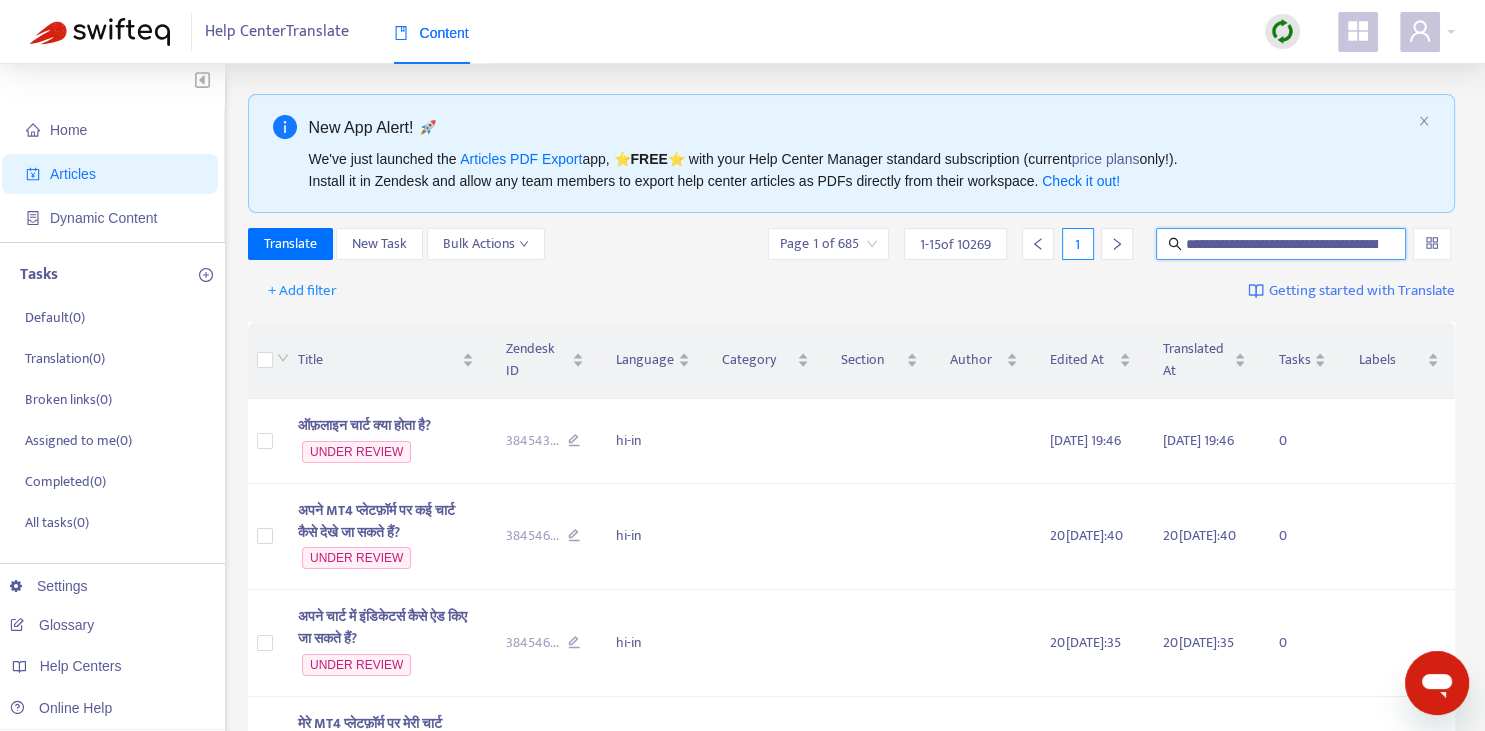 scroll, scrollTop: 0, scrollLeft: 70, axis: horizontal 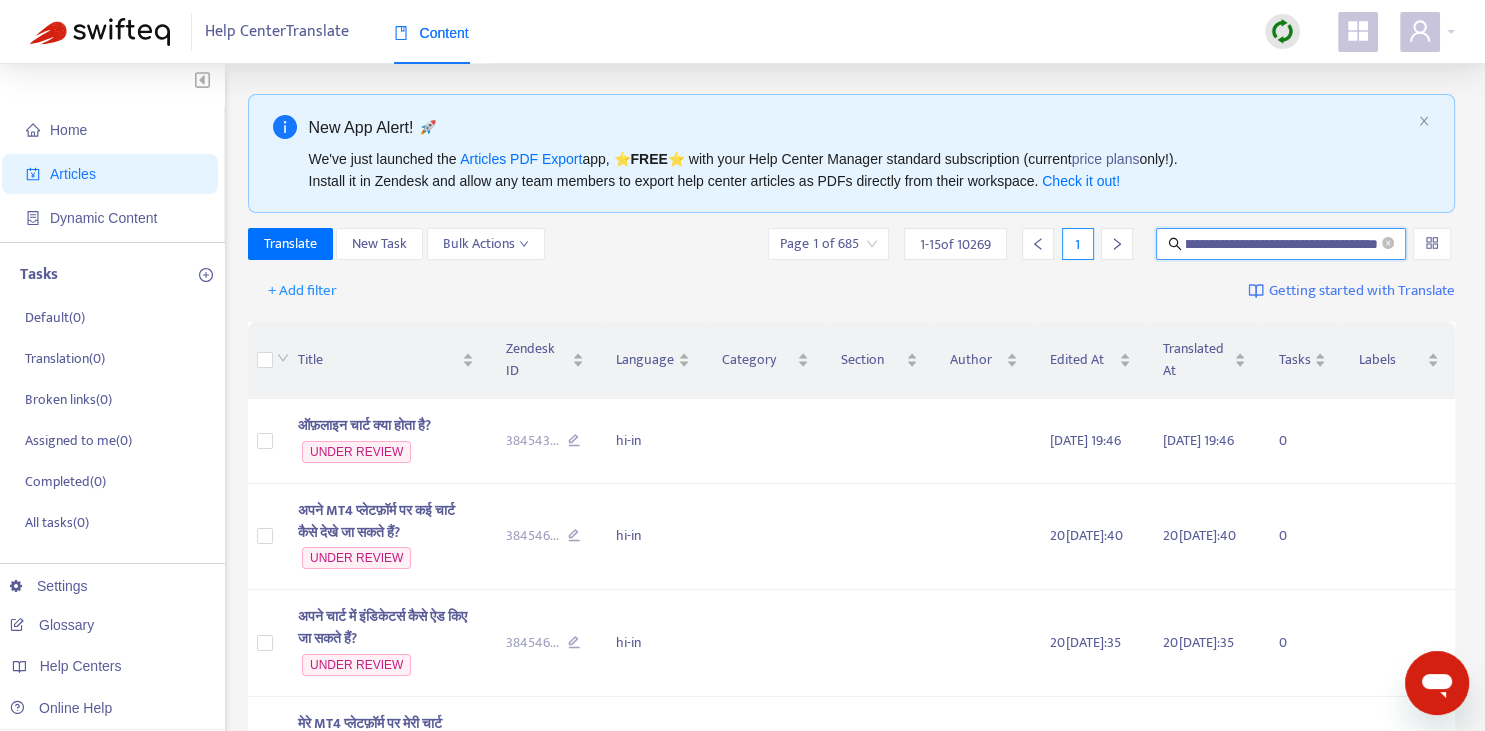 type on "**********" 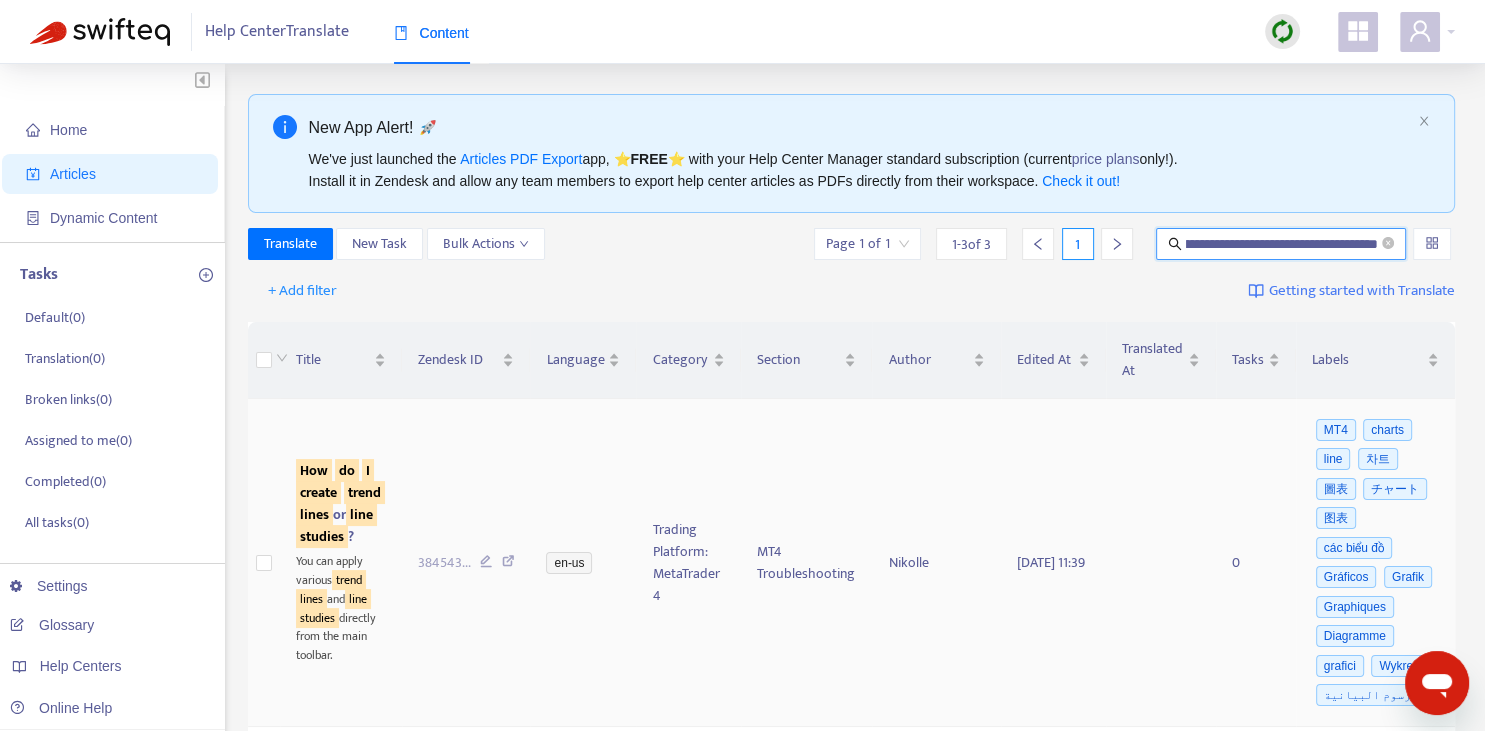 click on "create" at bounding box center (318, 492) 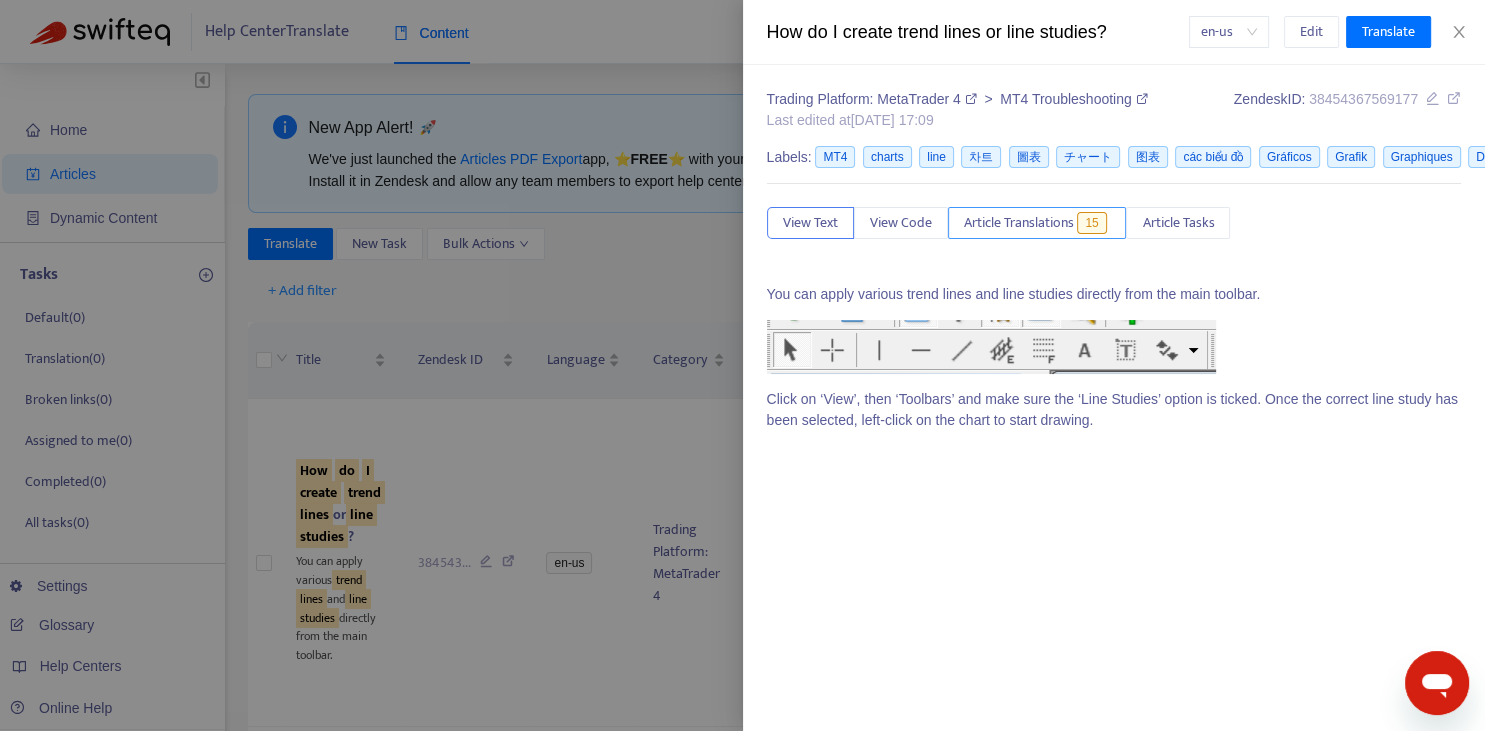 click on "Article Translations" at bounding box center [1019, 223] 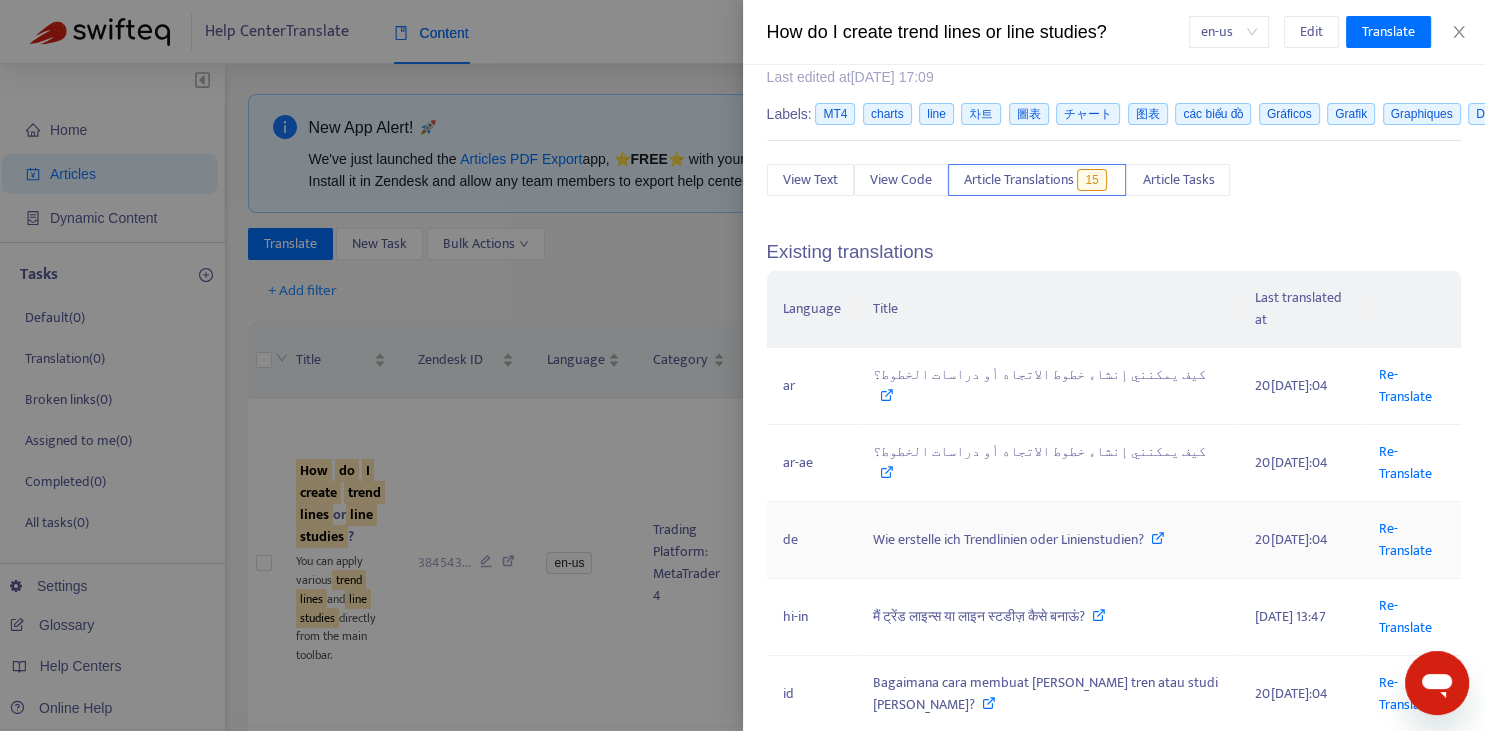 scroll, scrollTop: 147, scrollLeft: 0, axis: vertical 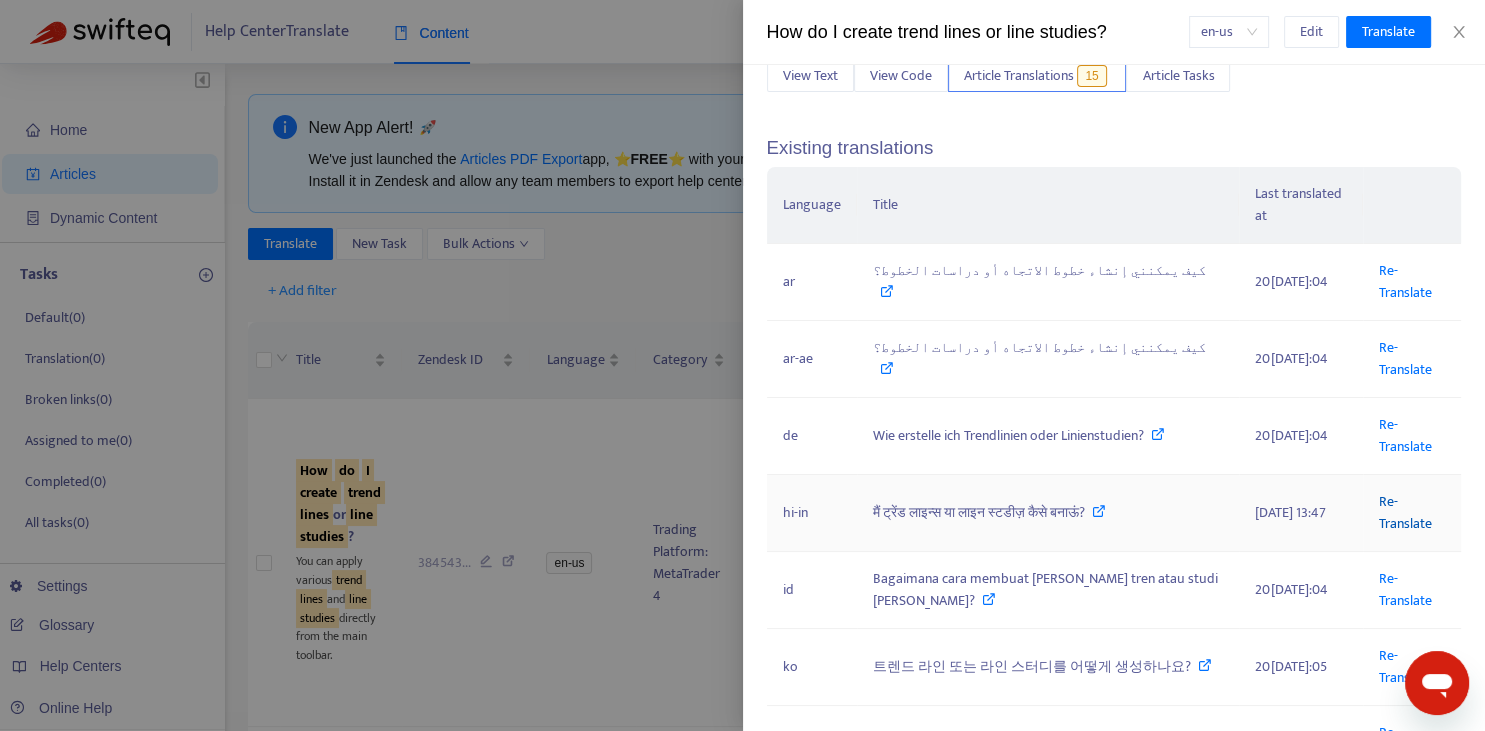 click on "Re-Translate" at bounding box center (1405, 512) 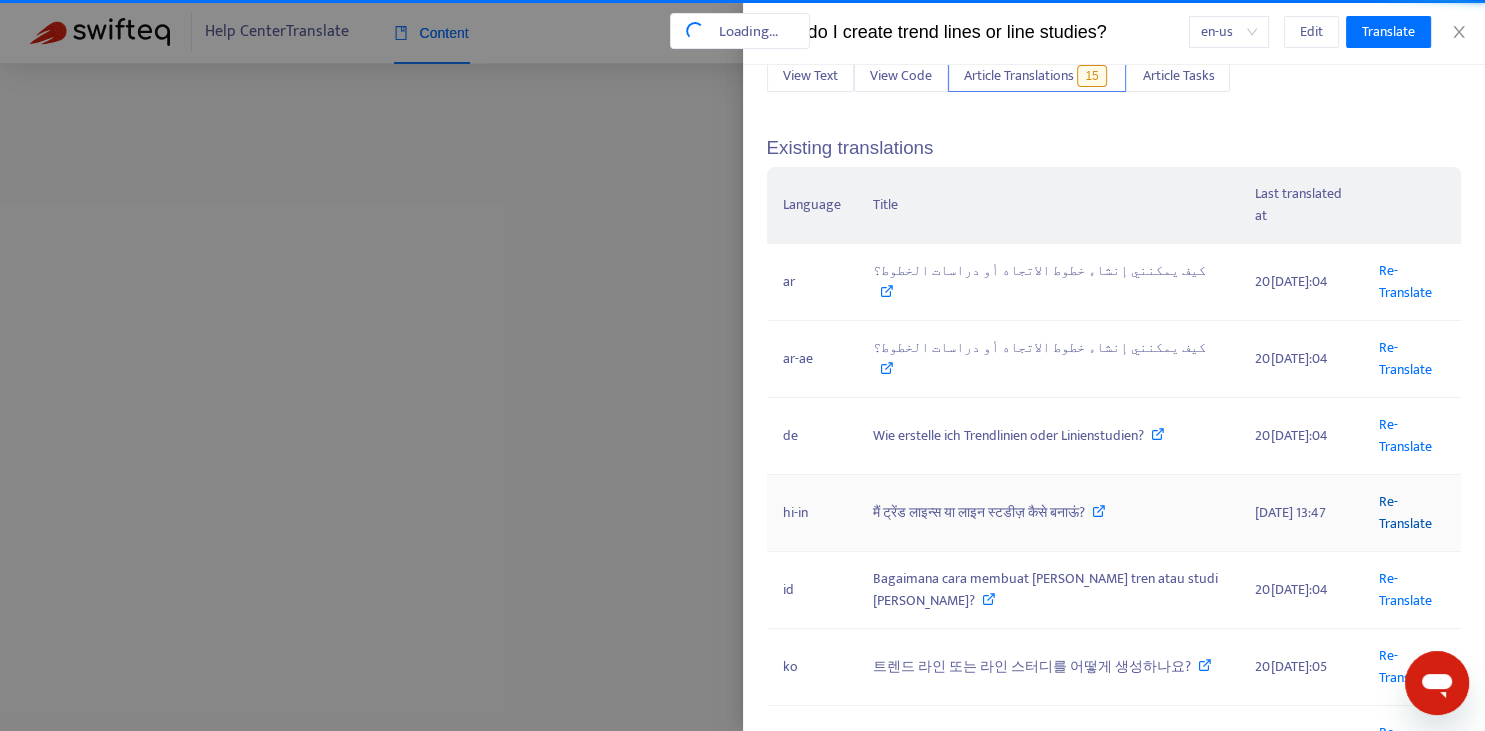 scroll, scrollTop: 0, scrollLeft: 70, axis: horizontal 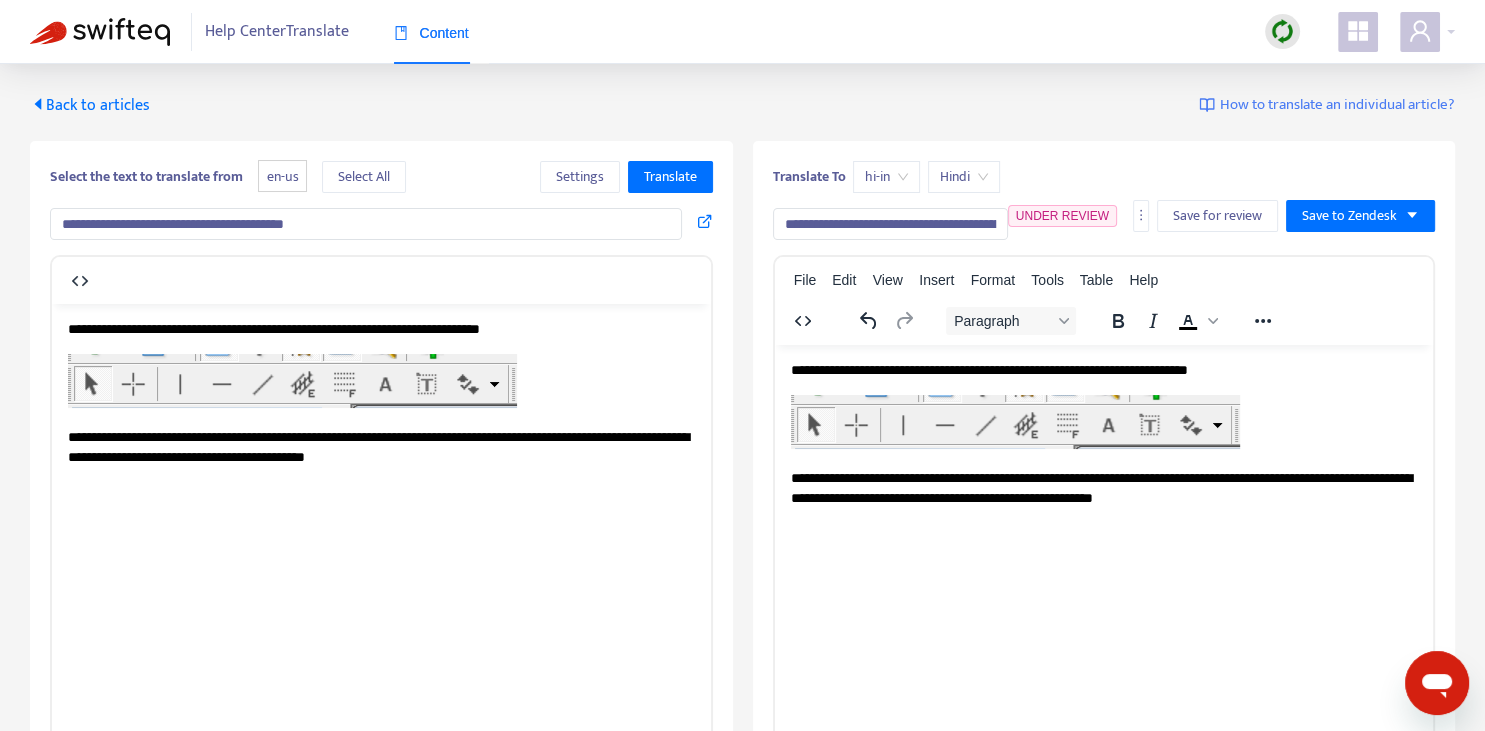 drag, startPoint x: 800, startPoint y: 224, endPoint x: 760, endPoint y: 214, distance: 41.231056 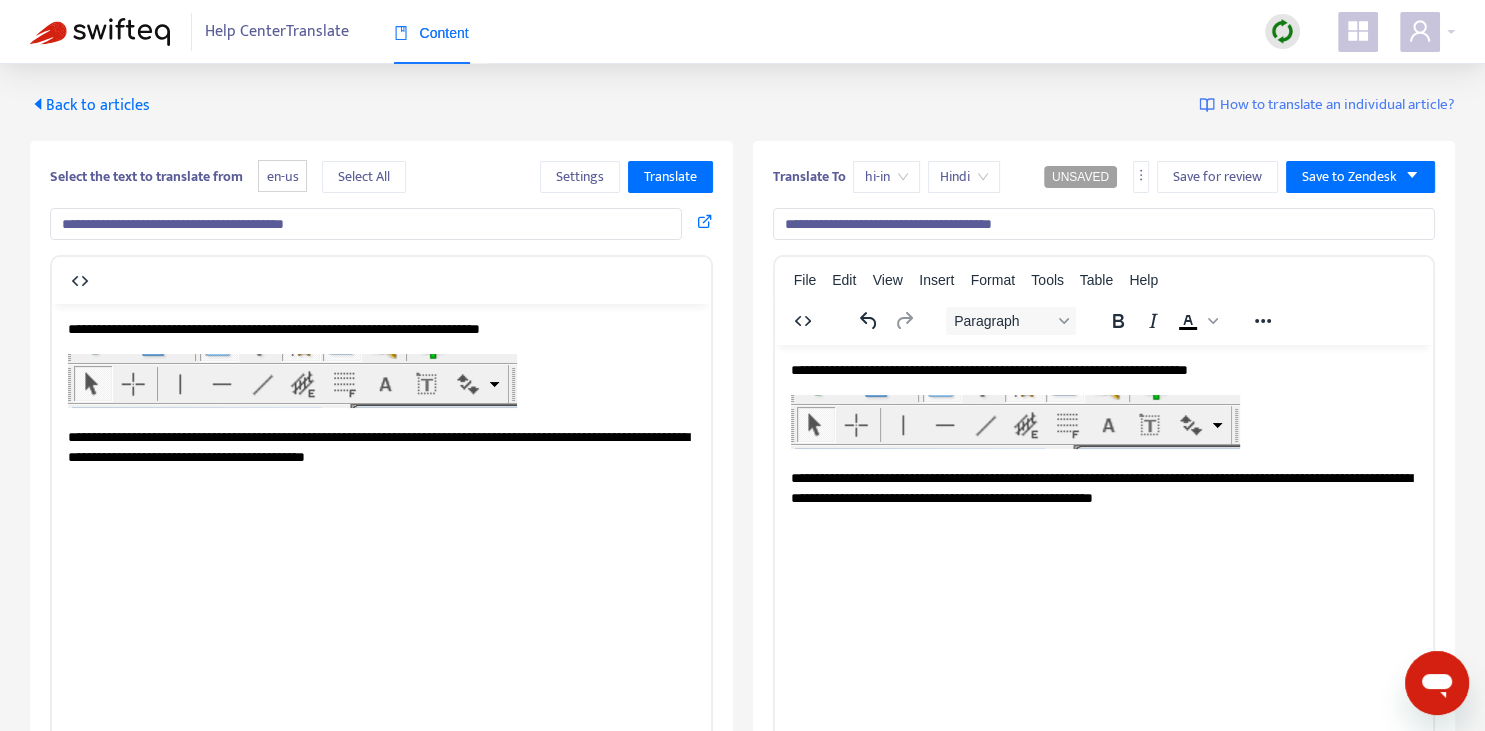 drag, startPoint x: 810, startPoint y: 221, endPoint x: 840, endPoint y: 221, distance: 30 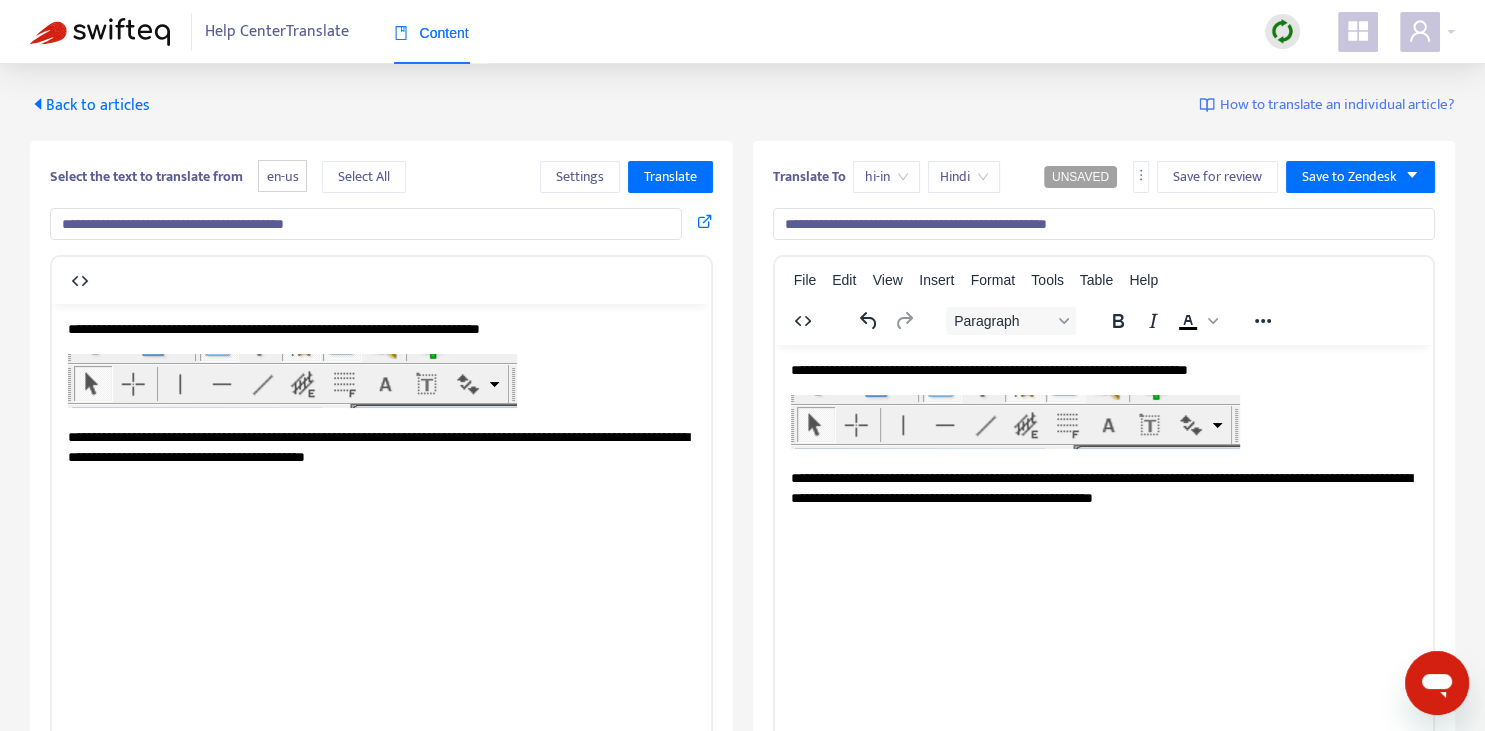 type on "**********" 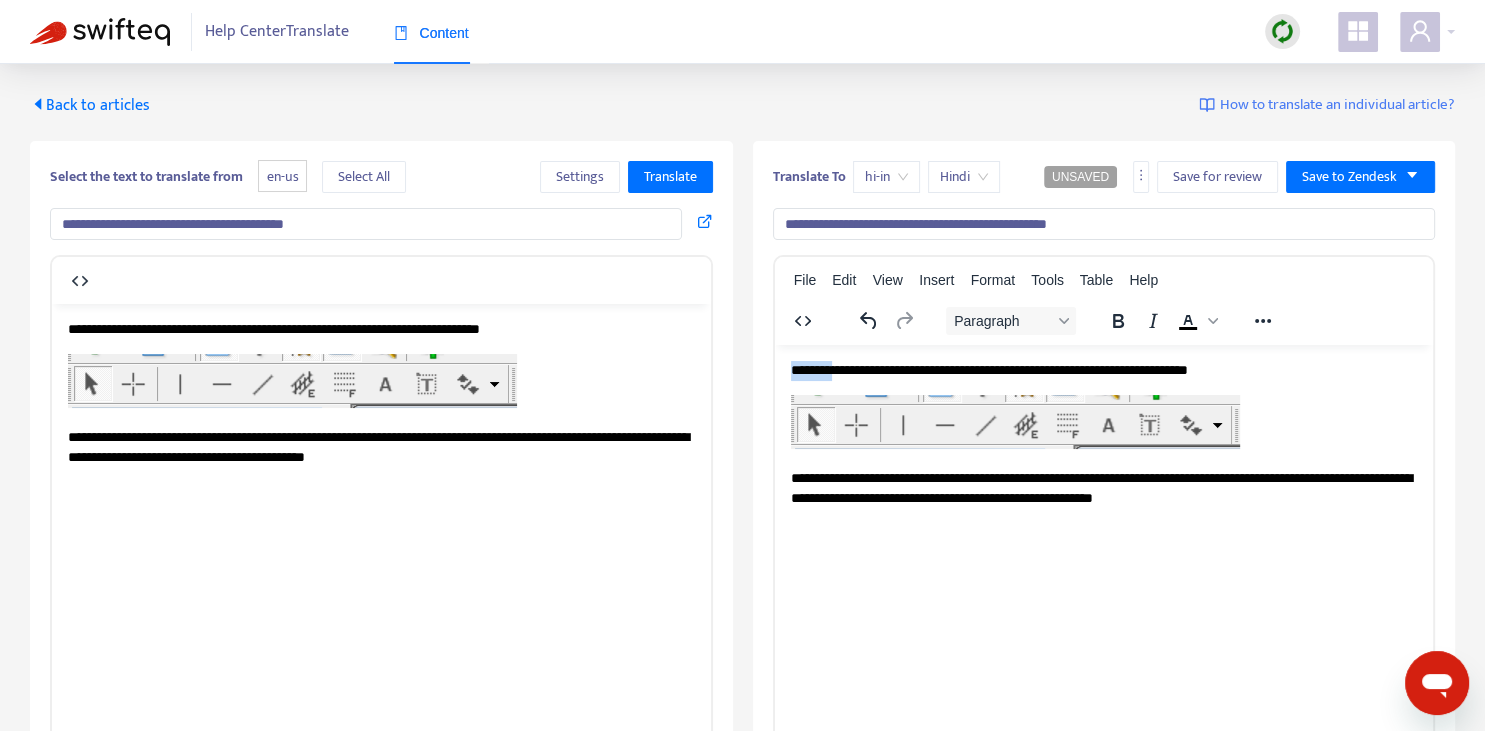 drag, startPoint x: 794, startPoint y: 369, endPoint x: 842, endPoint y: 370, distance: 48.010414 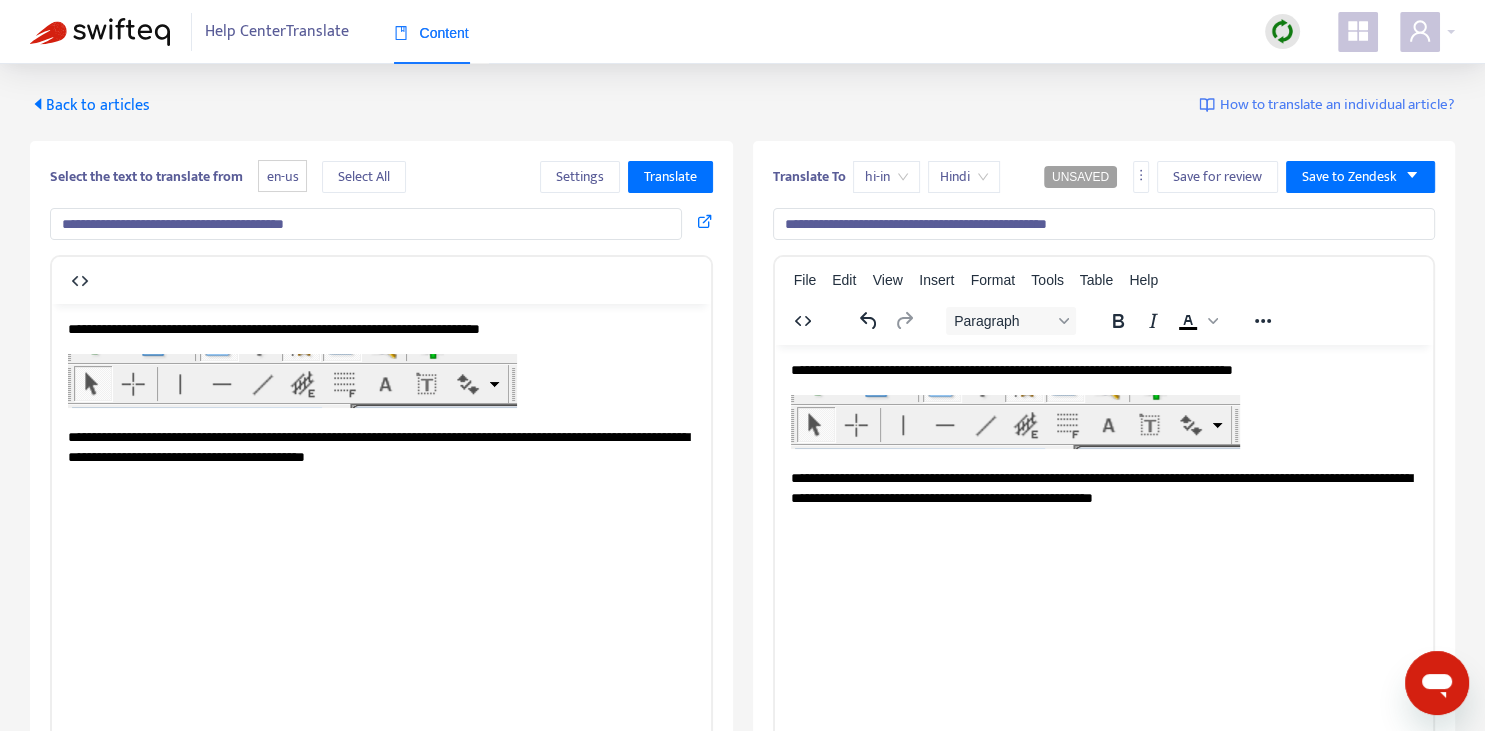click on "**********" at bounding box center (1103, 370) 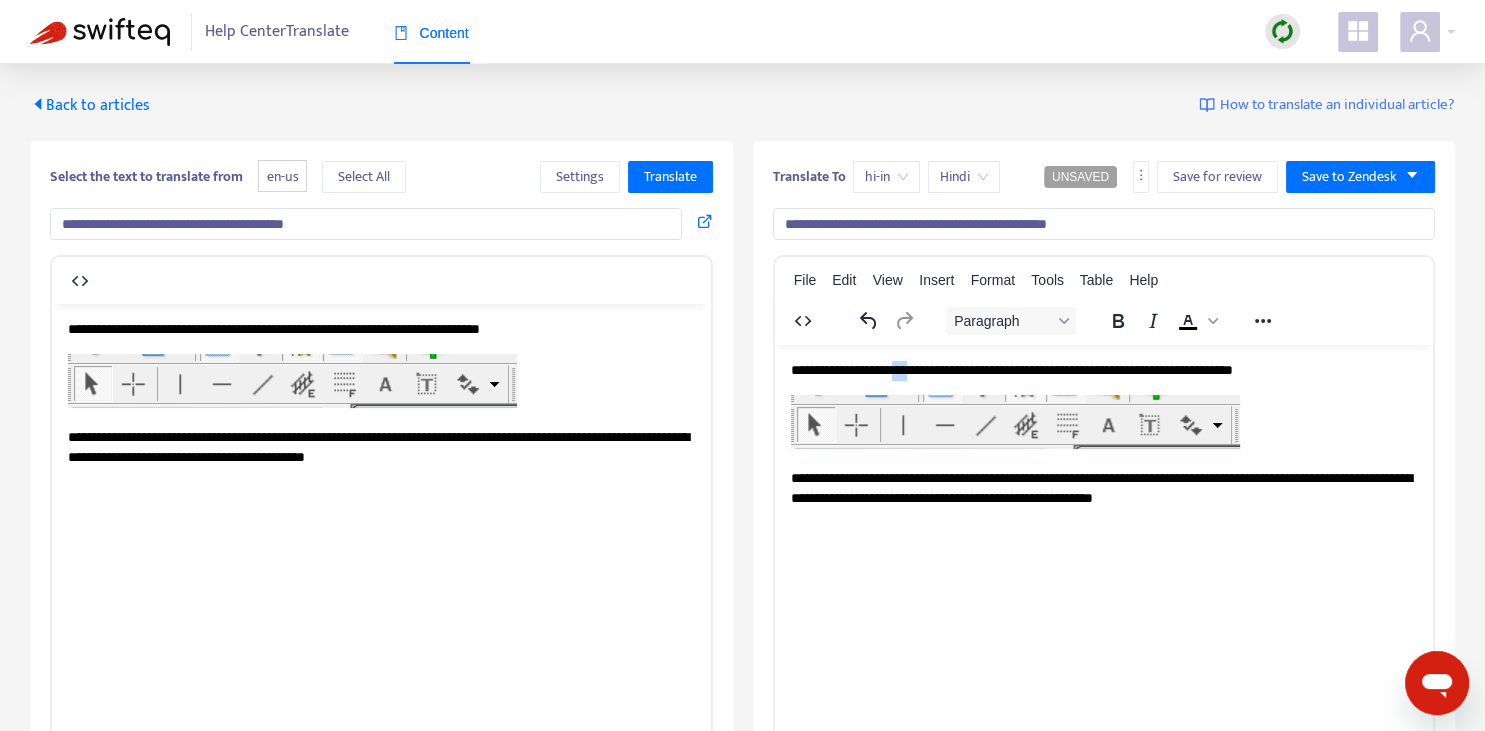 click on "**********" at bounding box center [1103, 370] 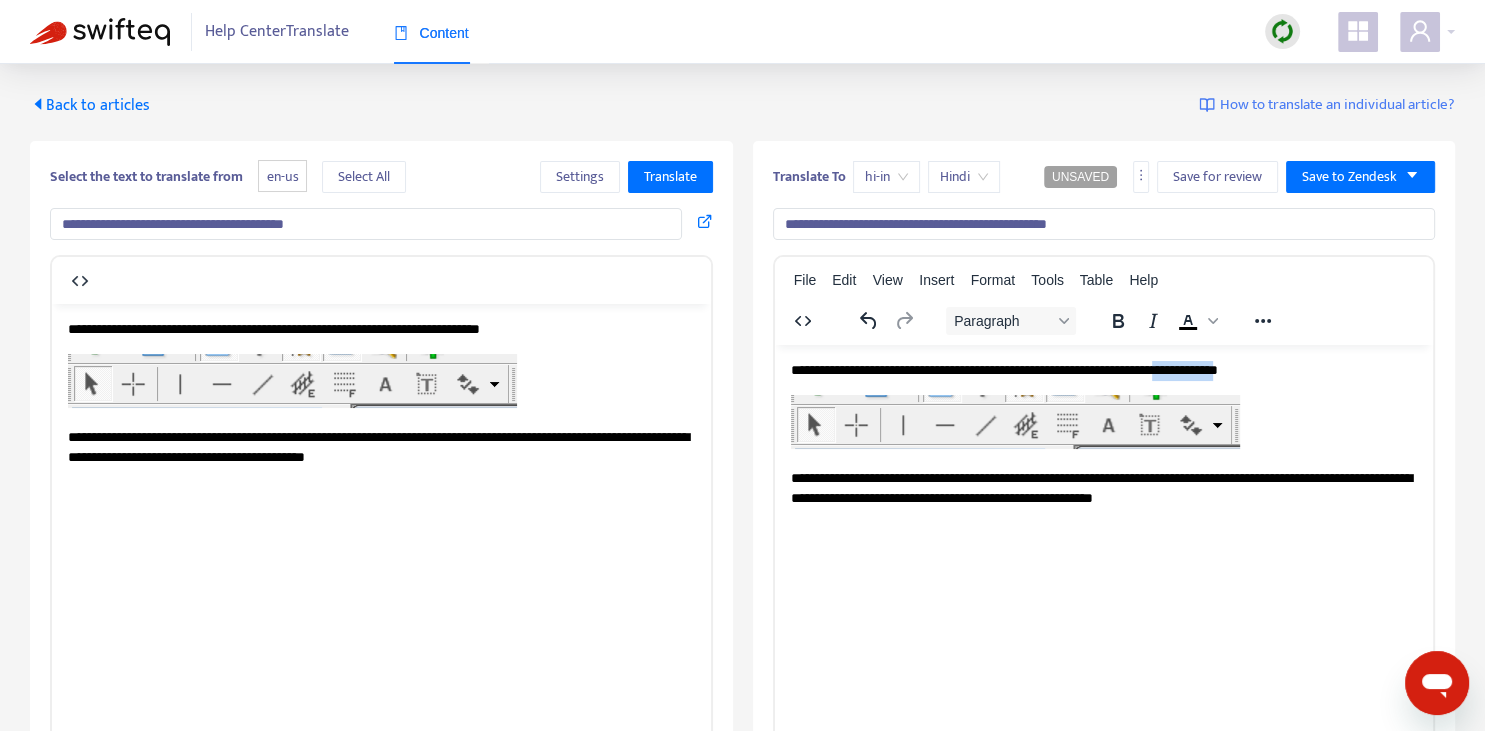 drag, startPoint x: 1202, startPoint y: 366, endPoint x: 1272, endPoint y: 368, distance: 70.028564 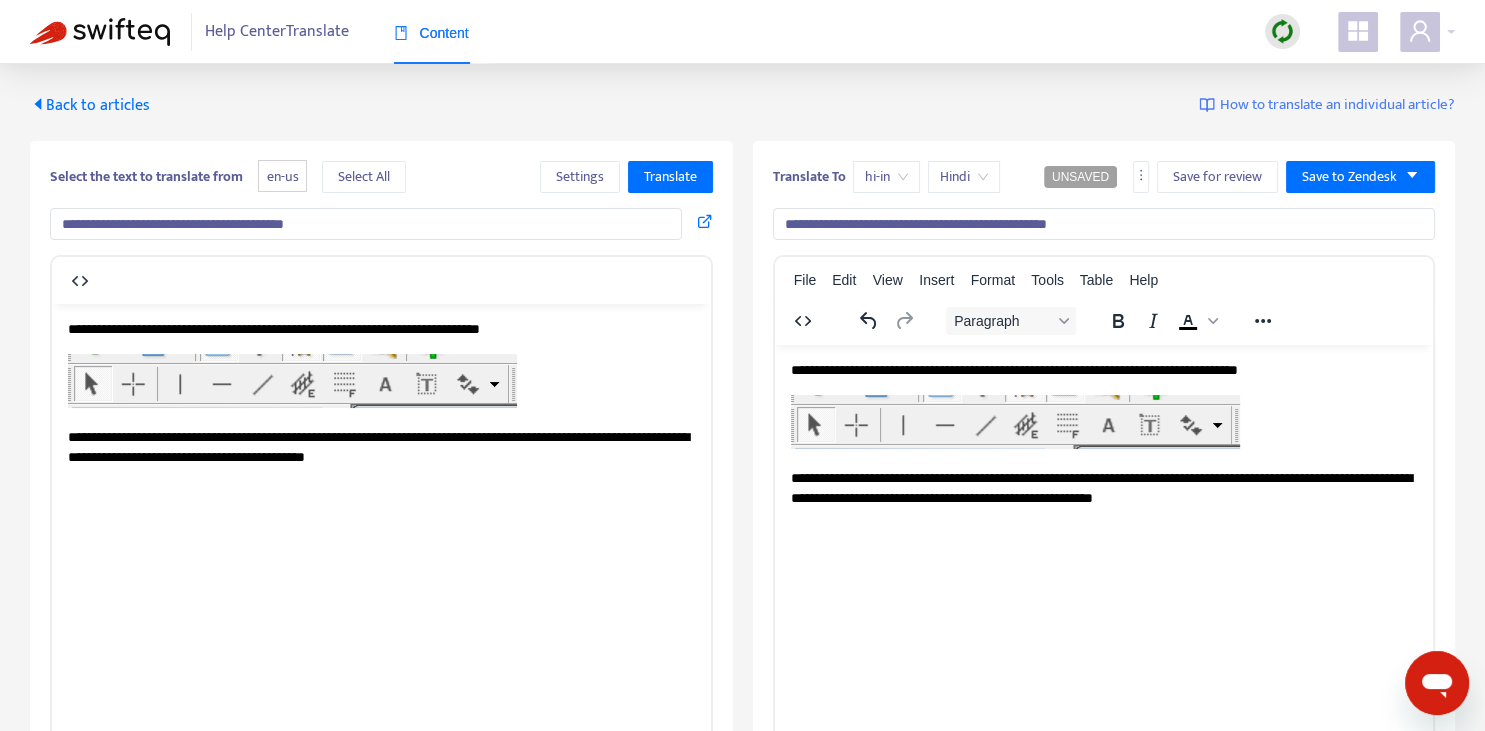 click on "**********" at bounding box center (1103, 370) 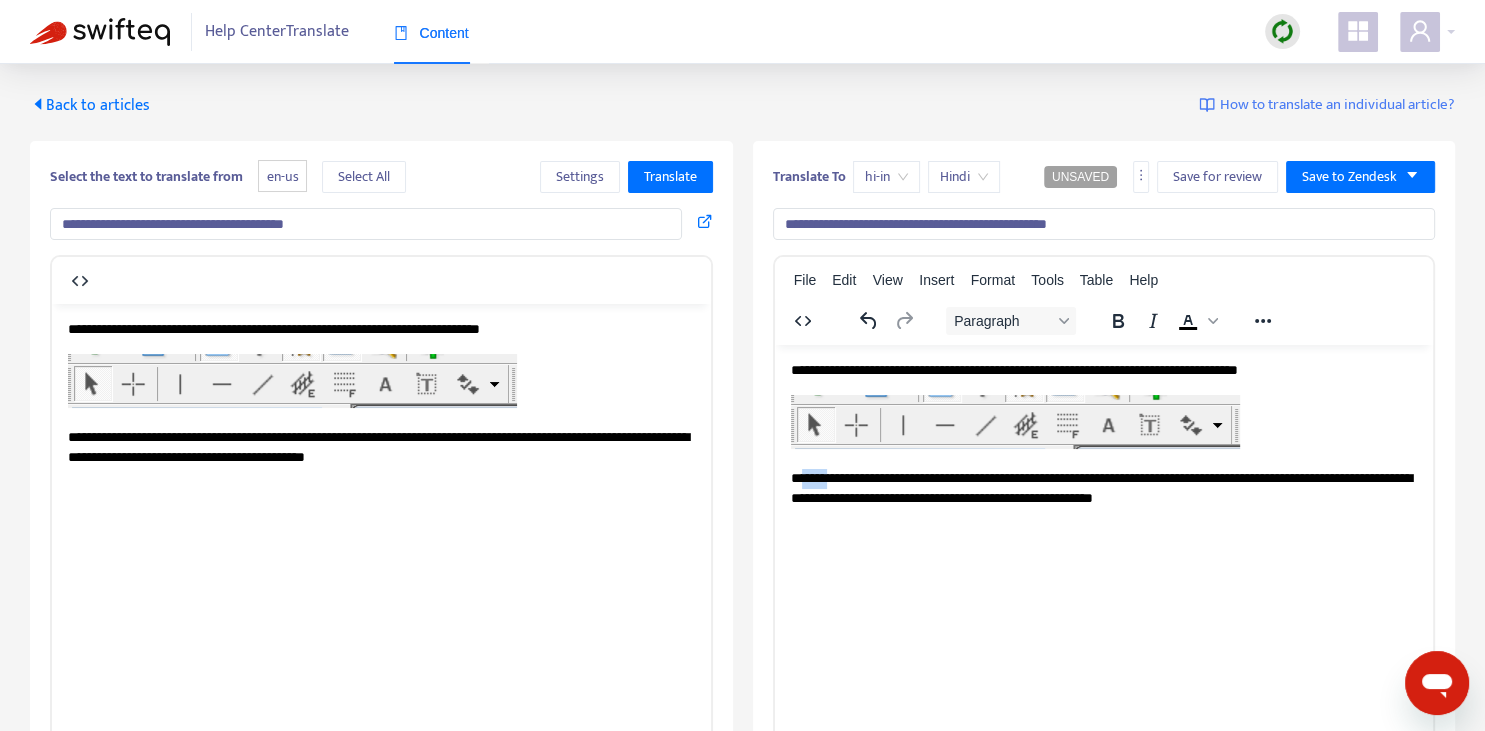 click on "**********" at bounding box center (1103, 487) 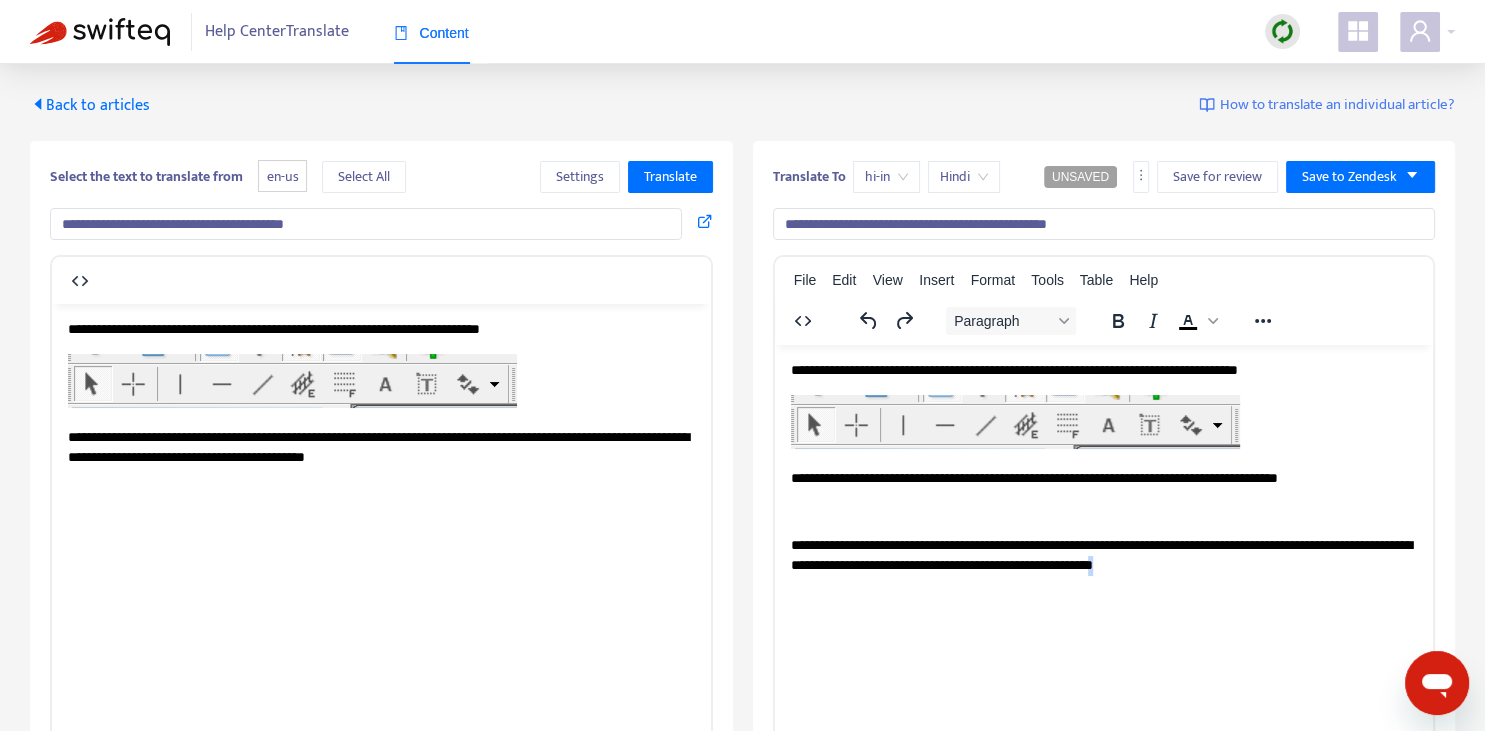 copy on "*" 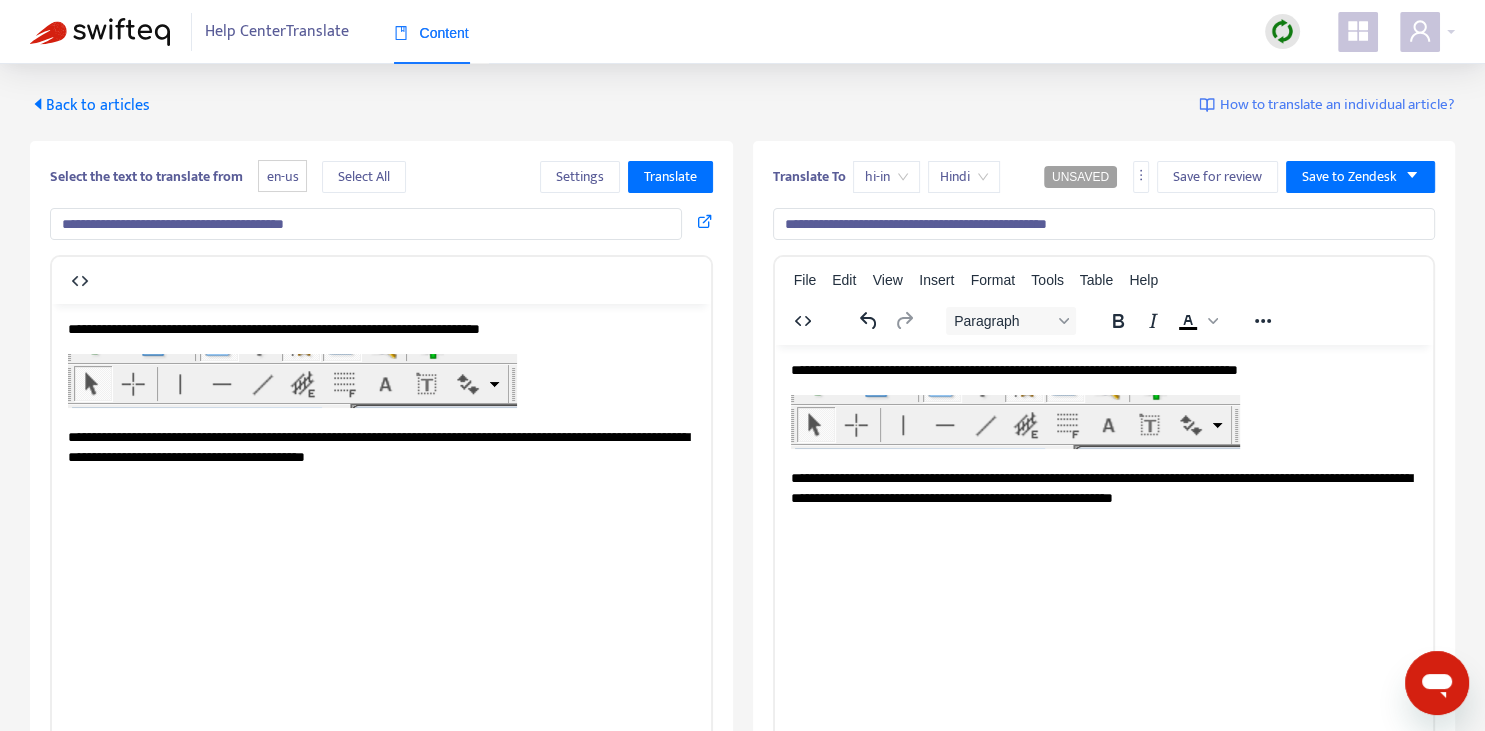 click on "**********" at bounding box center (1103, 487) 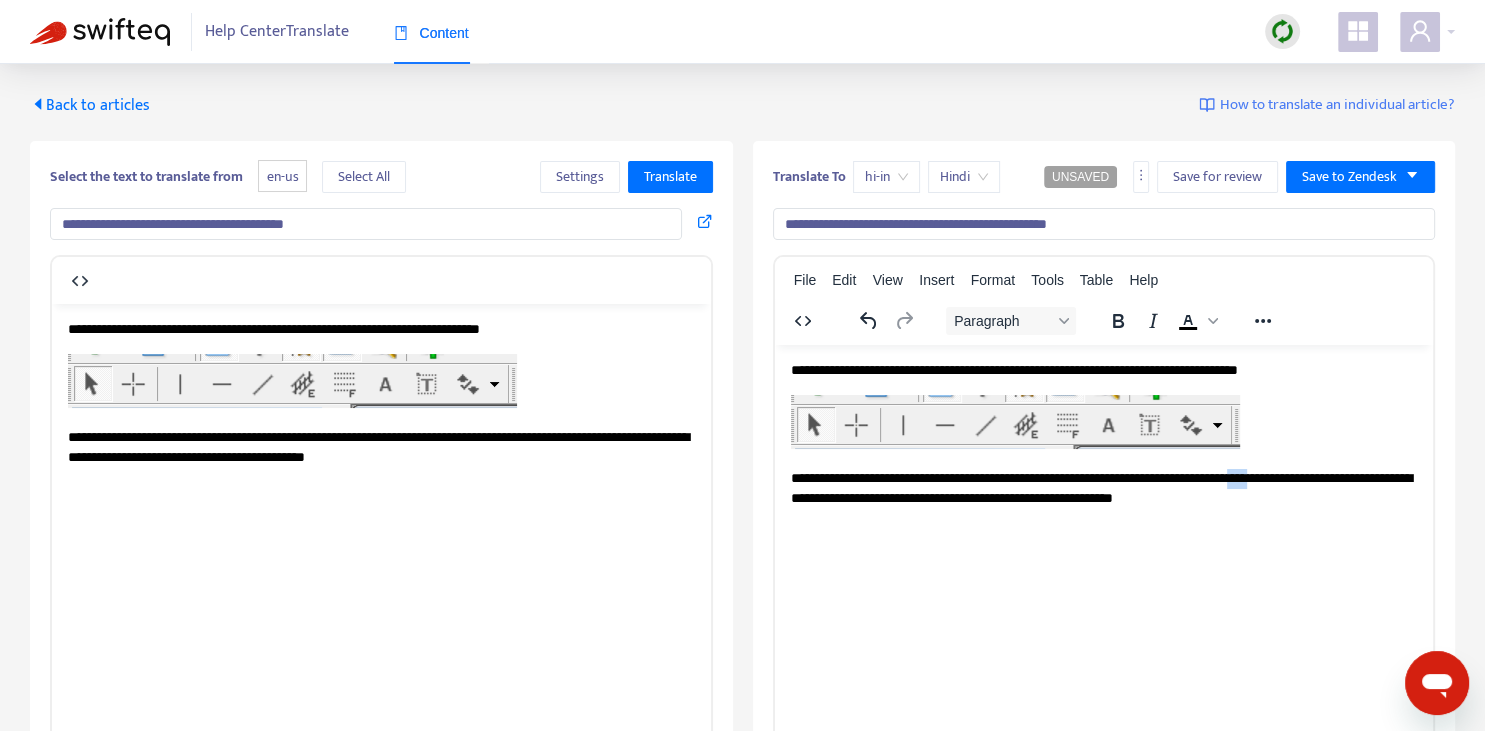 click on "**********" at bounding box center [1103, 487] 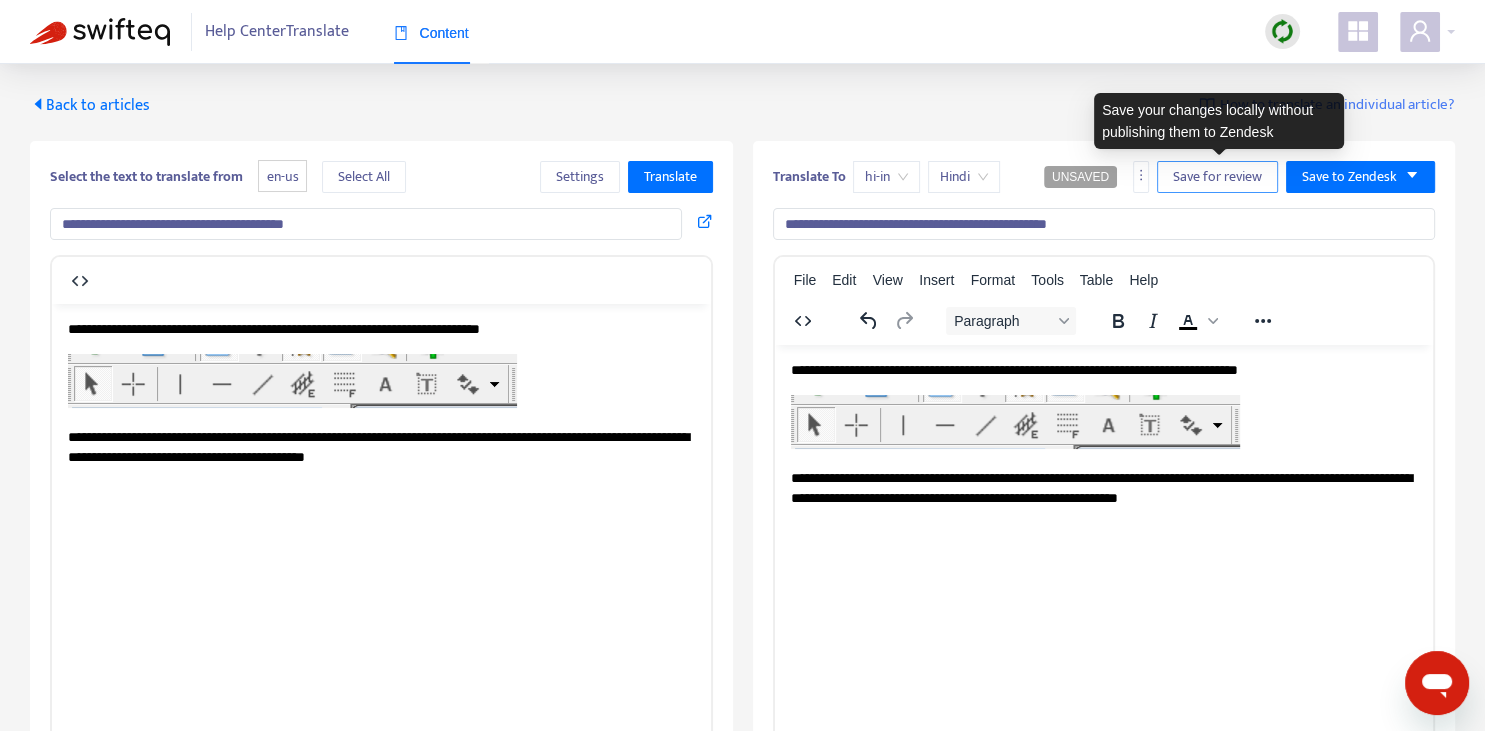 click on "Save for review" at bounding box center (1217, 177) 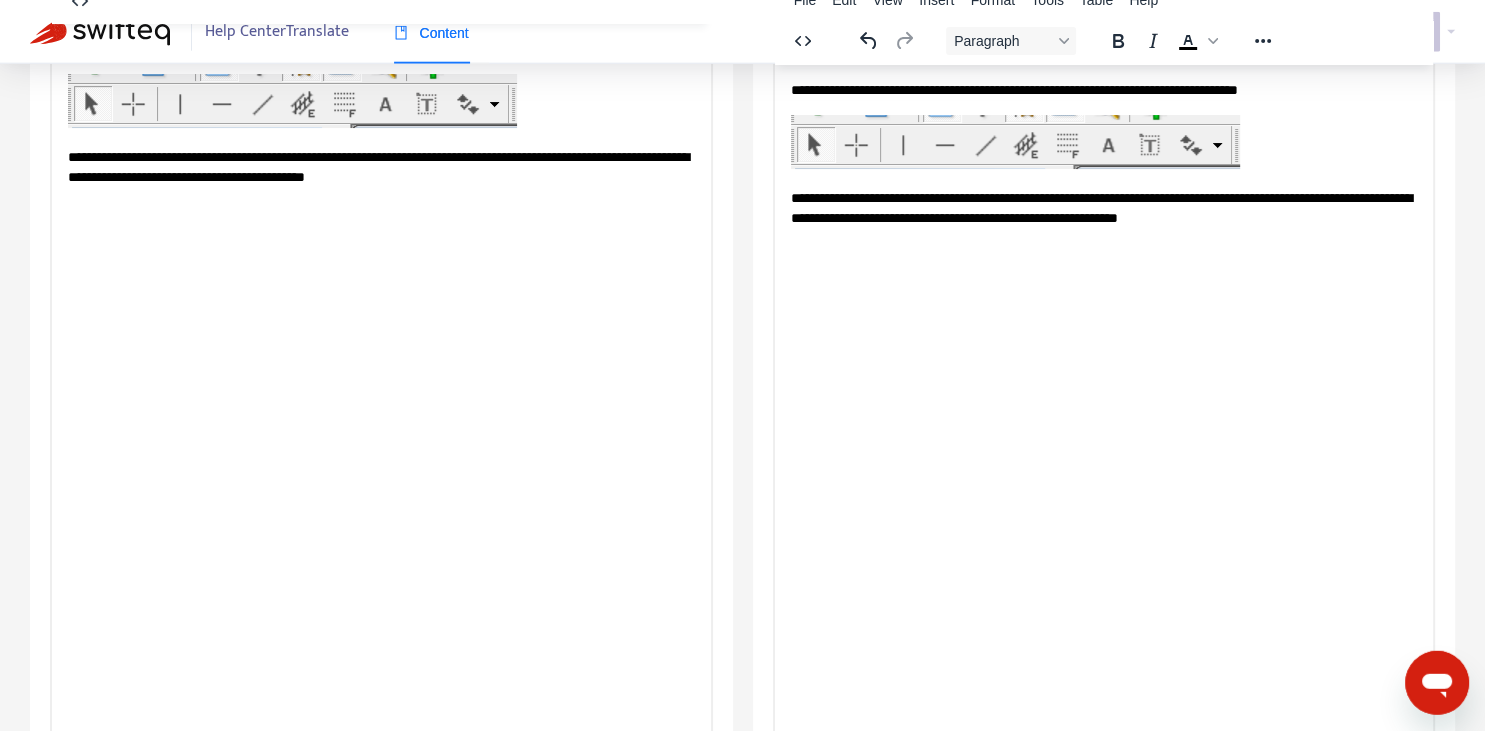 scroll, scrollTop: 343, scrollLeft: 0, axis: vertical 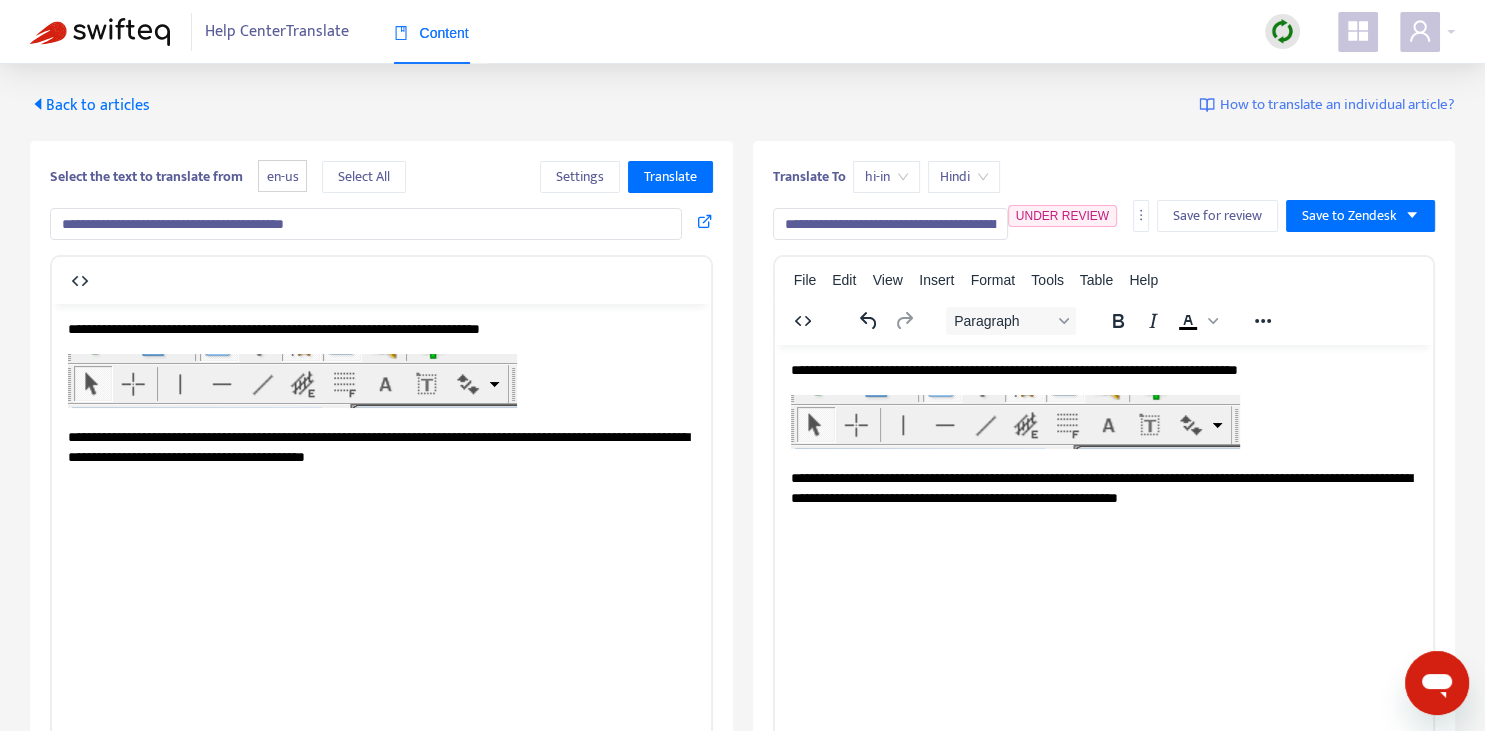 click on "Back to articles" at bounding box center [90, 105] 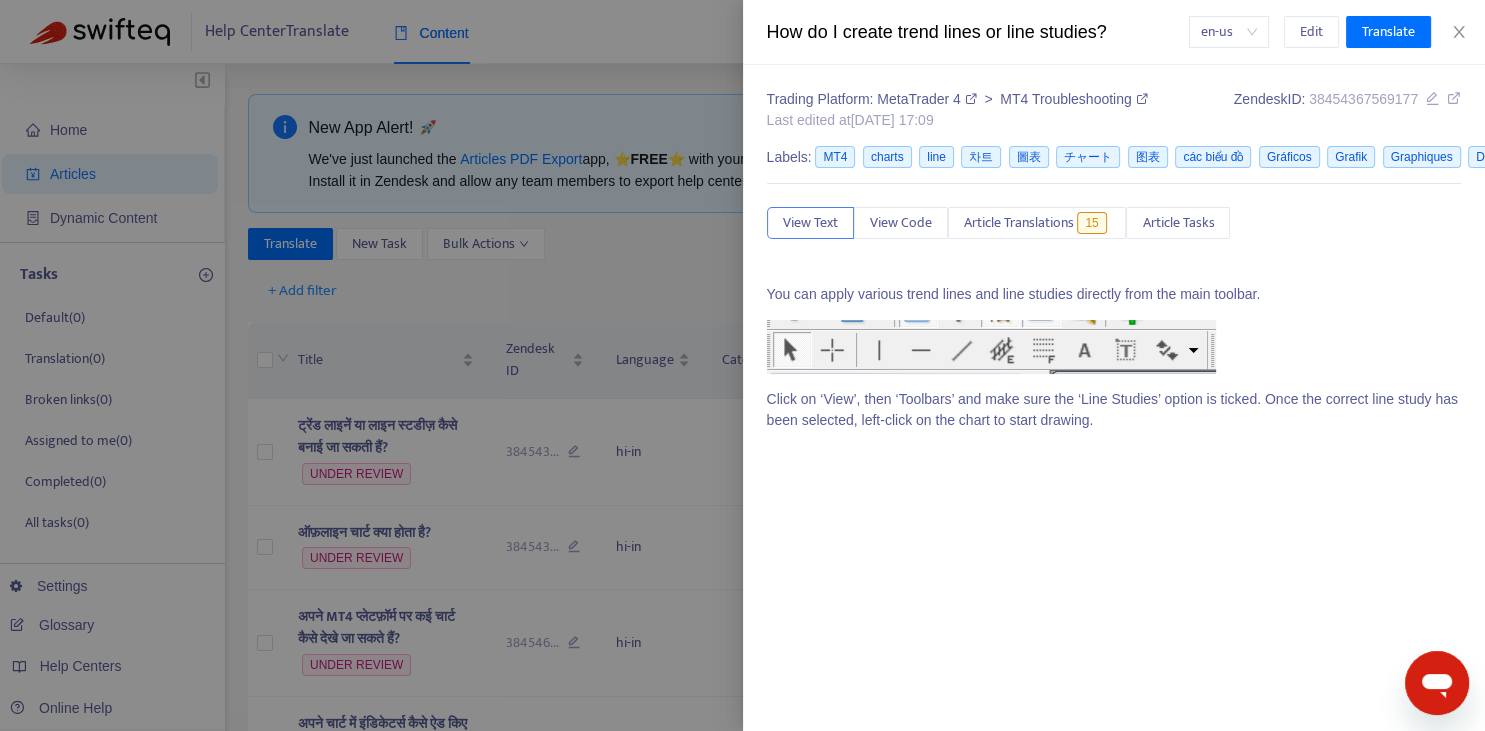 click at bounding box center [742, 365] 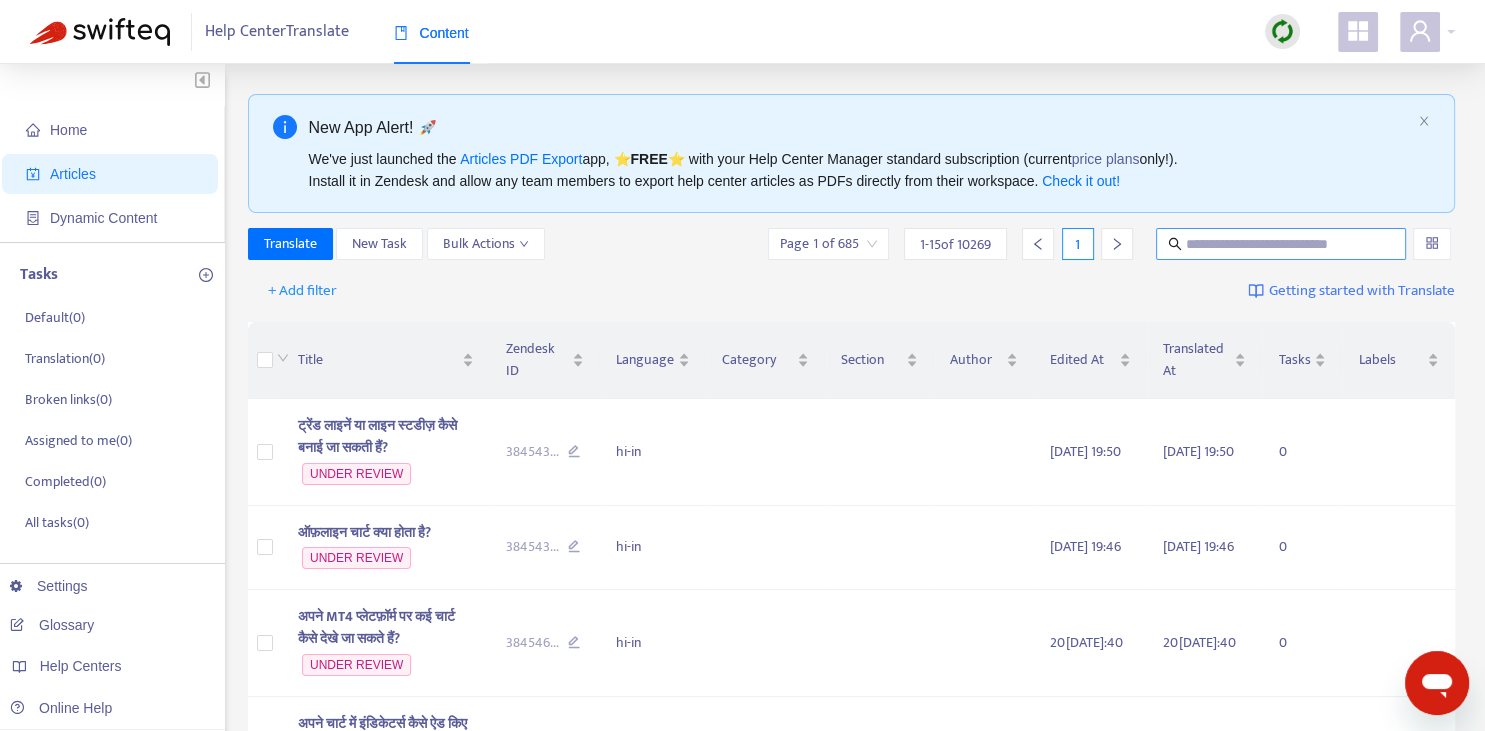 click at bounding box center [1282, 244] 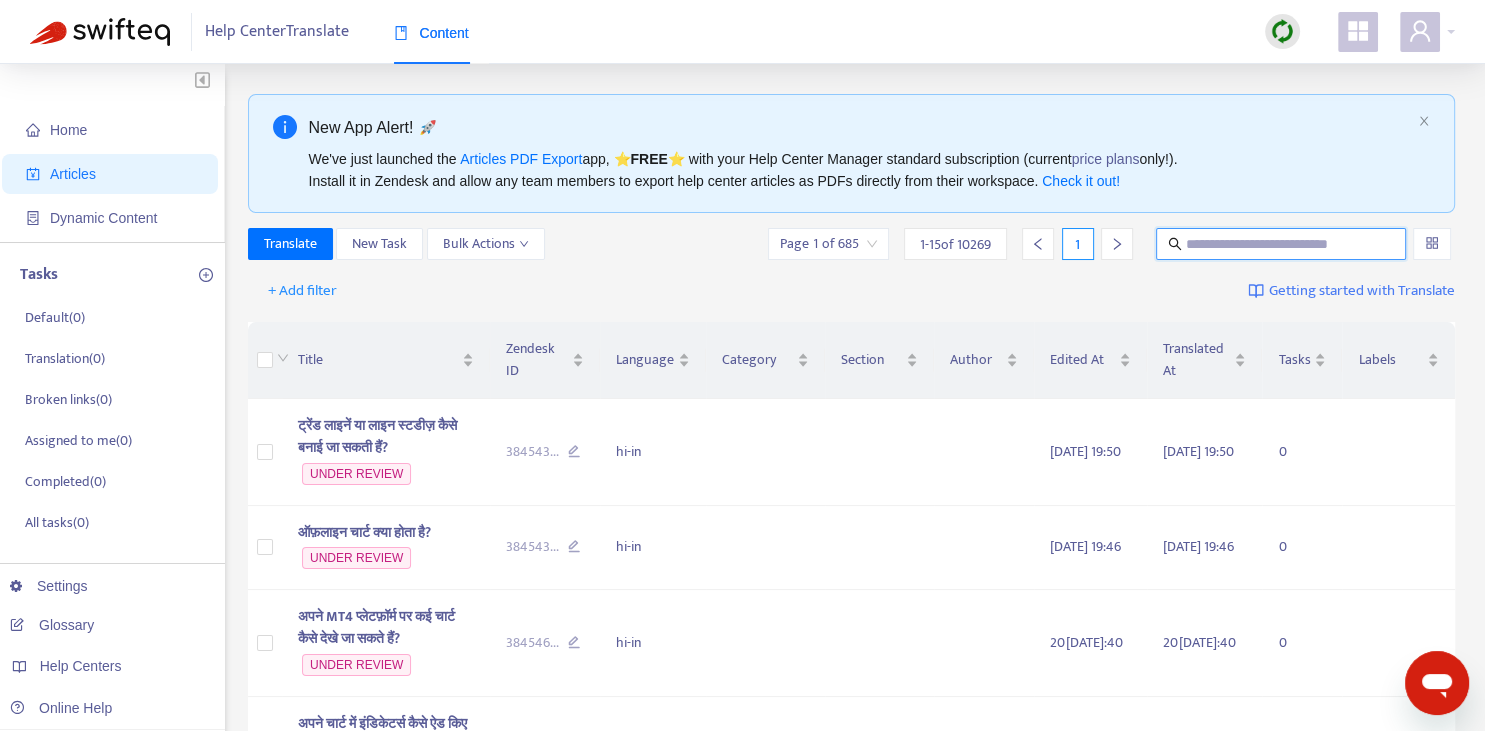 paste on "**********" 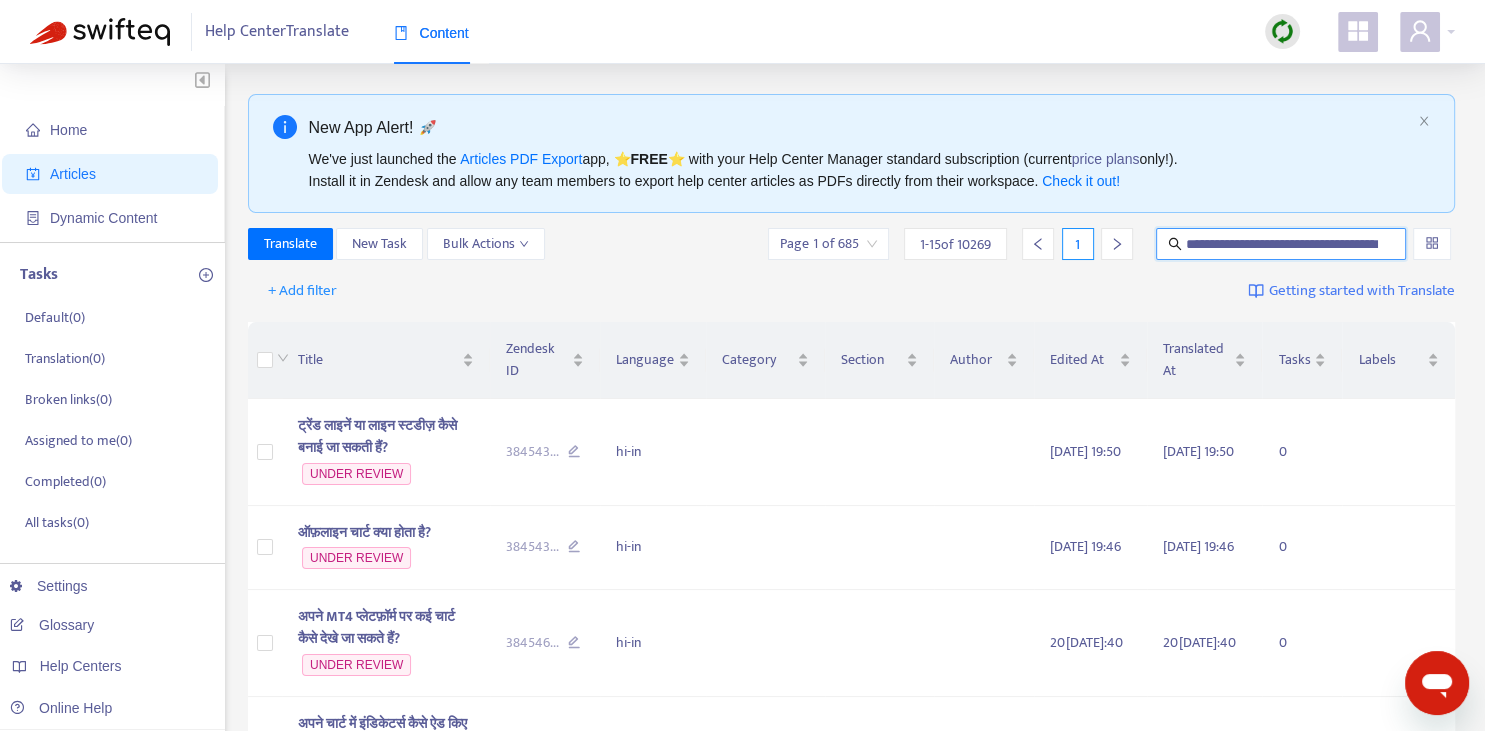 scroll, scrollTop: 0, scrollLeft: 72, axis: horizontal 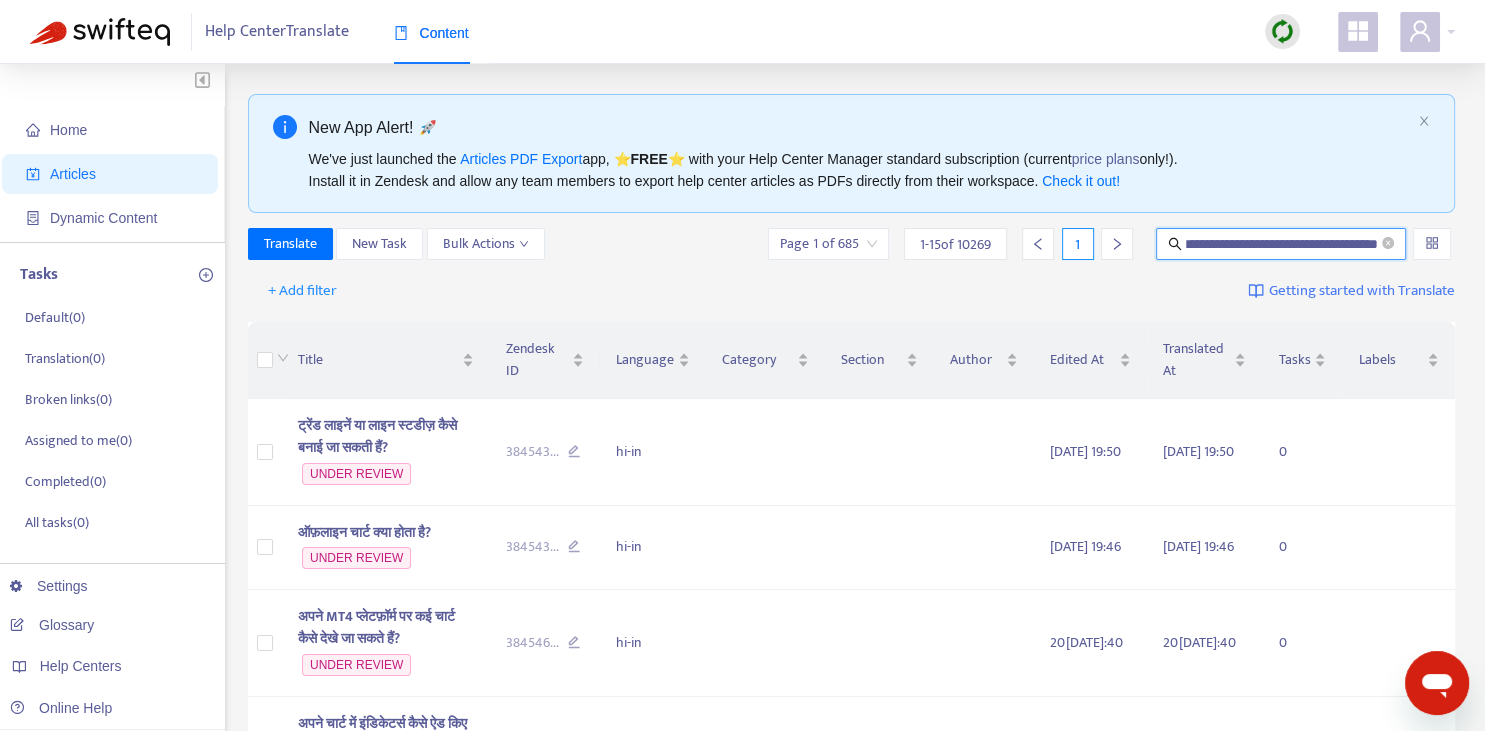 type on "**********" 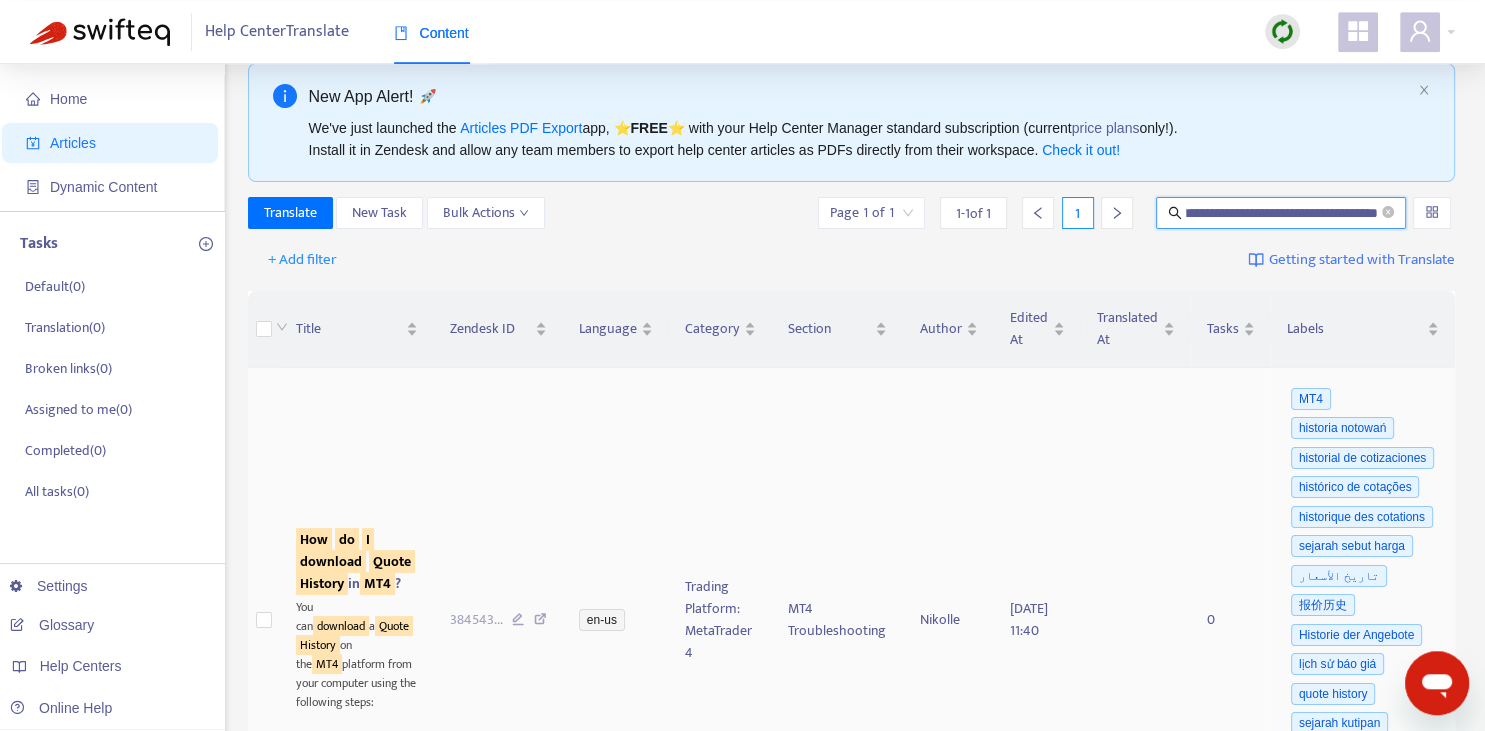 scroll, scrollTop: 140, scrollLeft: 0, axis: vertical 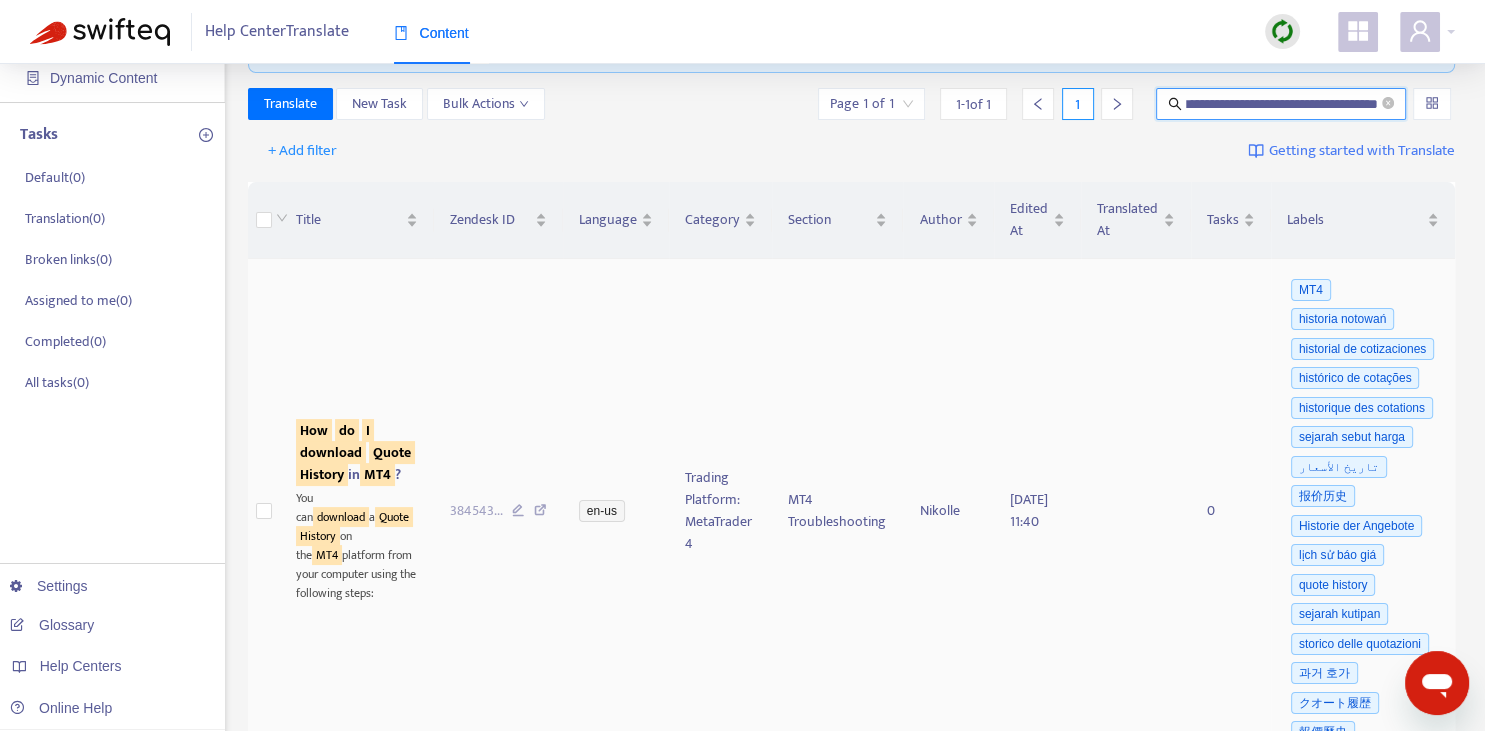 click on "How   do   I   download   Quote   History  in  MT4 ?" at bounding box center [357, 453] 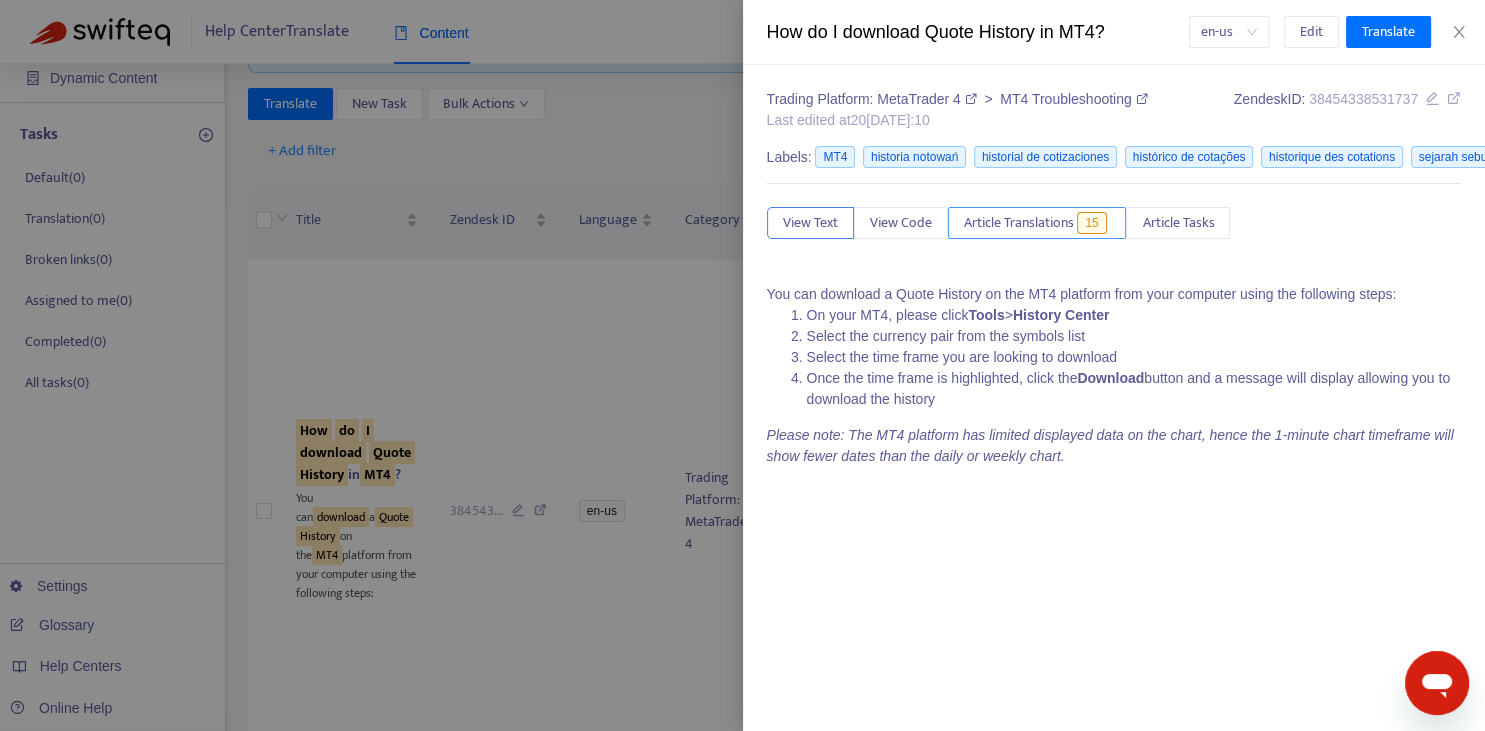 click on "Article Translations" at bounding box center (1019, 223) 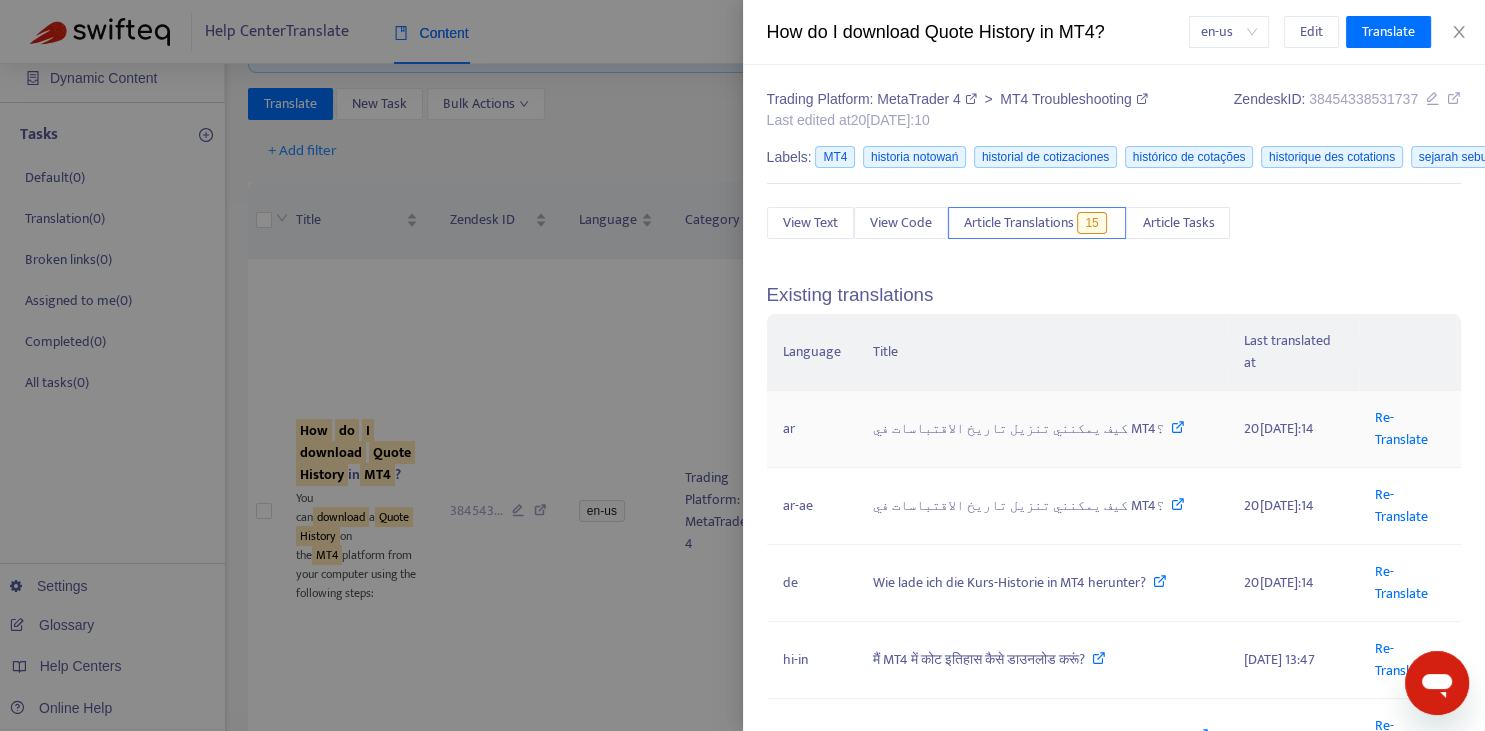 scroll, scrollTop: 221, scrollLeft: 0, axis: vertical 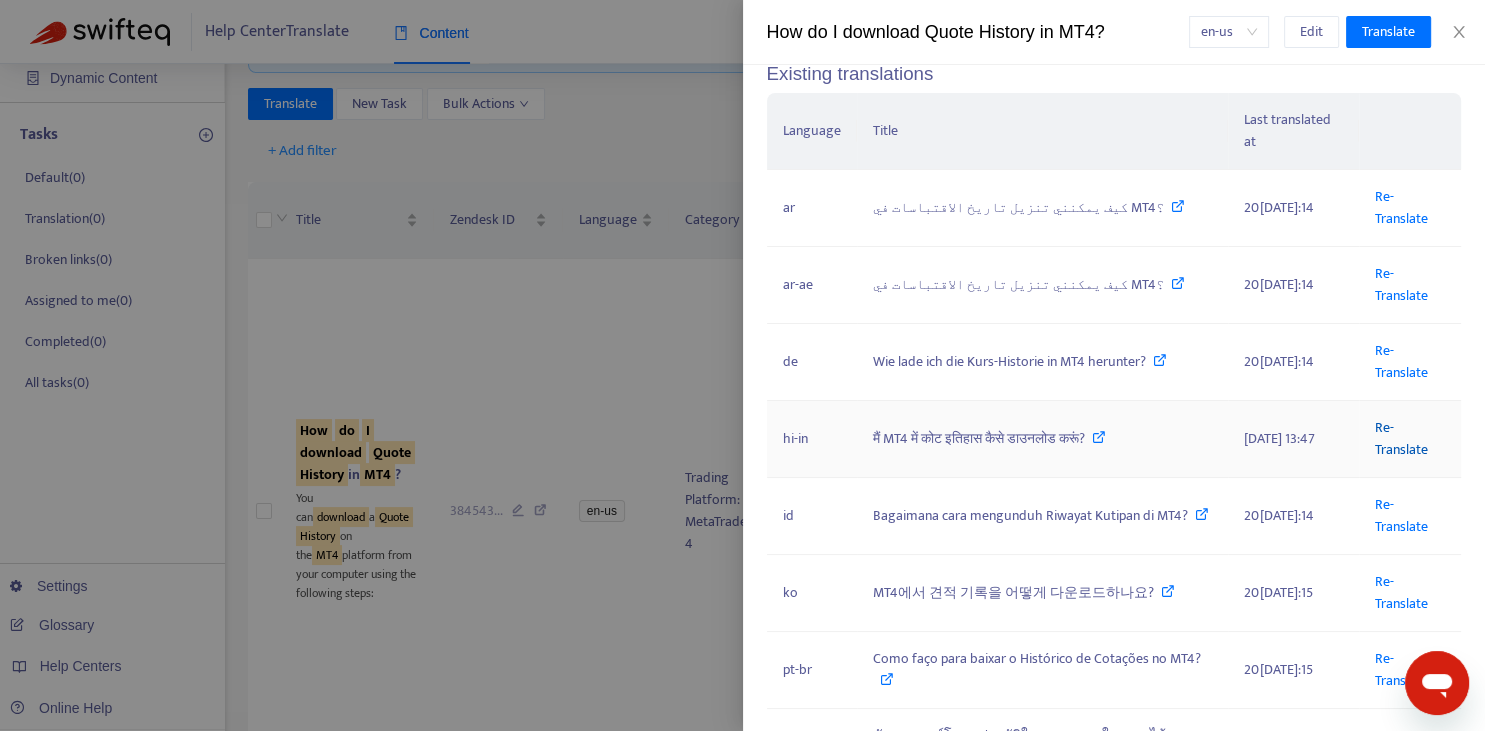 click on "Re-Translate" at bounding box center (1401, 438) 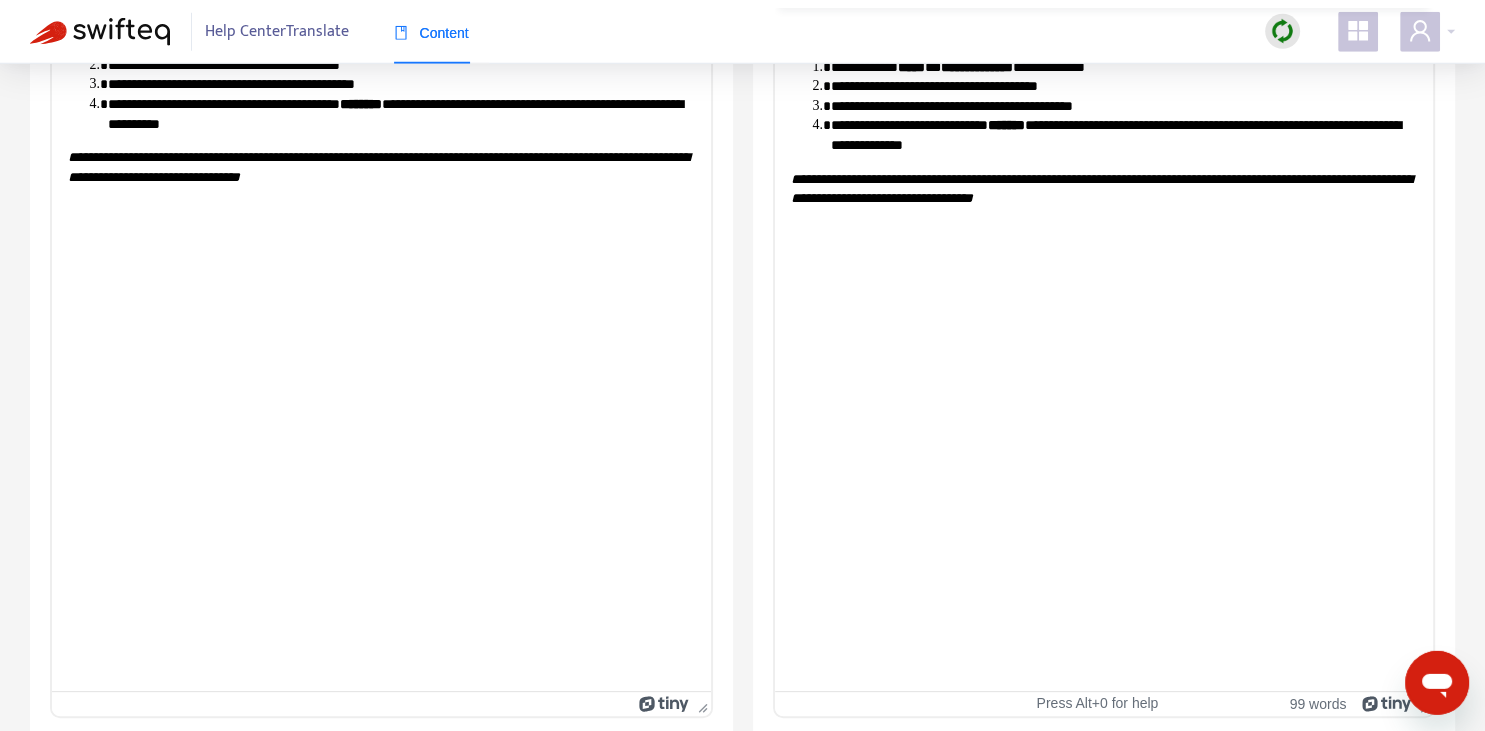 scroll, scrollTop: 343, scrollLeft: 0, axis: vertical 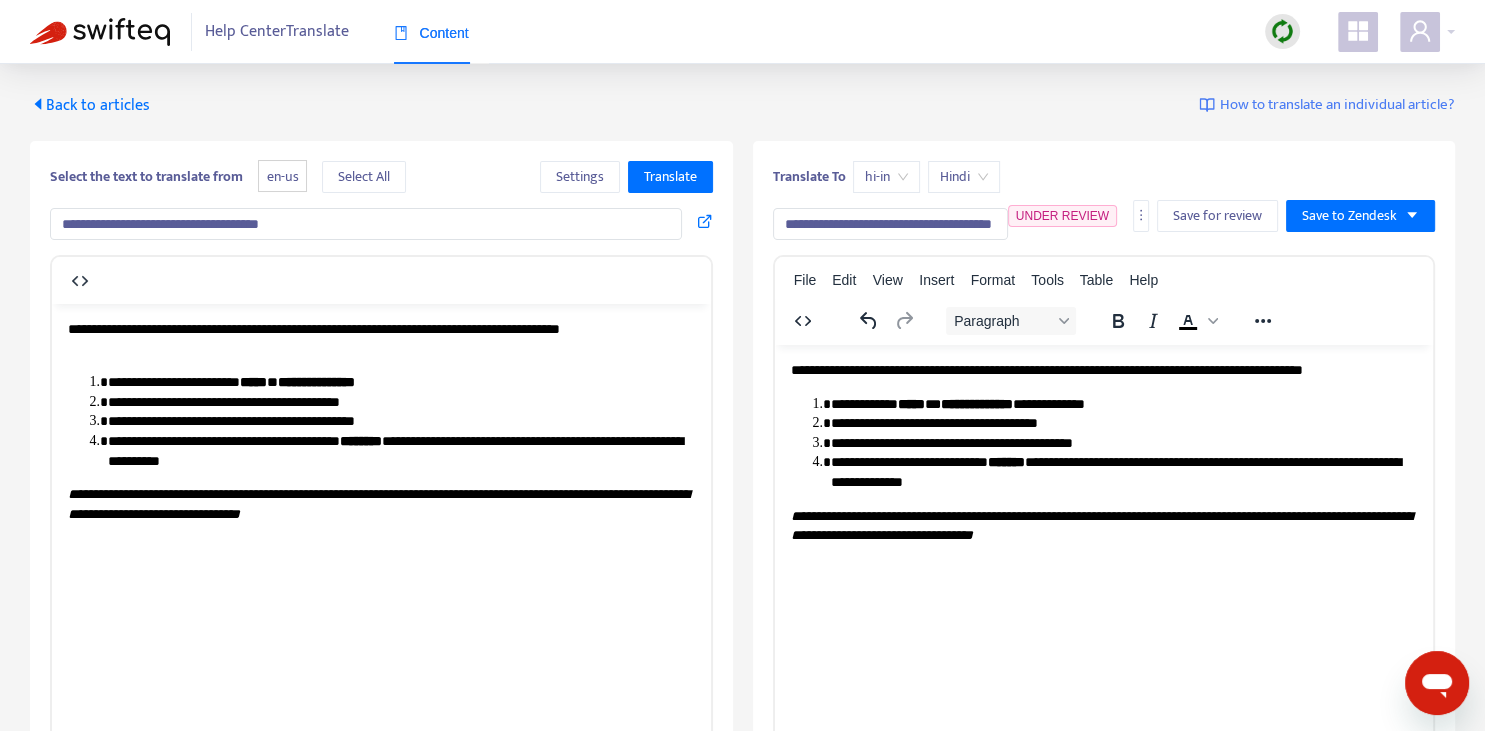 drag, startPoint x: 795, startPoint y: 222, endPoint x: 761, endPoint y: 214, distance: 34.928497 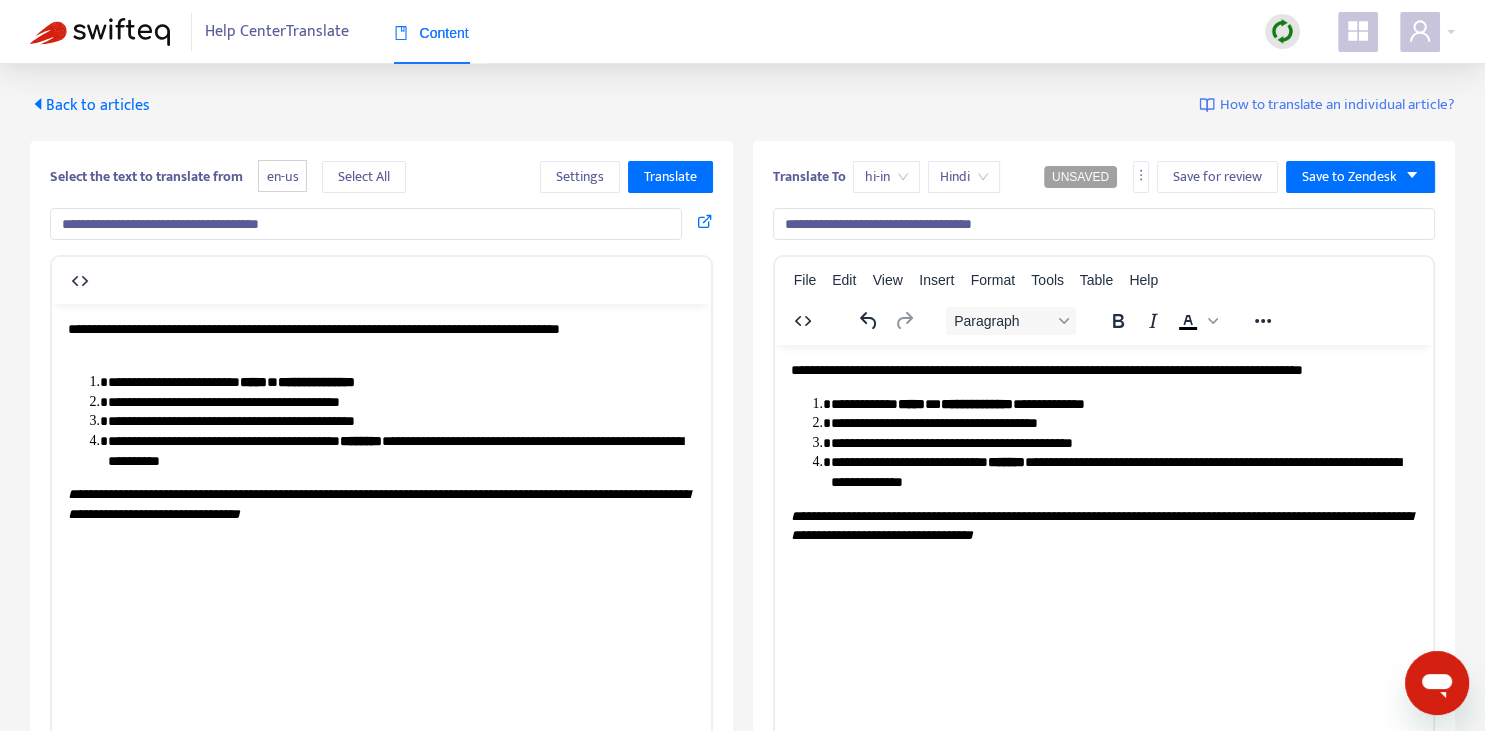 drag, startPoint x: 855, startPoint y: 224, endPoint x: 1009, endPoint y: 217, distance: 154.15901 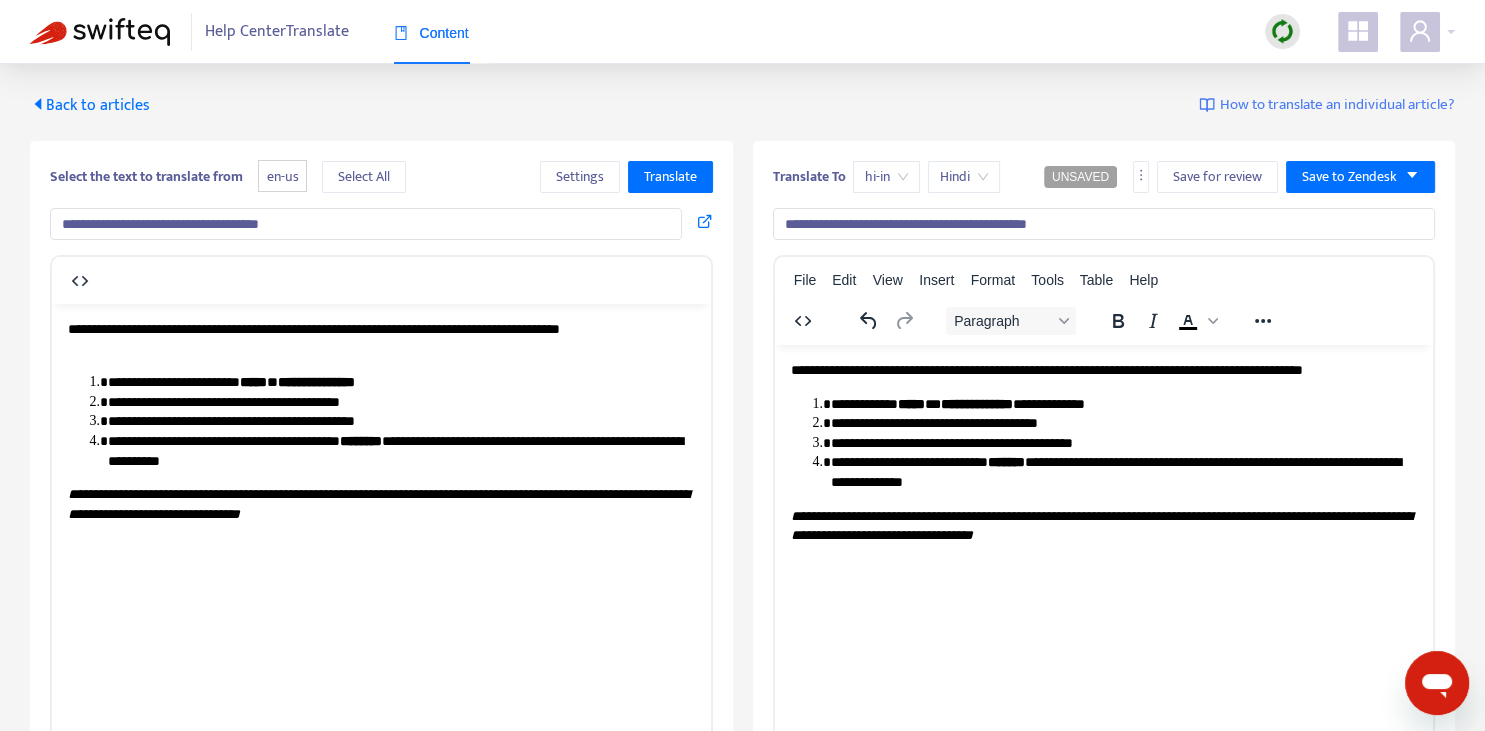 type on "**********" 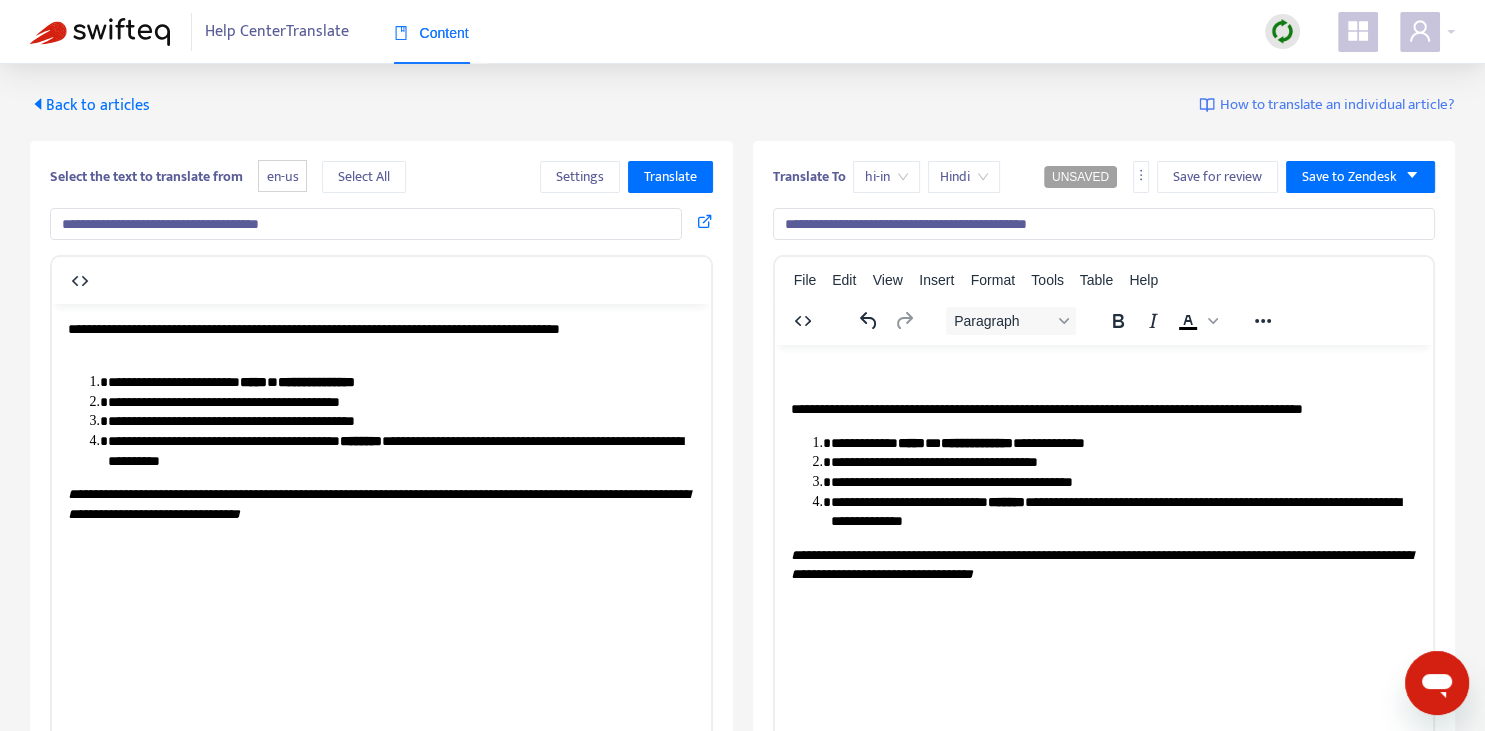 type 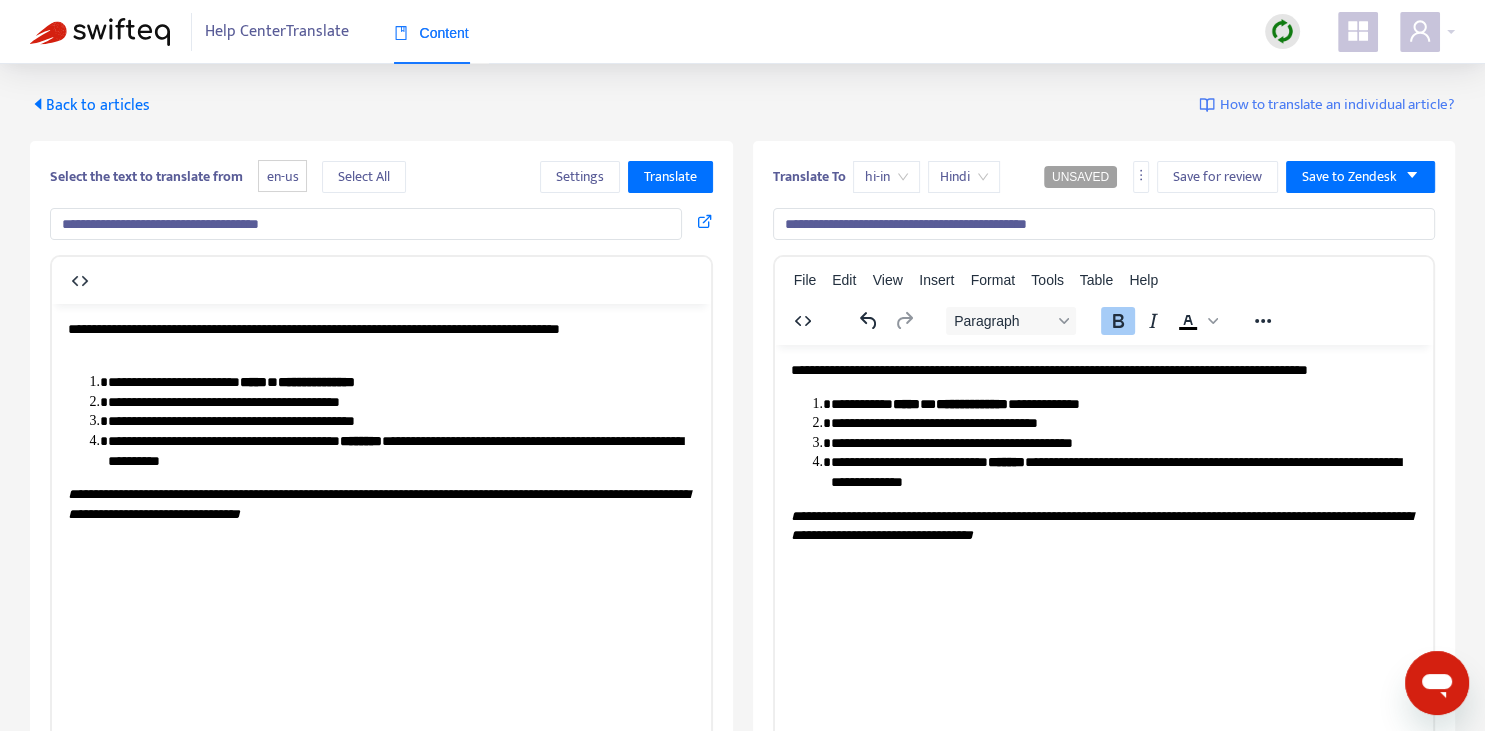 click on "**********" at bounding box center [1103, 452] 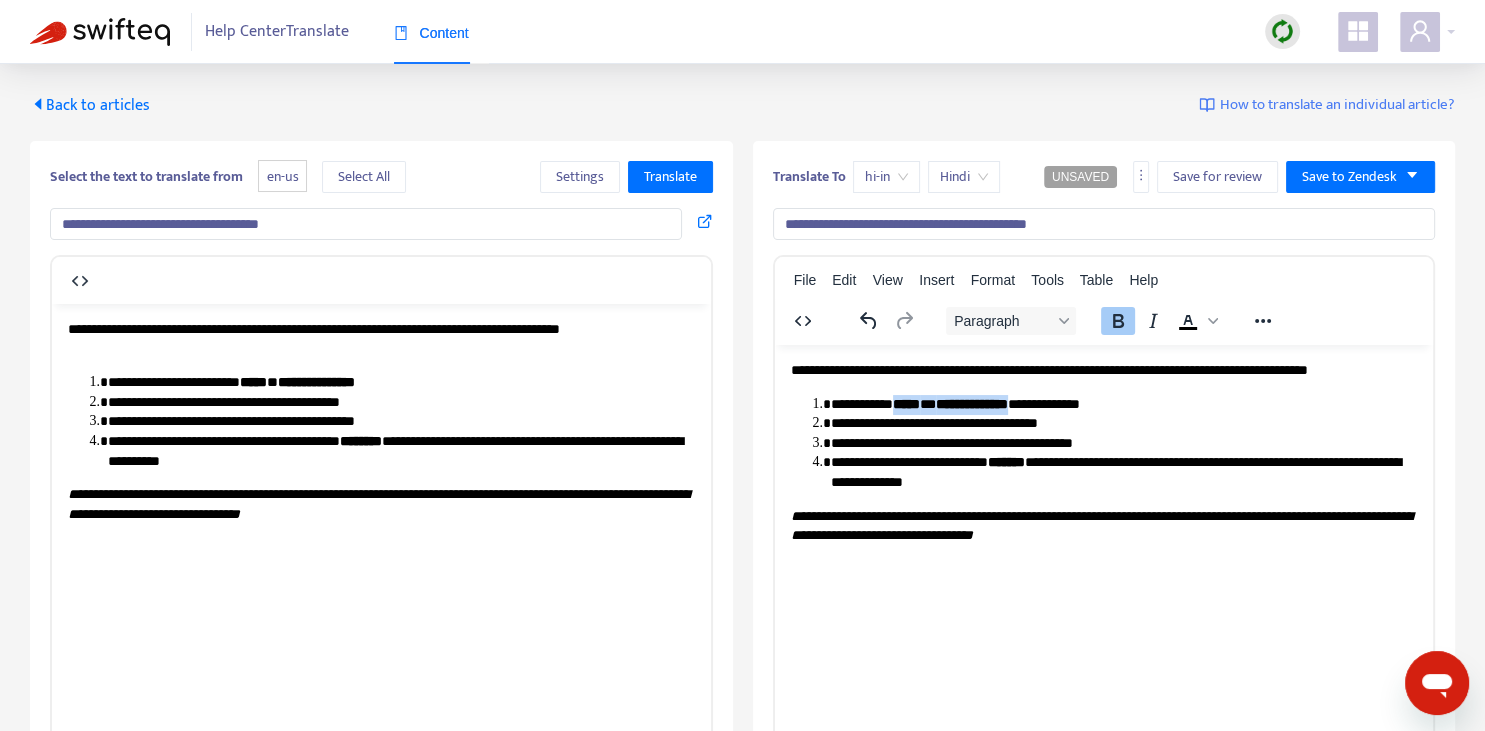 drag, startPoint x: 914, startPoint y: 404, endPoint x: 1029, endPoint y: 404, distance: 115 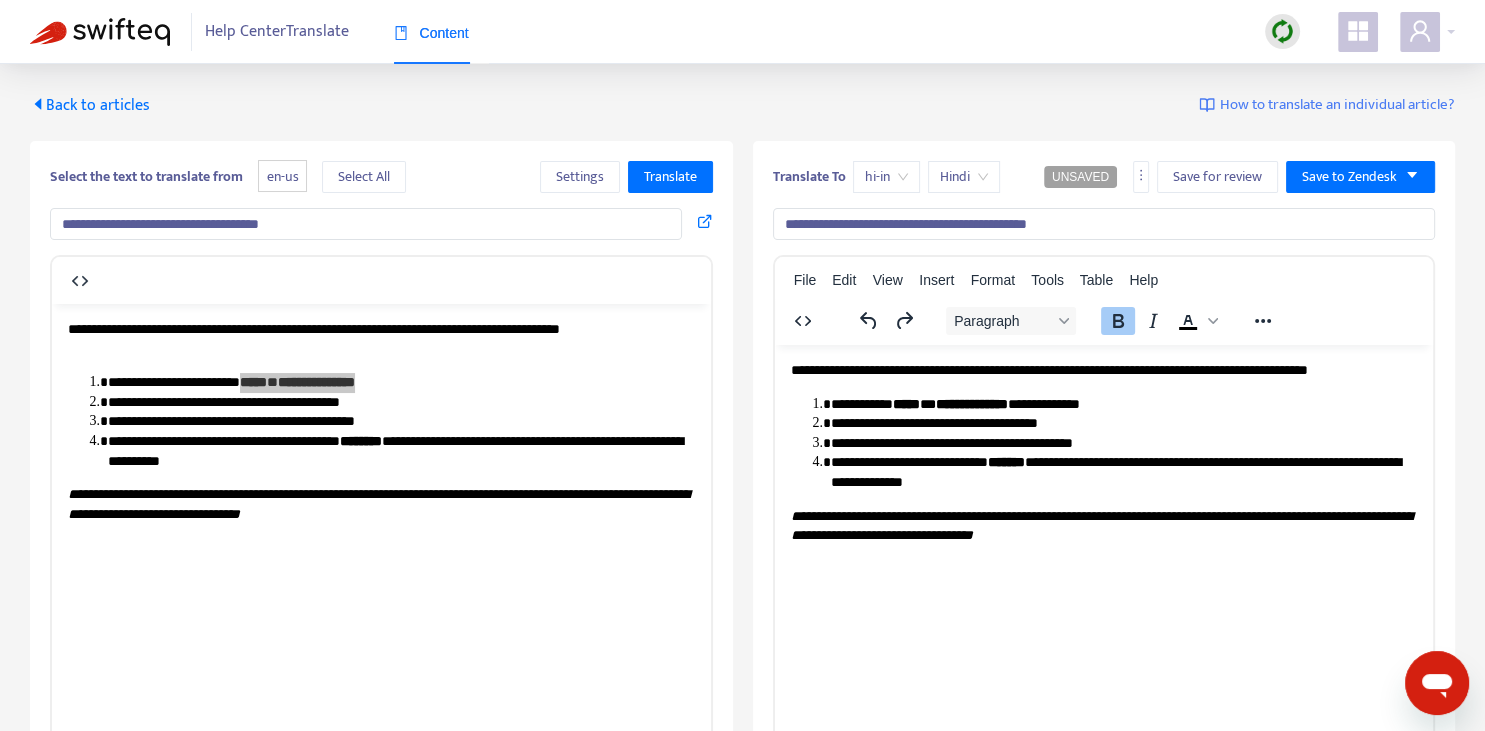 click on "**********" at bounding box center [971, 403] 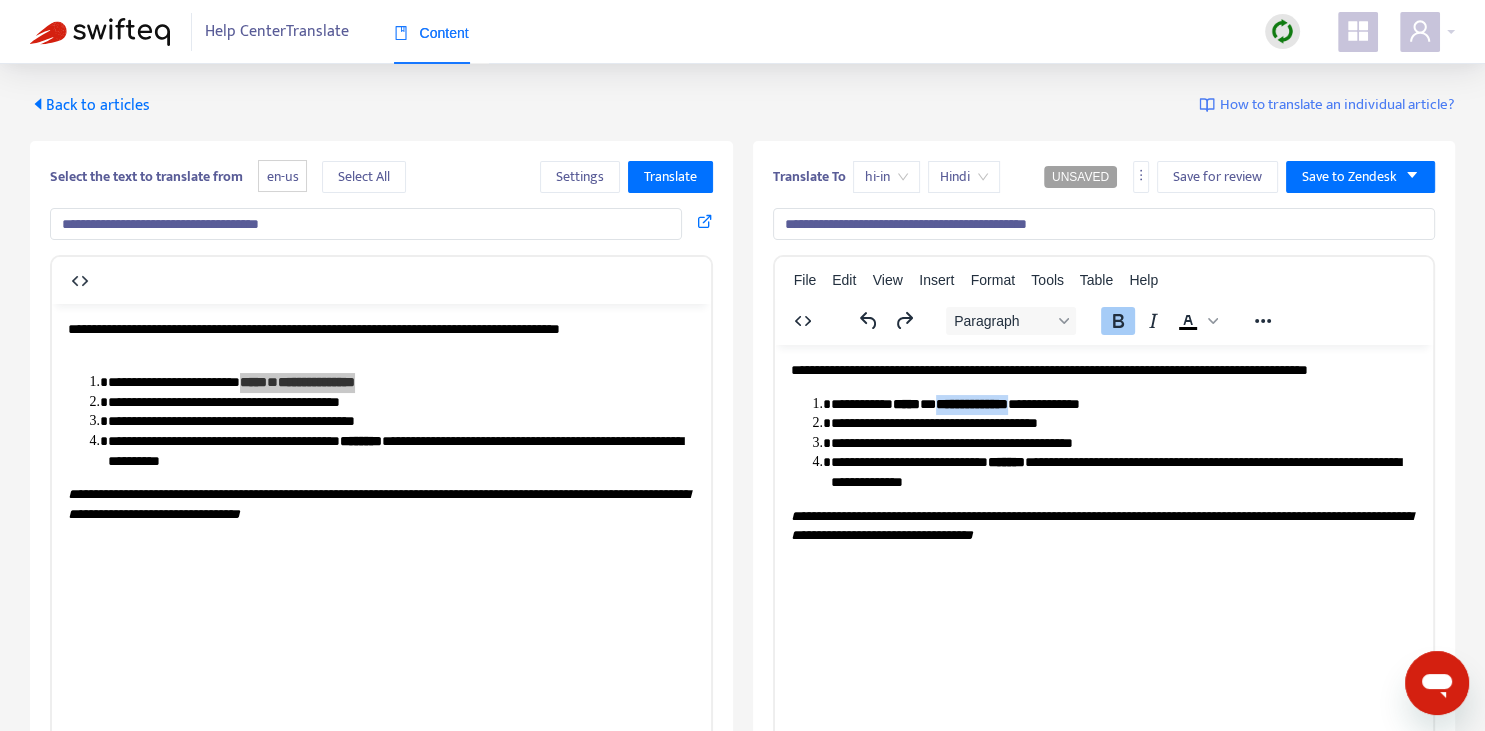 drag, startPoint x: 969, startPoint y: 402, endPoint x: 1031, endPoint y: 404, distance: 62.03225 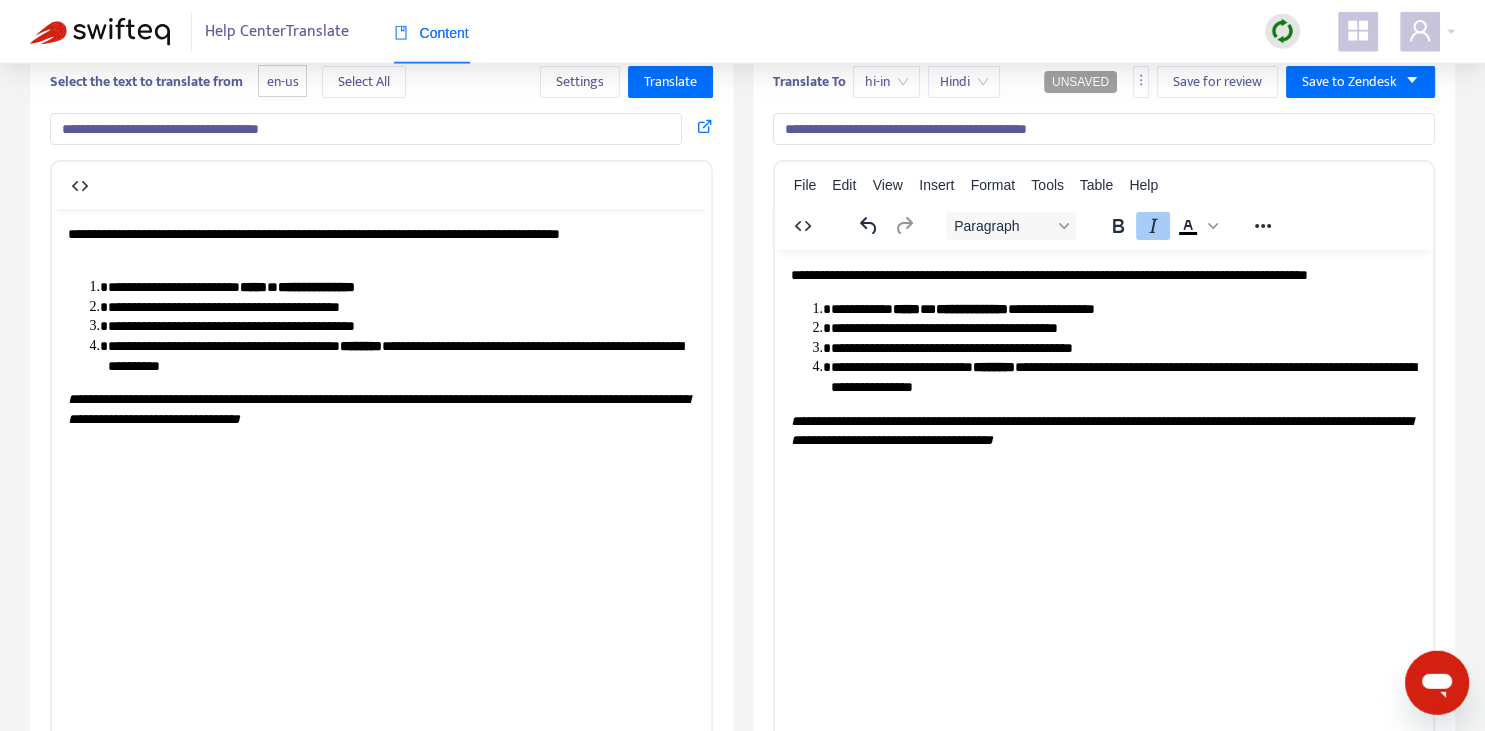 scroll, scrollTop: 0, scrollLeft: 0, axis: both 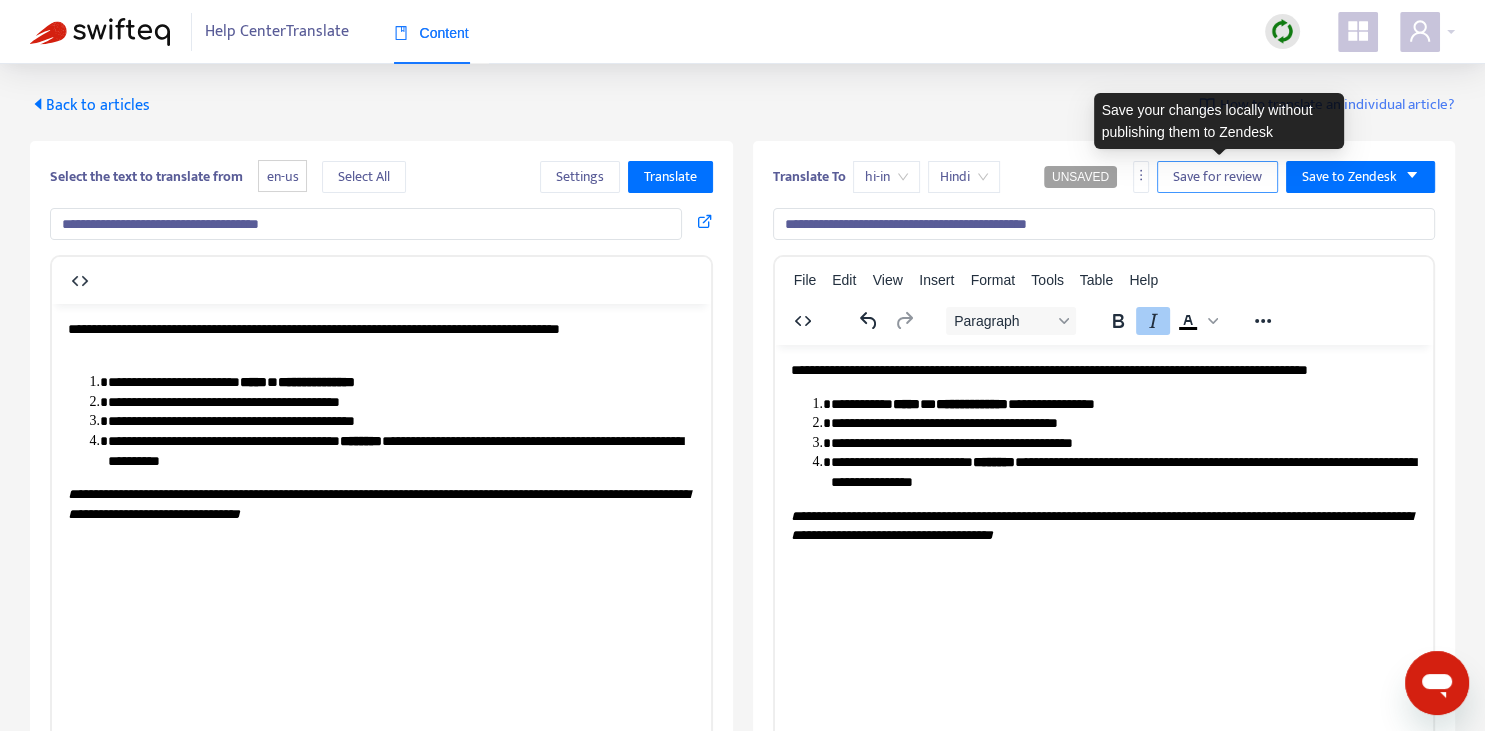 click on "Save for review" at bounding box center [1217, 177] 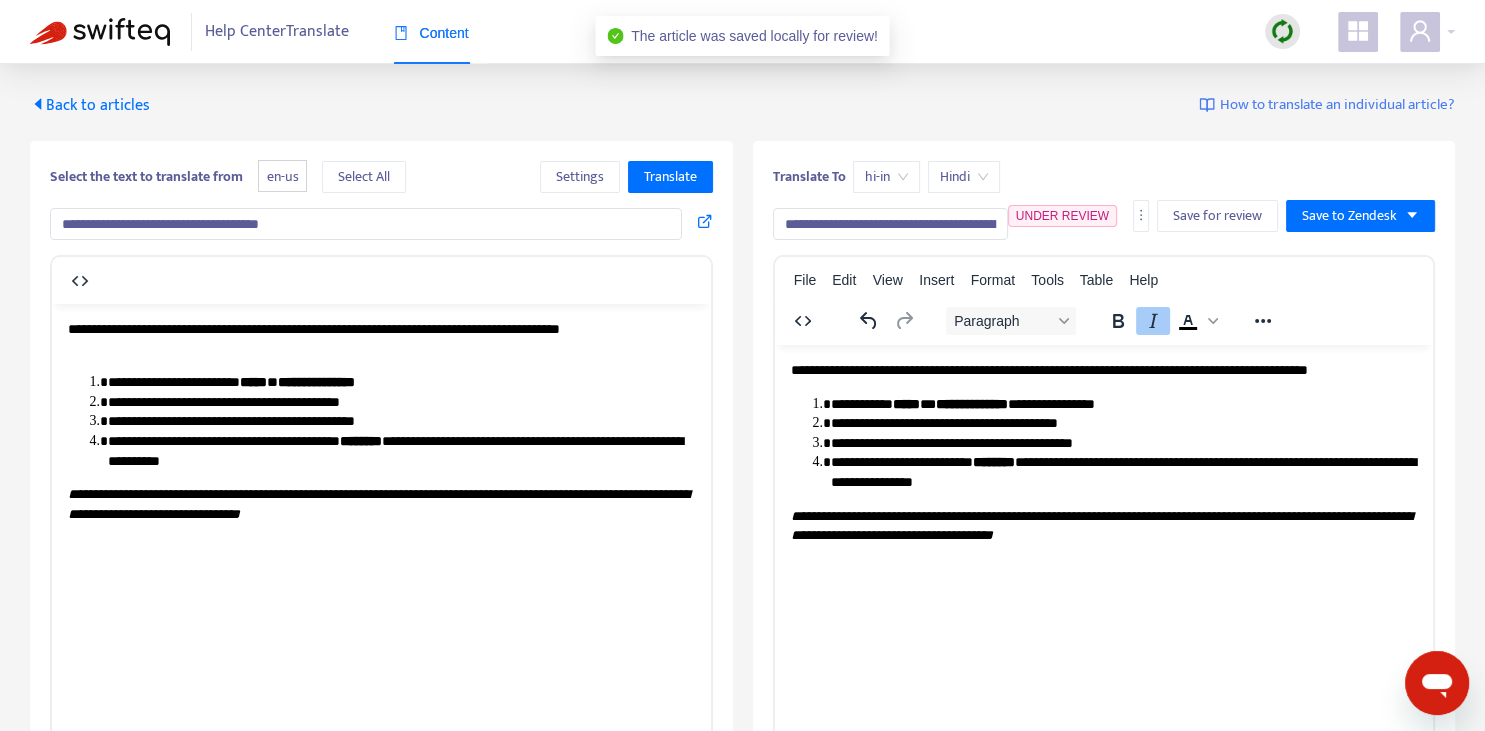 click on "Back to articles" at bounding box center (90, 105) 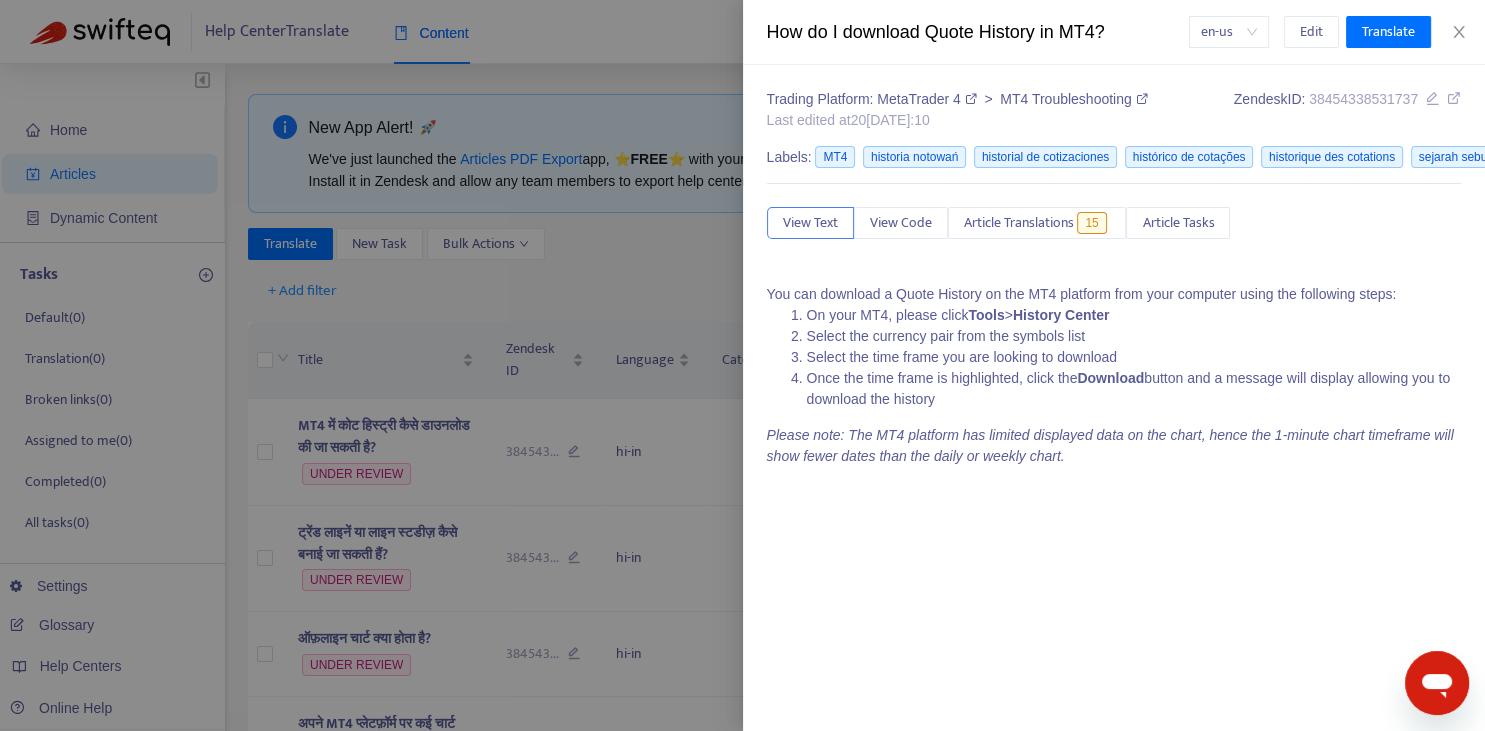 click at bounding box center (742, 365) 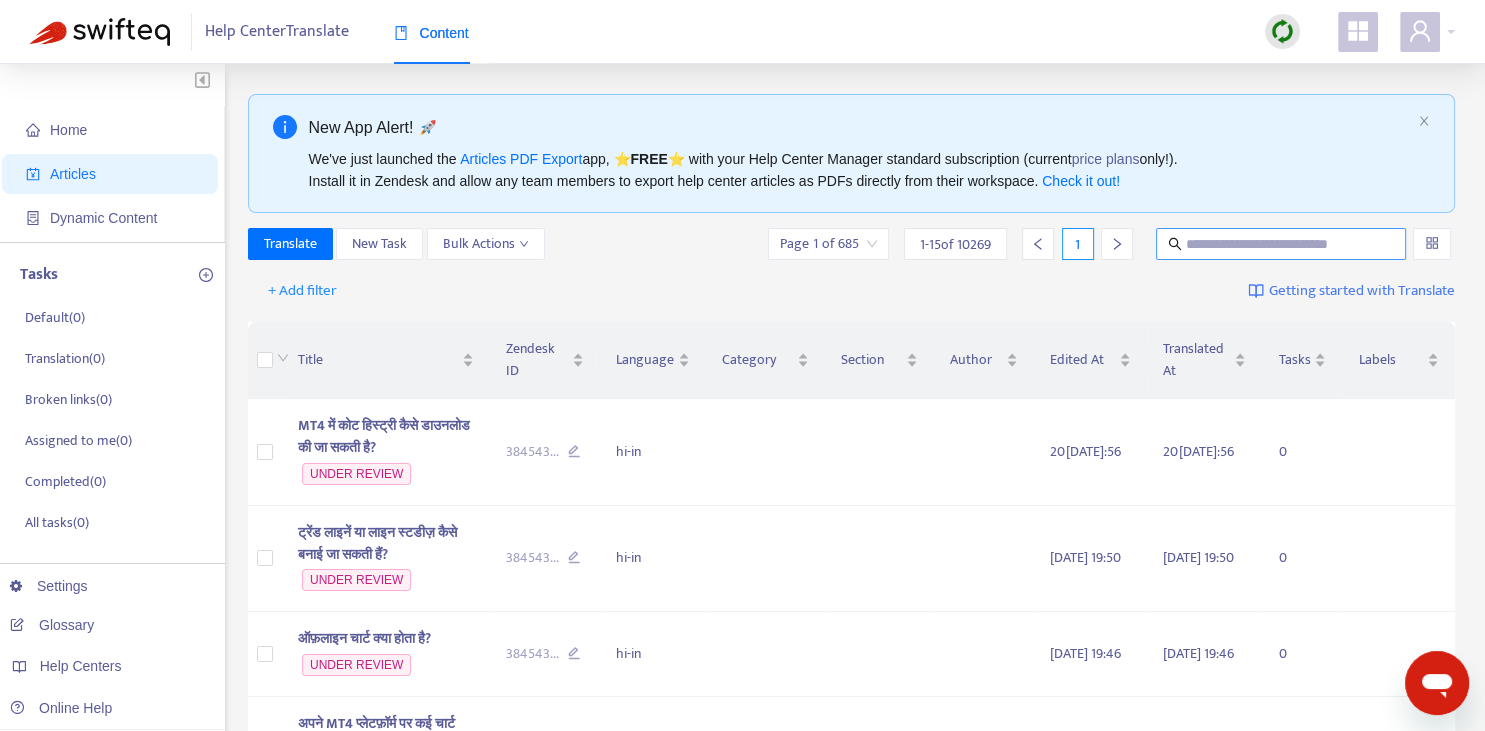 click at bounding box center (1282, 244) 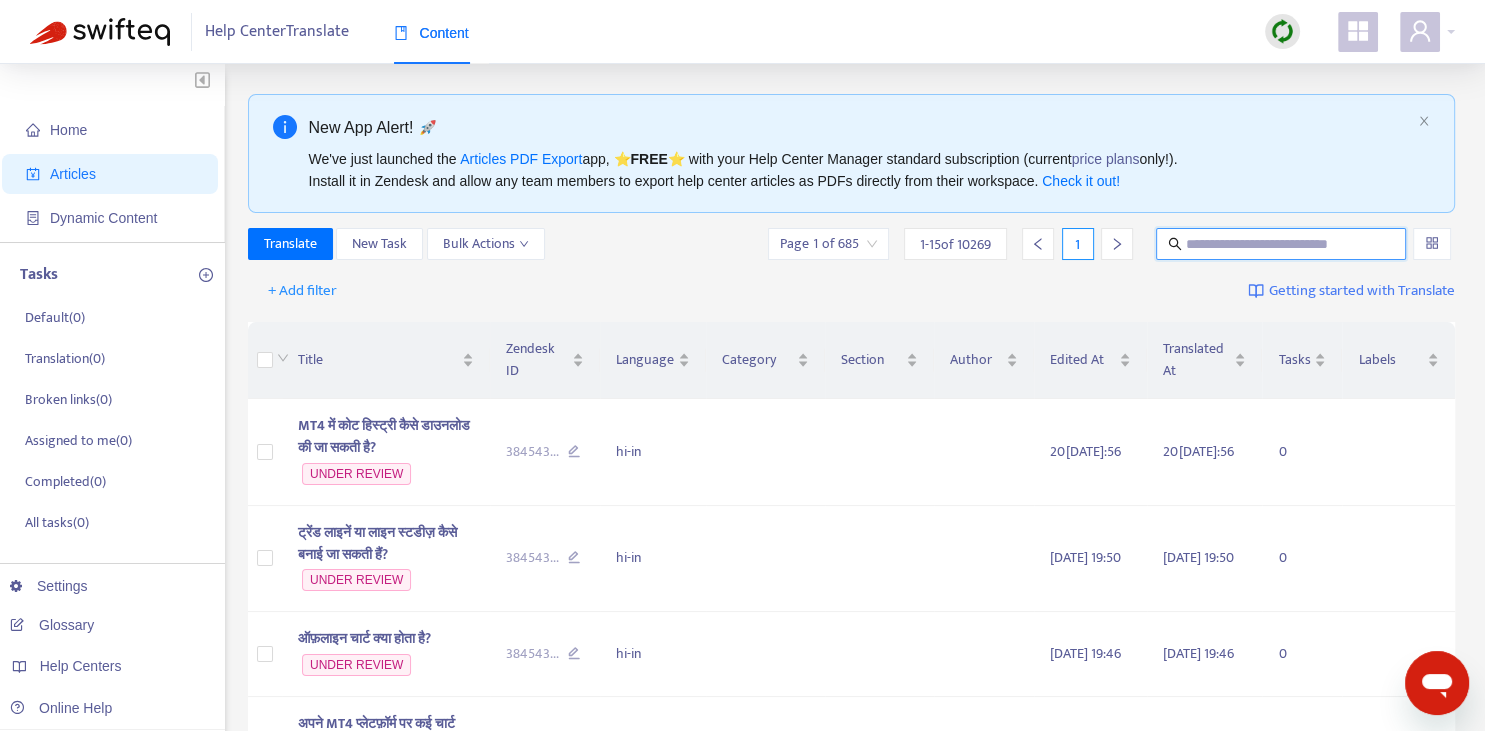 paste on "**********" 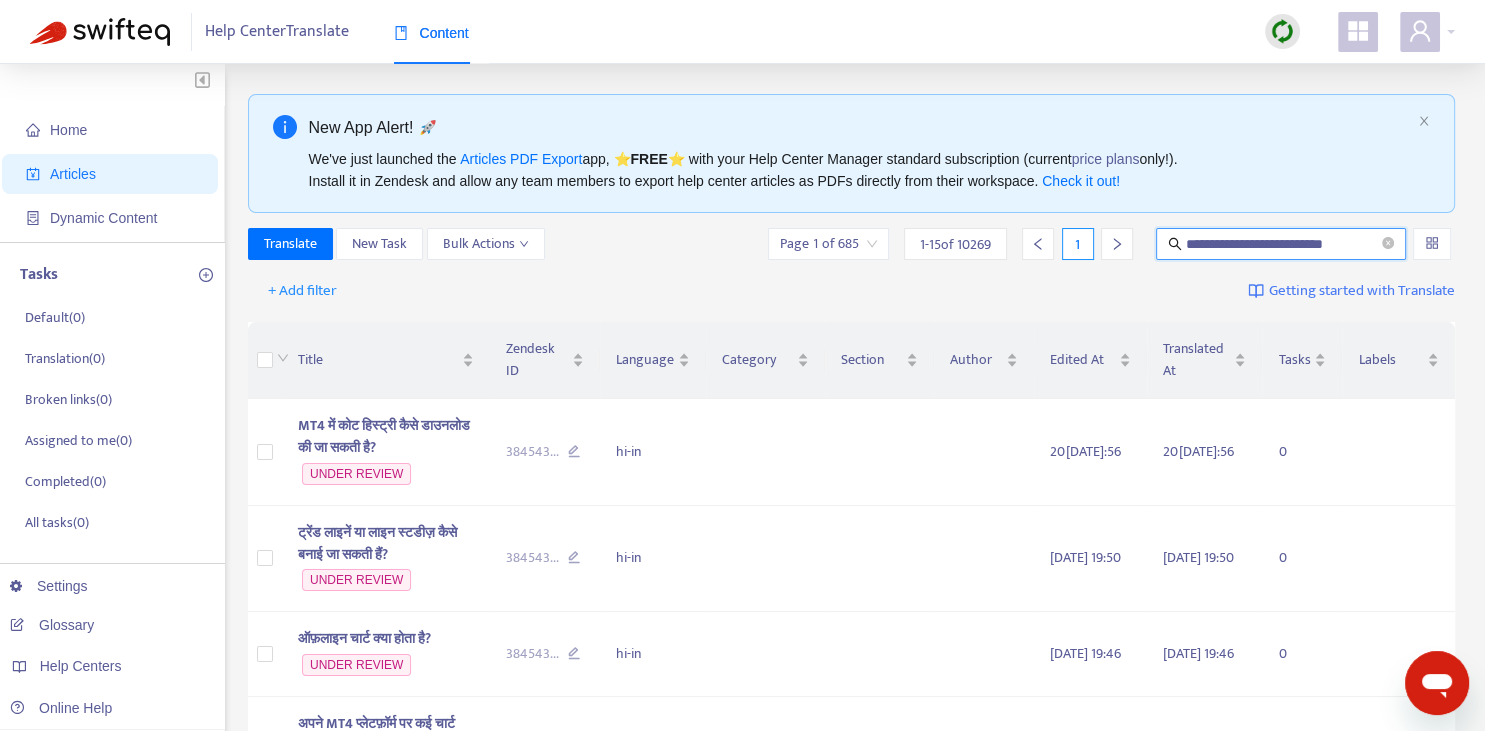 type on "**********" 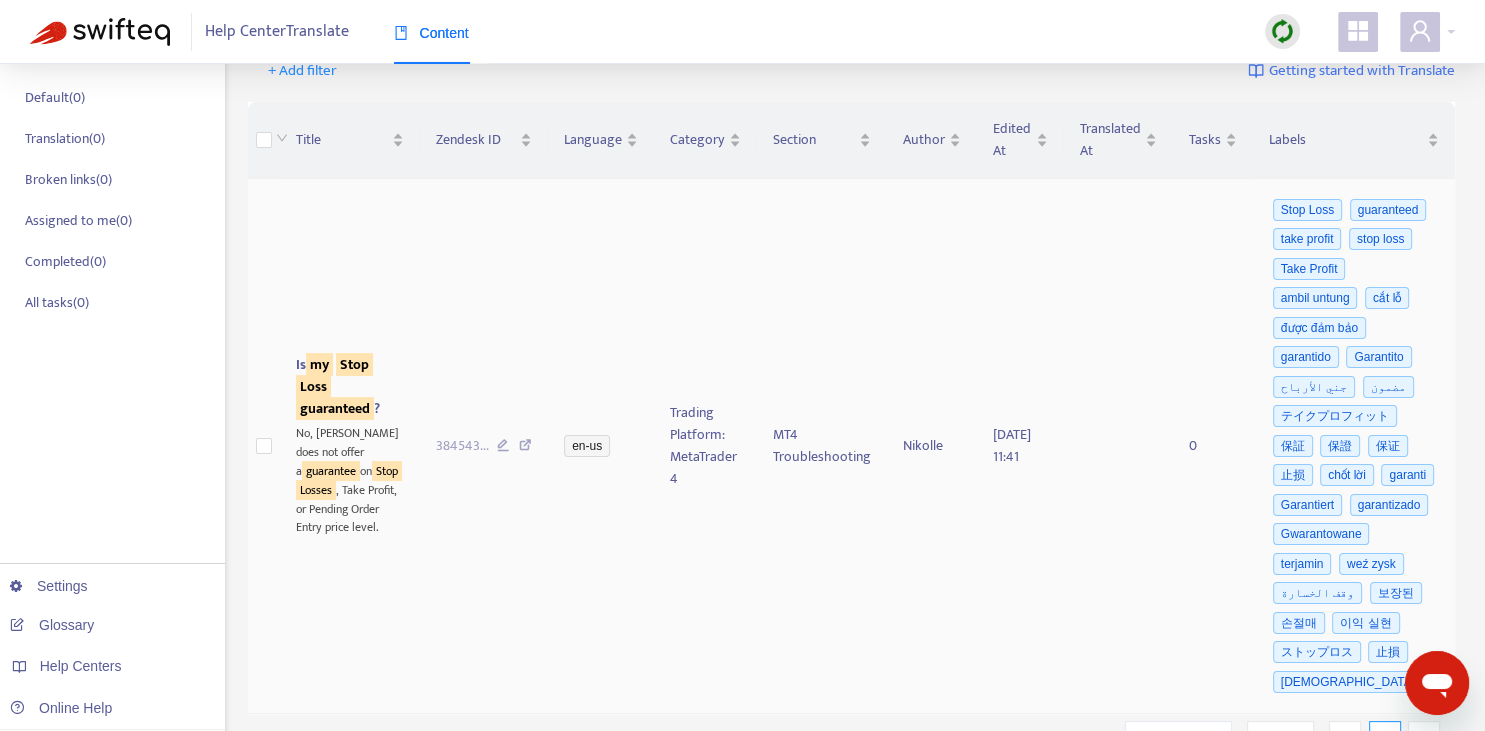 scroll, scrollTop: 352, scrollLeft: 0, axis: vertical 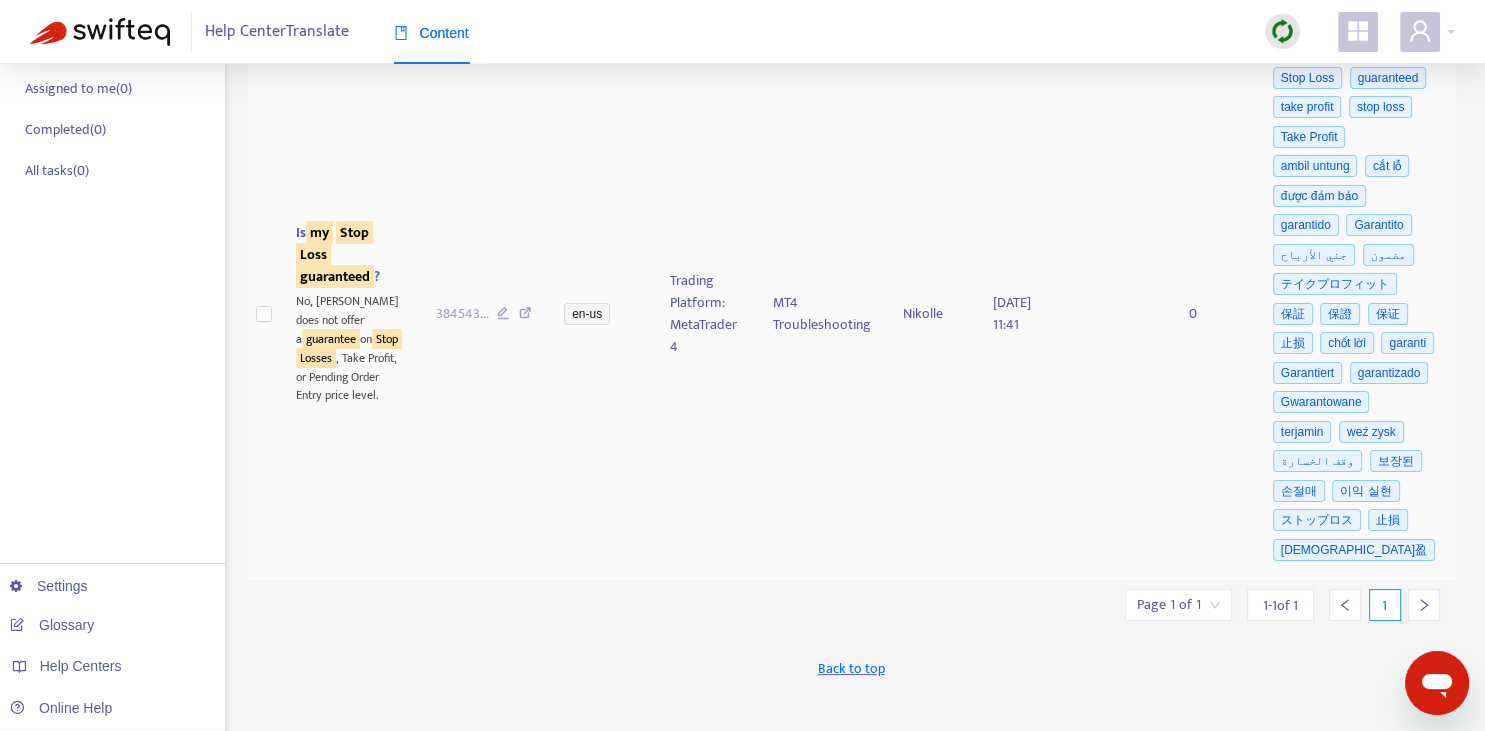 click on "guaranteed" at bounding box center (335, 276) 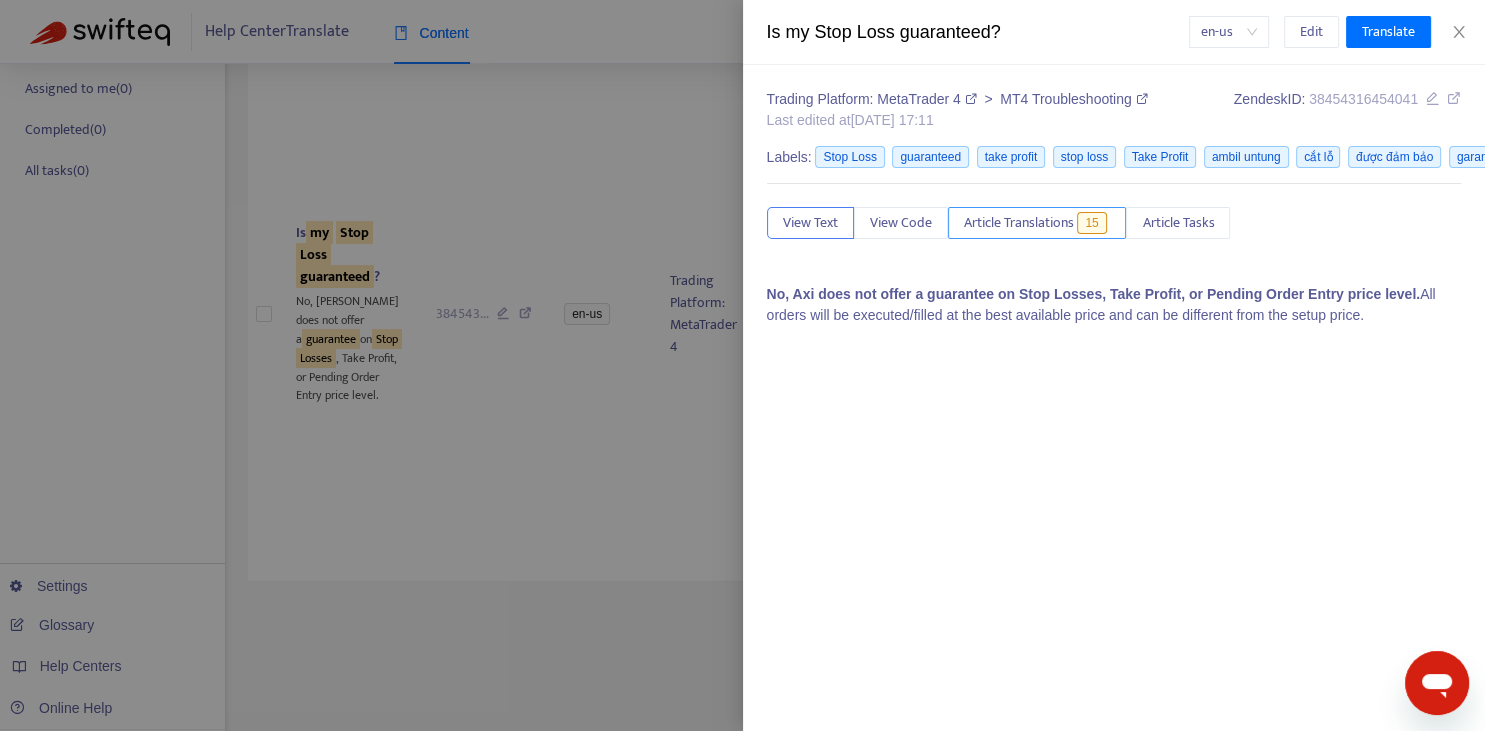 click on "Article Translations" at bounding box center (1019, 223) 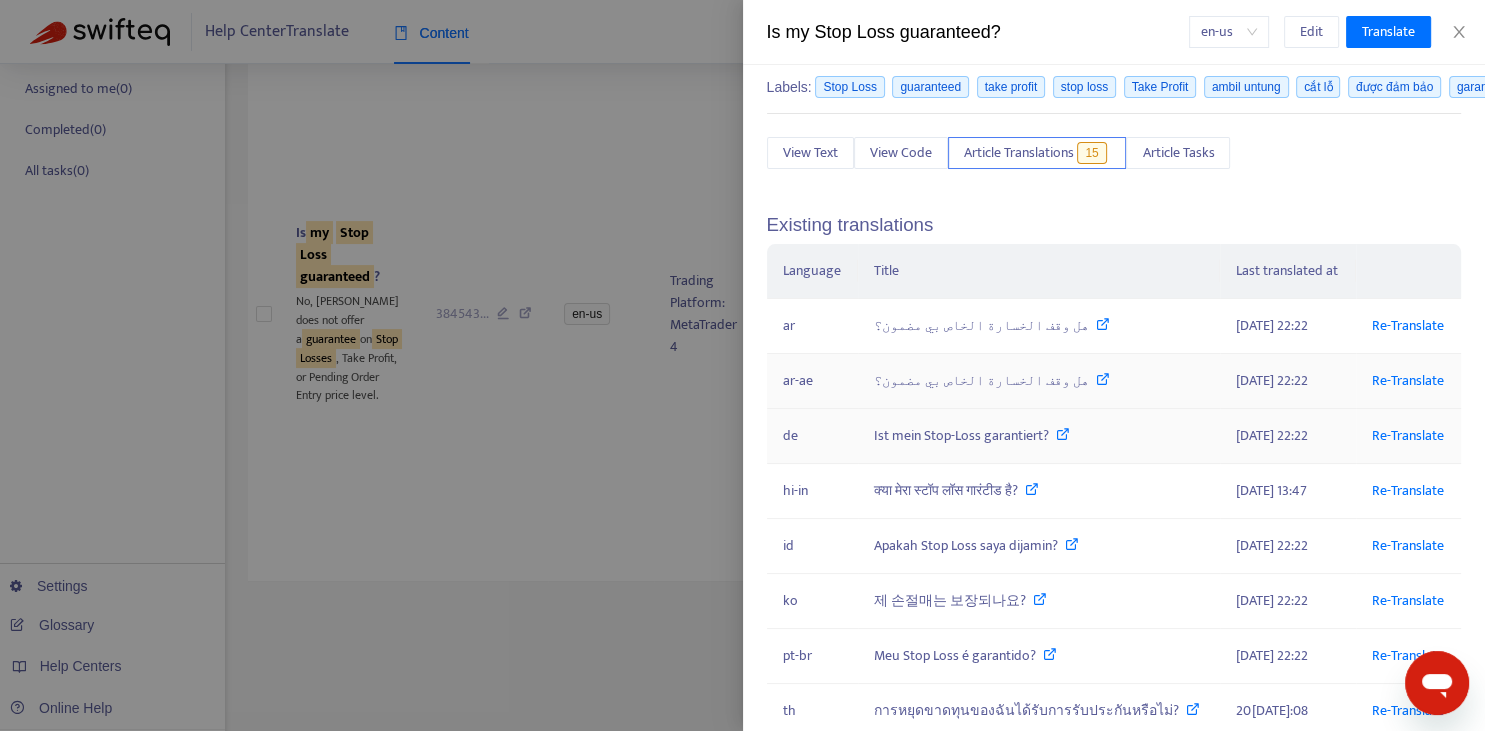 scroll, scrollTop: 74, scrollLeft: 0, axis: vertical 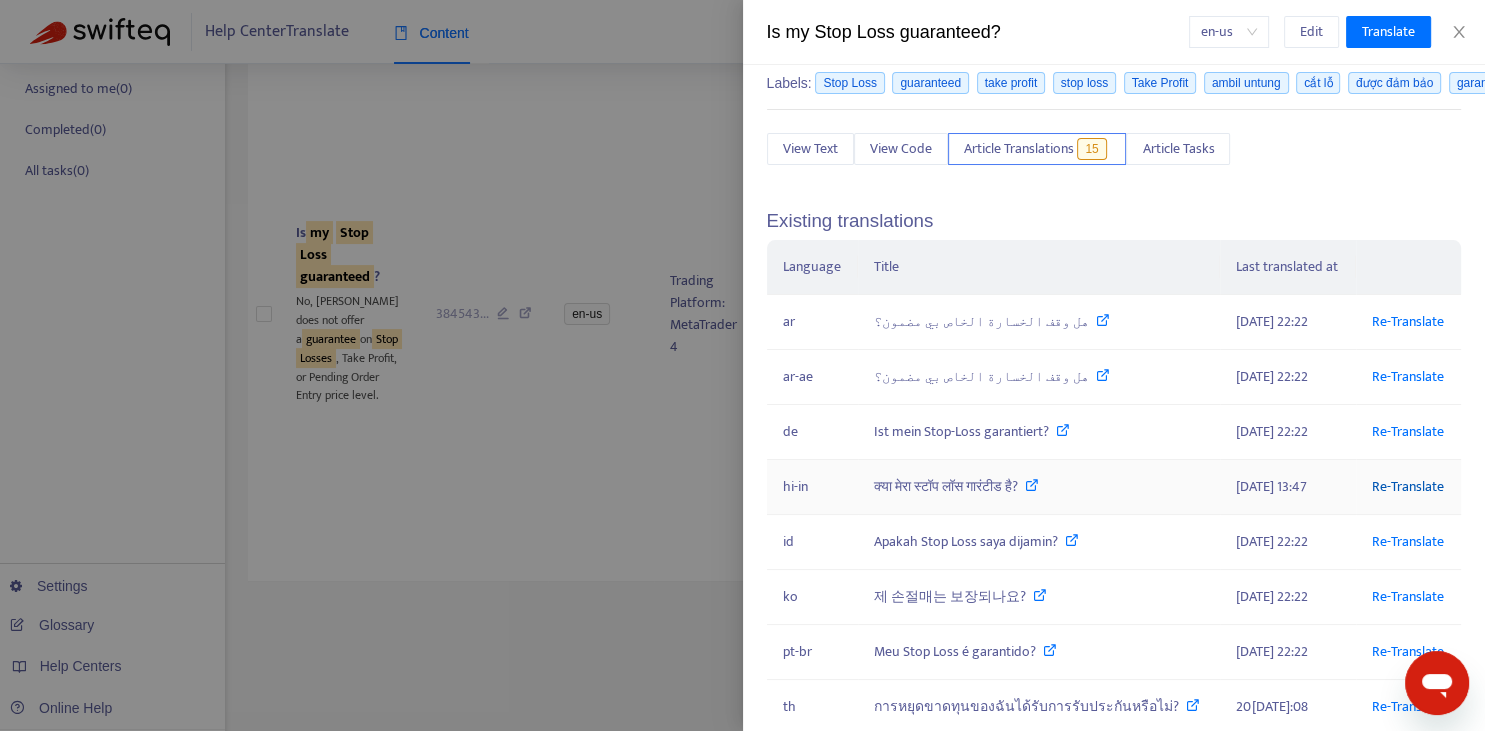 click on "Re-Translate" at bounding box center (1408, 486) 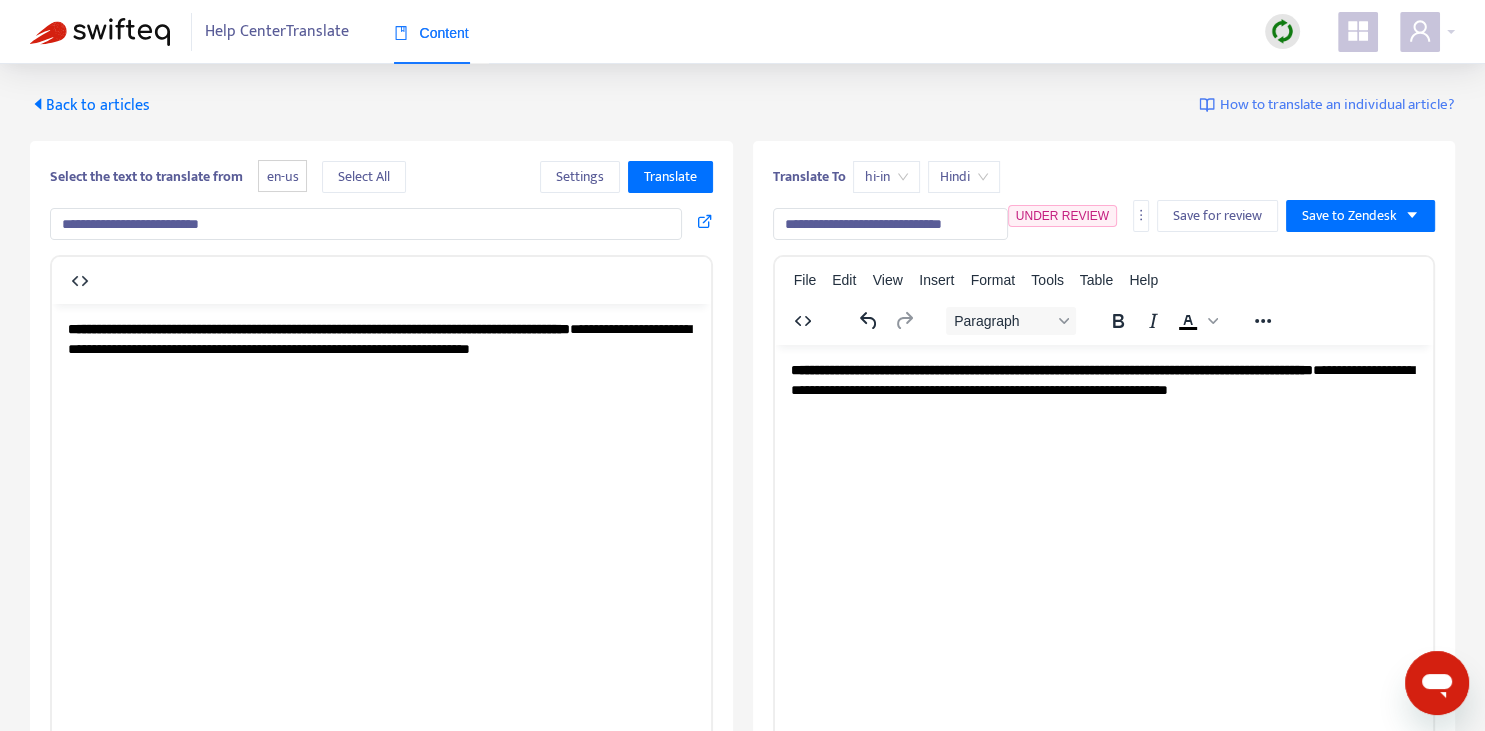 scroll, scrollTop: 343, scrollLeft: 0, axis: vertical 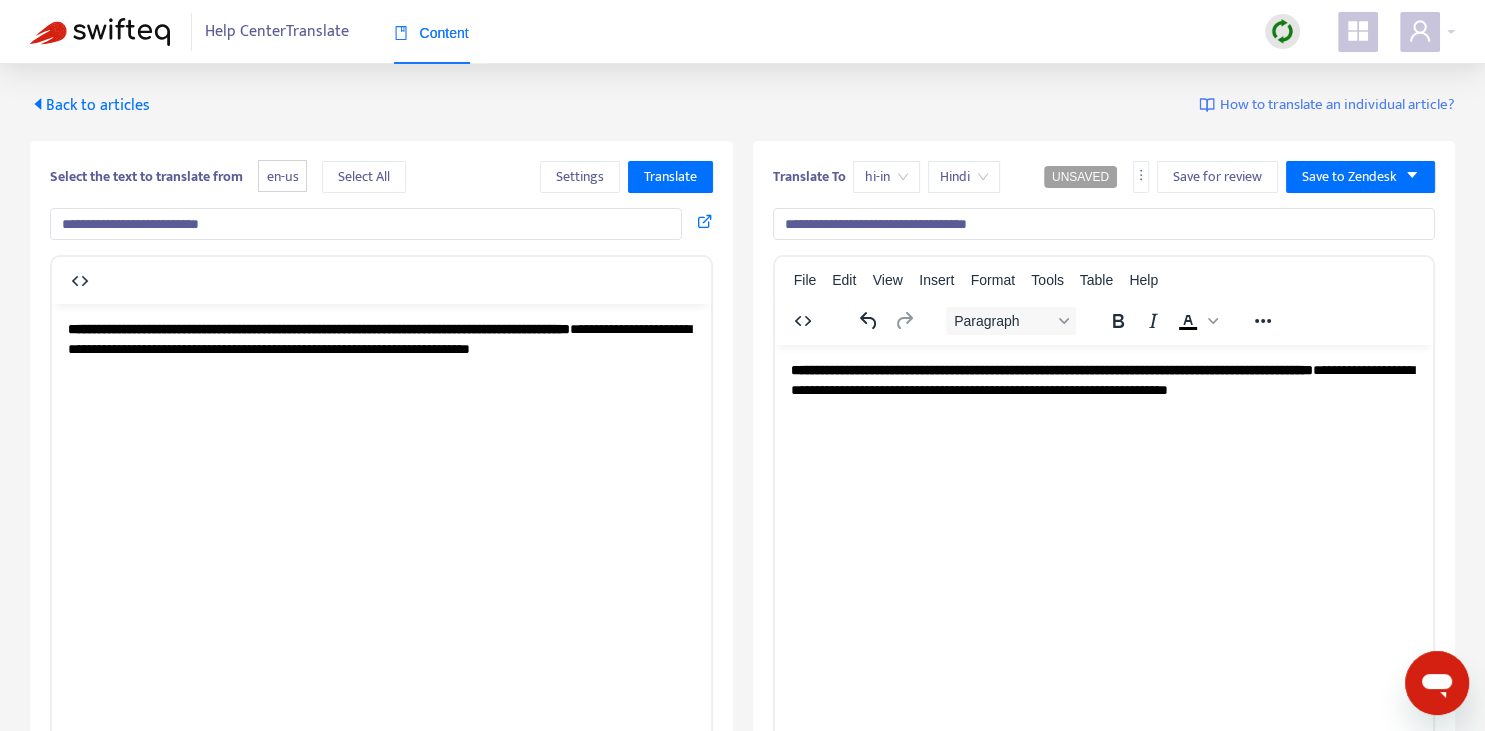 type on "**********" 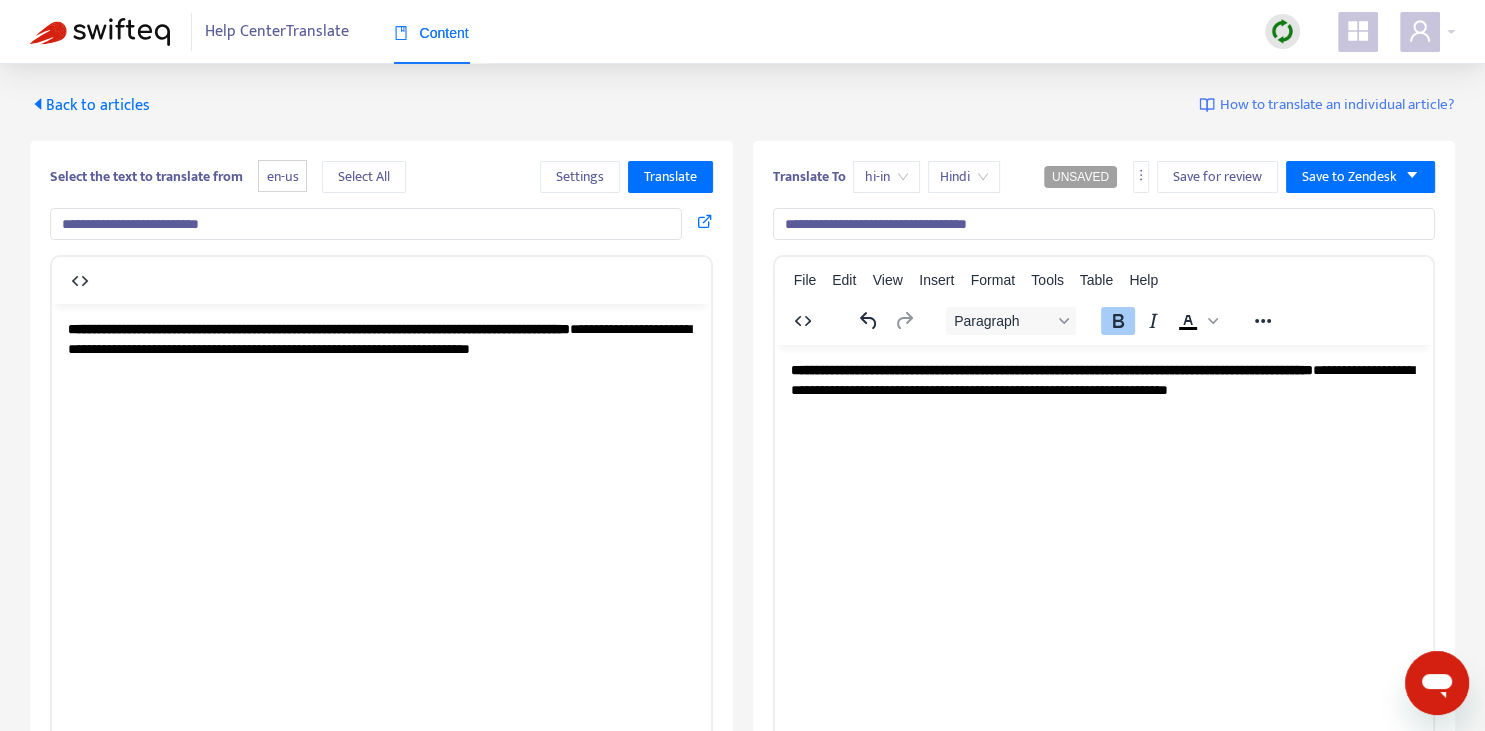 click on "**********" at bounding box center (1051, 369) 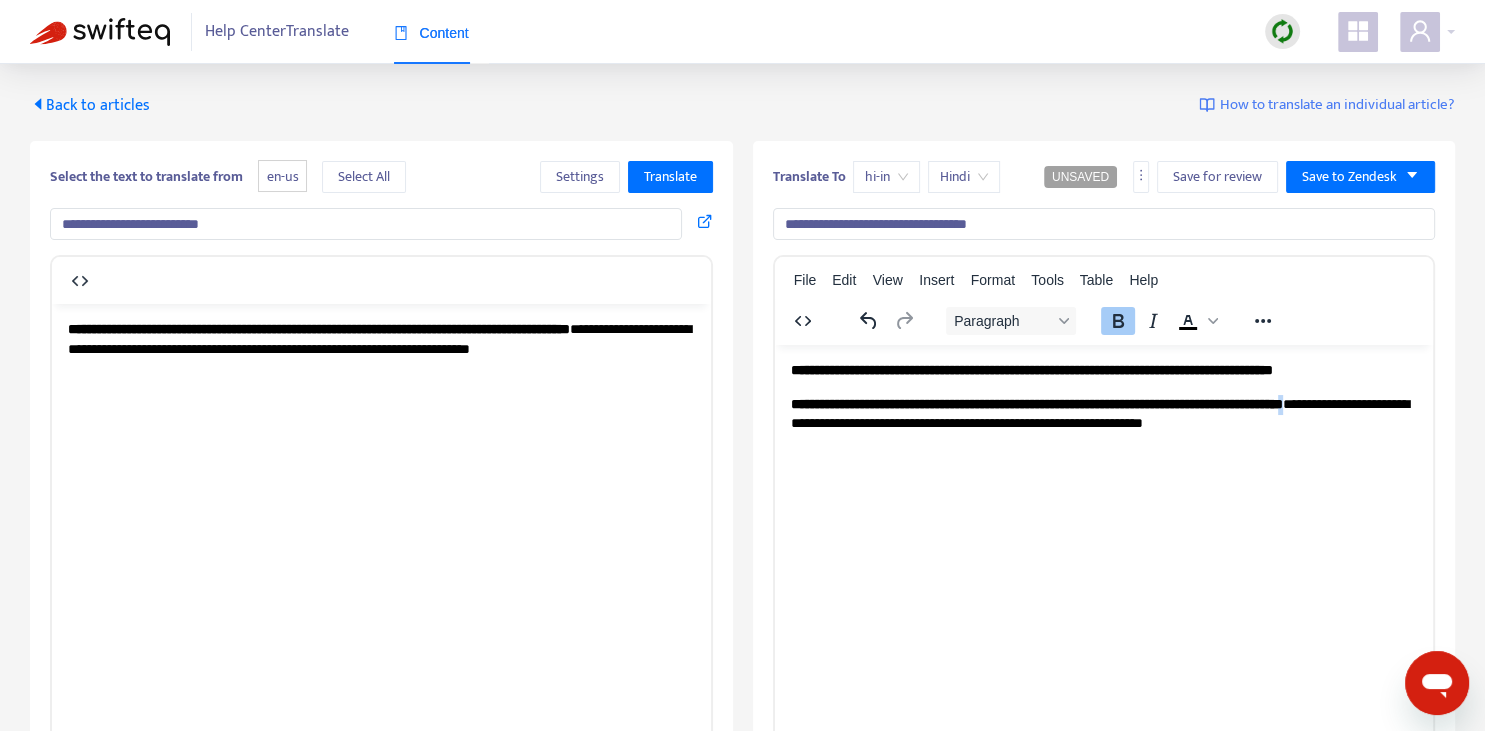 copy on "*" 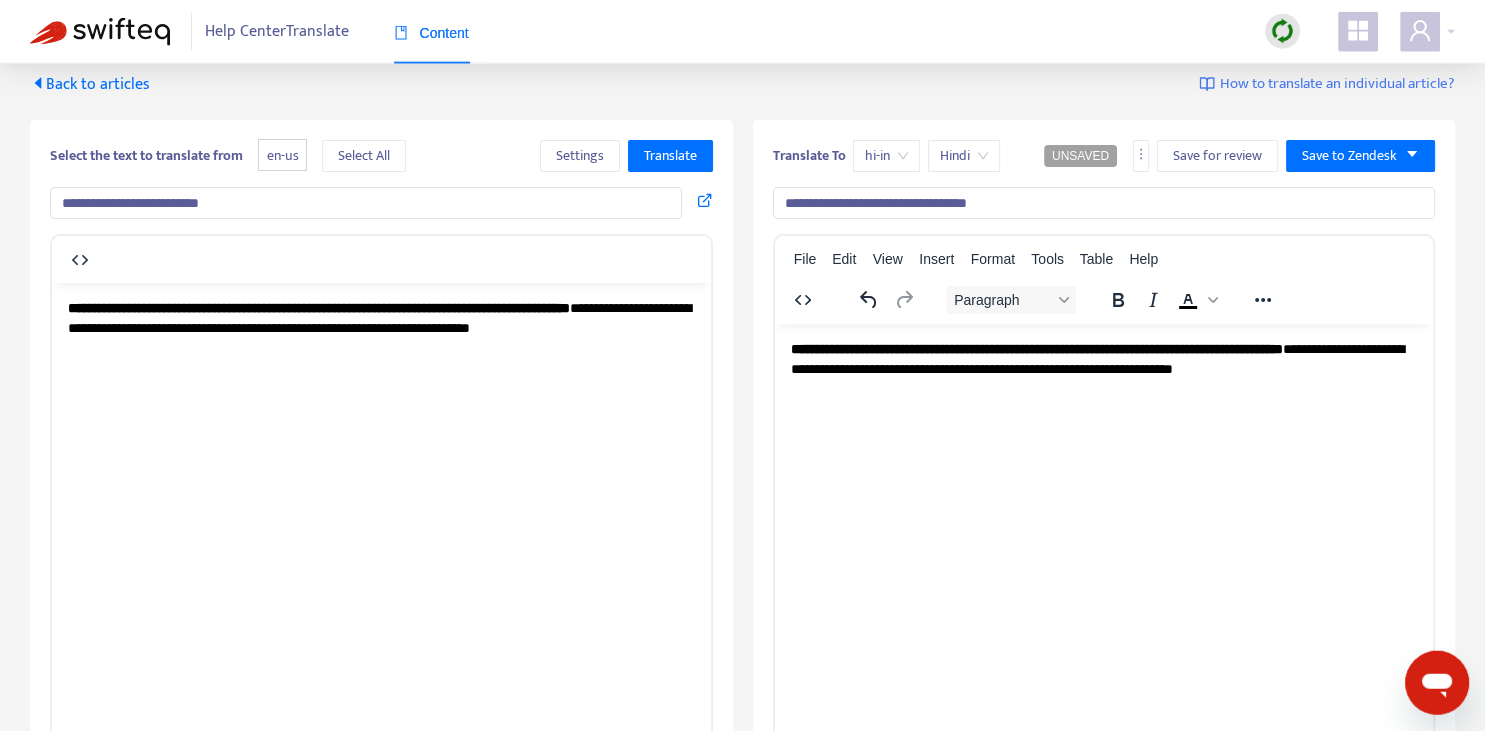 scroll, scrollTop: 20, scrollLeft: 0, axis: vertical 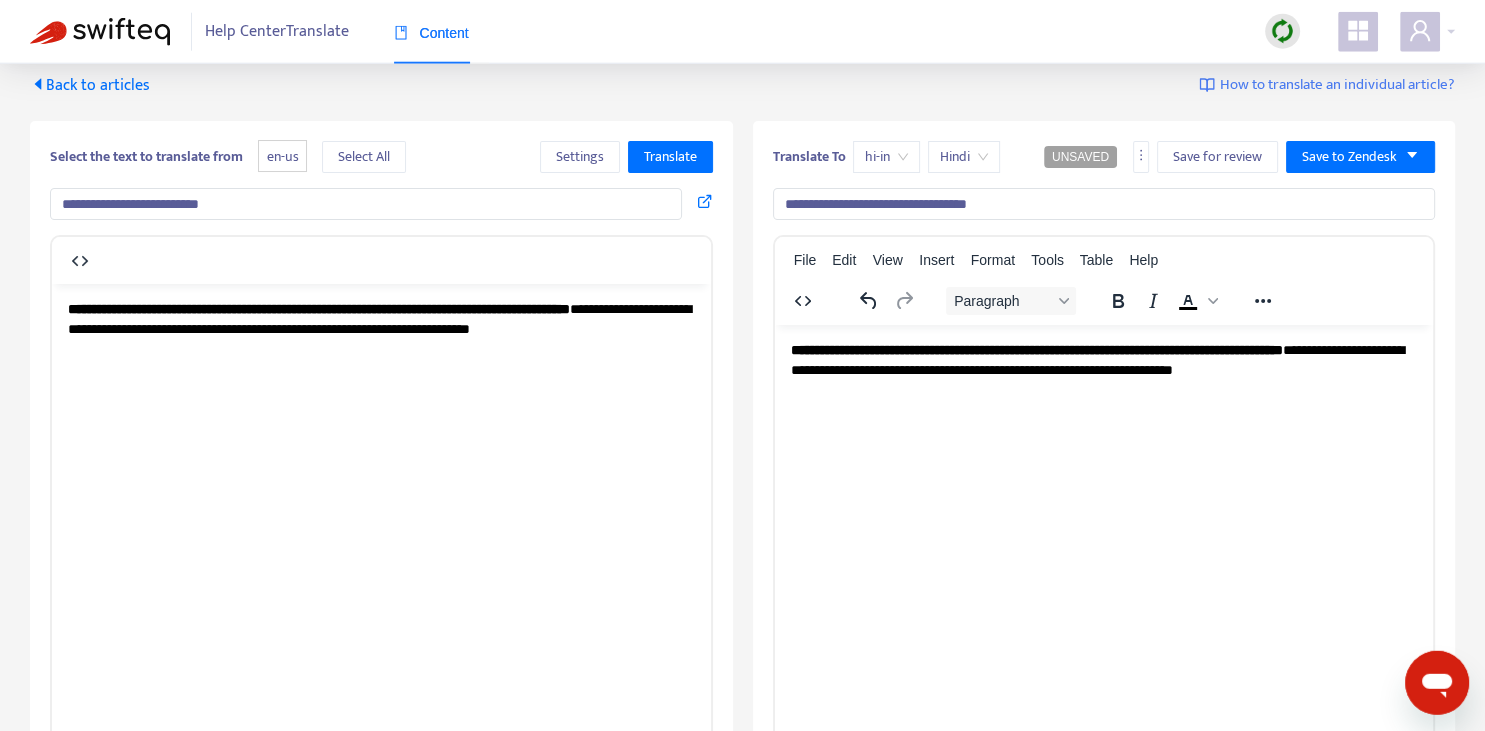 click on "**********" at bounding box center [1104, 204] 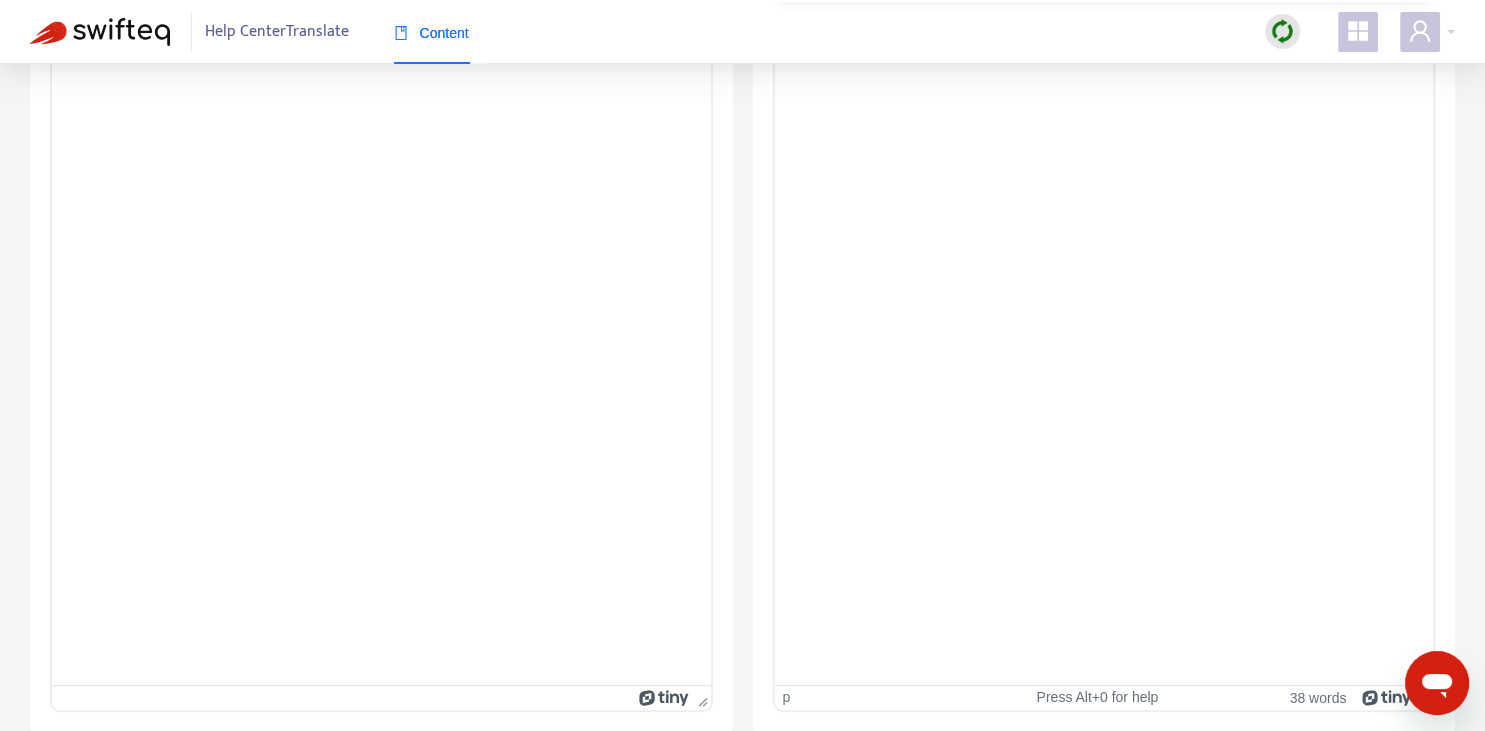 scroll, scrollTop: 0, scrollLeft: 0, axis: both 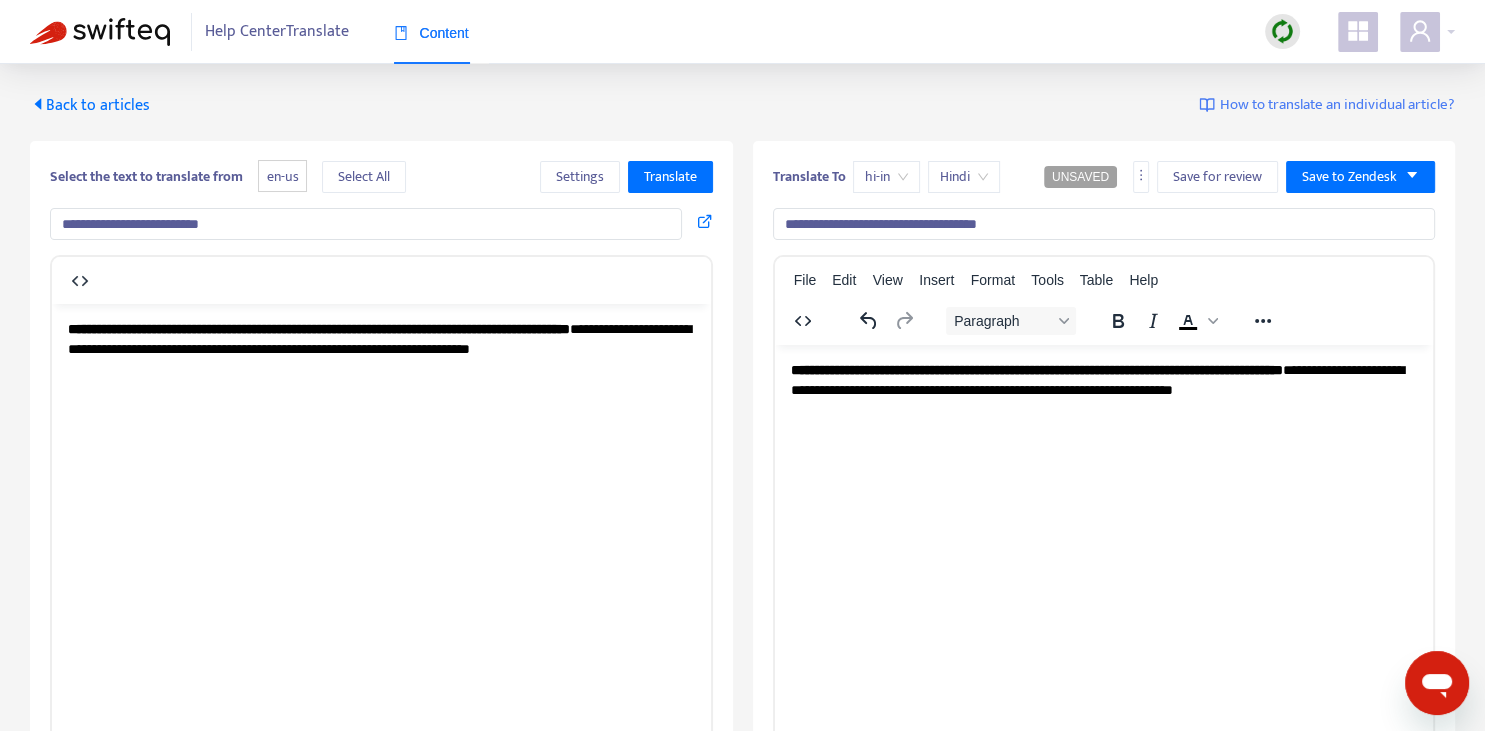 type on "**********" 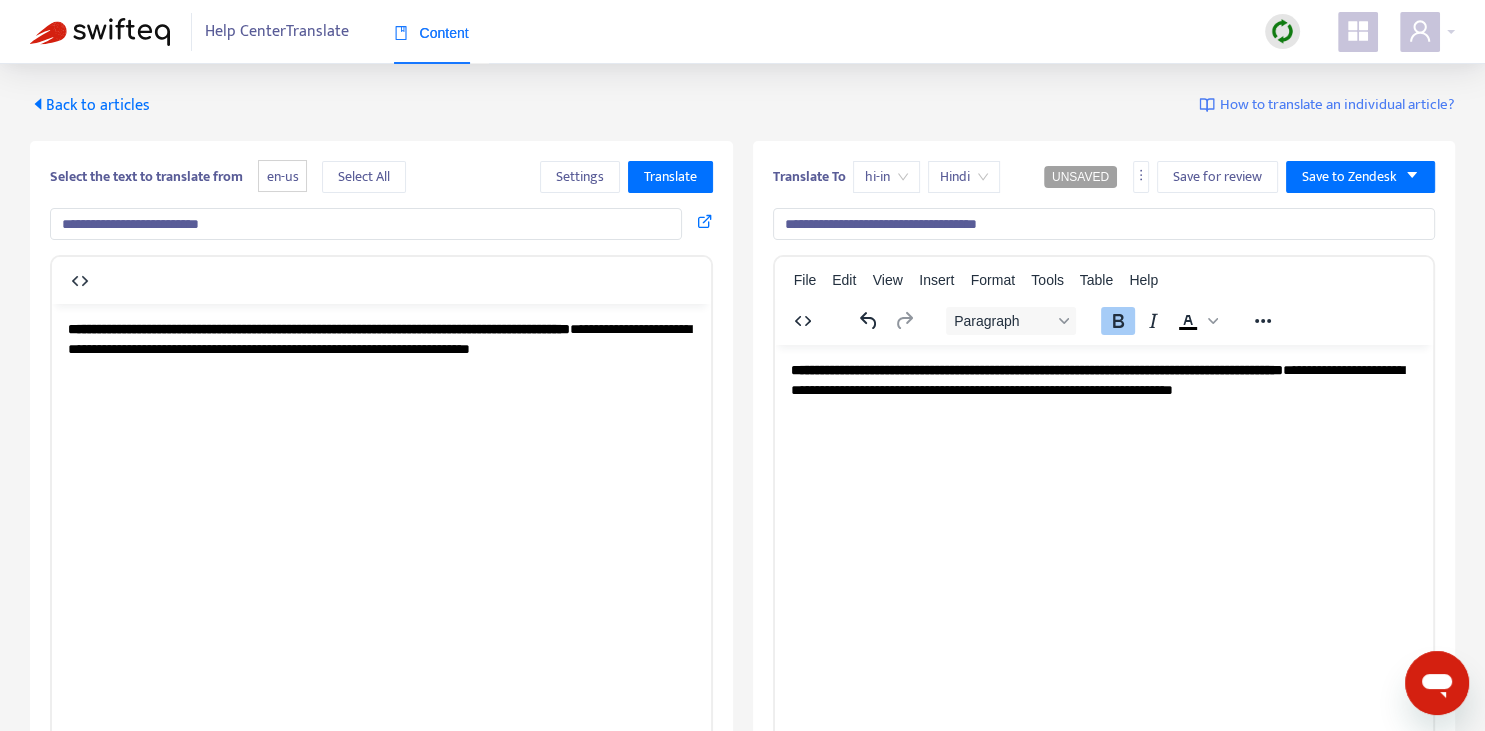 click on "**********" at bounding box center [1036, 369] 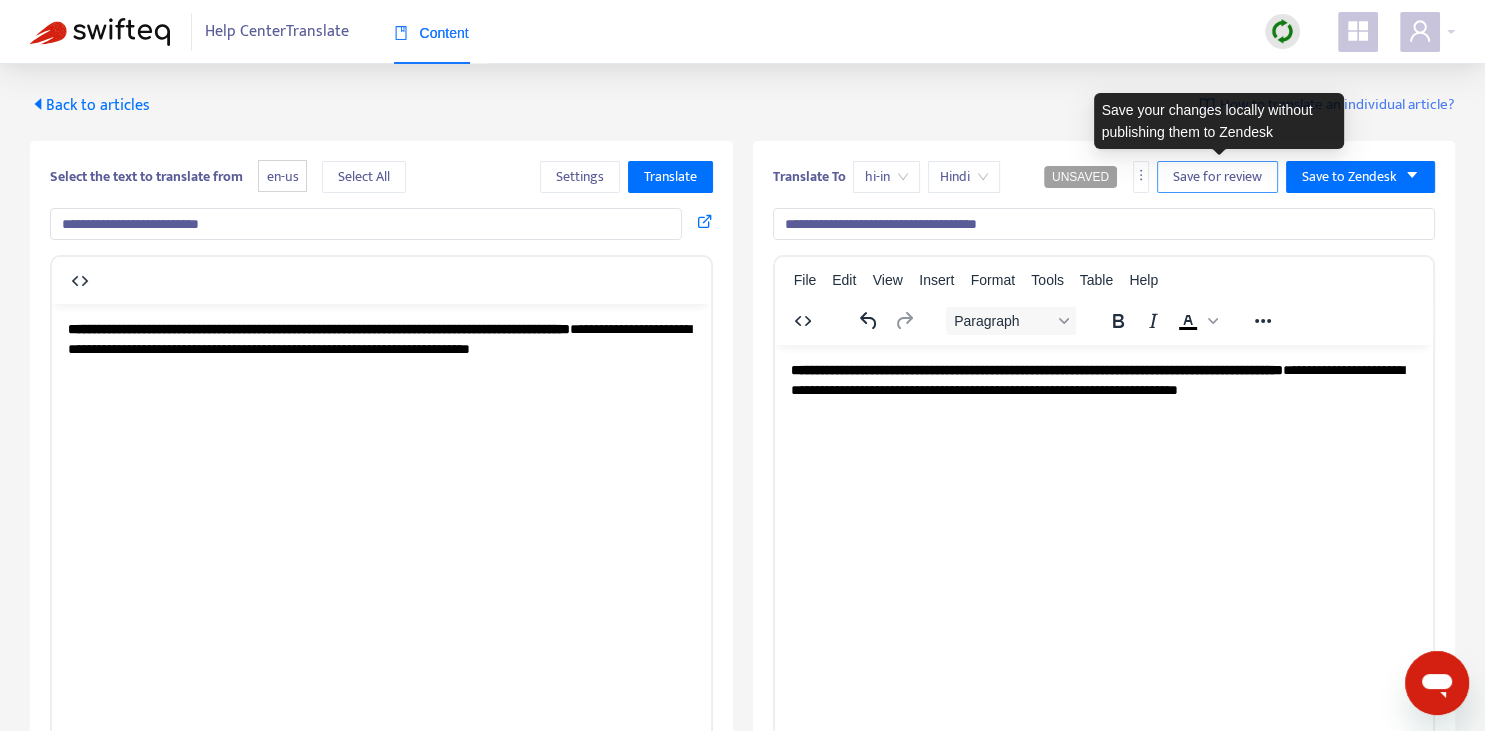 click on "Save for review" at bounding box center (1217, 177) 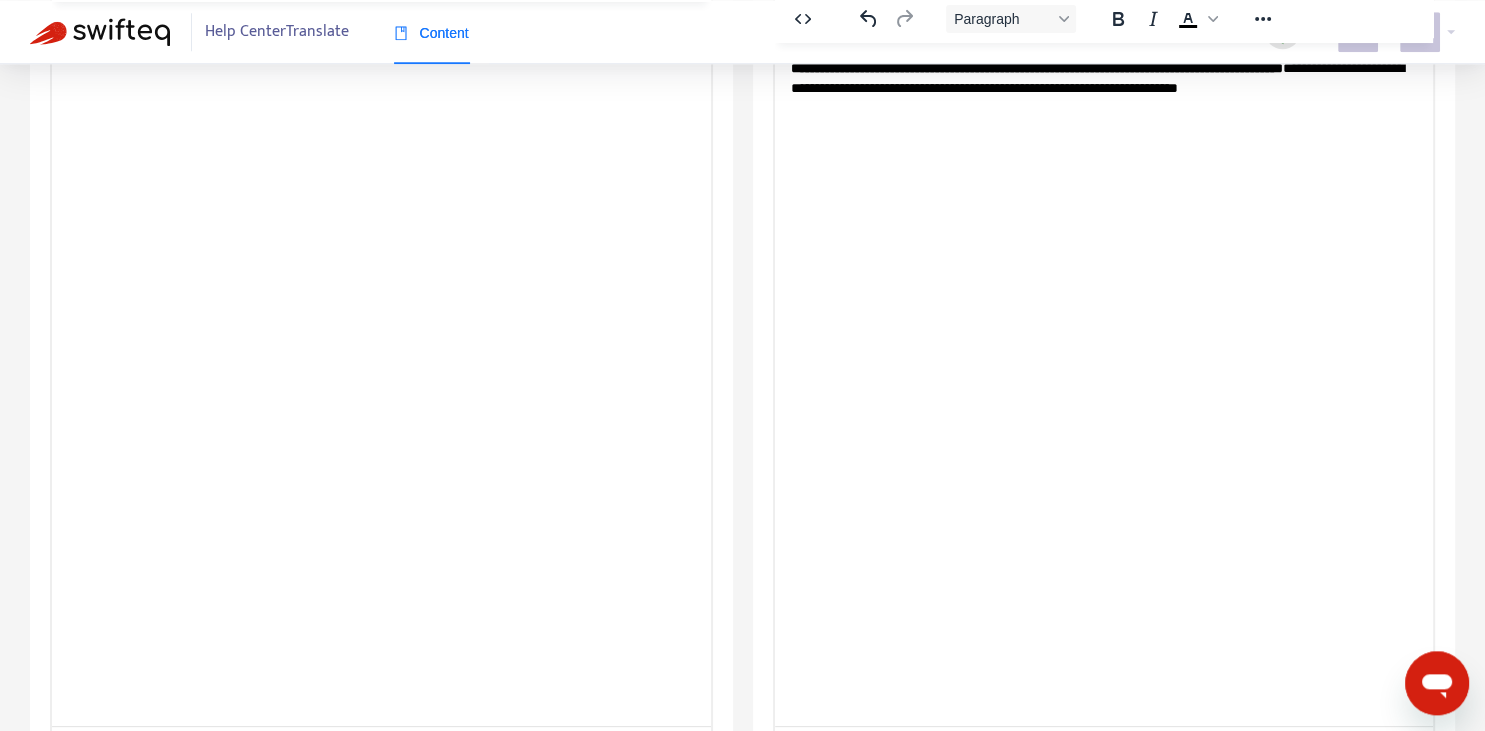scroll, scrollTop: 343, scrollLeft: 0, axis: vertical 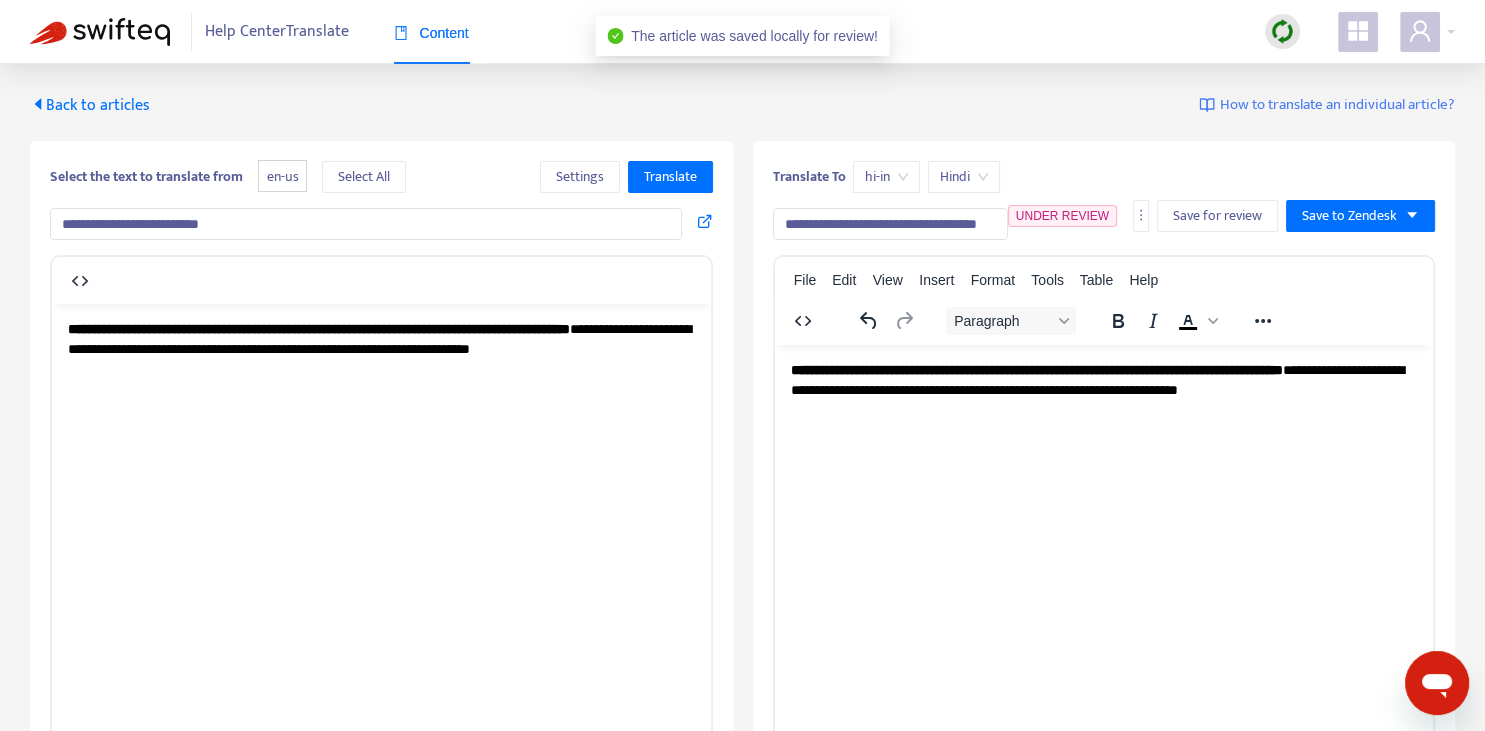 click on "Back to articles" at bounding box center [90, 105] 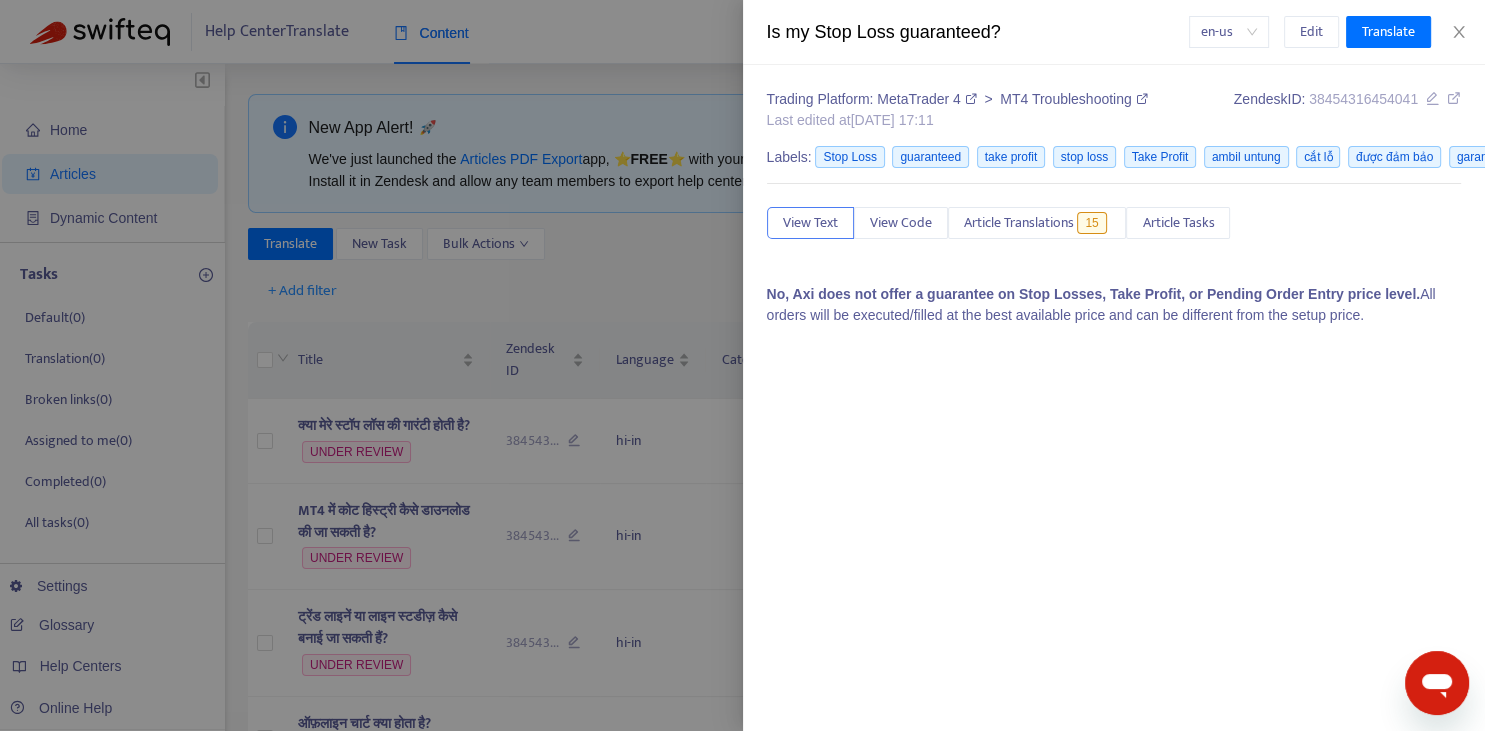 click at bounding box center [742, 365] 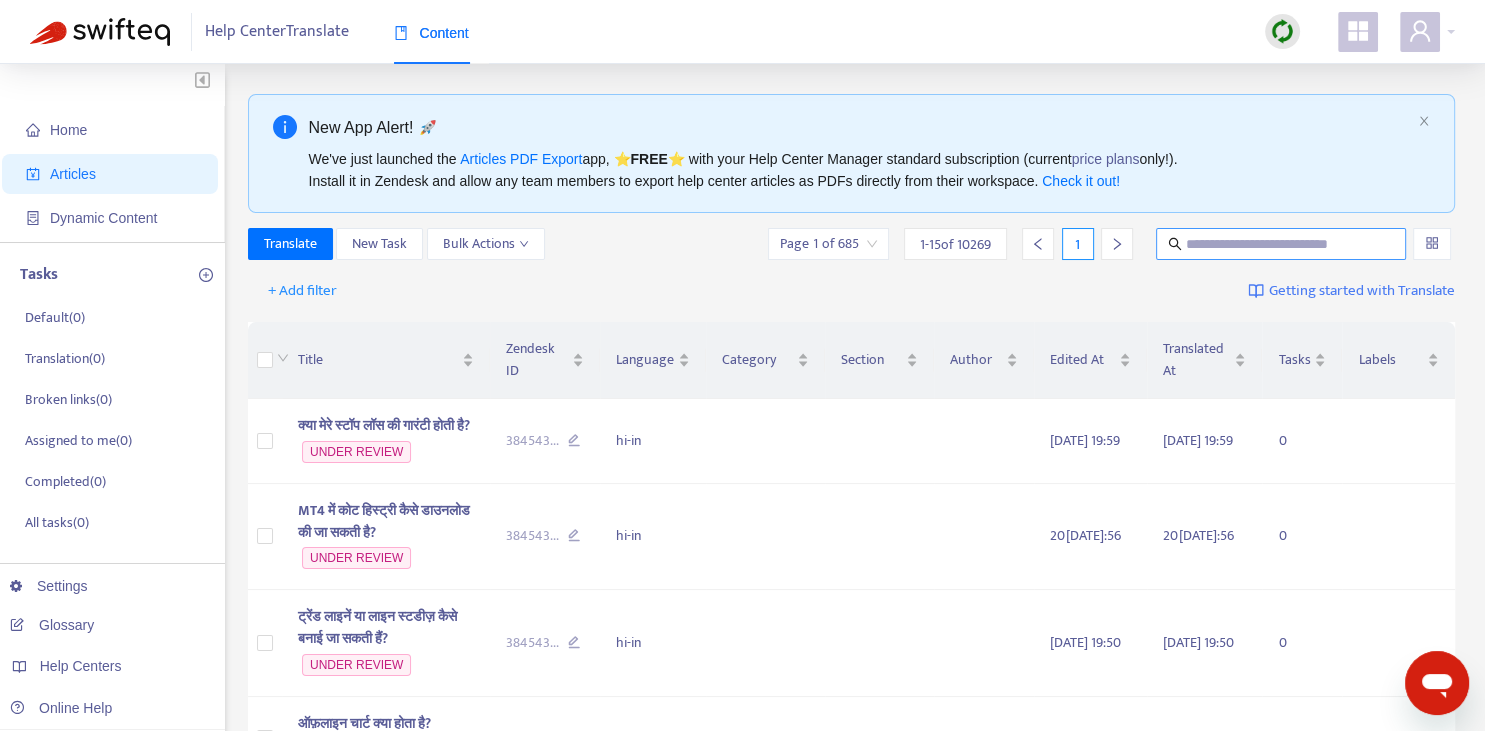 click at bounding box center (1282, 244) 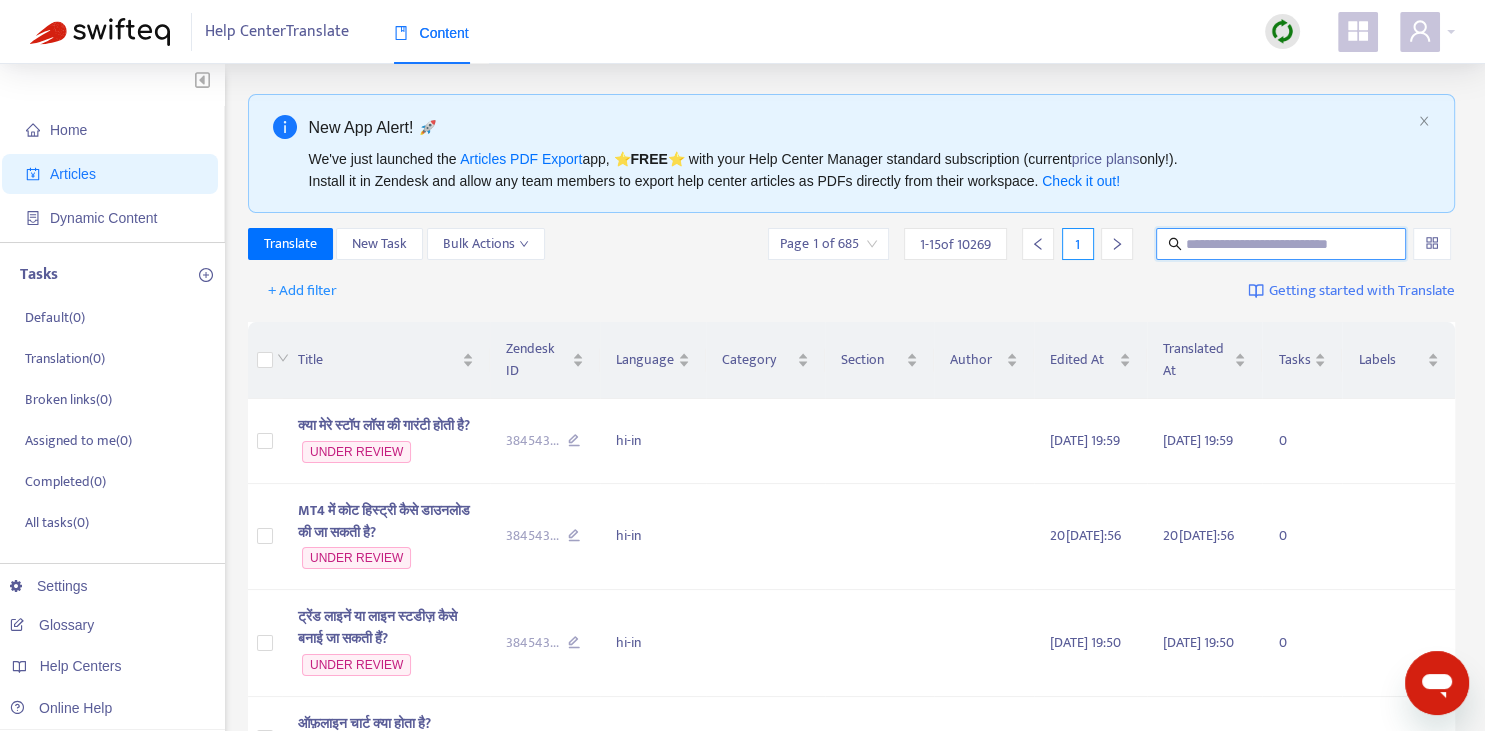 paste on "**********" 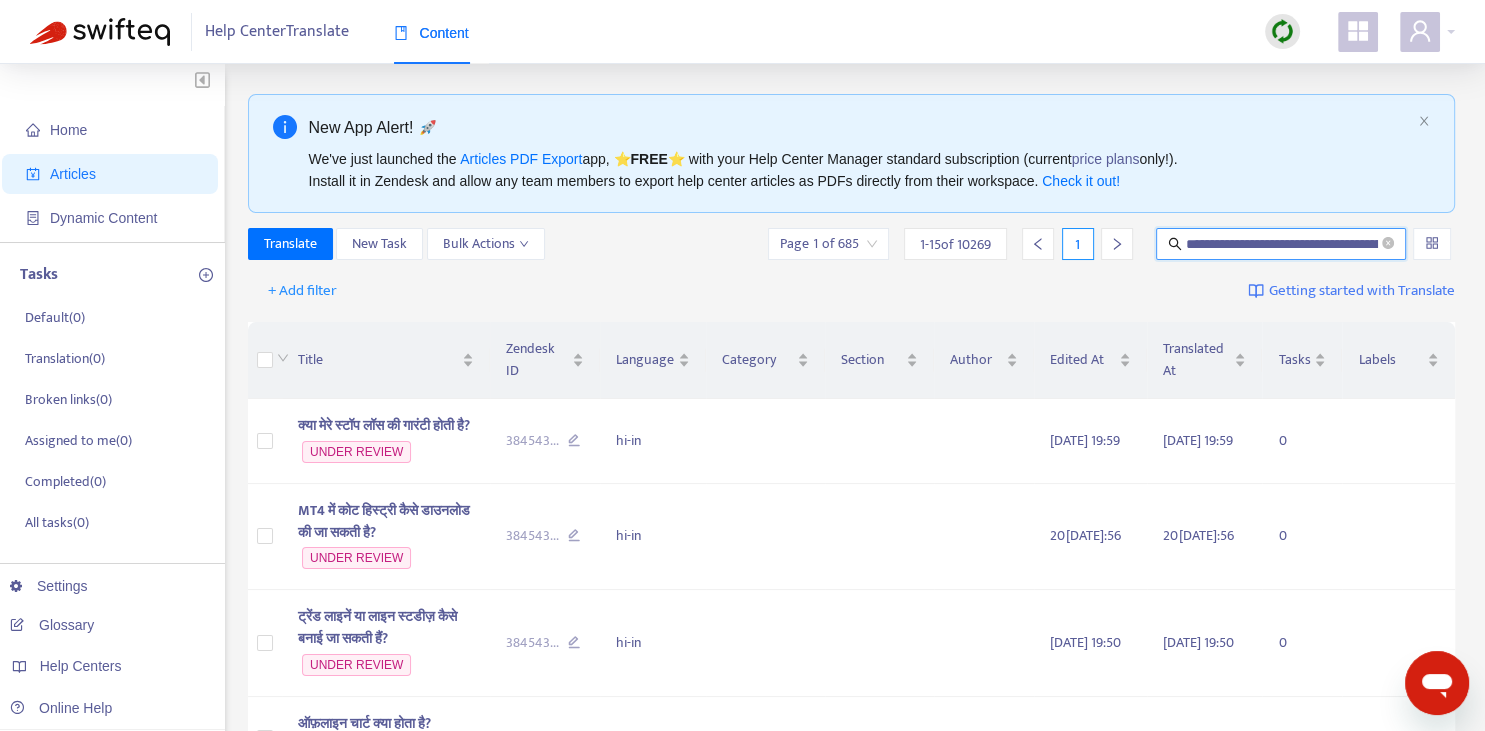scroll, scrollTop: 0, scrollLeft: 85, axis: horizontal 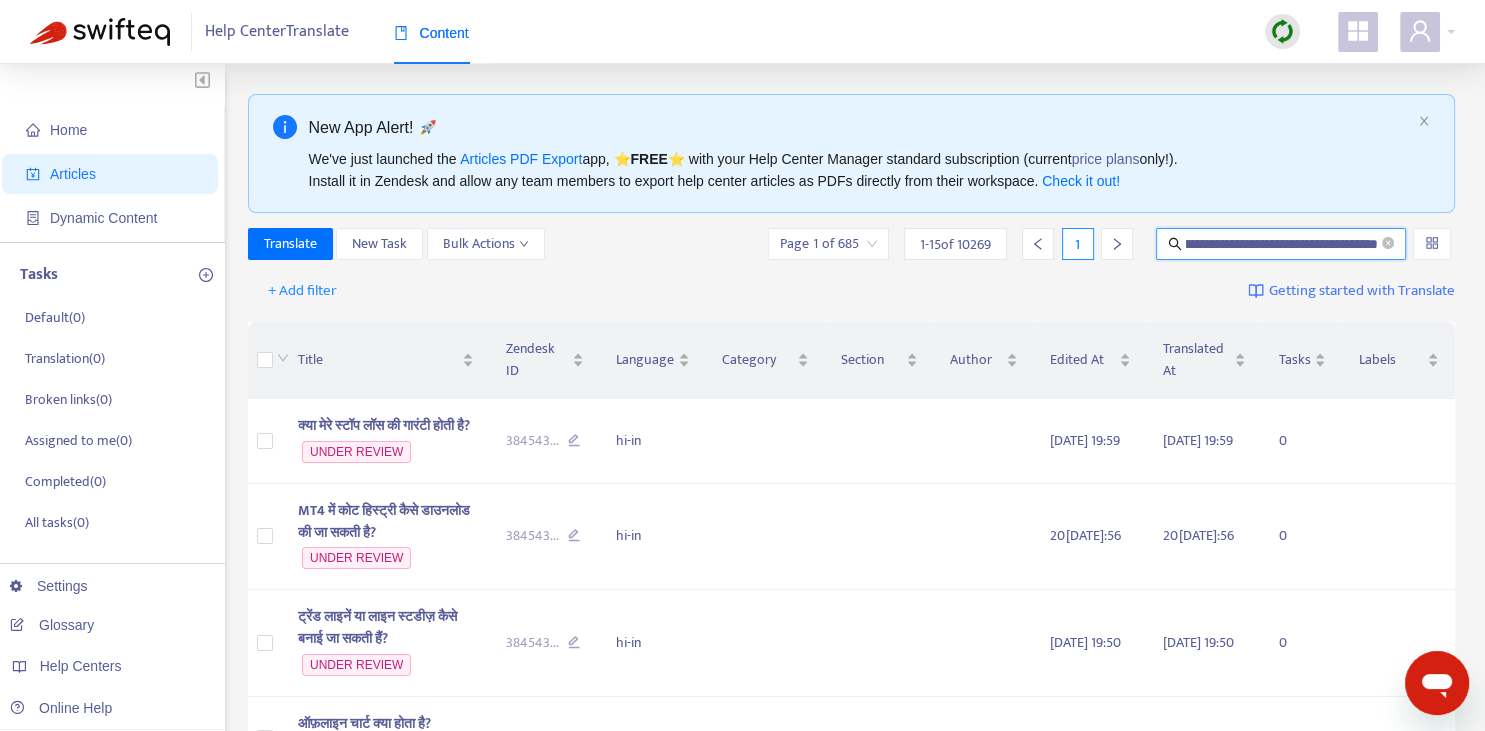 type on "**********" 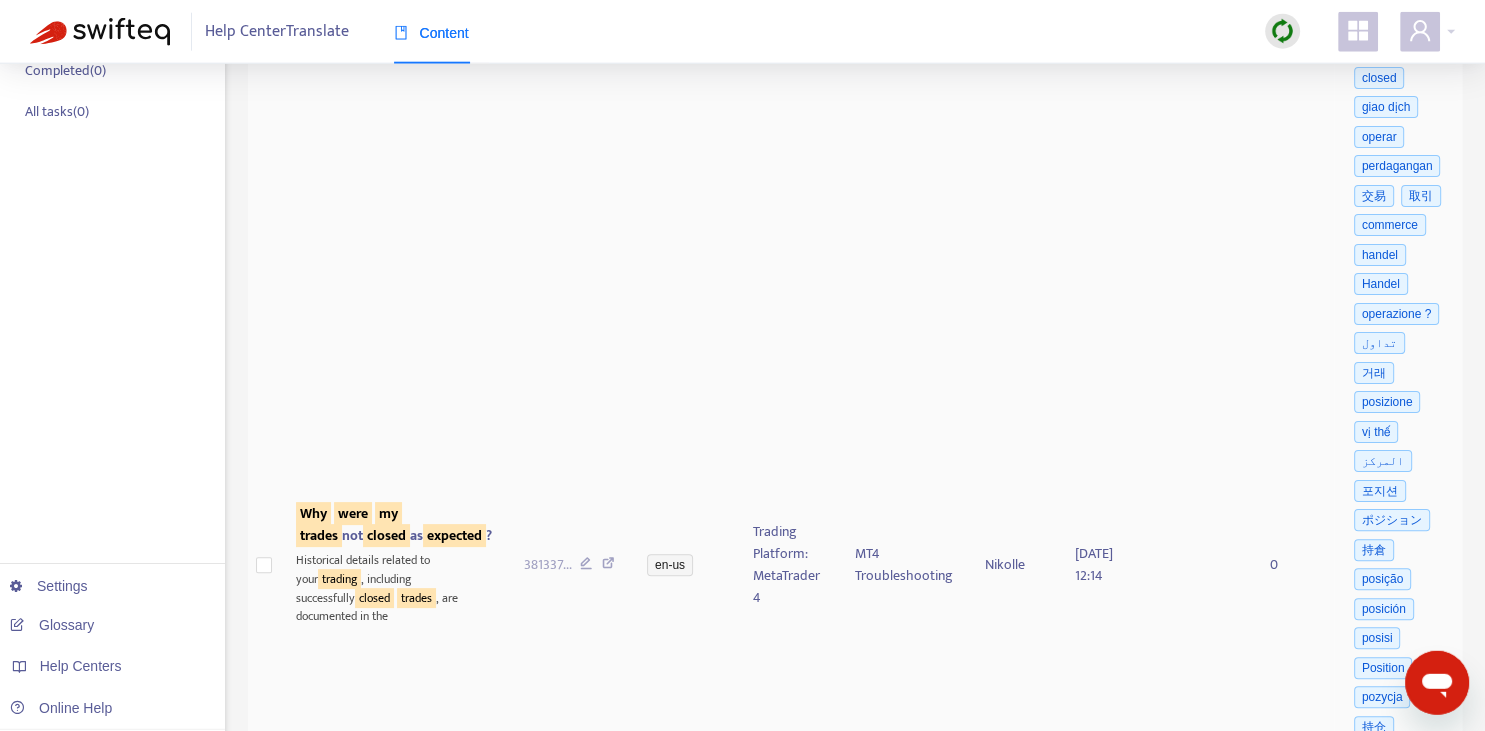 scroll, scrollTop: 422, scrollLeft: 0, axis: vertical 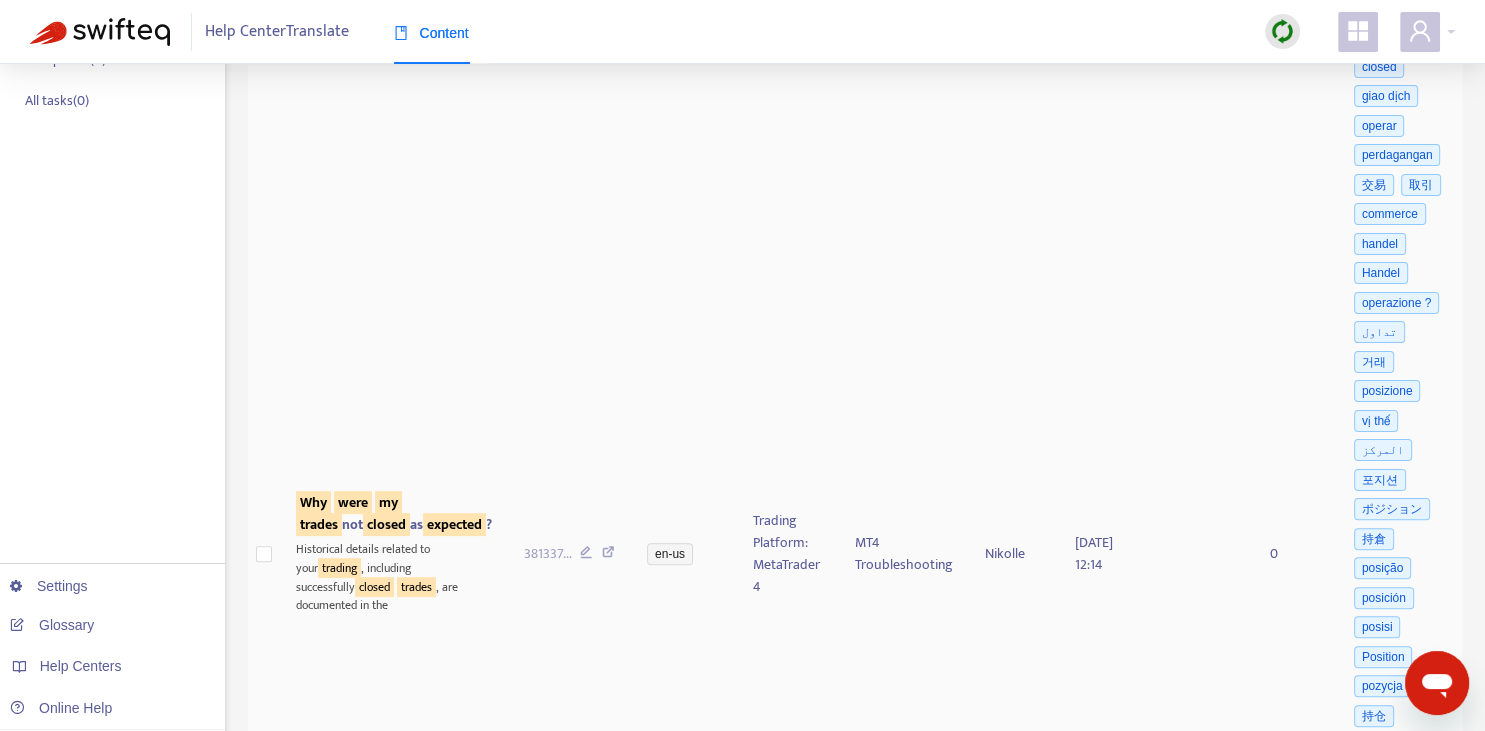 click on "trades" at bounding box center [319, 524] 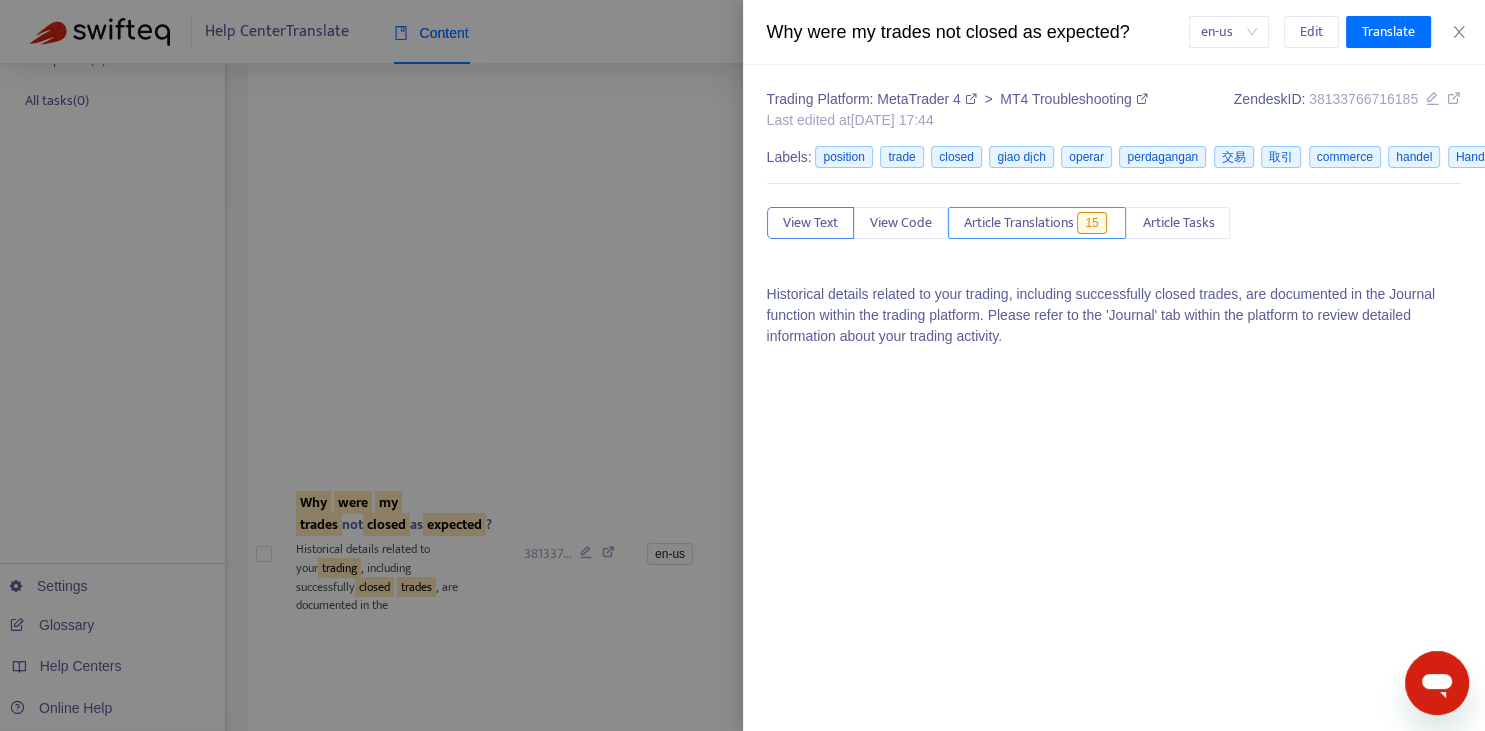 click on "Article Translations" at bounding box center [1019, 223] 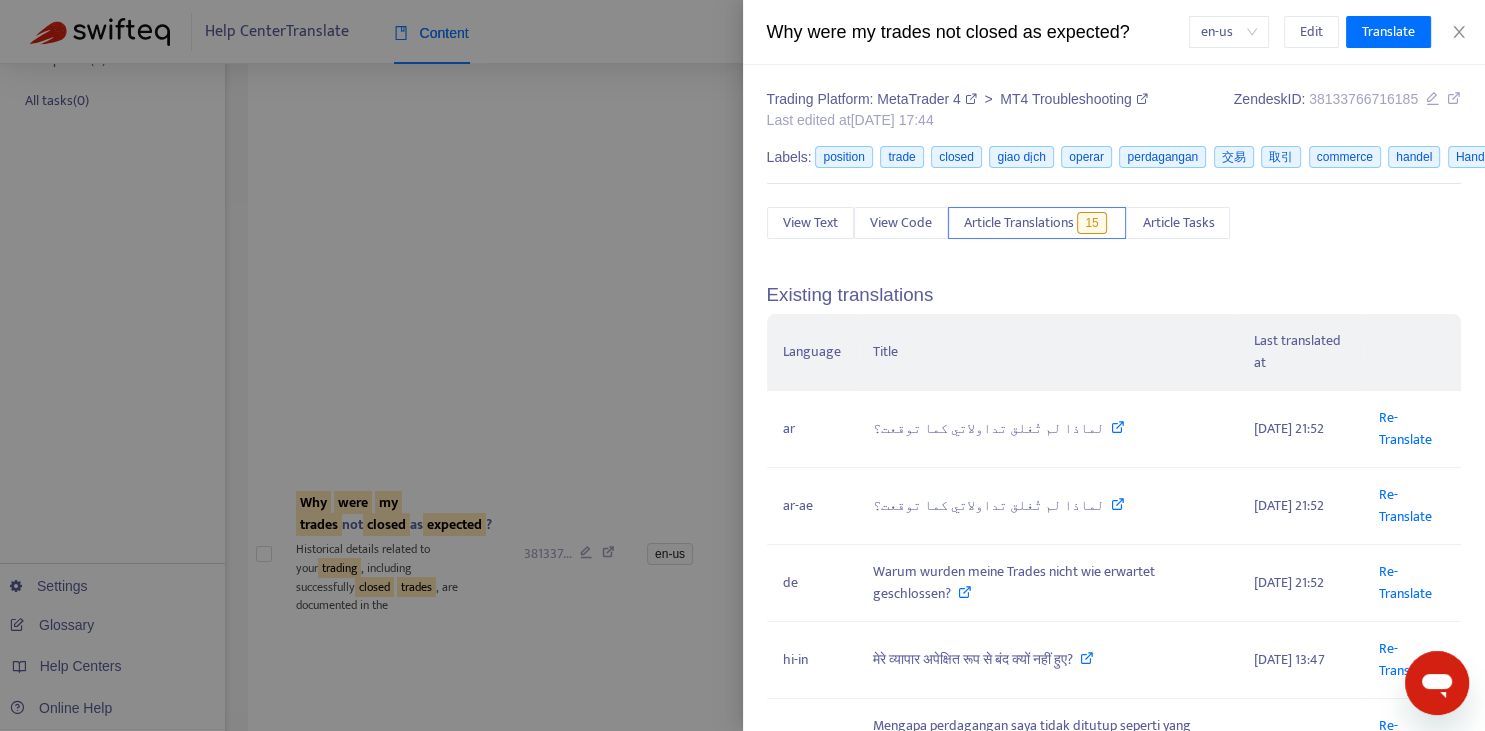 scroll, scrollTop: 368, scrollLeft: 0, axis: vertical 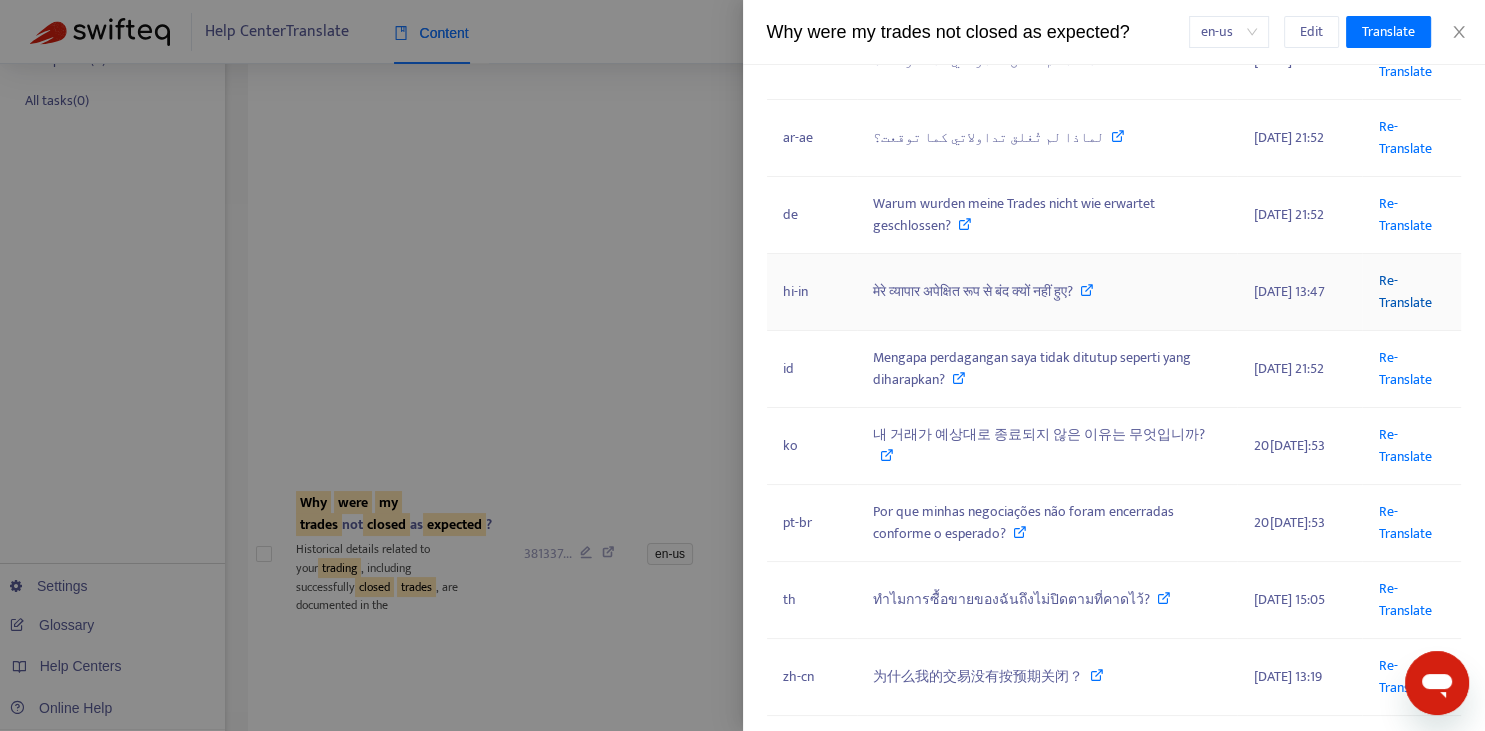 click on "Re-Translate" at bounding box center [1404, 291] 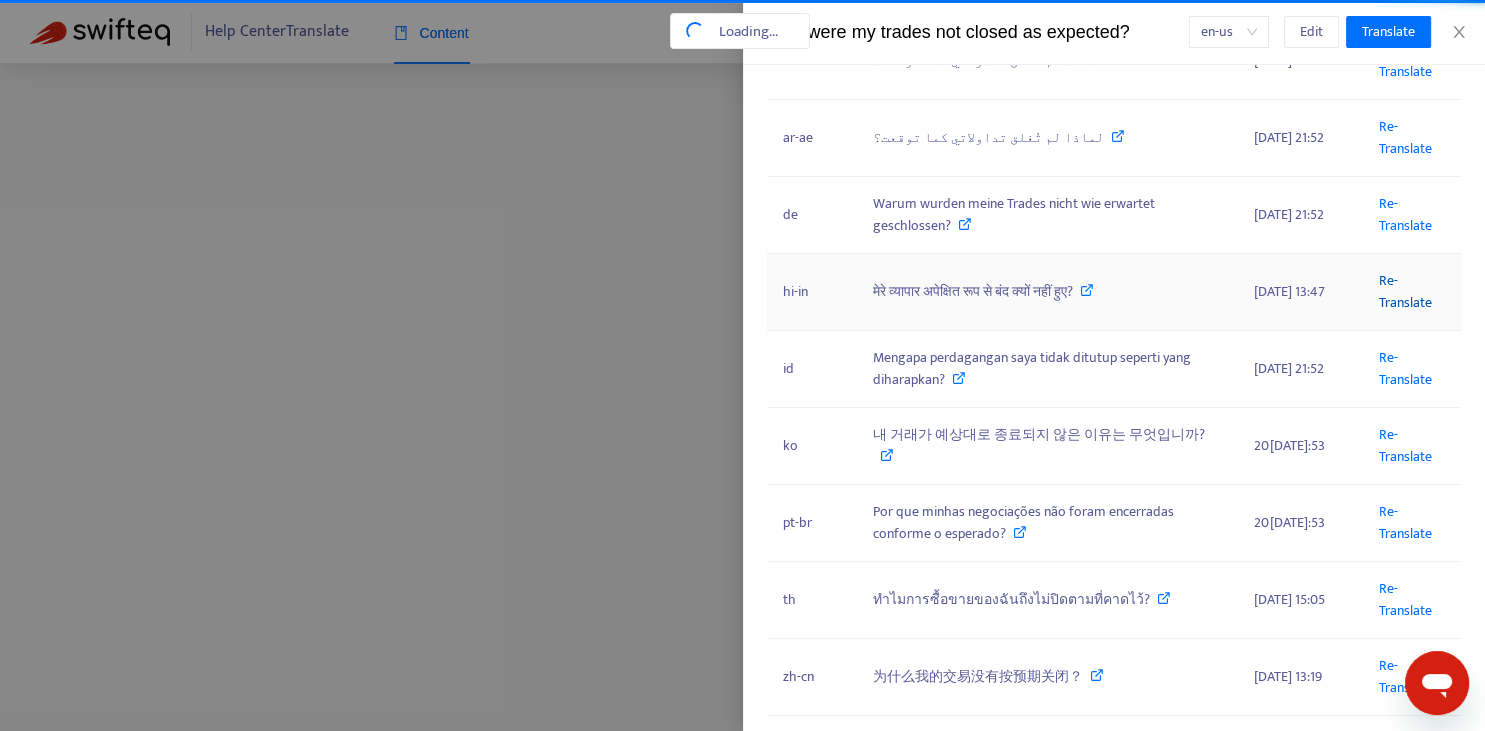 scroll, scrollTop: 108, scrollLeft: 0, axis: vertical 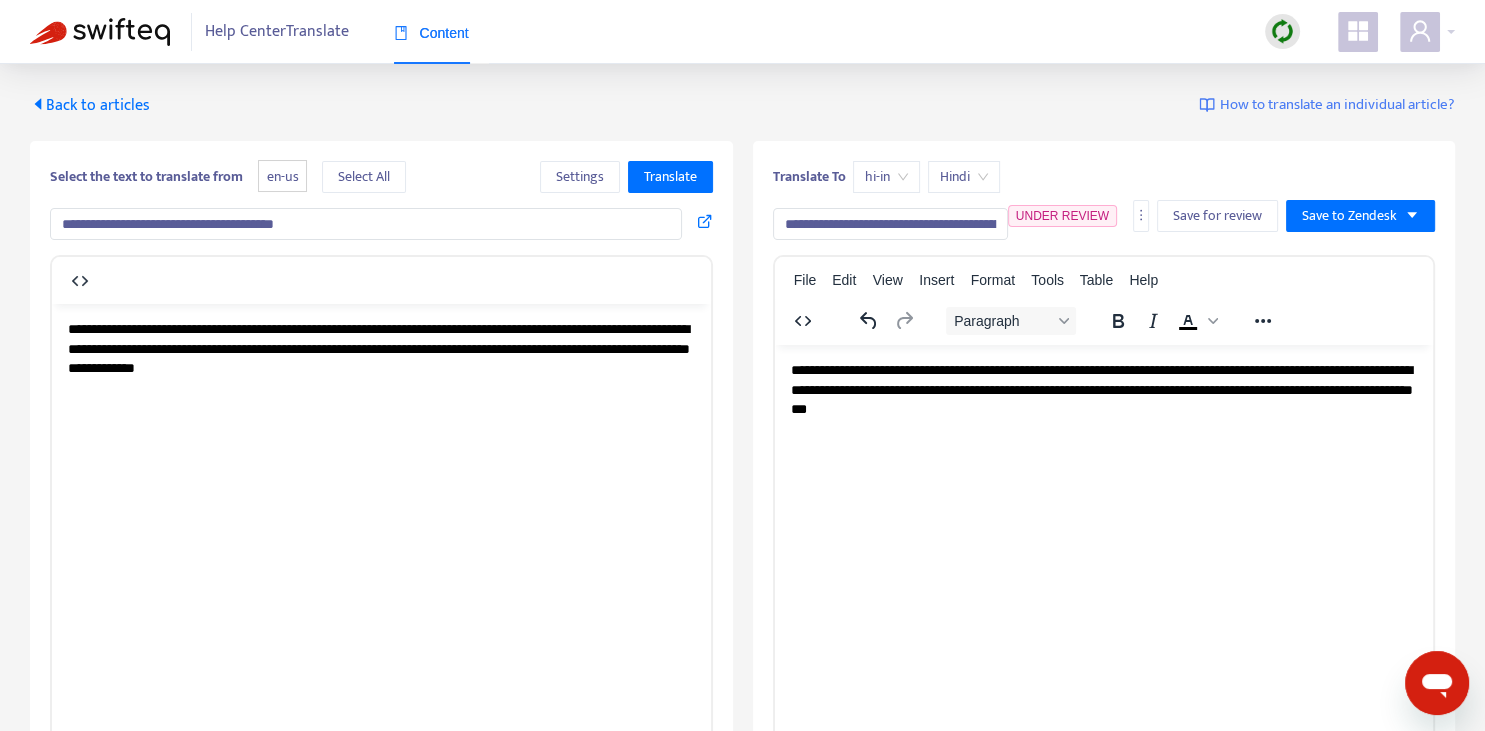 drag, startPoint x: 807, startPoint y: 226, endPoint x: 1102, endPoint y: 214, distance: 295.24396 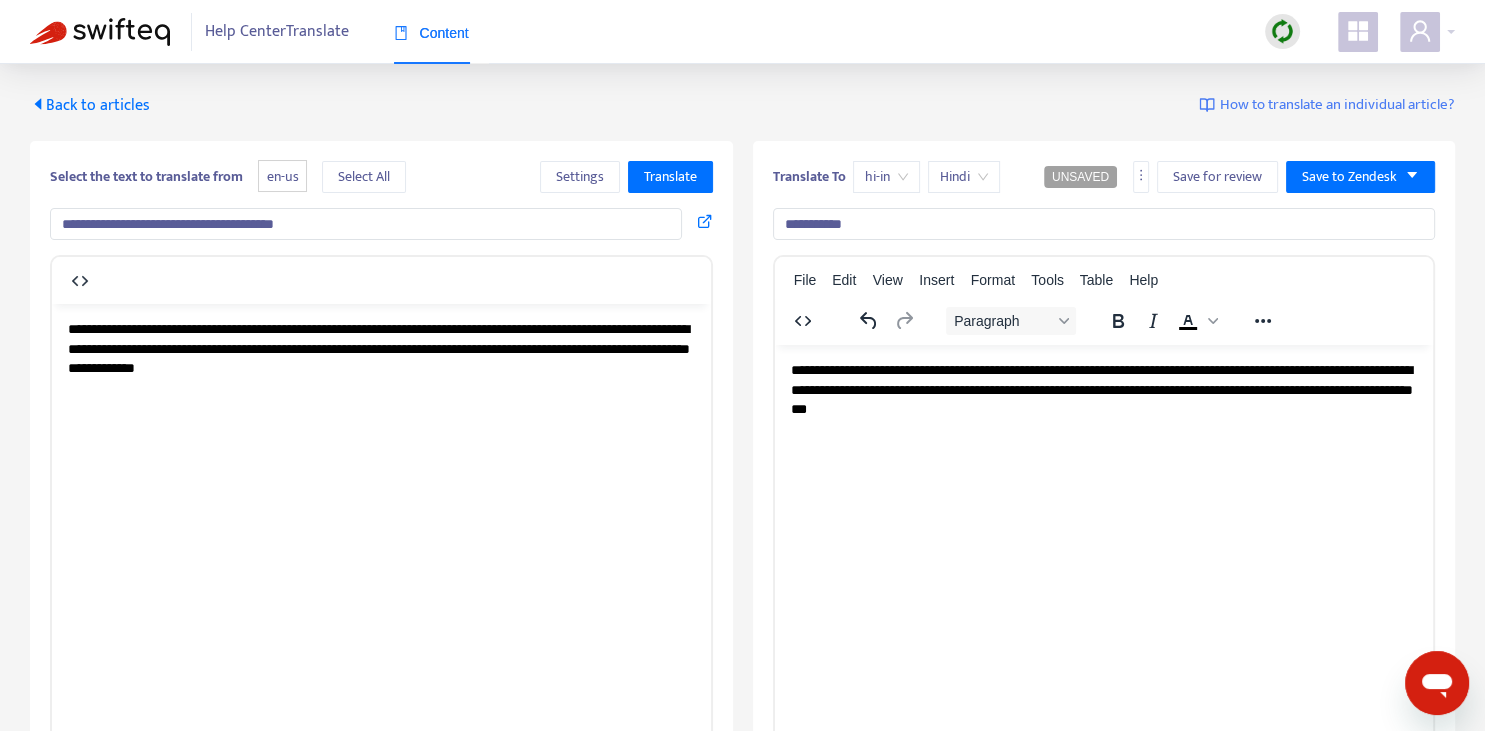 click on "**********" at bounding box center (1104, 224) 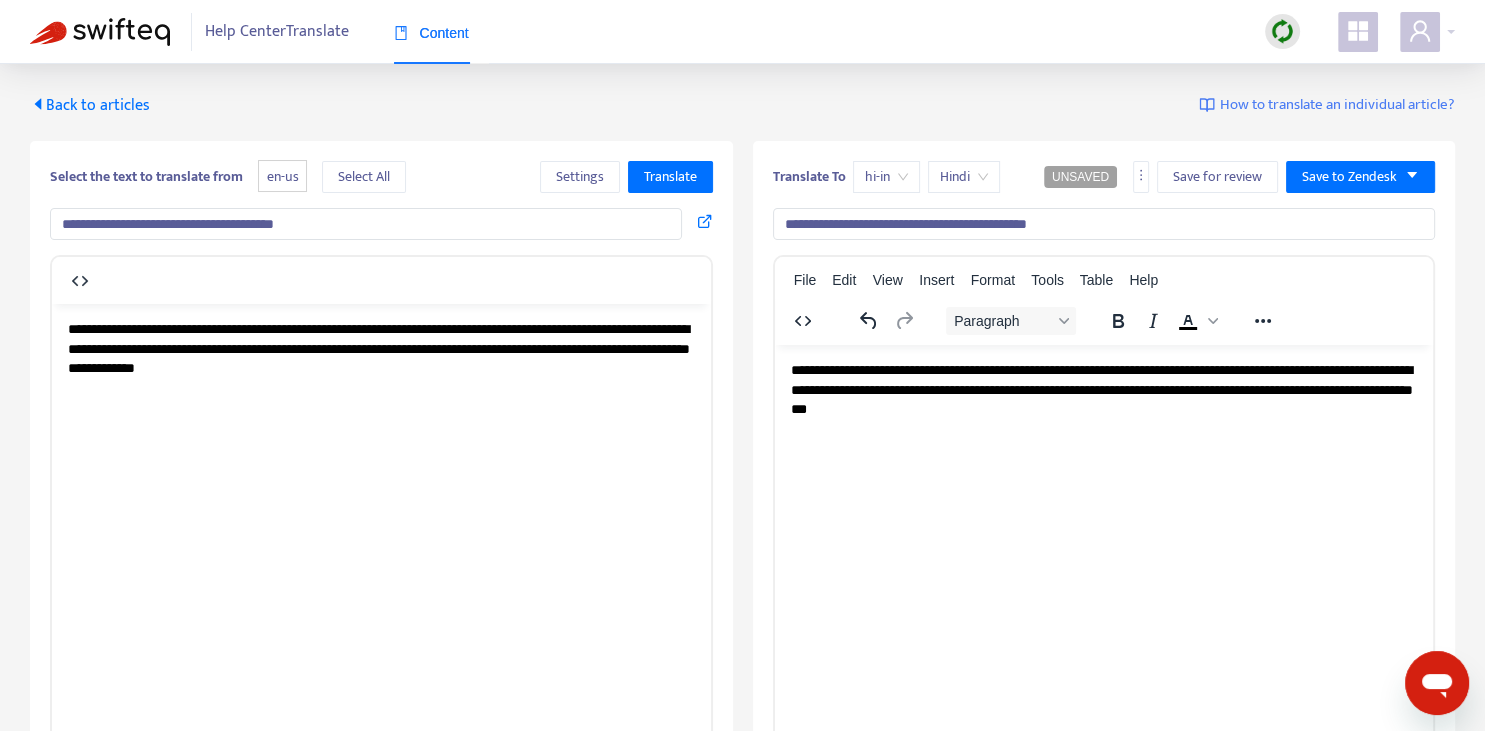 type on "**********" 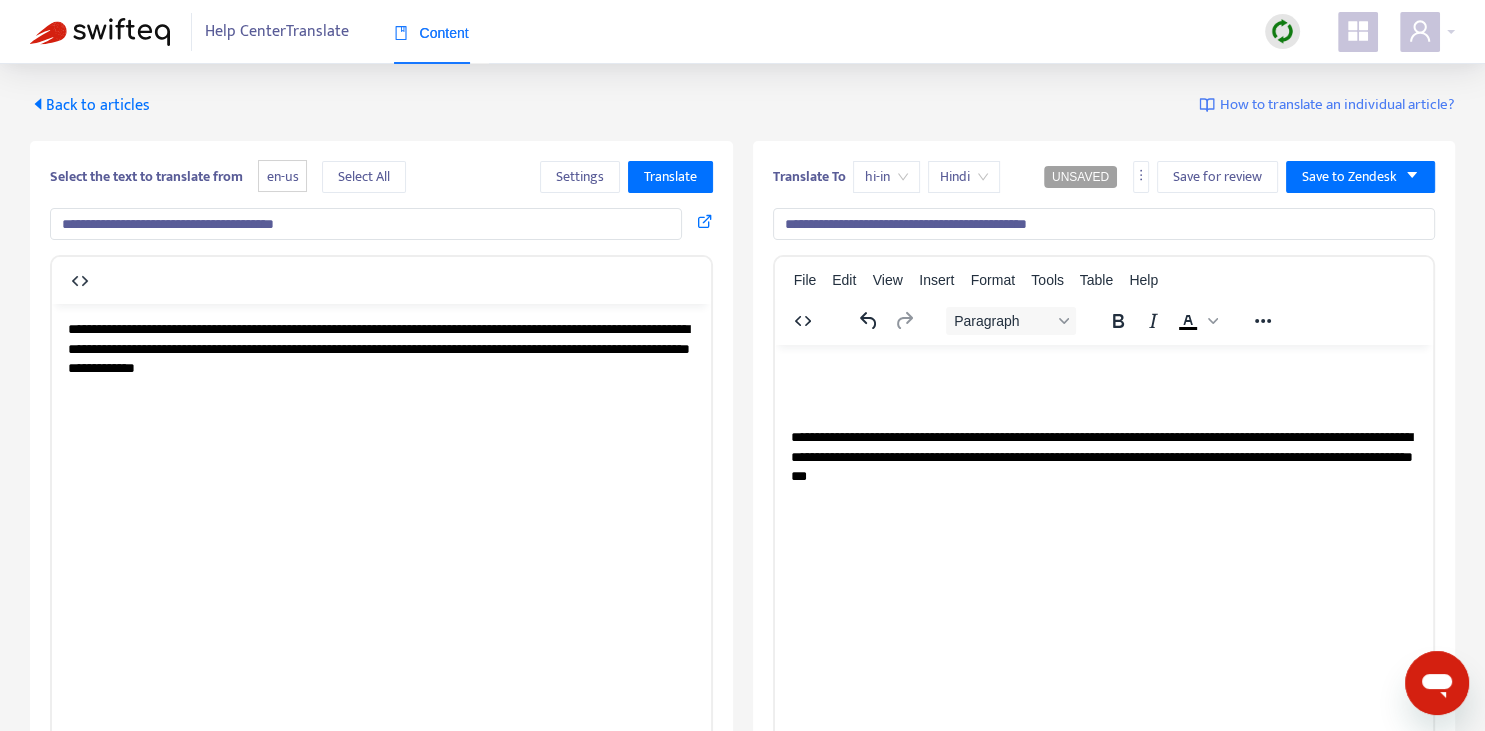 type 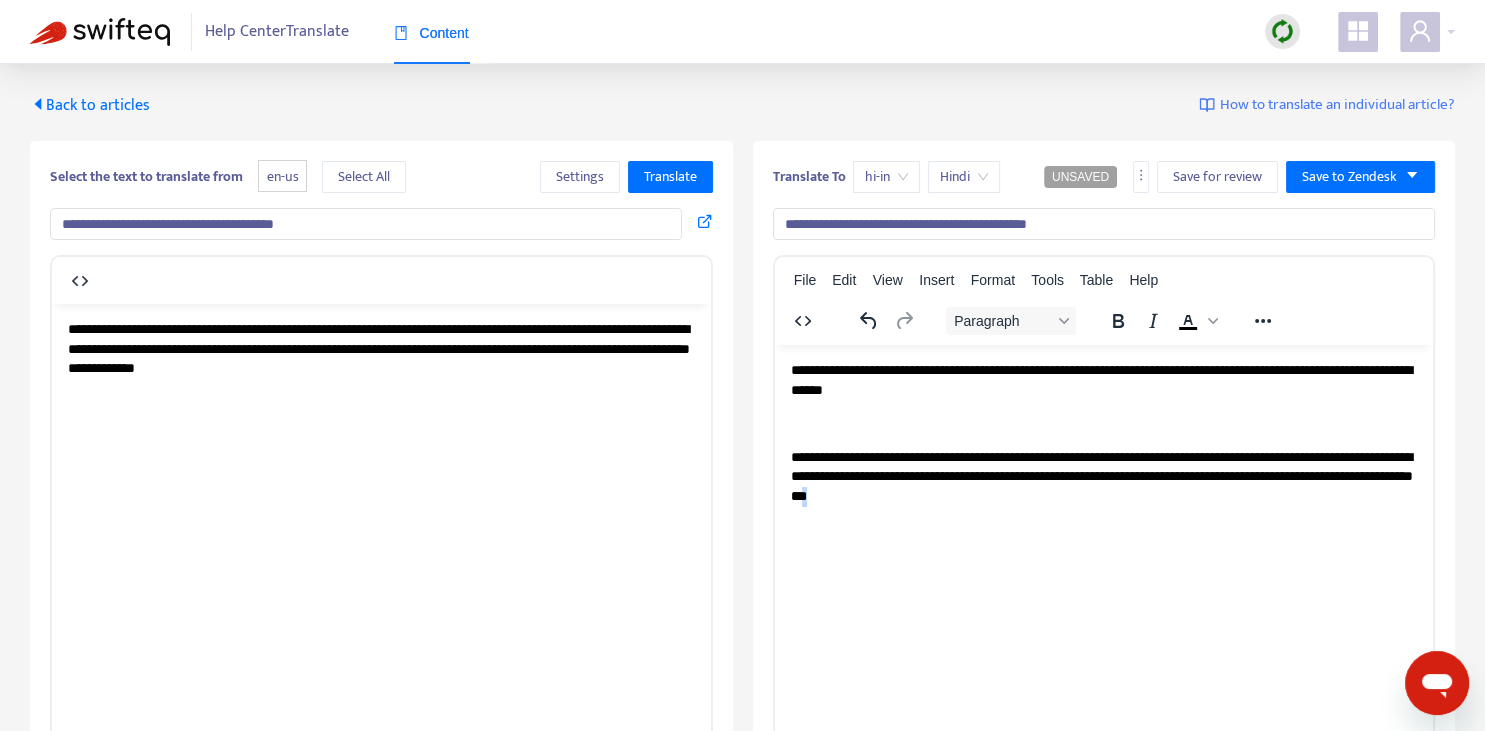 copy on "*" 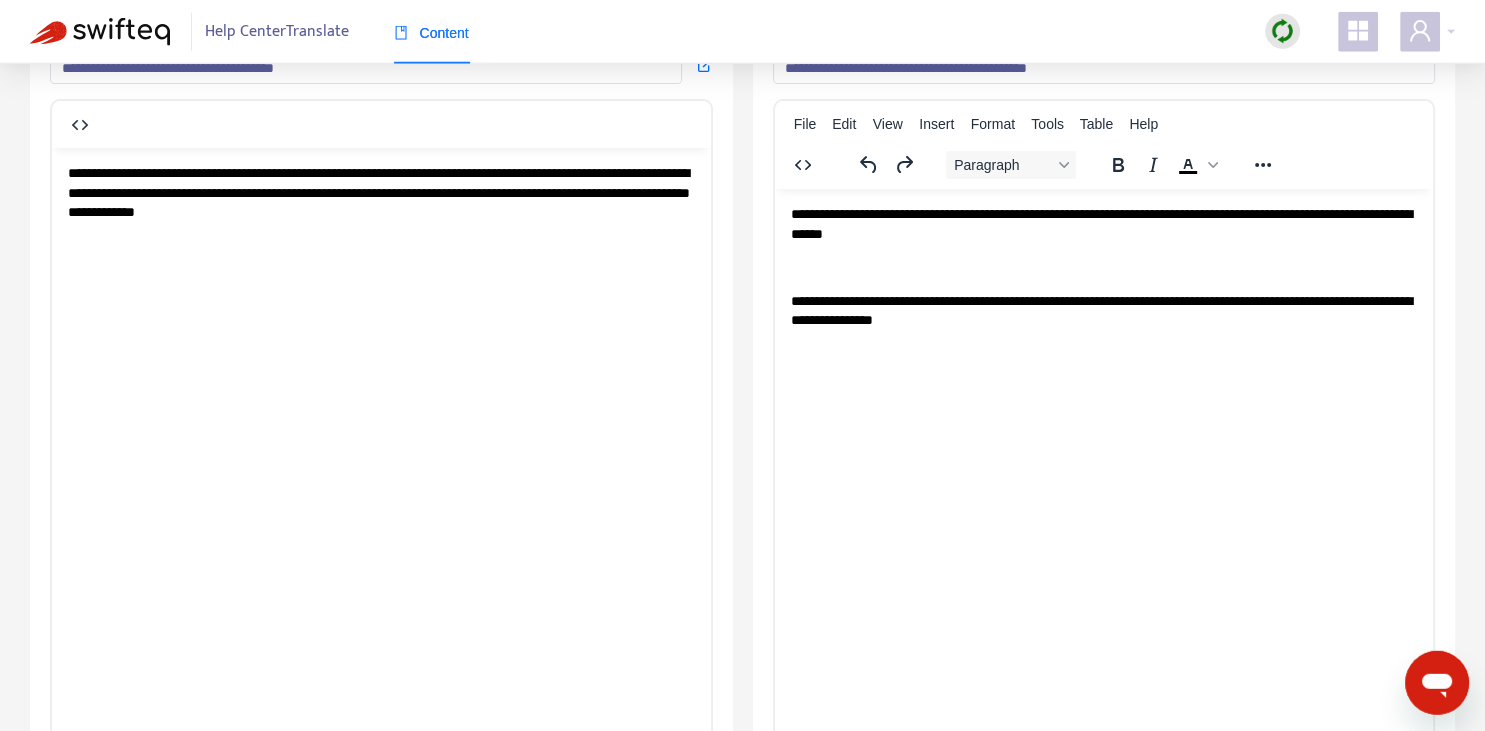 scroll, scrollTop: 155, scrollLeft: 0, axis: vertical 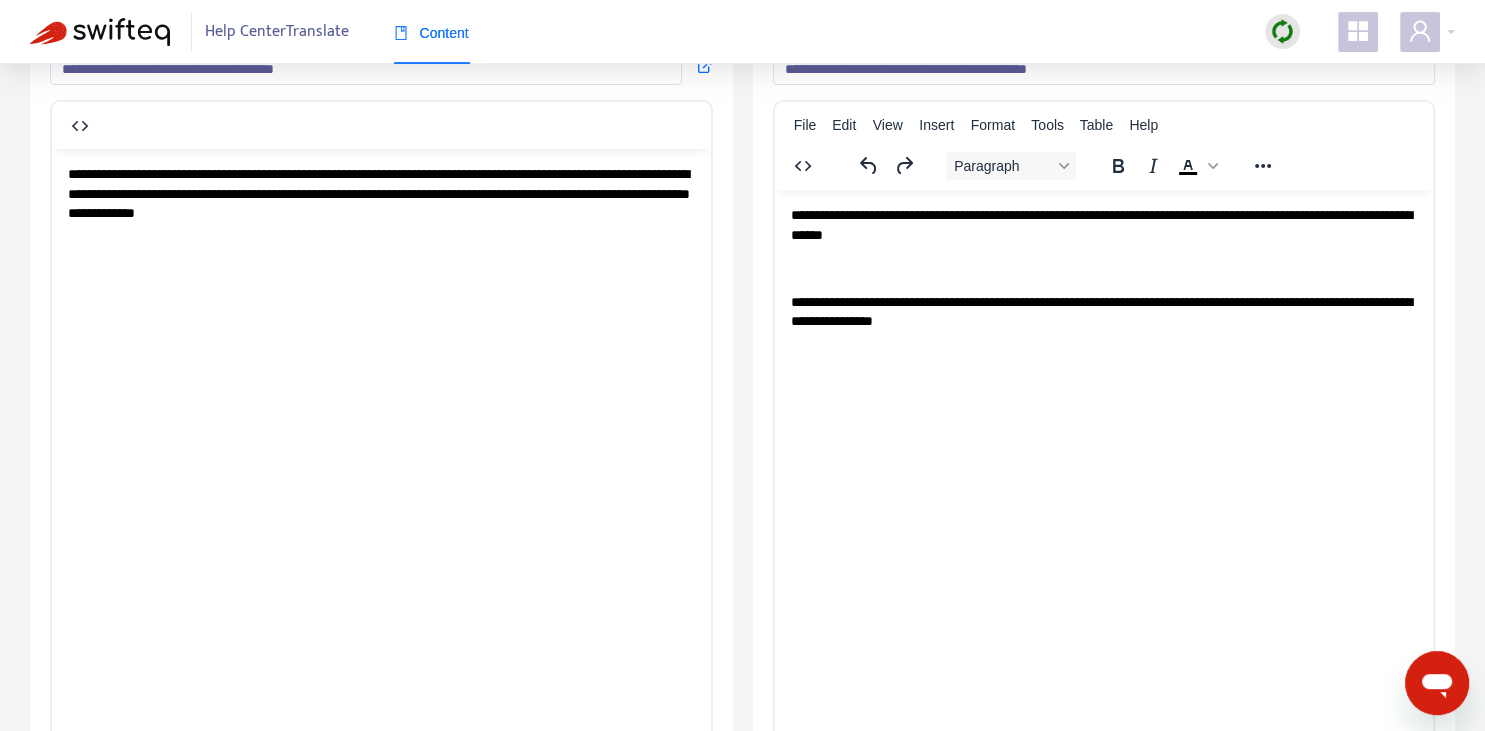 click on "**********" at bounding box center (1103, 311) 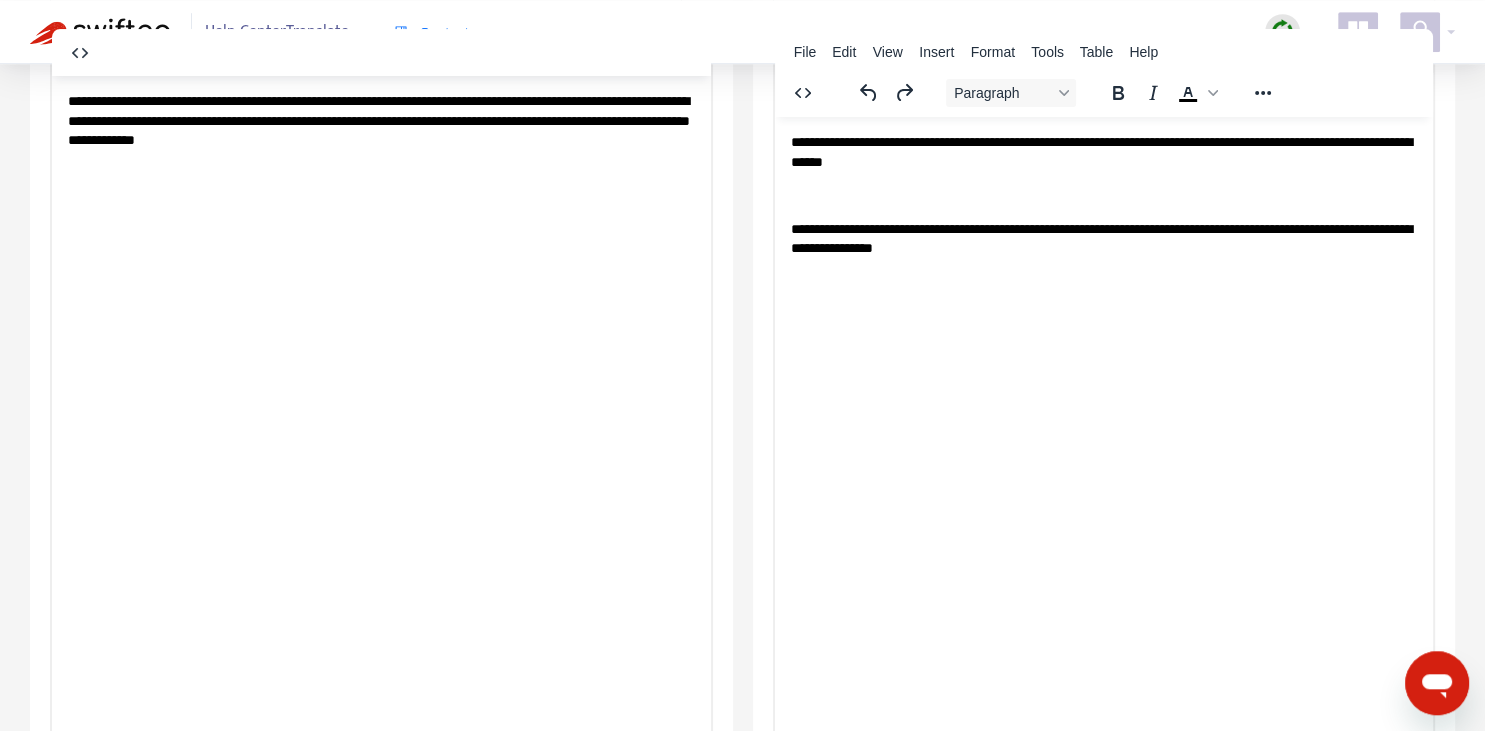 scroll, scrollTop: 225, scrollLeft: 0, axis: vertical 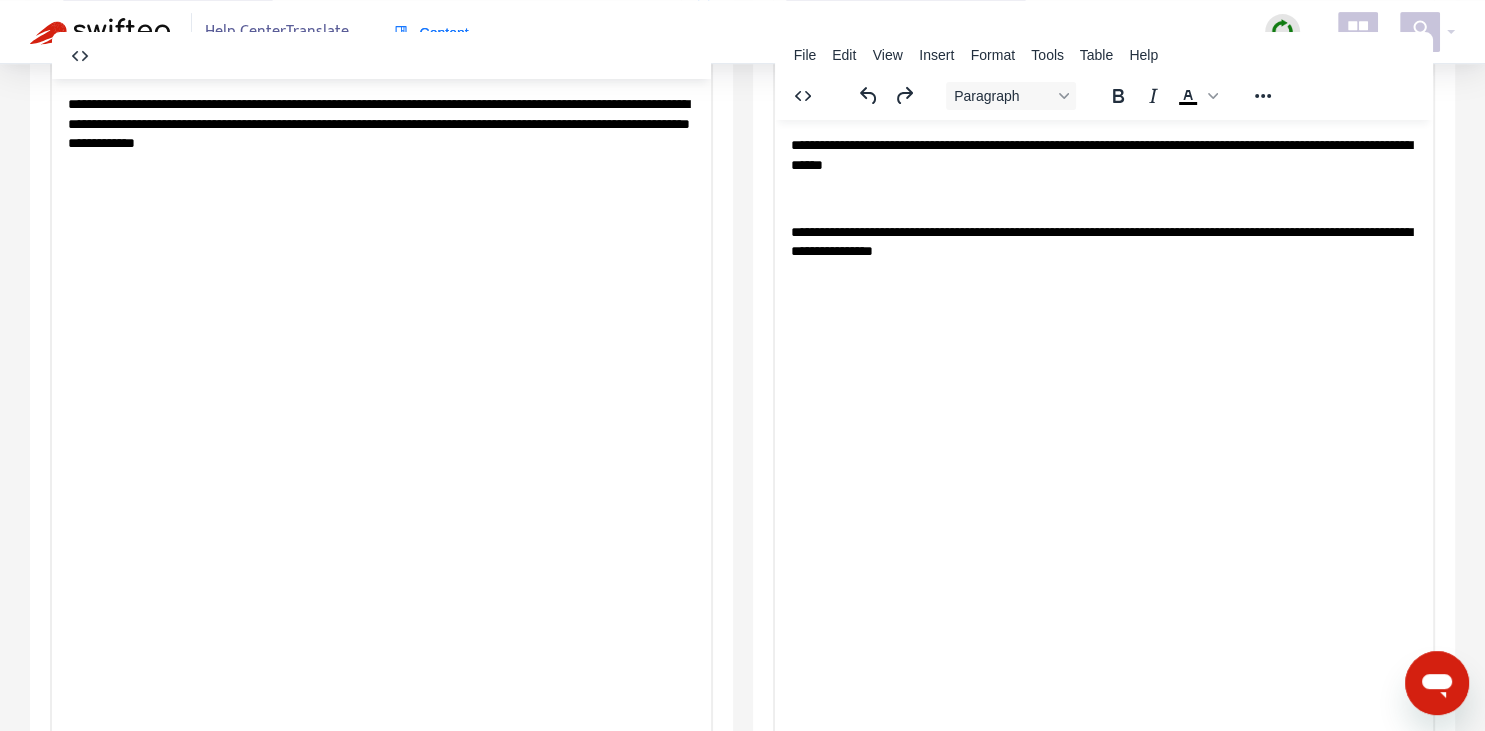 click on "**********" at bounding box center [1103, 1407] 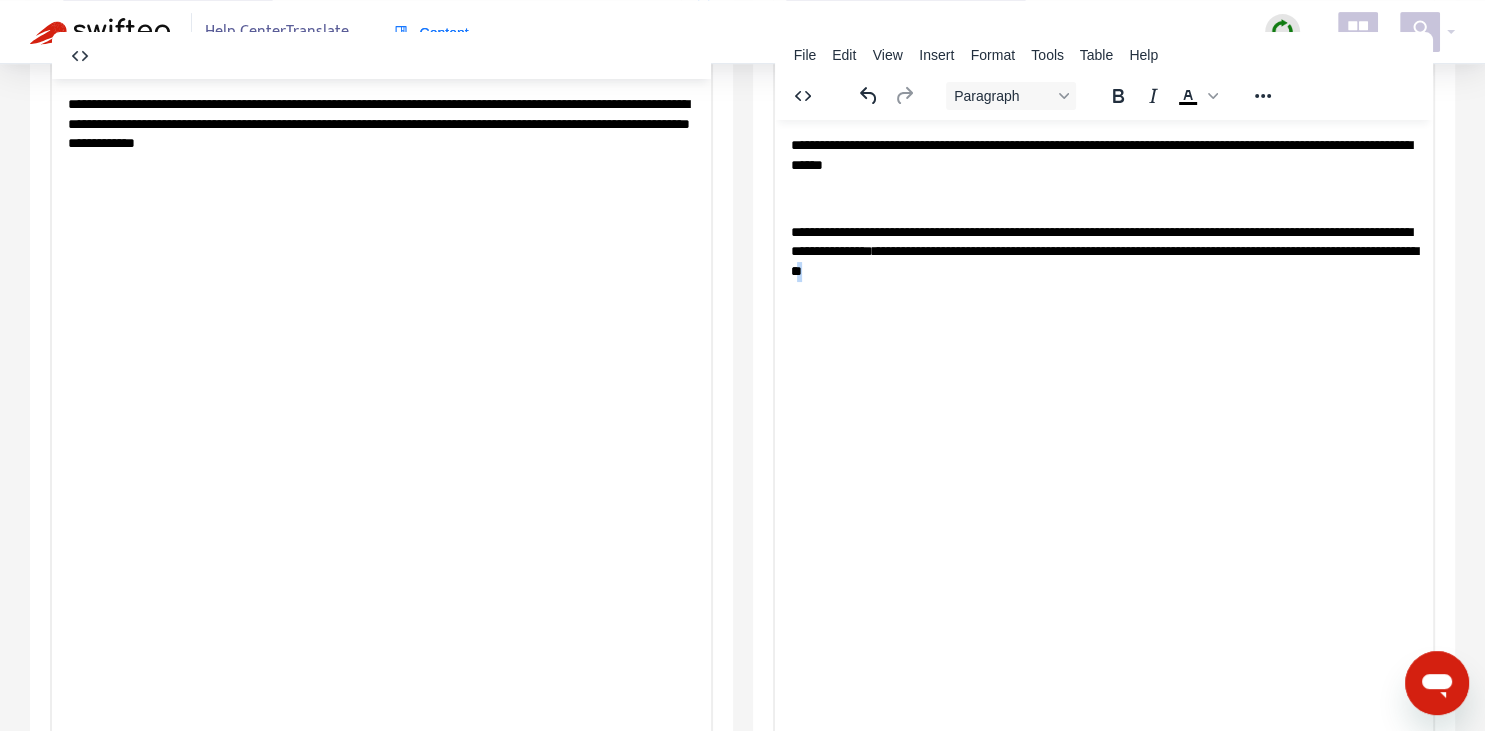 click on "**********" at bounding box center (1103, 251) 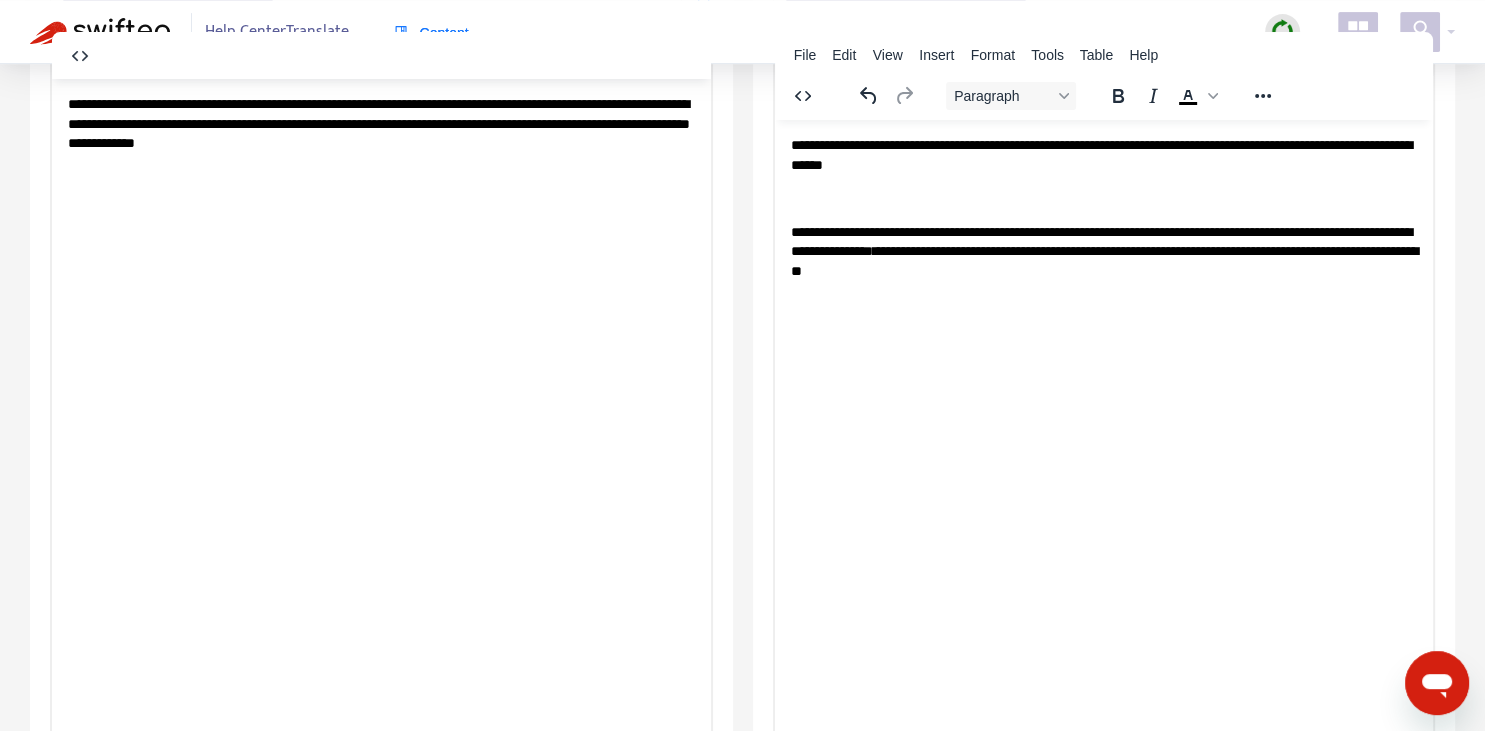click on "**********" at bounding box center [1103, 208] 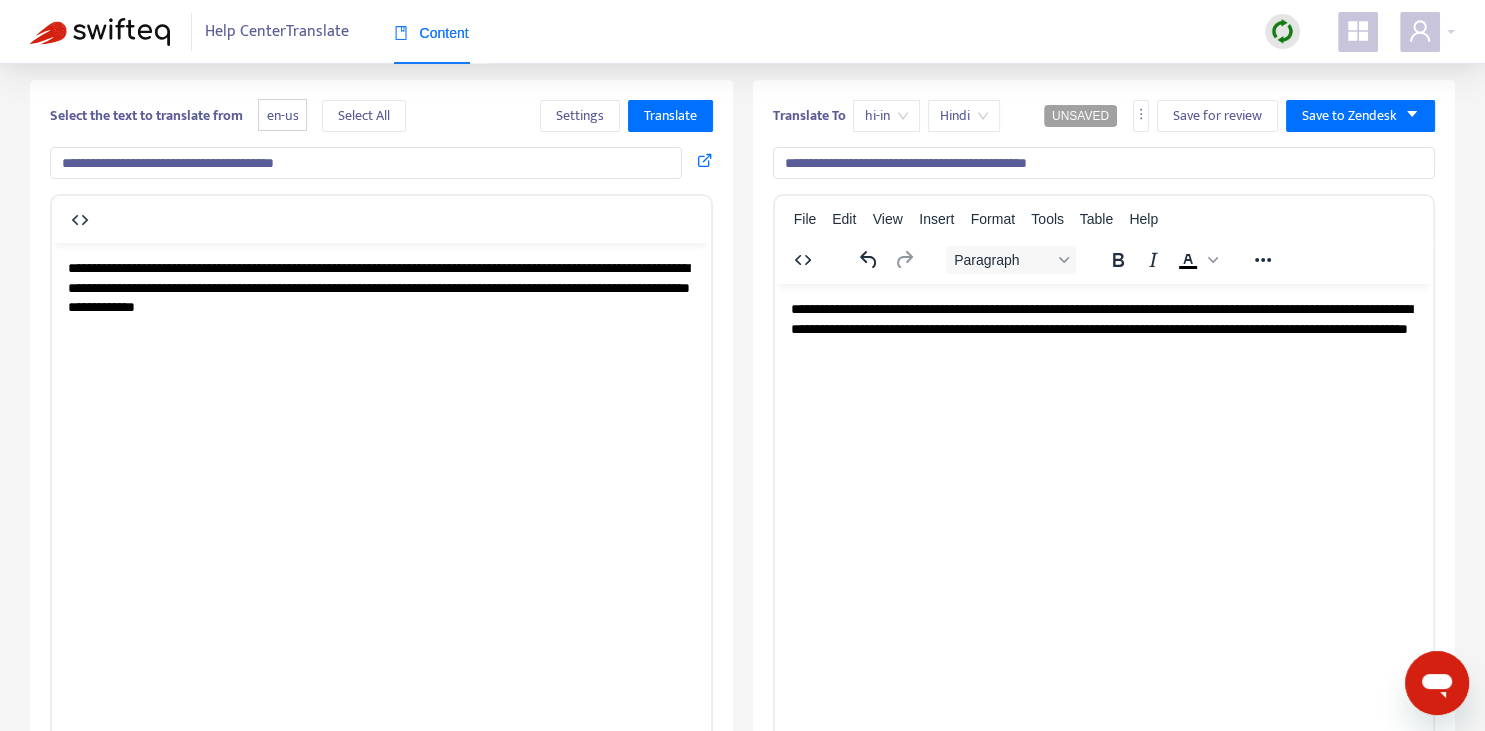 scroll, scrollTop: 0, scrollLeft: 0, axis: both 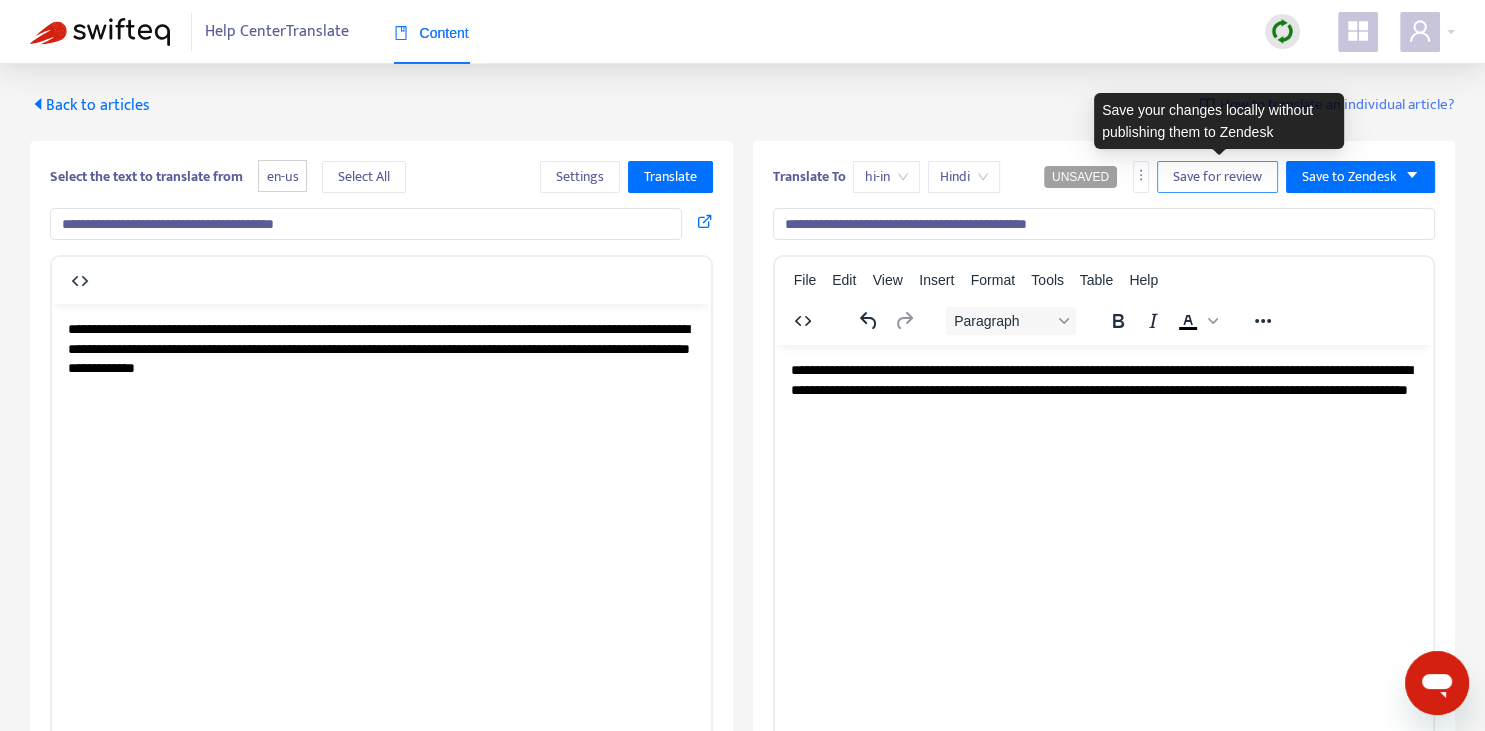 click on "Save for review" at bounding box center (1217, 177) 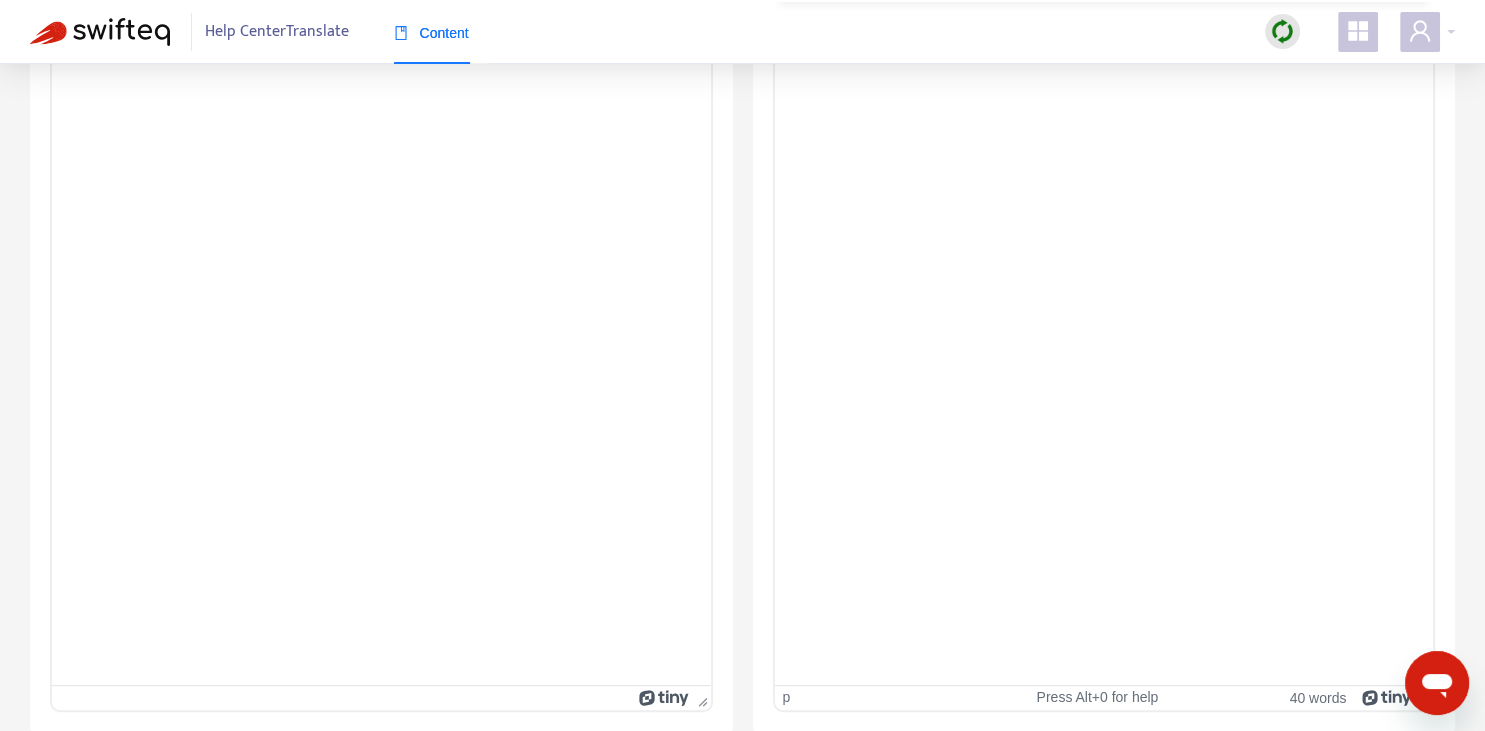 scroll, scrollTop: 0, scrollLeft: 0, axis: both 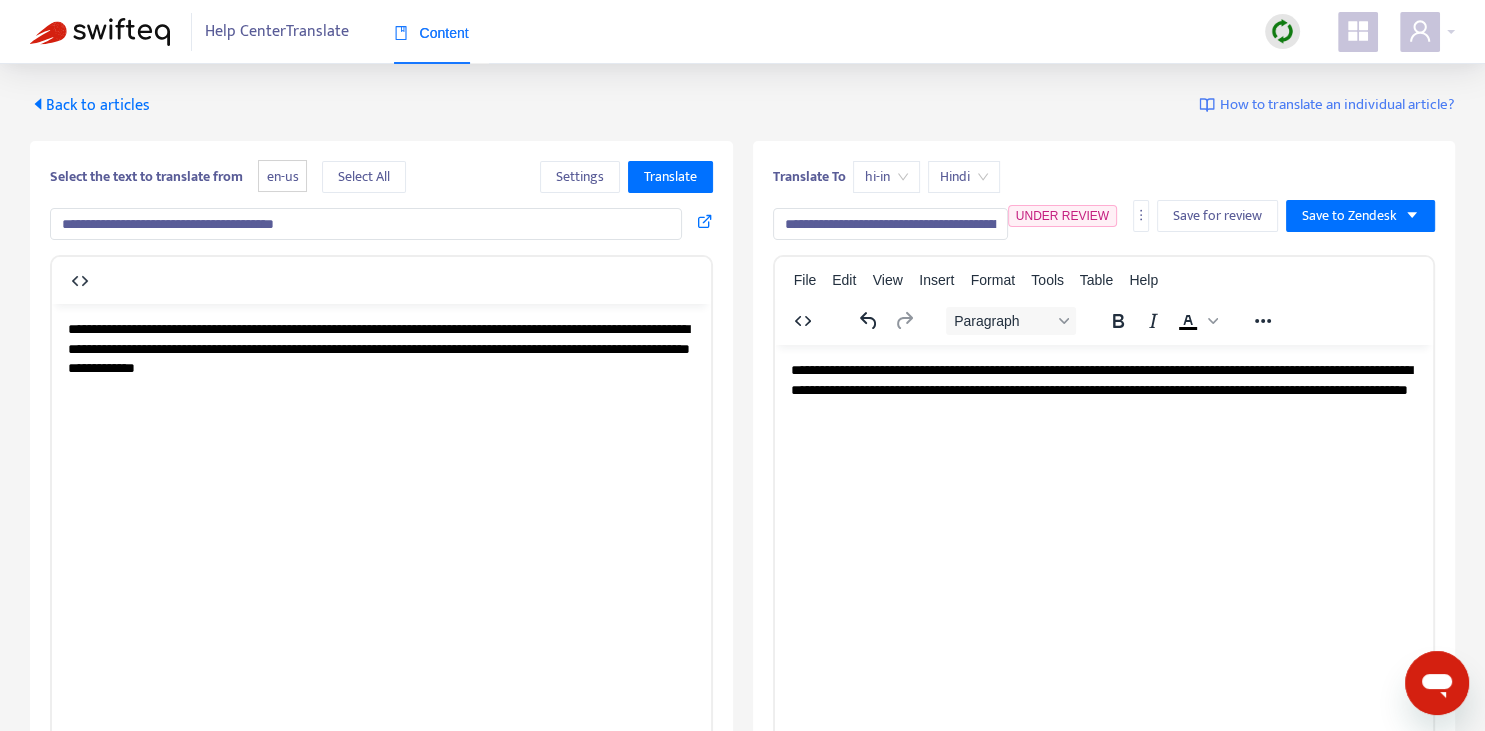 click on "Back to articles" at bounding box center [90, 105] 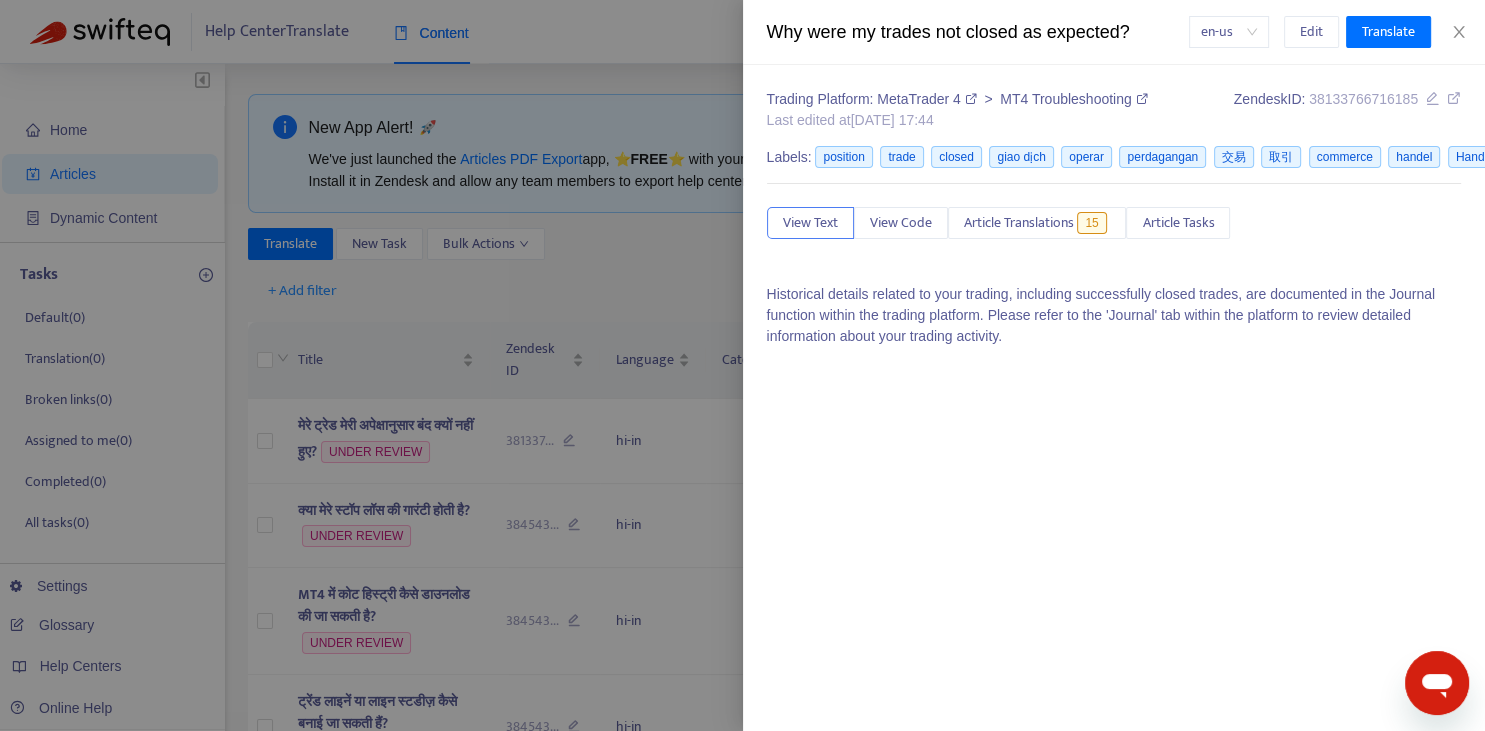 click at bounding box center [742, 365] 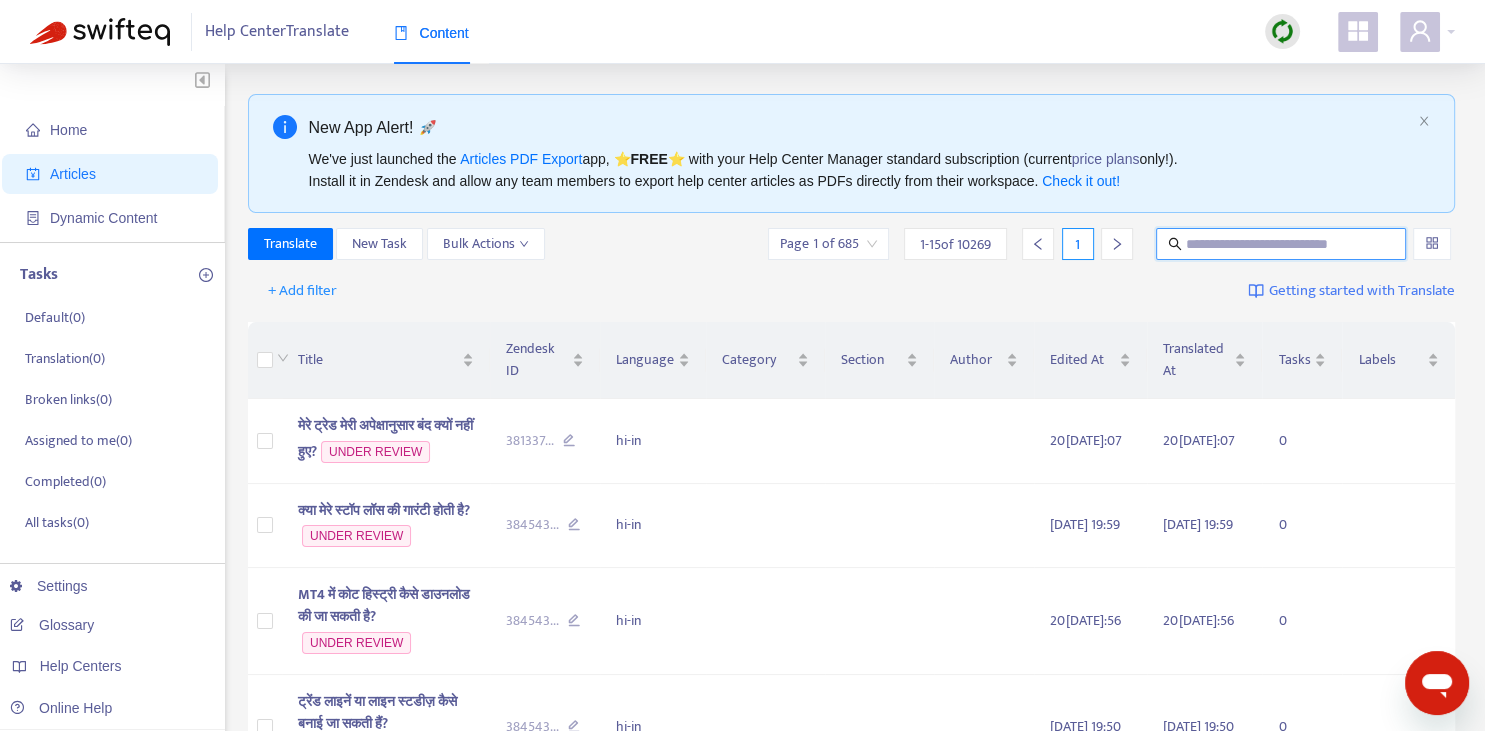 click at bounding box center [1282, 244] 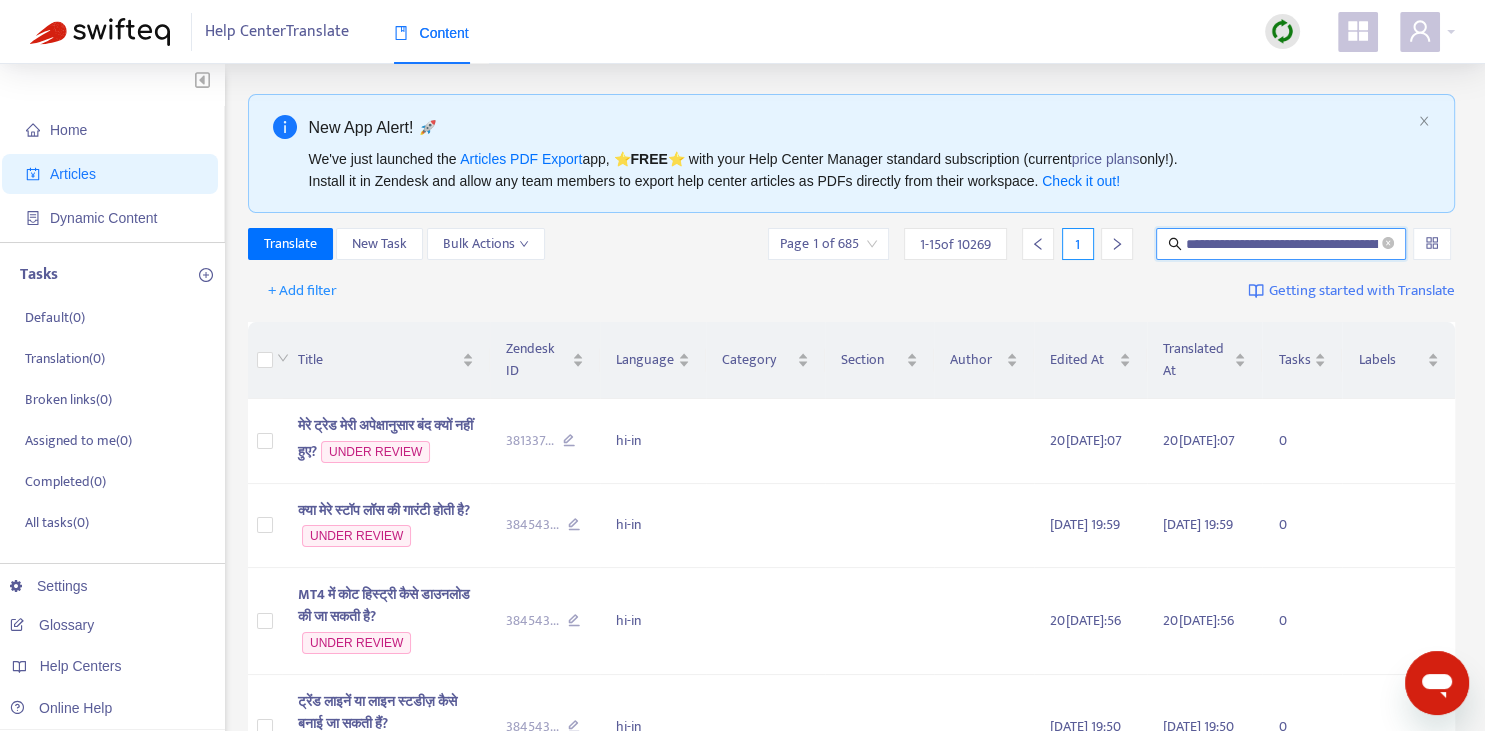 scroll, scrollTop: 0, scrollLeft: 213, axis: horizontal 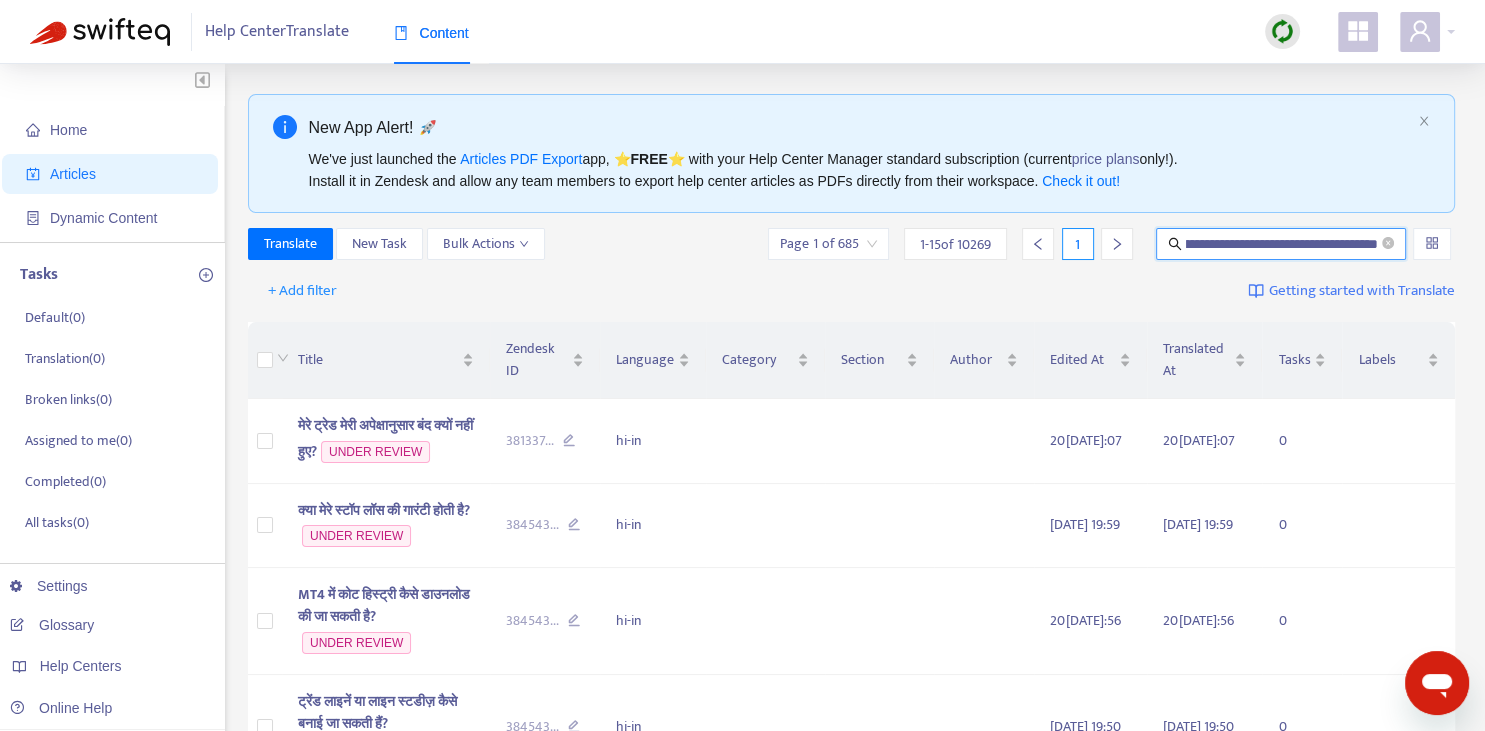 type on "**********" 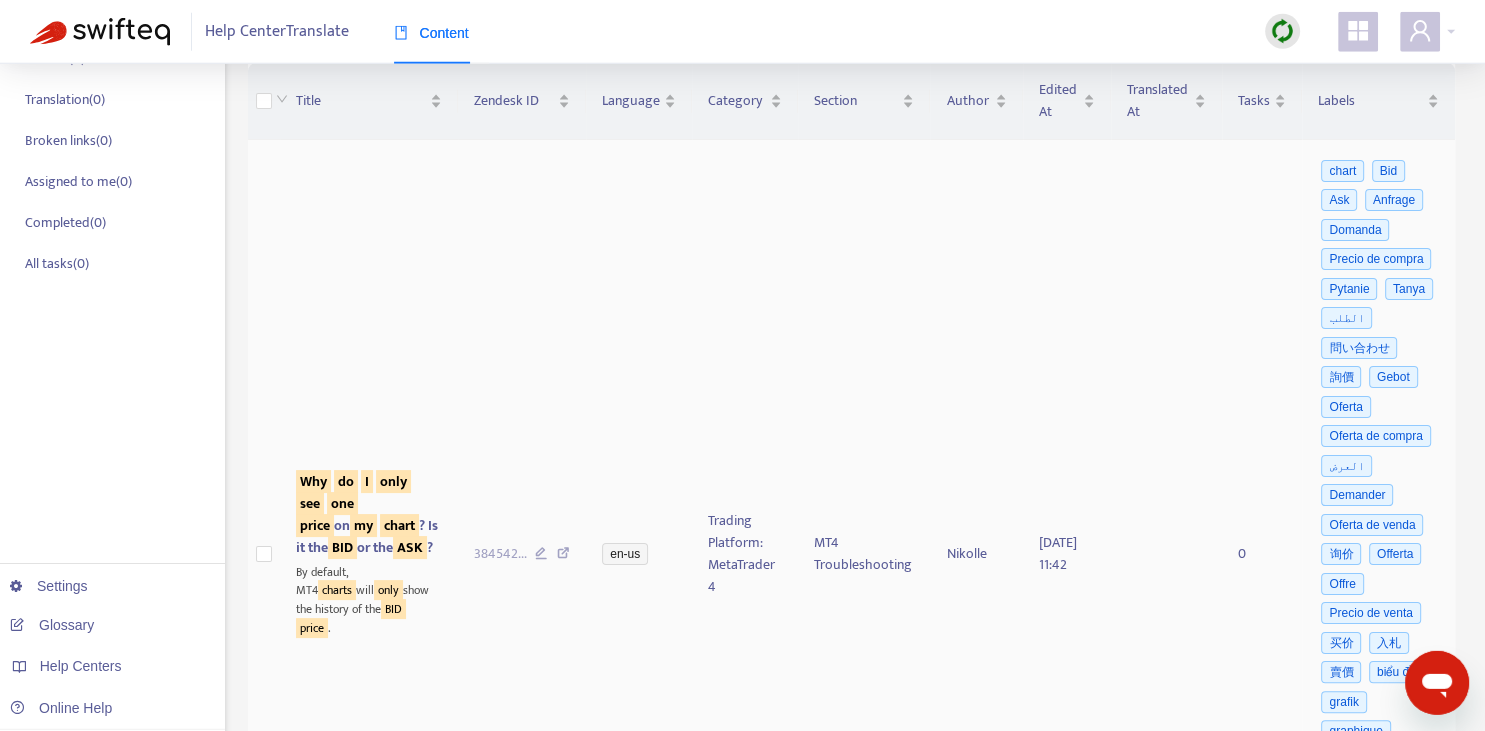 scroll, scrollTop: 492, scrollLeft: 0, axis: vertical 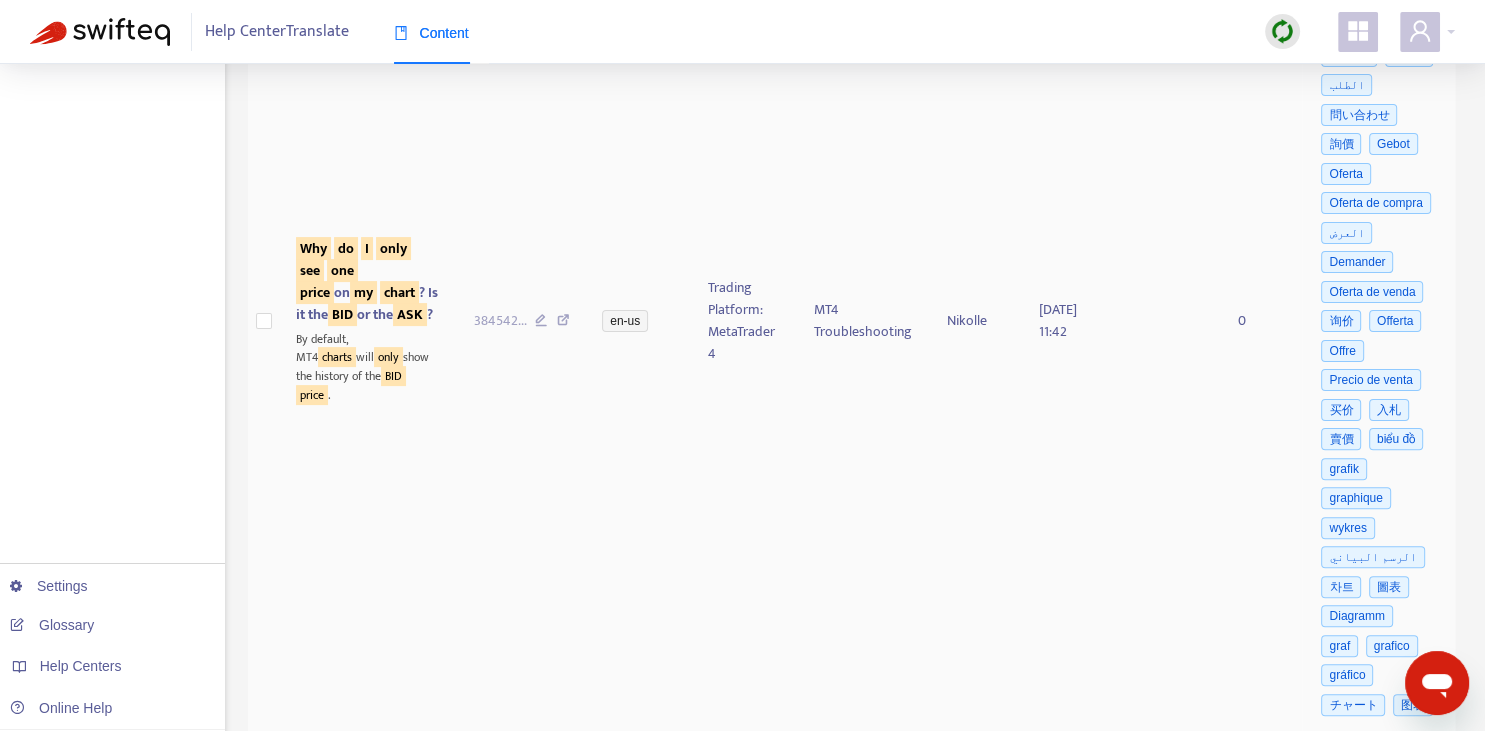 click on "see" at bounding box center (310, 270) 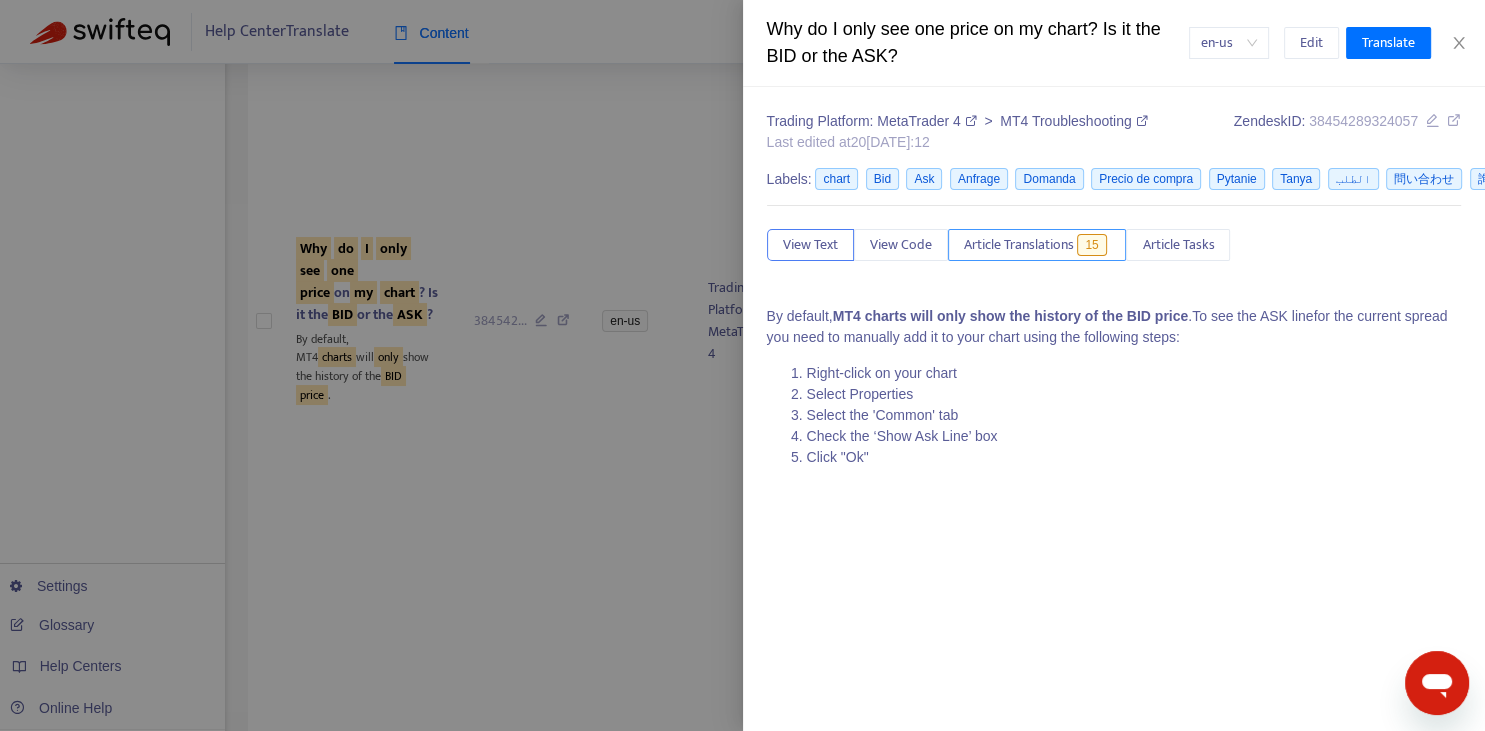click on "Article Translations" at bounding box center [1019, 245] 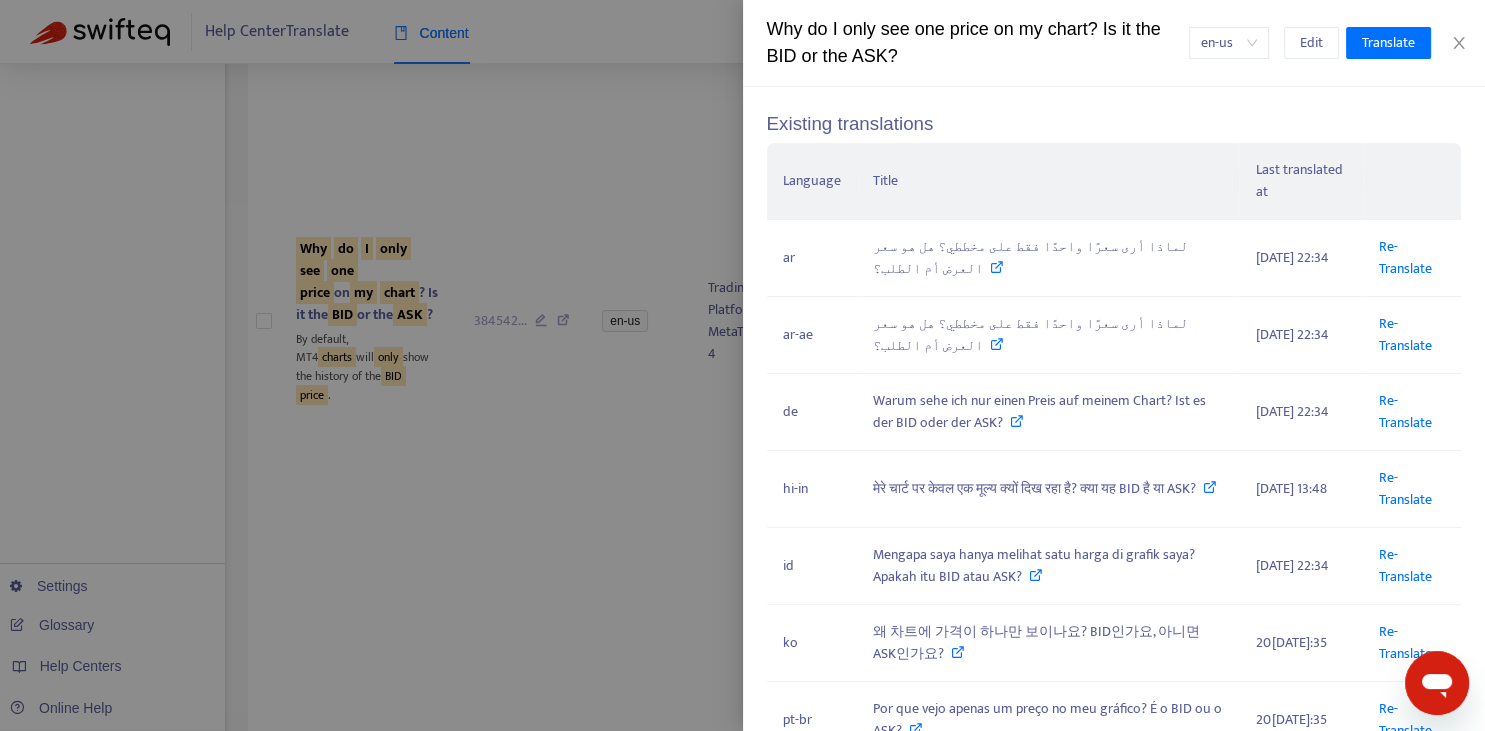 scroll, scrollTop: 368, scrollLeft: 0, axis: vertical 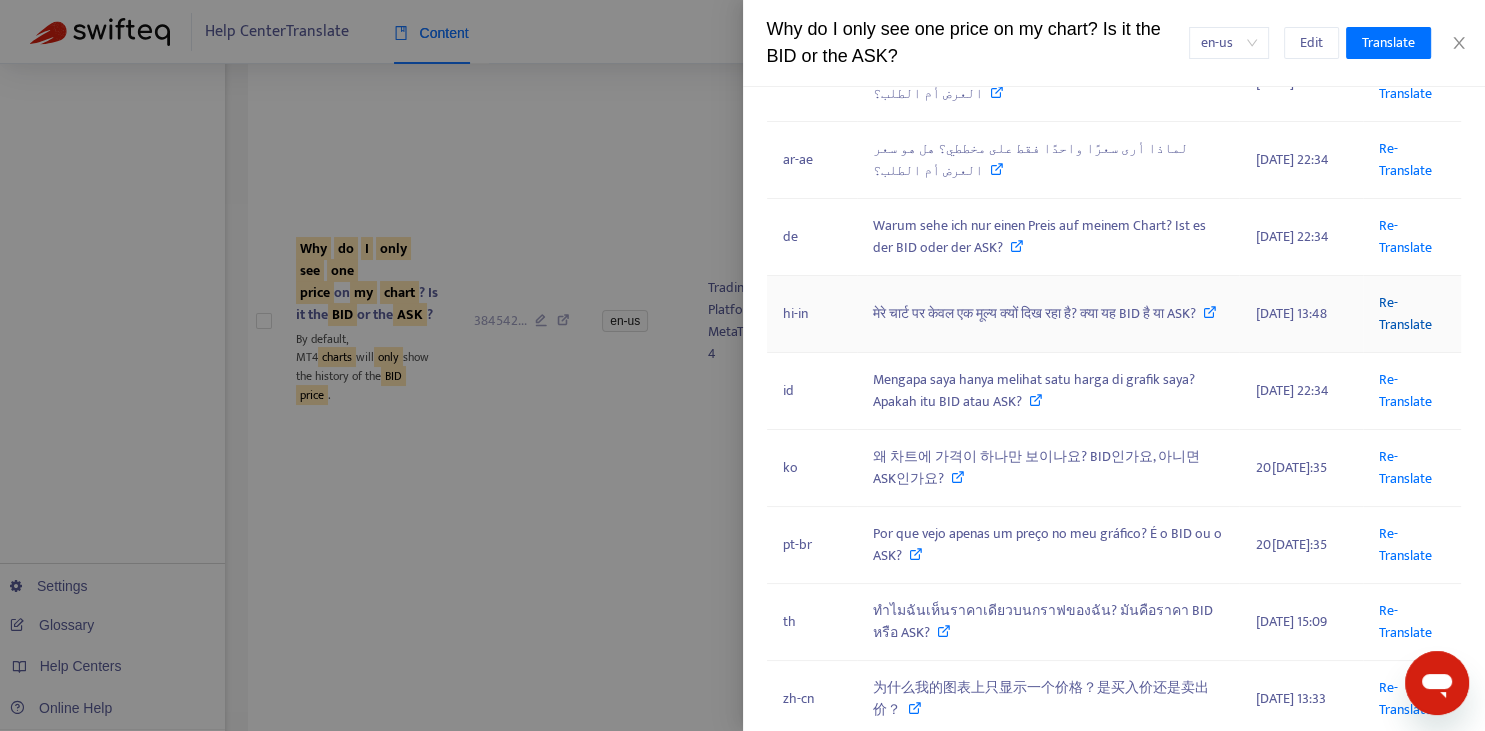 click on "Re-Translate" at bounding box center (1405, 313) 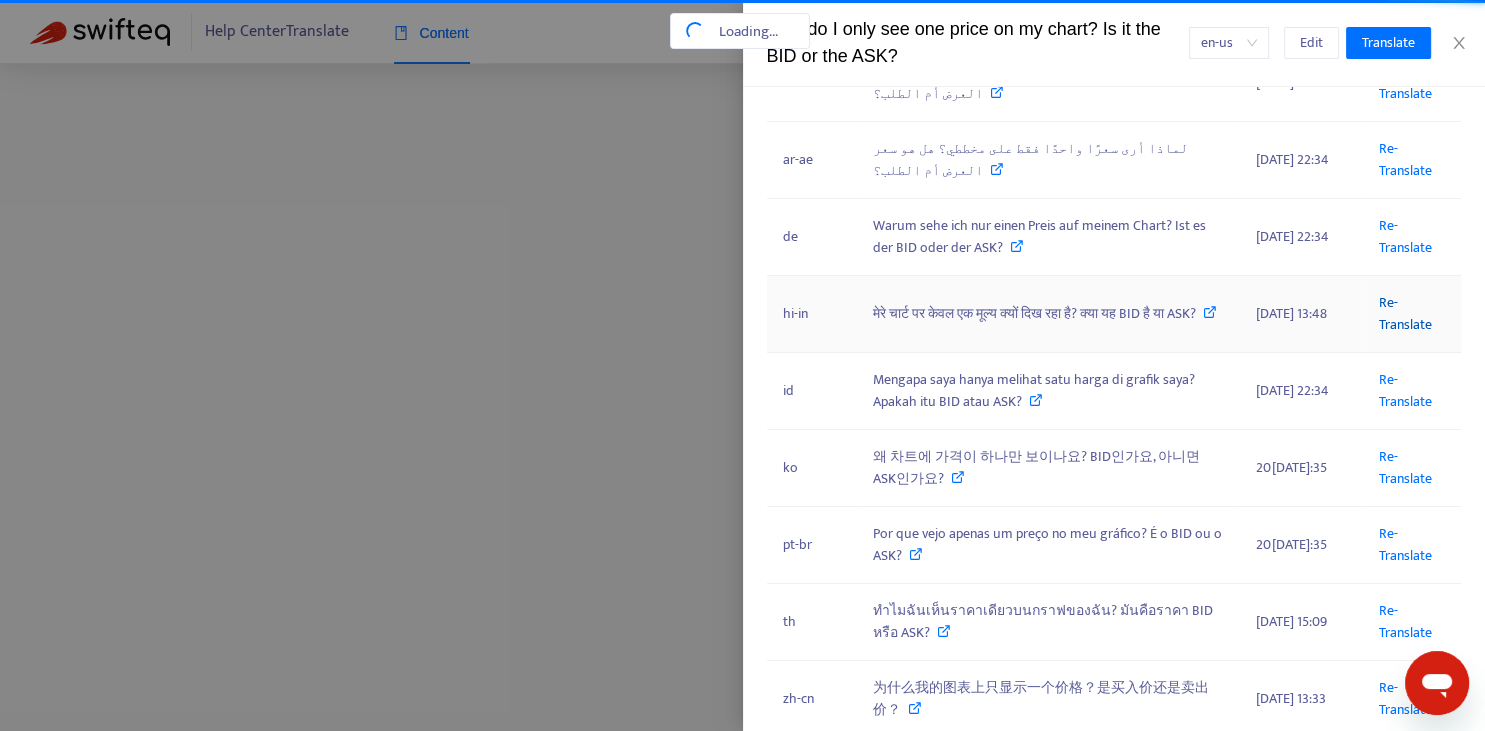 scroll, scrollTop: 62, scrollLeft: 0, axis: vertical 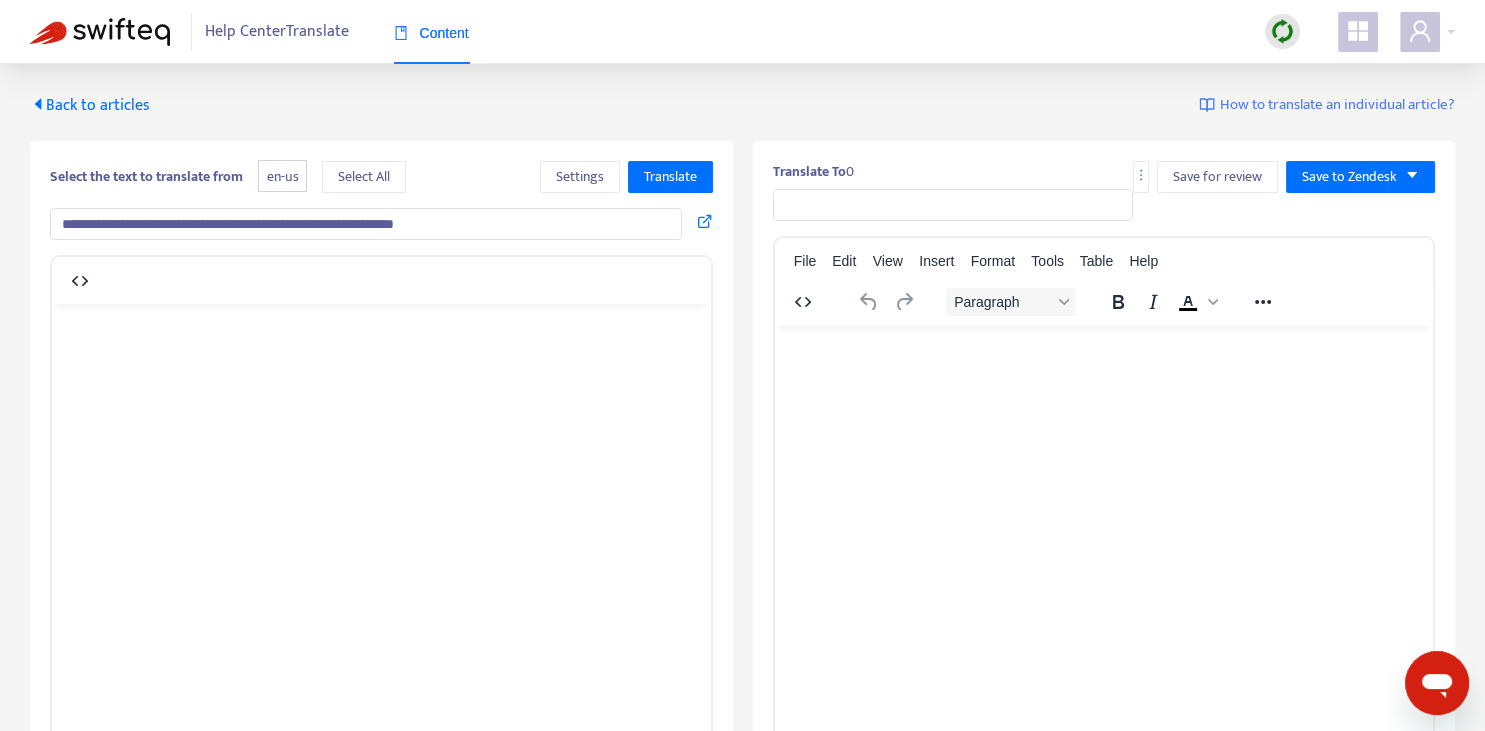 type on "**********" 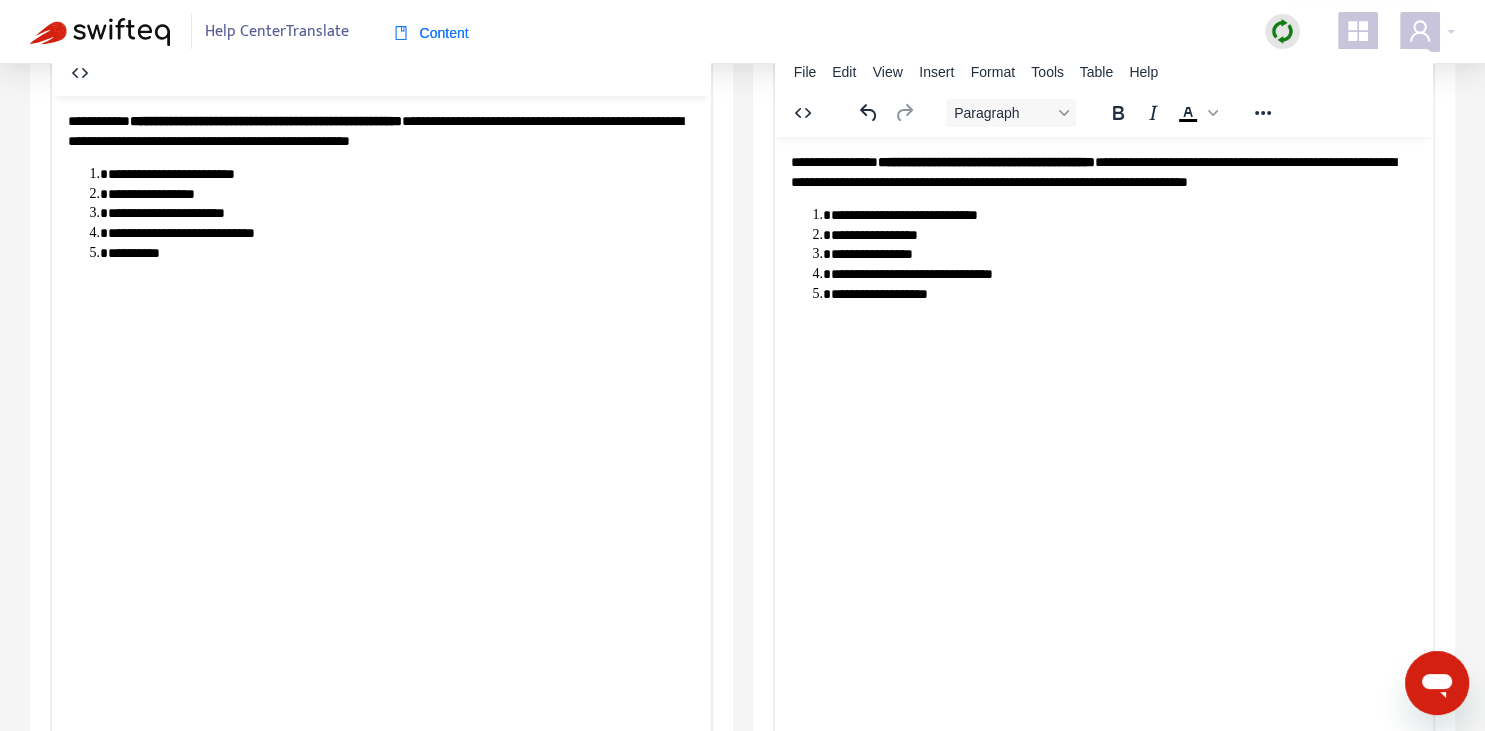 scroll, scrollTop: 343, scrollLeft: 0, axis: vertical 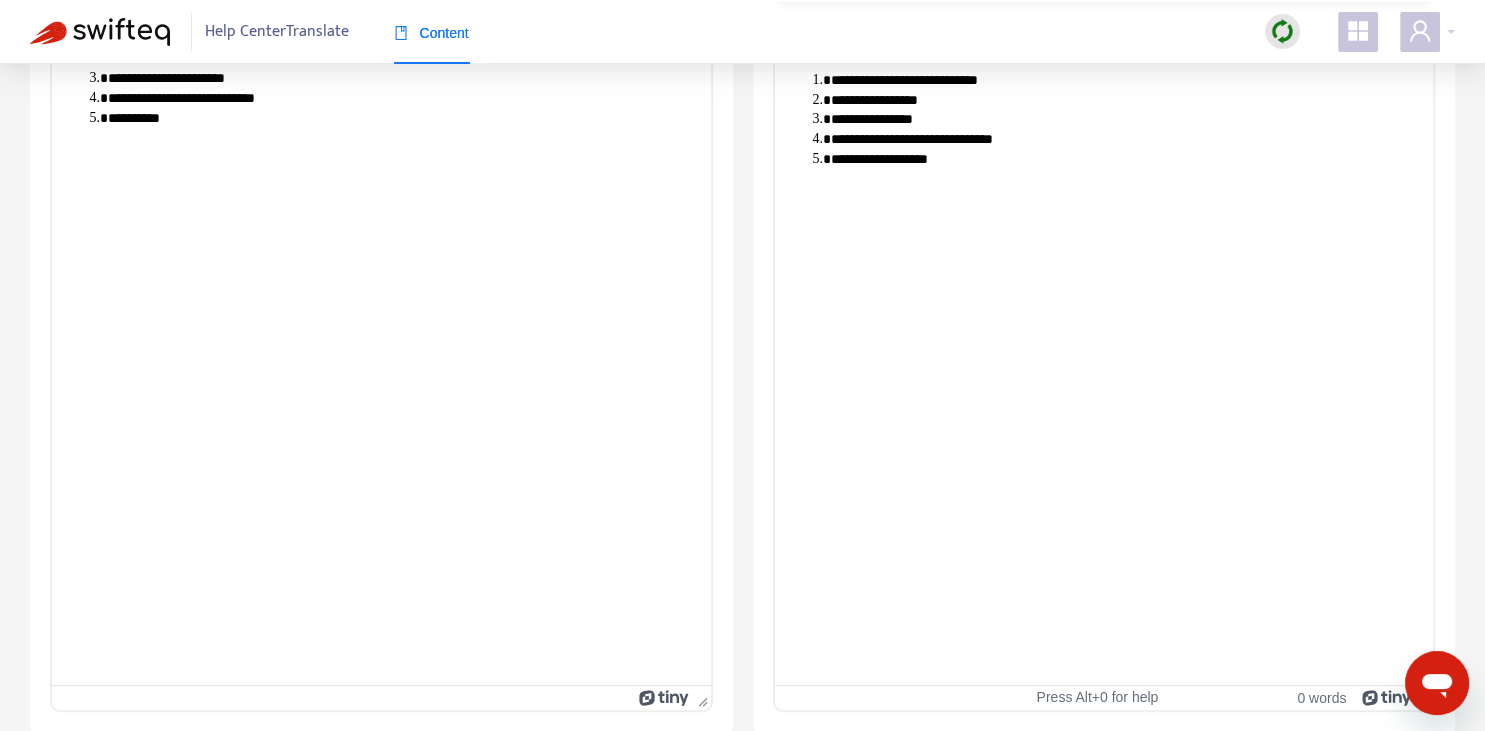 click on "**********" at bounding box center [1103, 92] 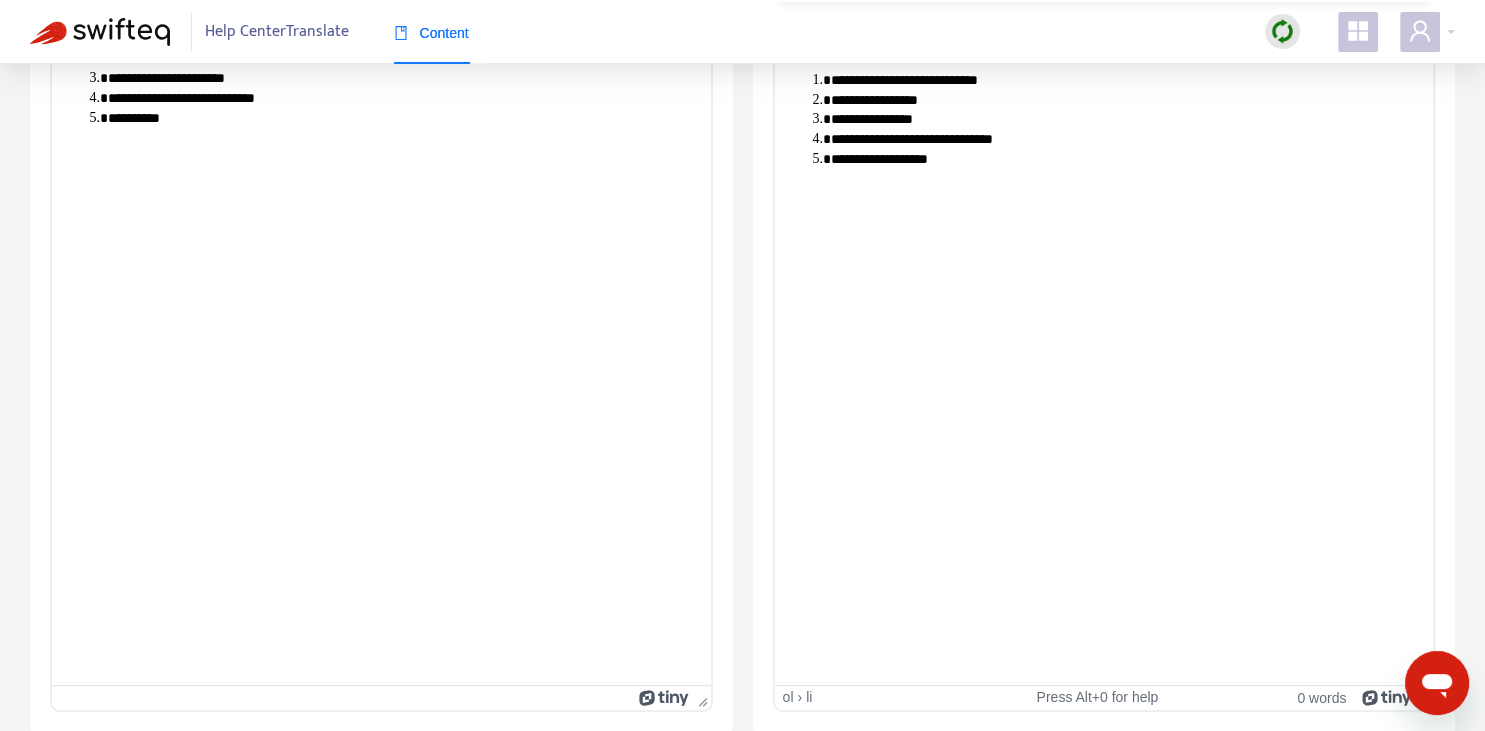 type 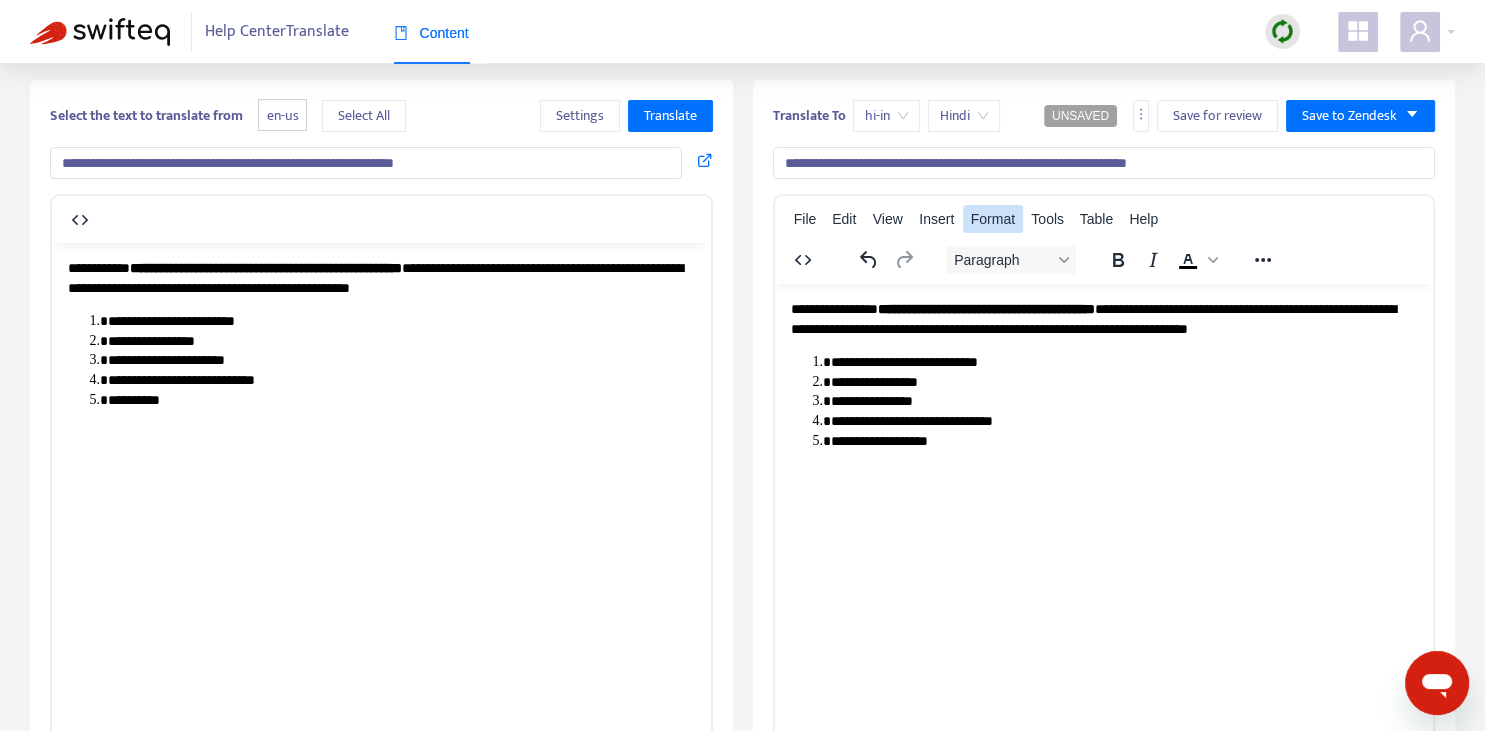 scroll, scrollTop: 0, scrollLeft: 0, axis: both 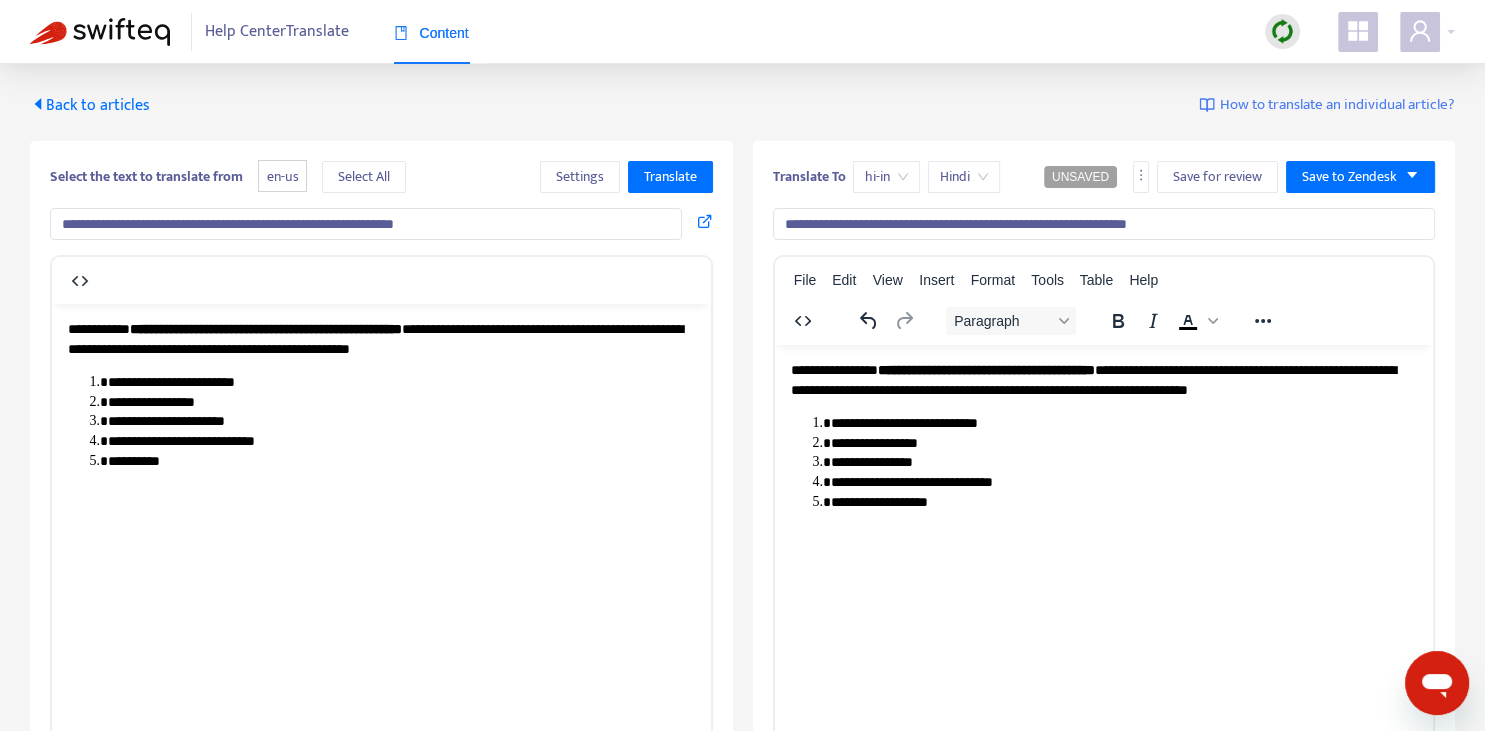 click on "**********" at bounding box center [1104, 224] 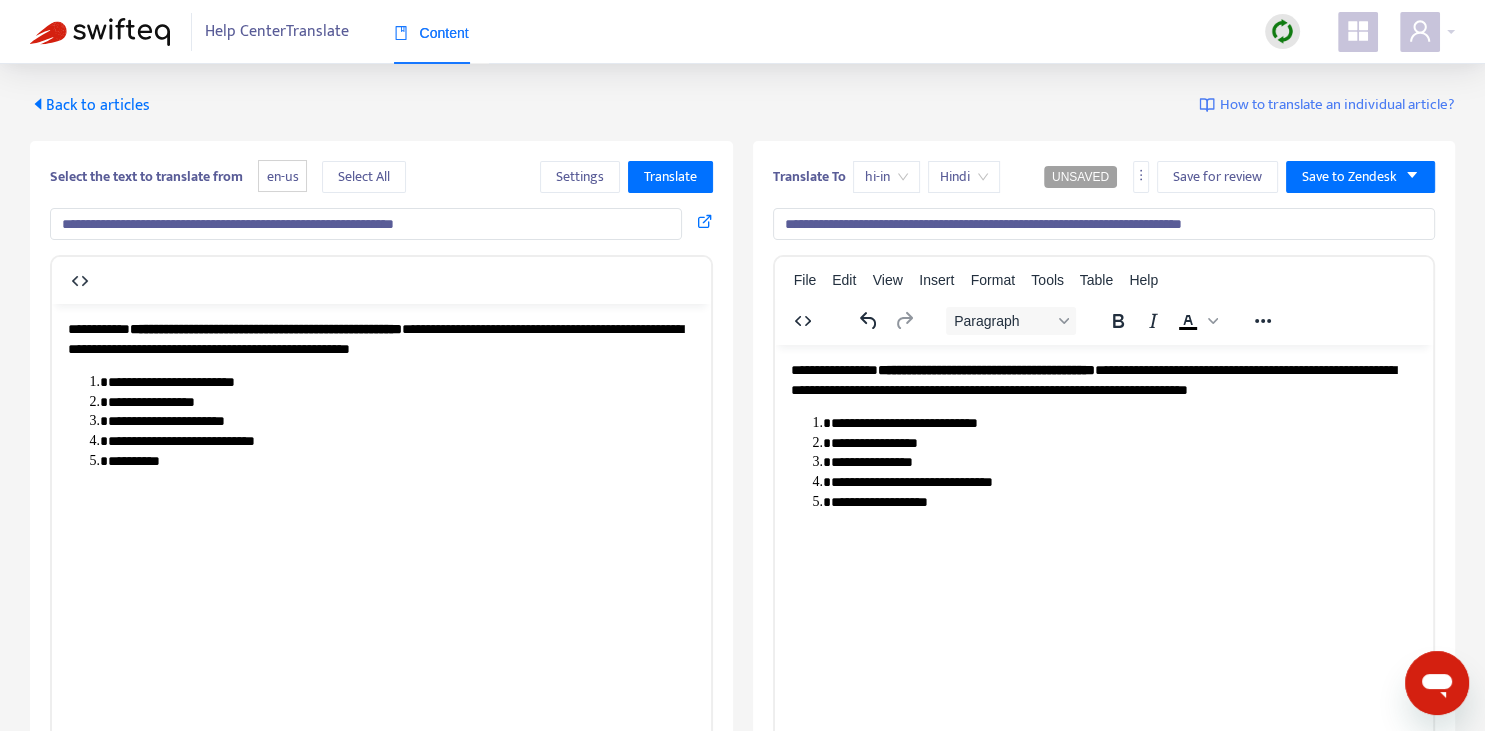 click on "**********" at bounding box center [1103, 379] 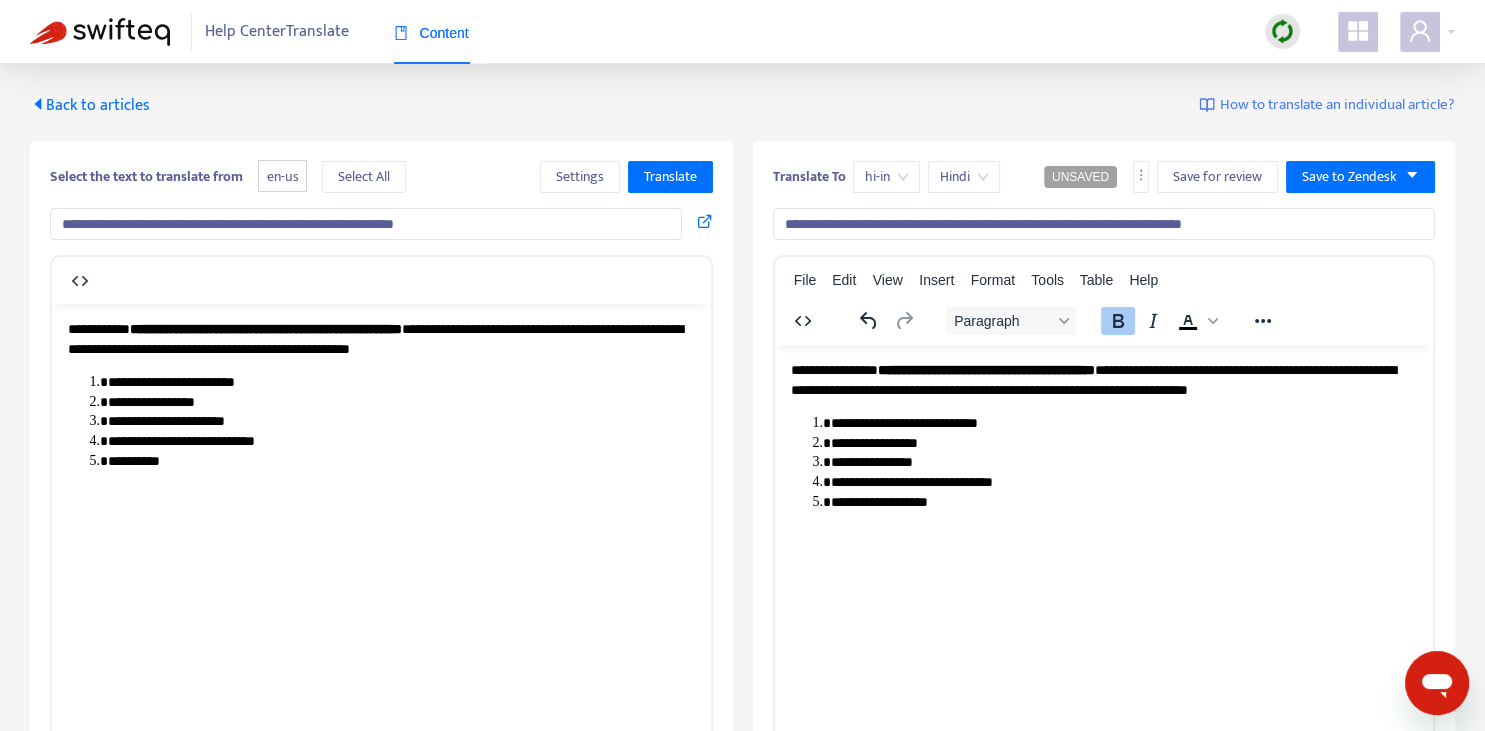 click on "**********" at bounding box center [985, 369] 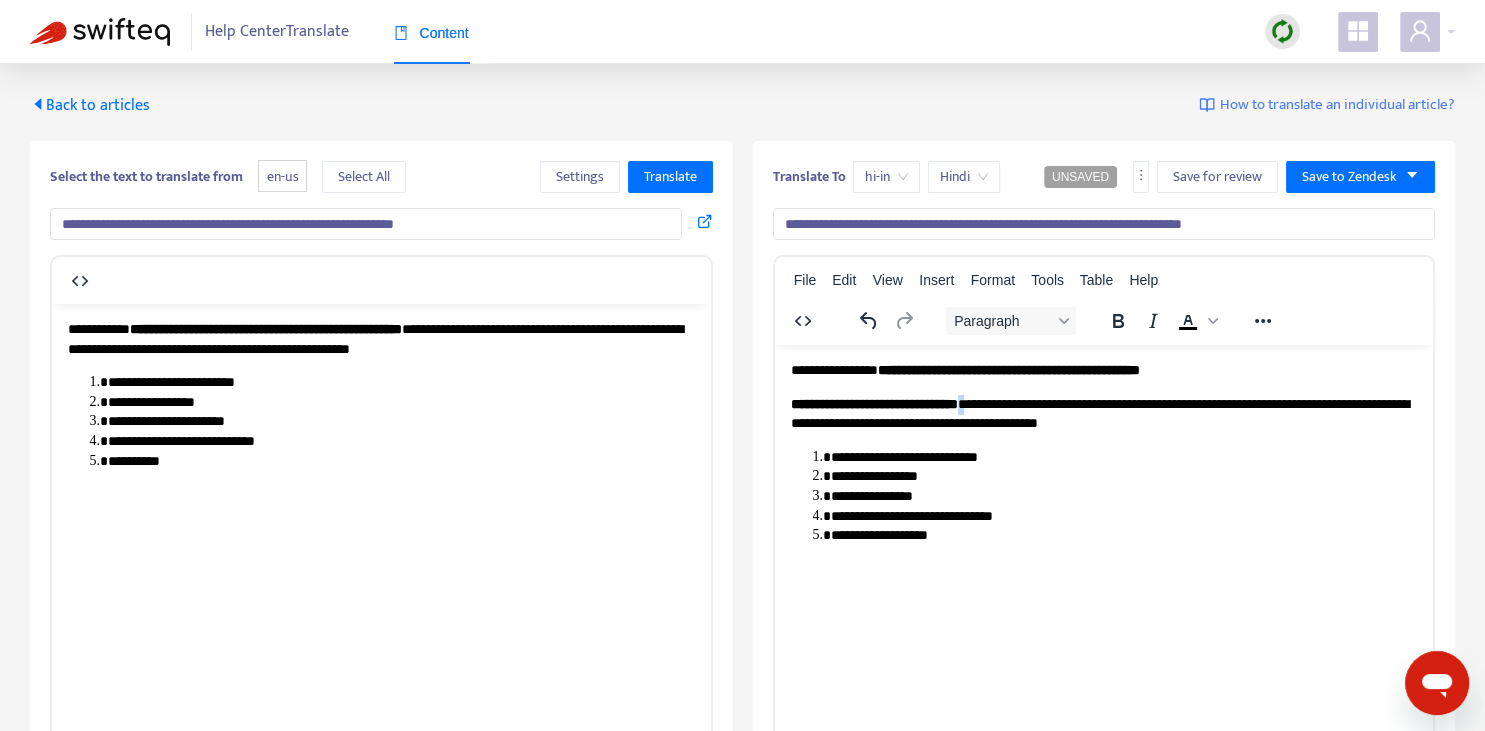 copy on "*" 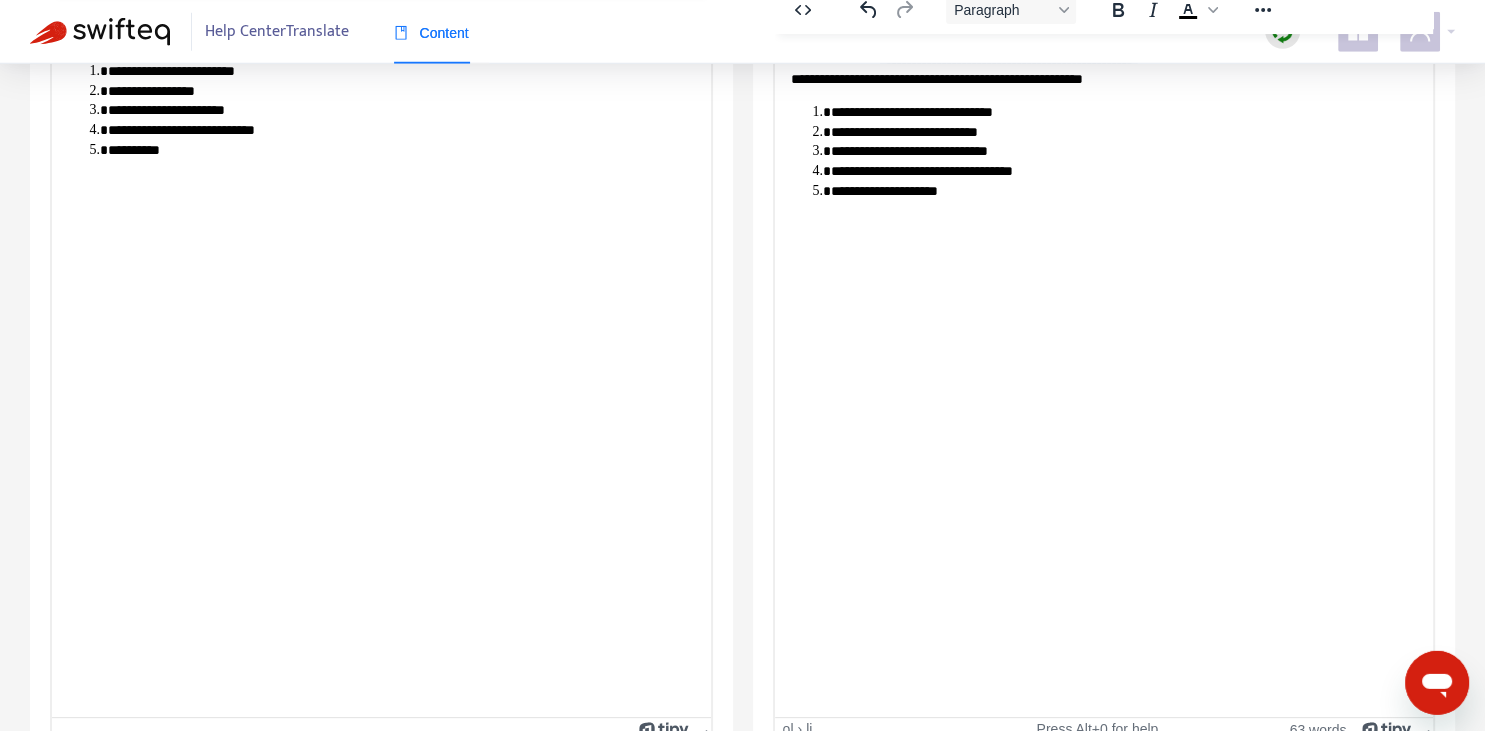 scroll, scrollTop: 343, scrollLeft: 0, axis: vertical 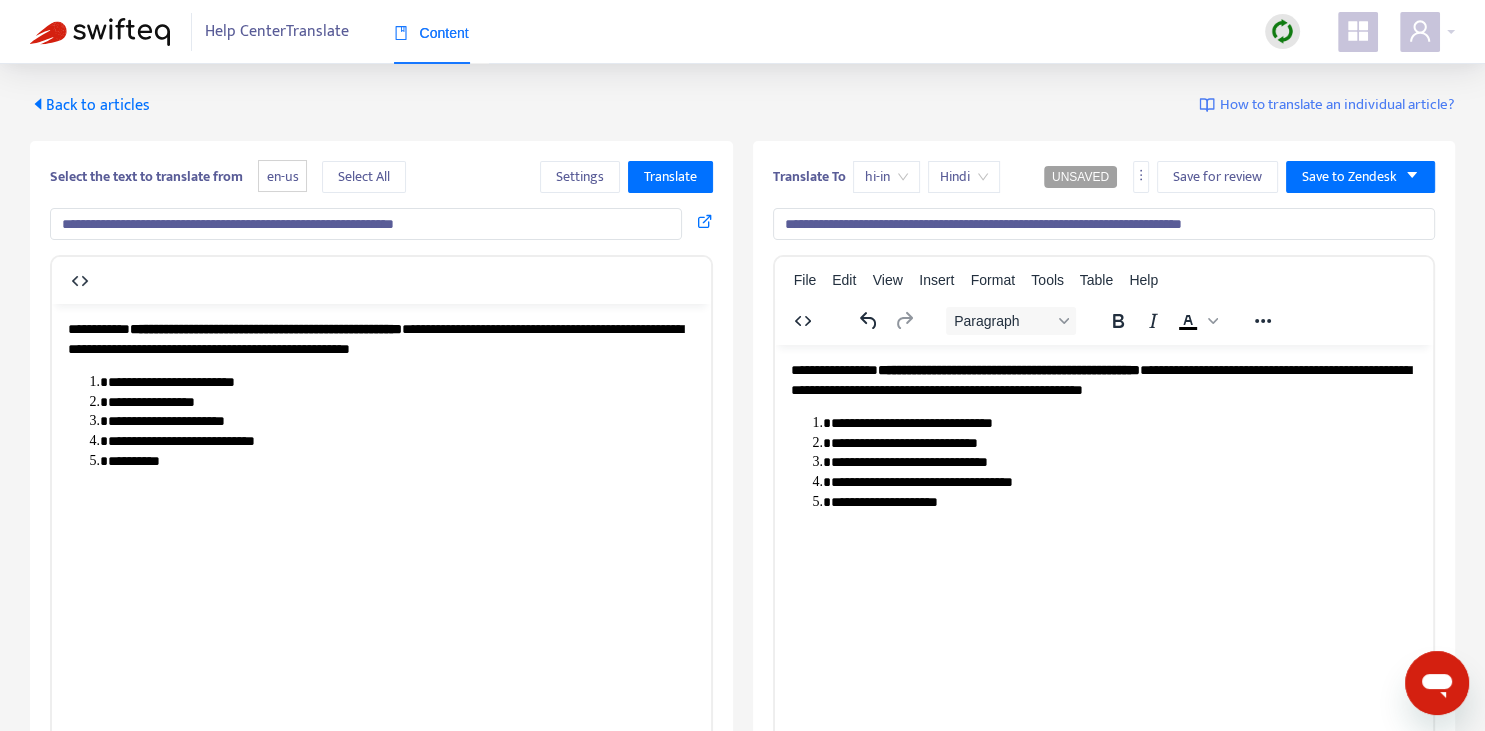 drag, startPoint x: 844, startPoint y: 222, endPoint x: 832, endPoint y: 218, distance: 12.649111 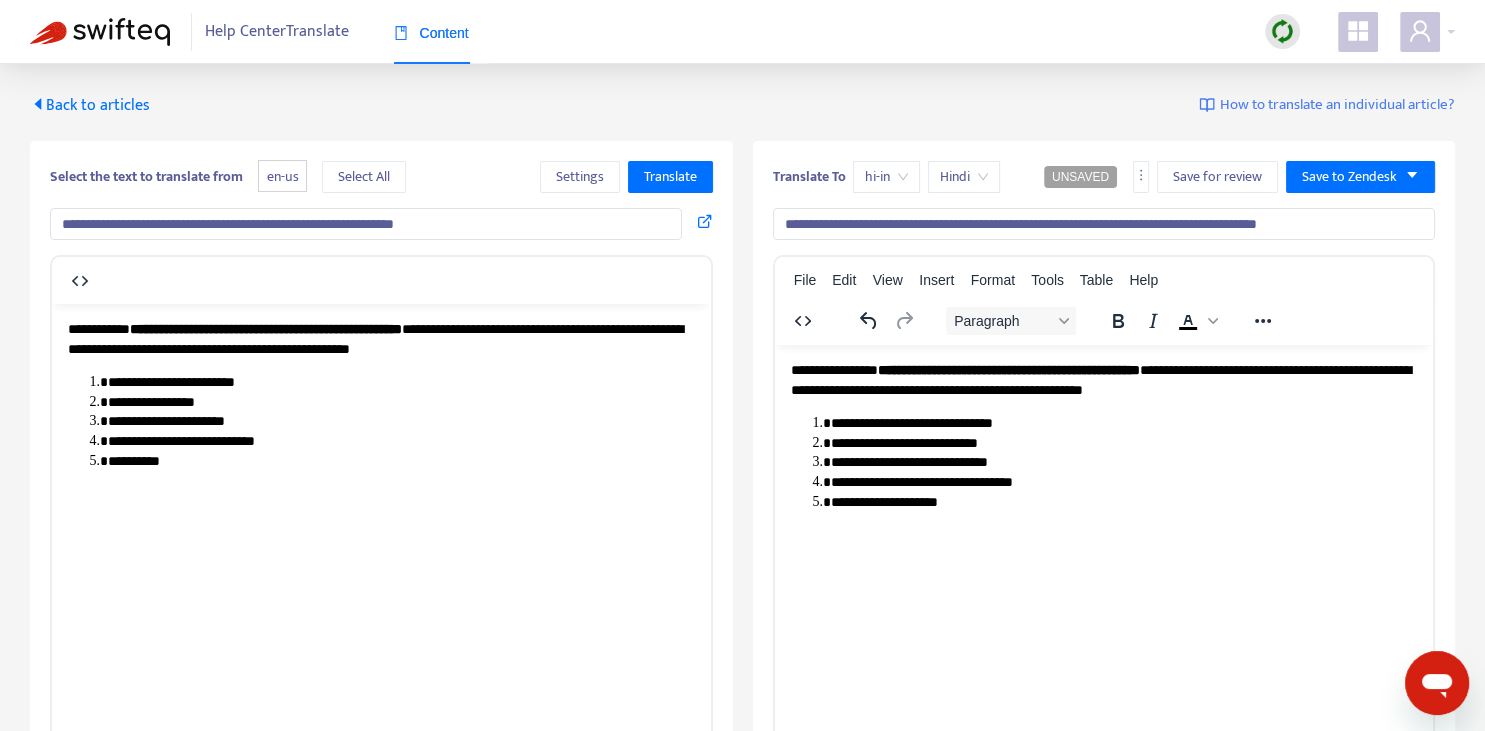 type on "**********" 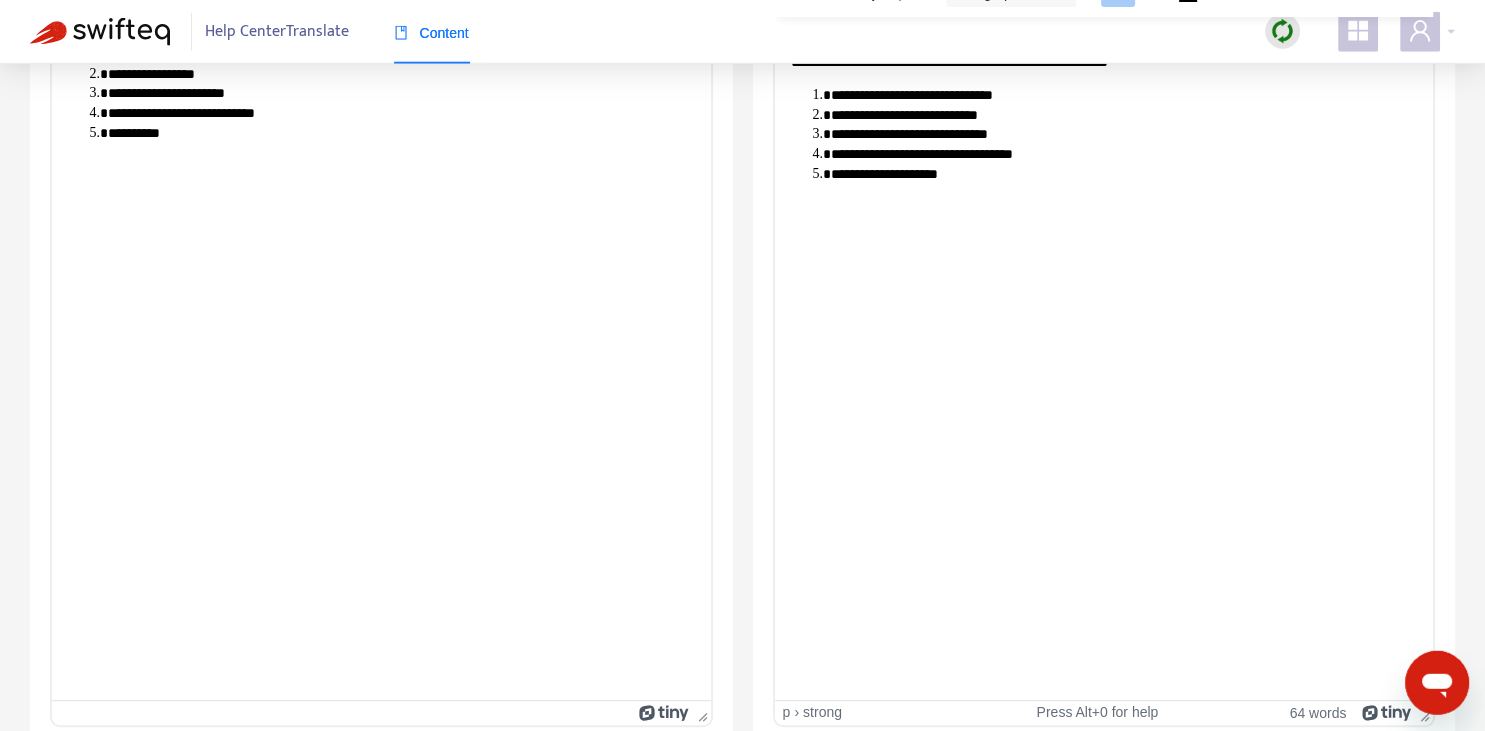 scroll, scrollTop: 343, scrollLeft: 0, axis: vertical 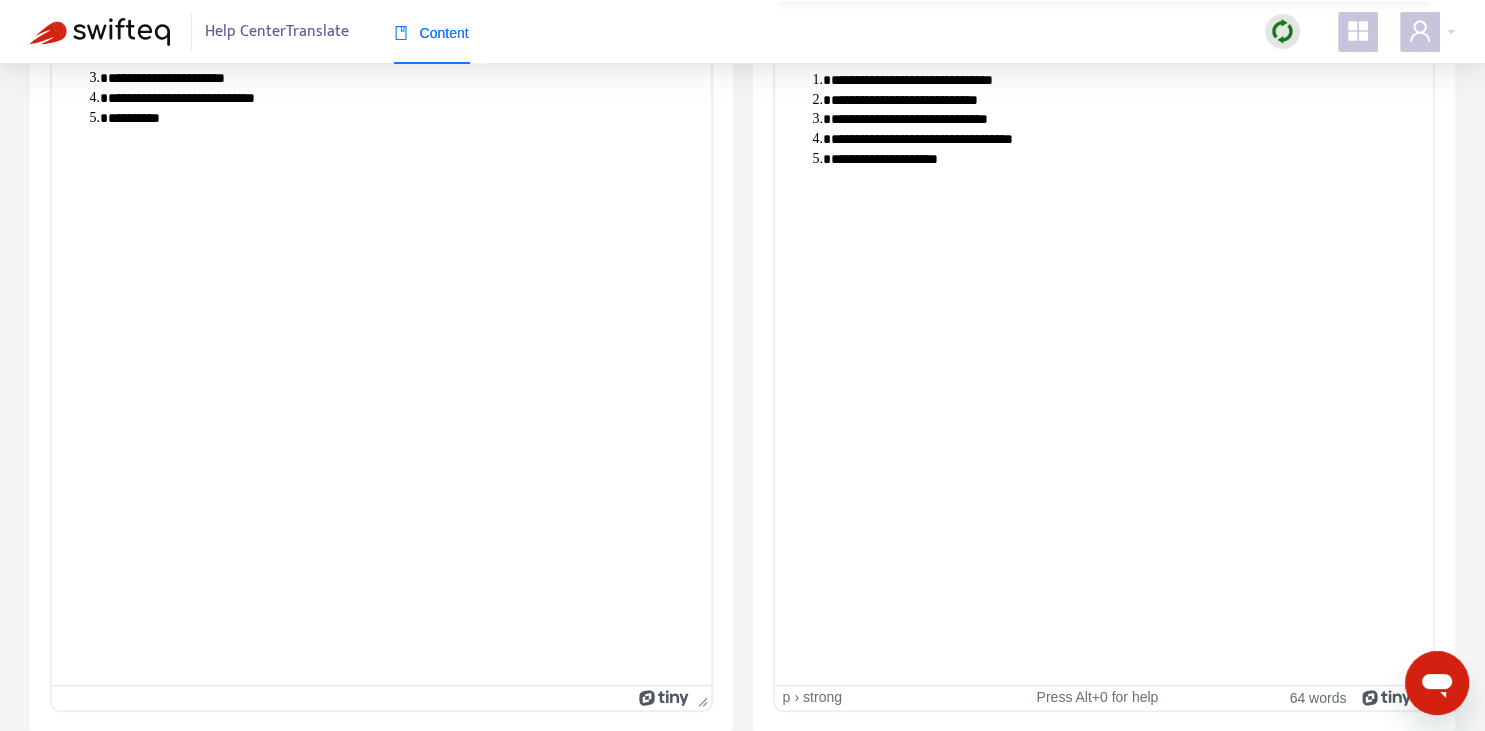 click on "**********" at bounding box center [1123, 159] 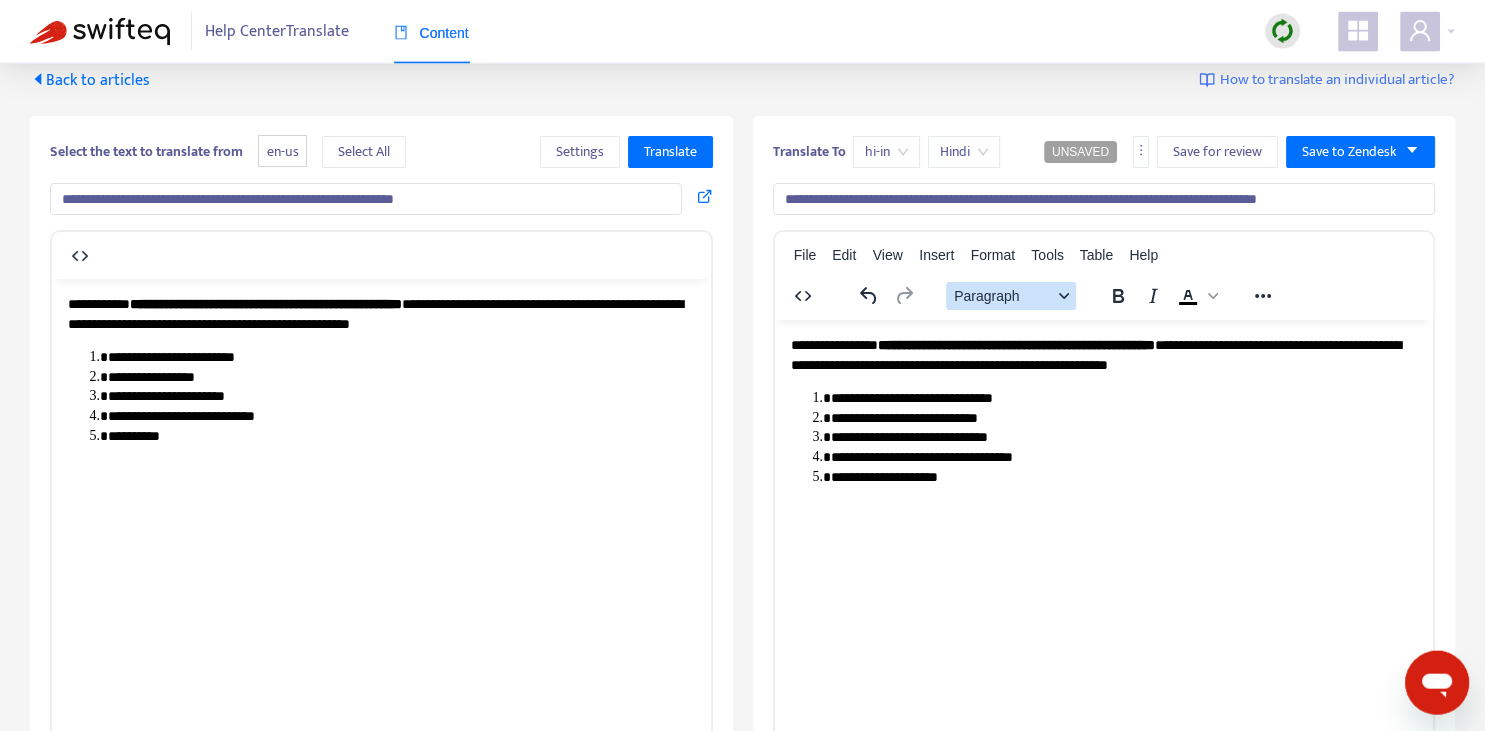 scroll, scrollTop: 0, scrollLeft: 0, axis: both 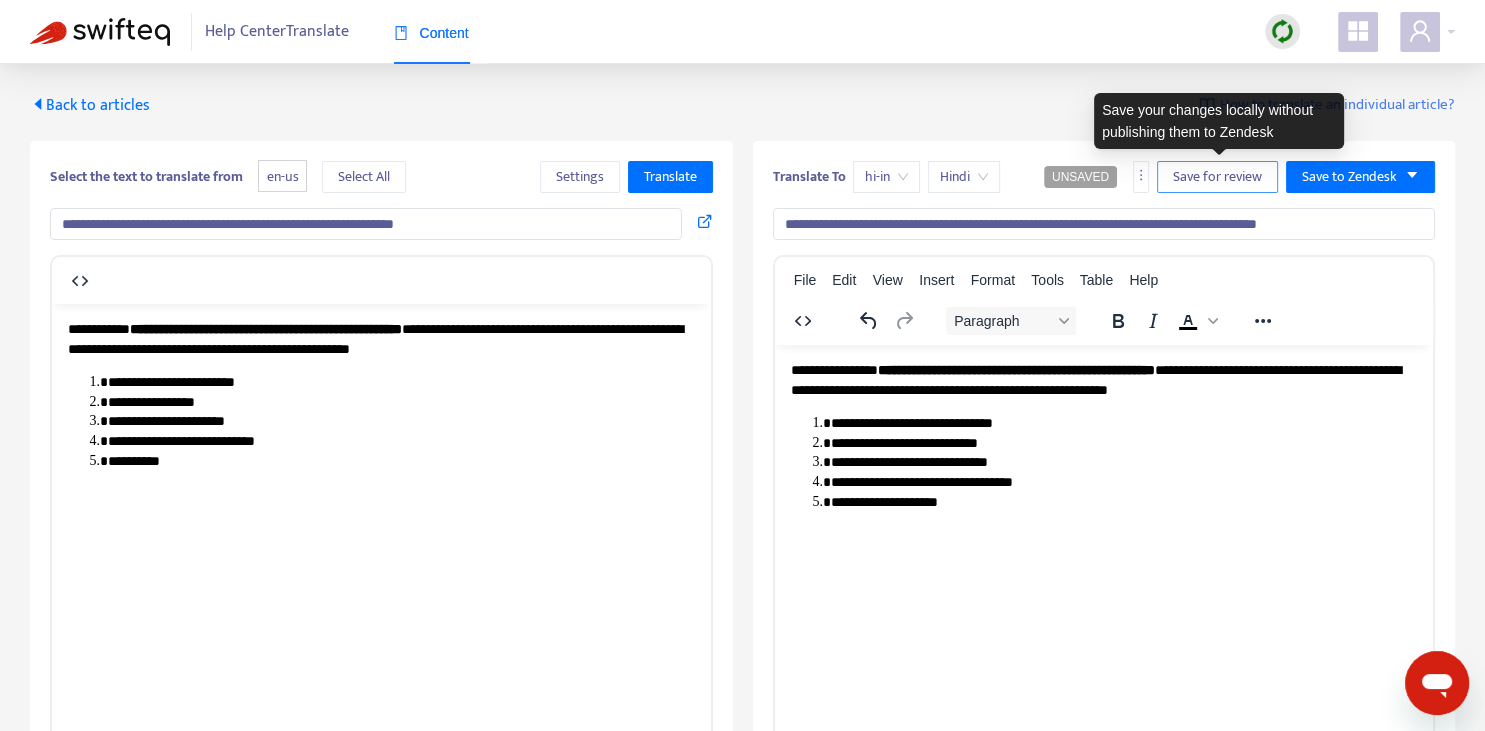 click on "Save for review" at bounding box center [1217, 177] 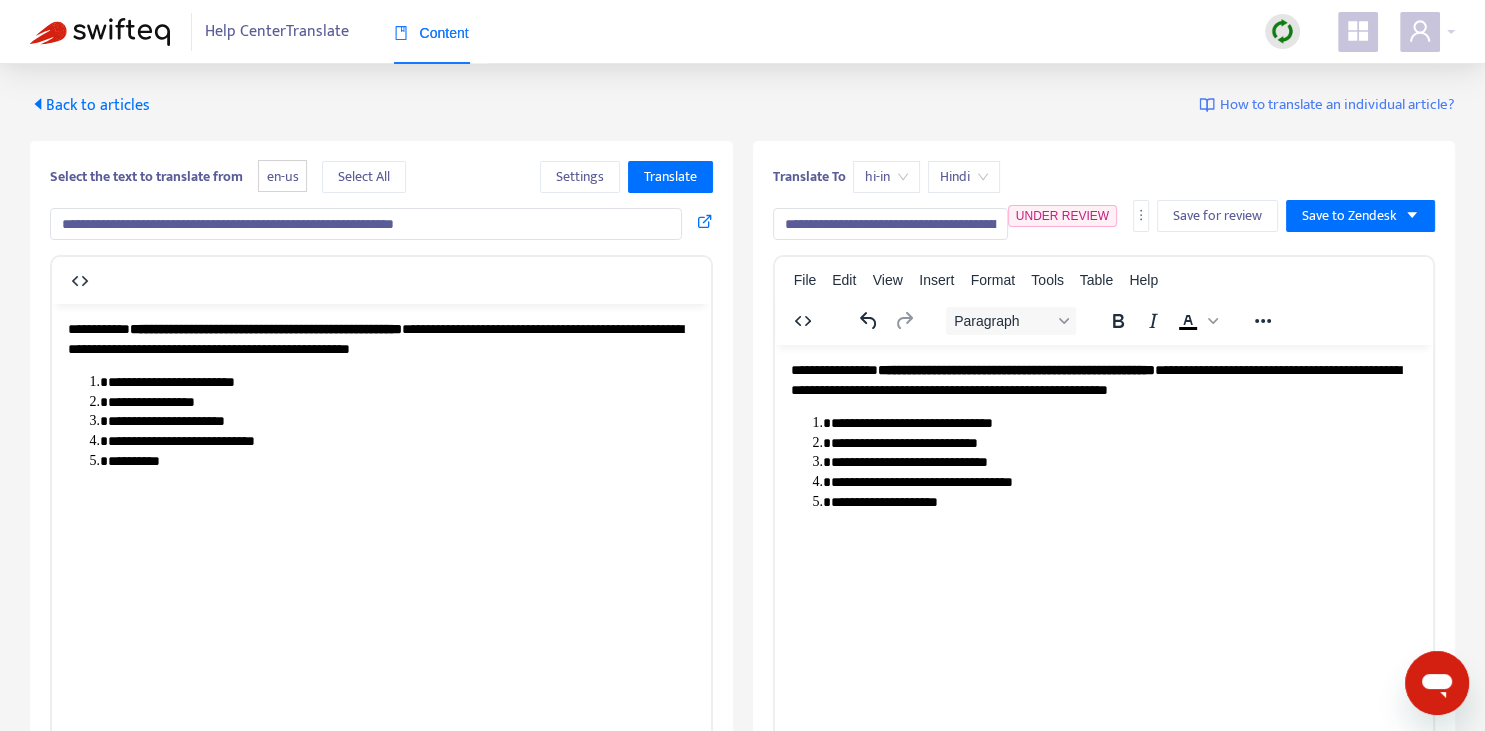 click on "Back to articles" at bounding box center (90, 105) 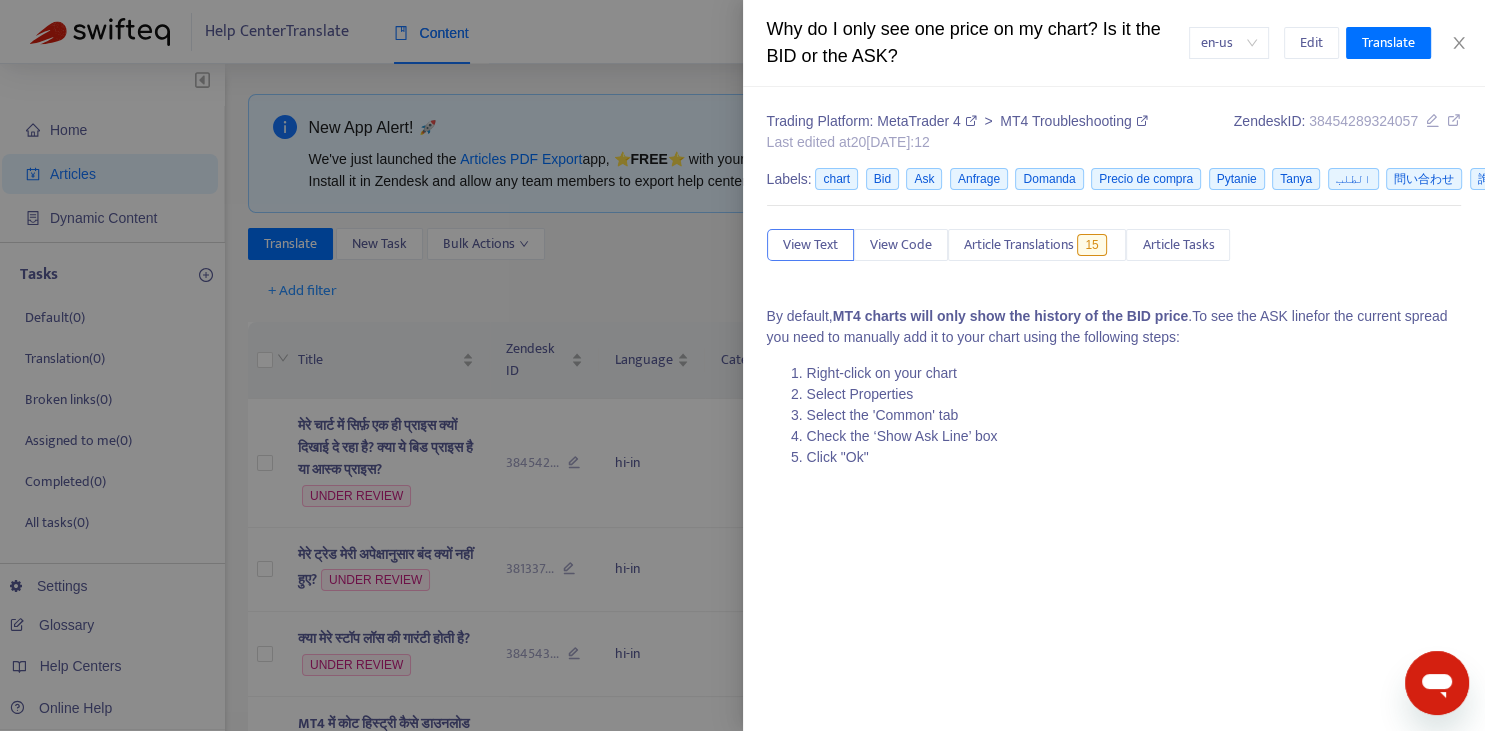 click at bounding box center [742, 365] 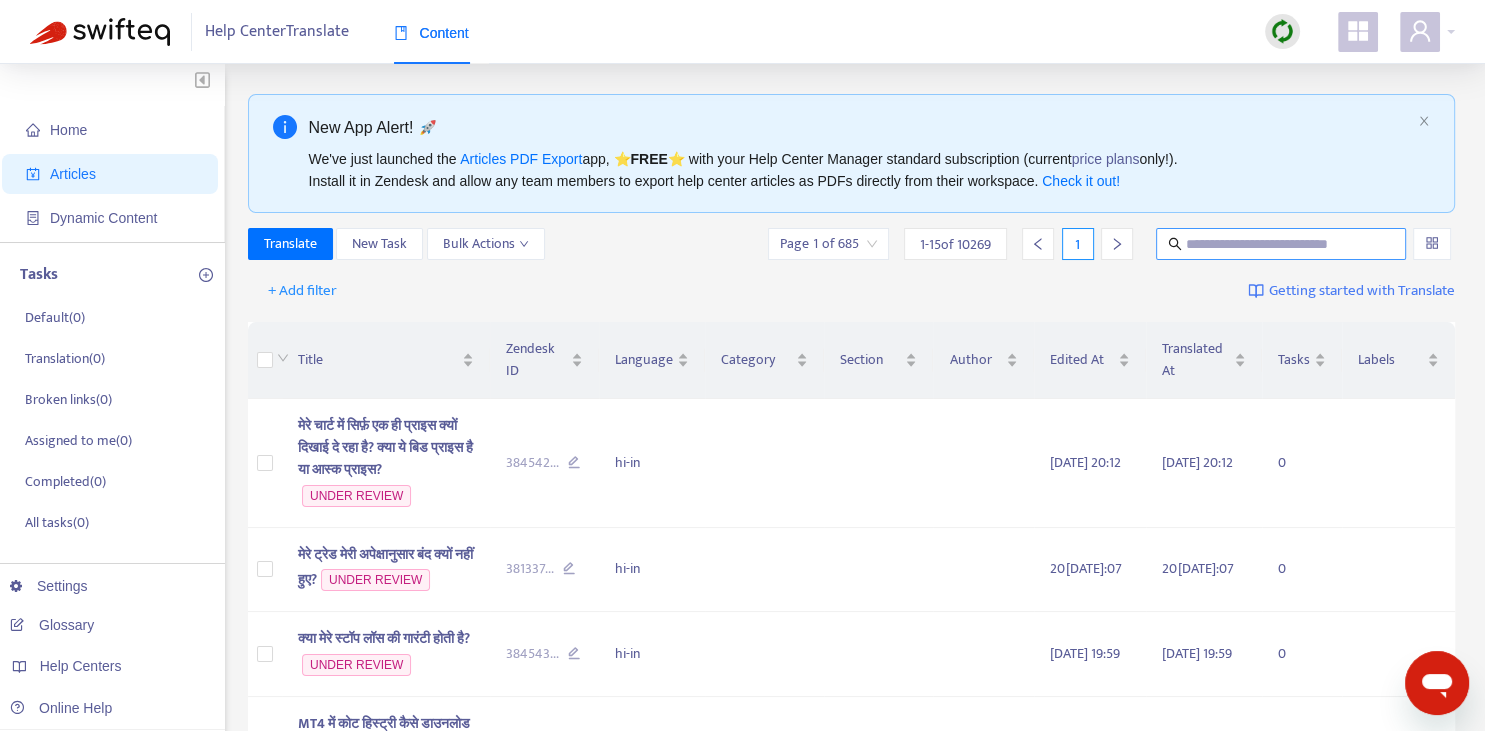 click at bounding box center [1282, 244] 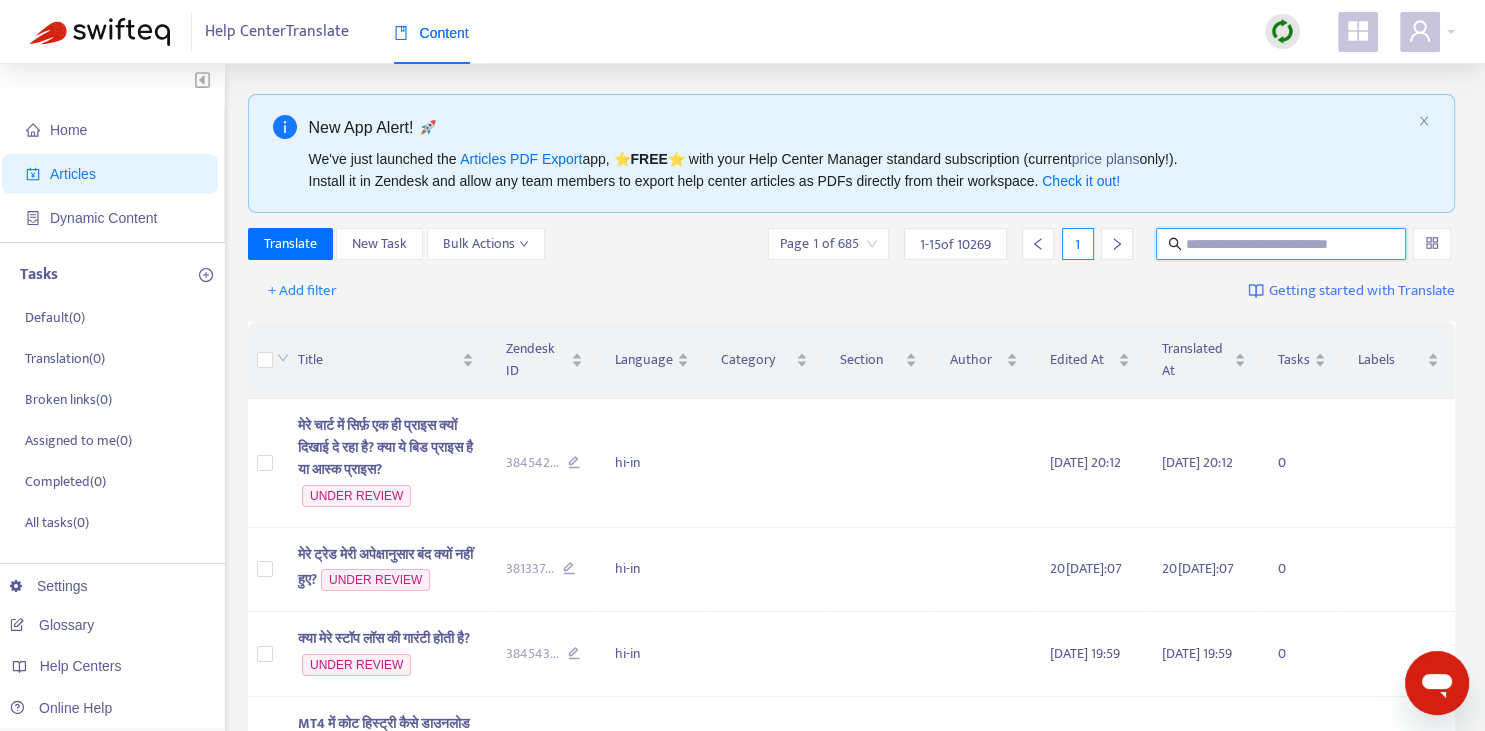 paste on "**********" 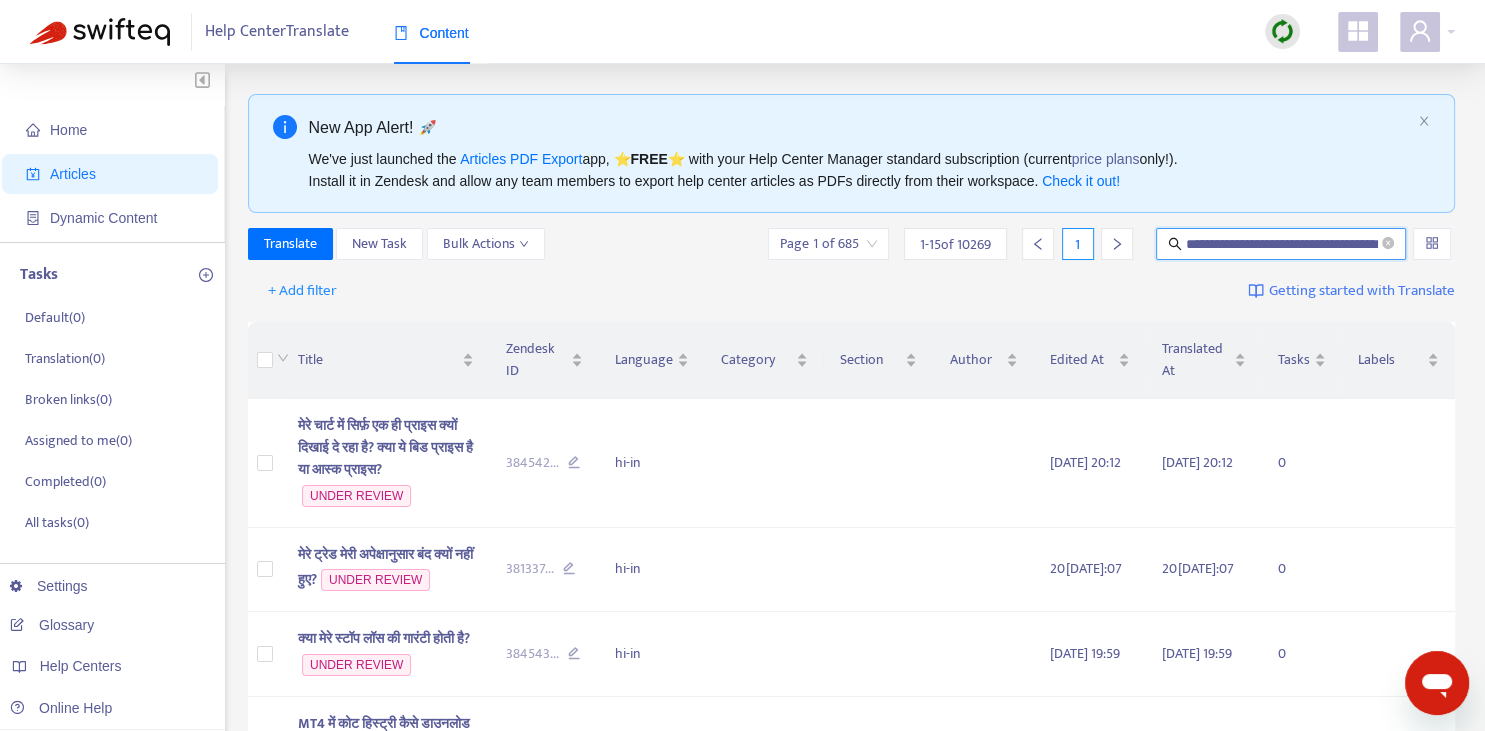 scroll, scrollTop: 0, scrollLeft: 55, axis: horizontal 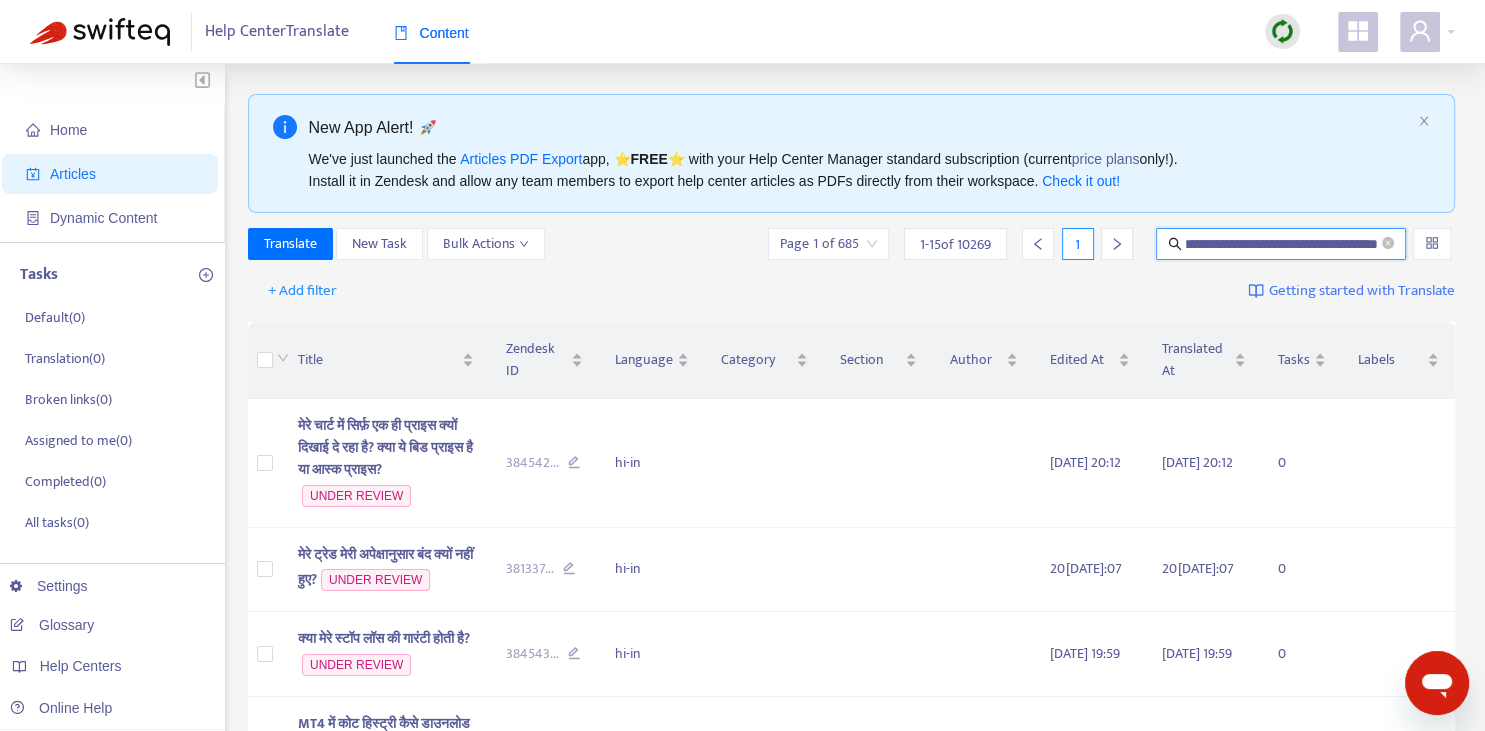 type on "**********" 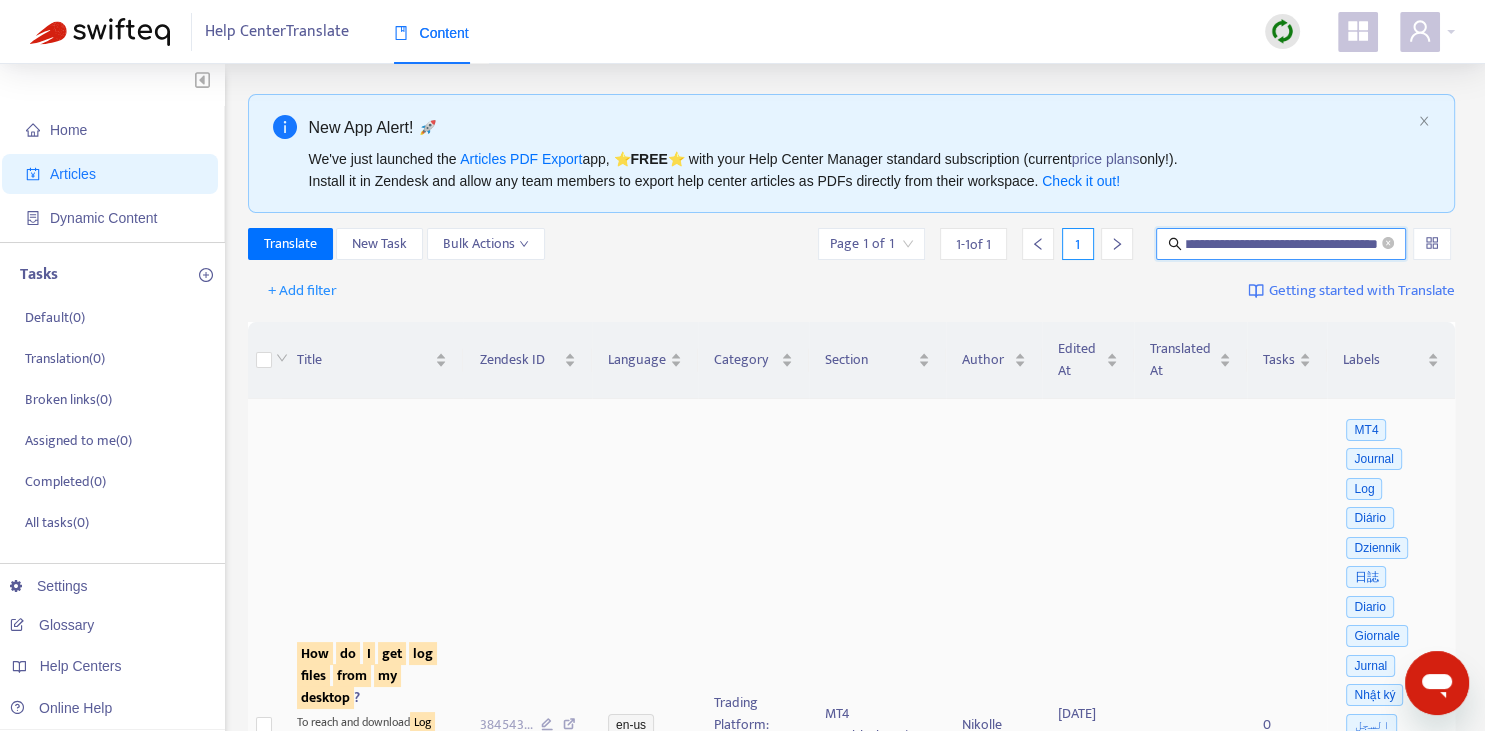 scroll, scrollTop: 211, scrollLeft: 0, axis: vertical 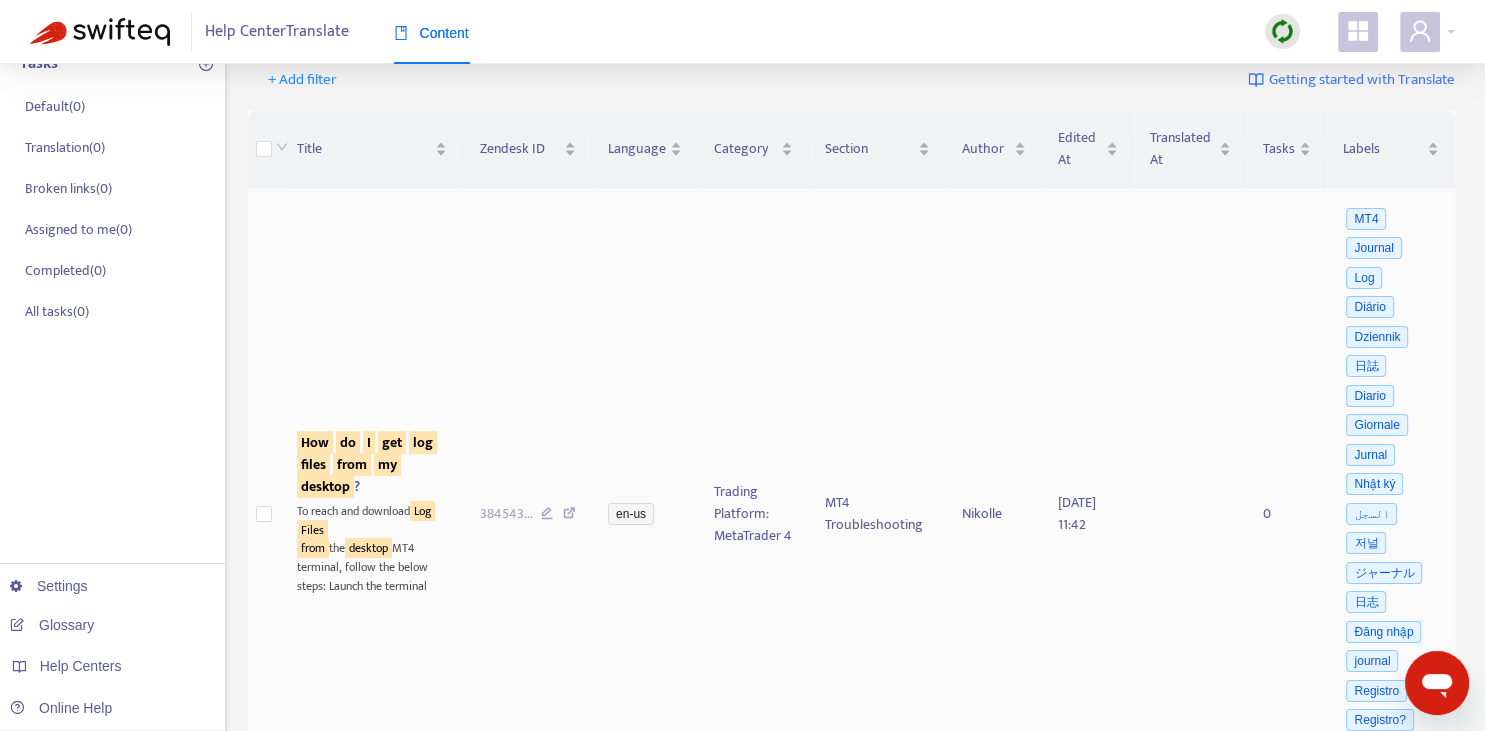 click on "from" at bounding box center (352, 464) 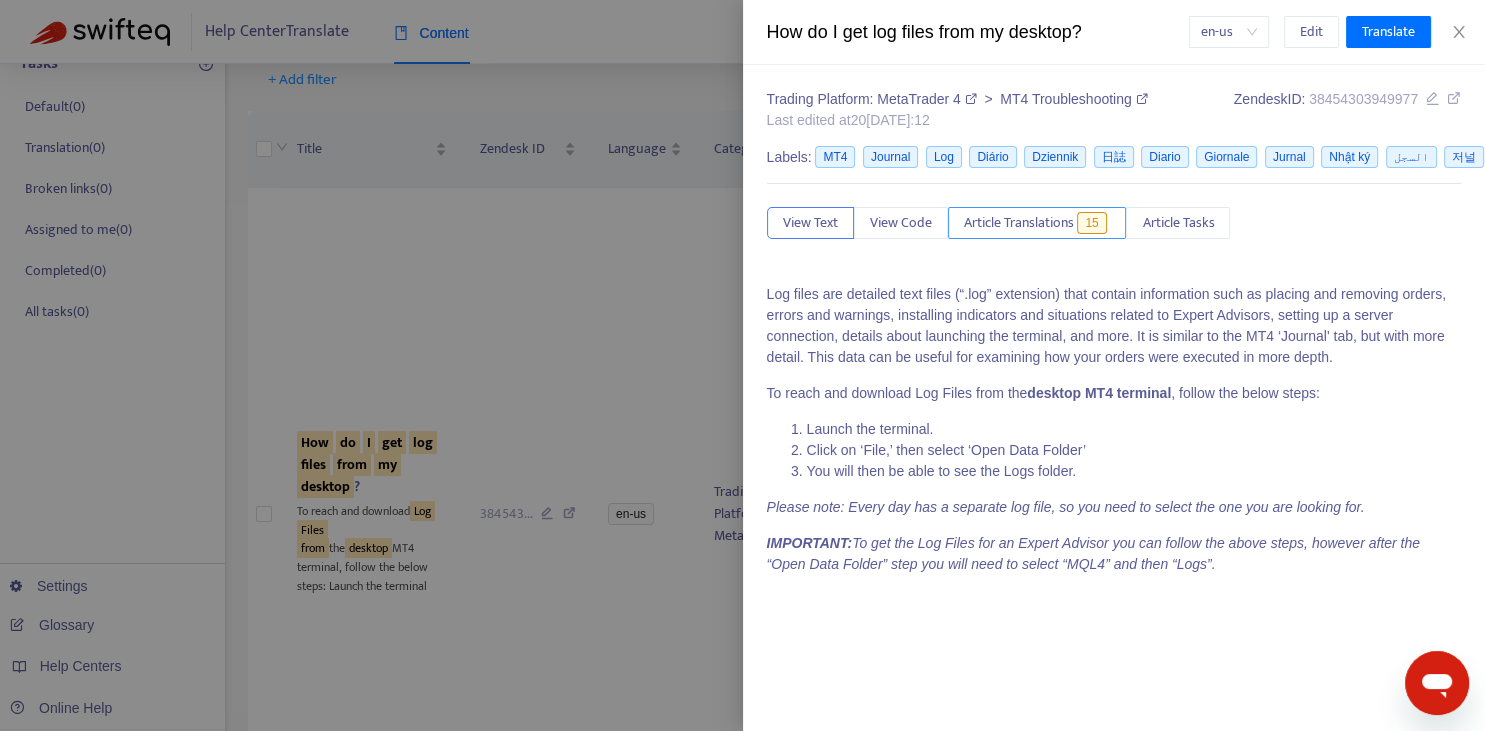 click on "Article Translations" at bounding box center [1019, 223] 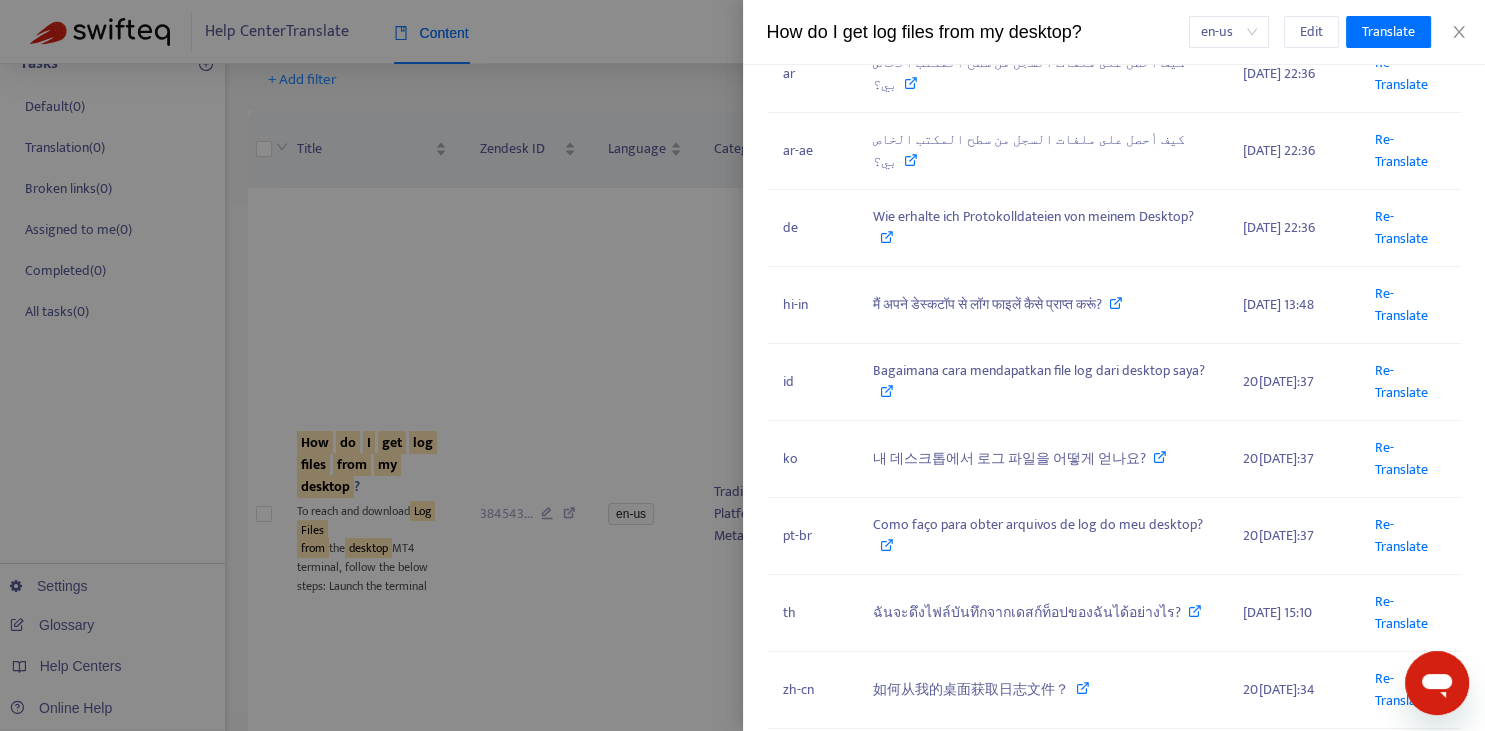 scroll, scrollTop: 368, scrollLeft: 0, axis: vertical 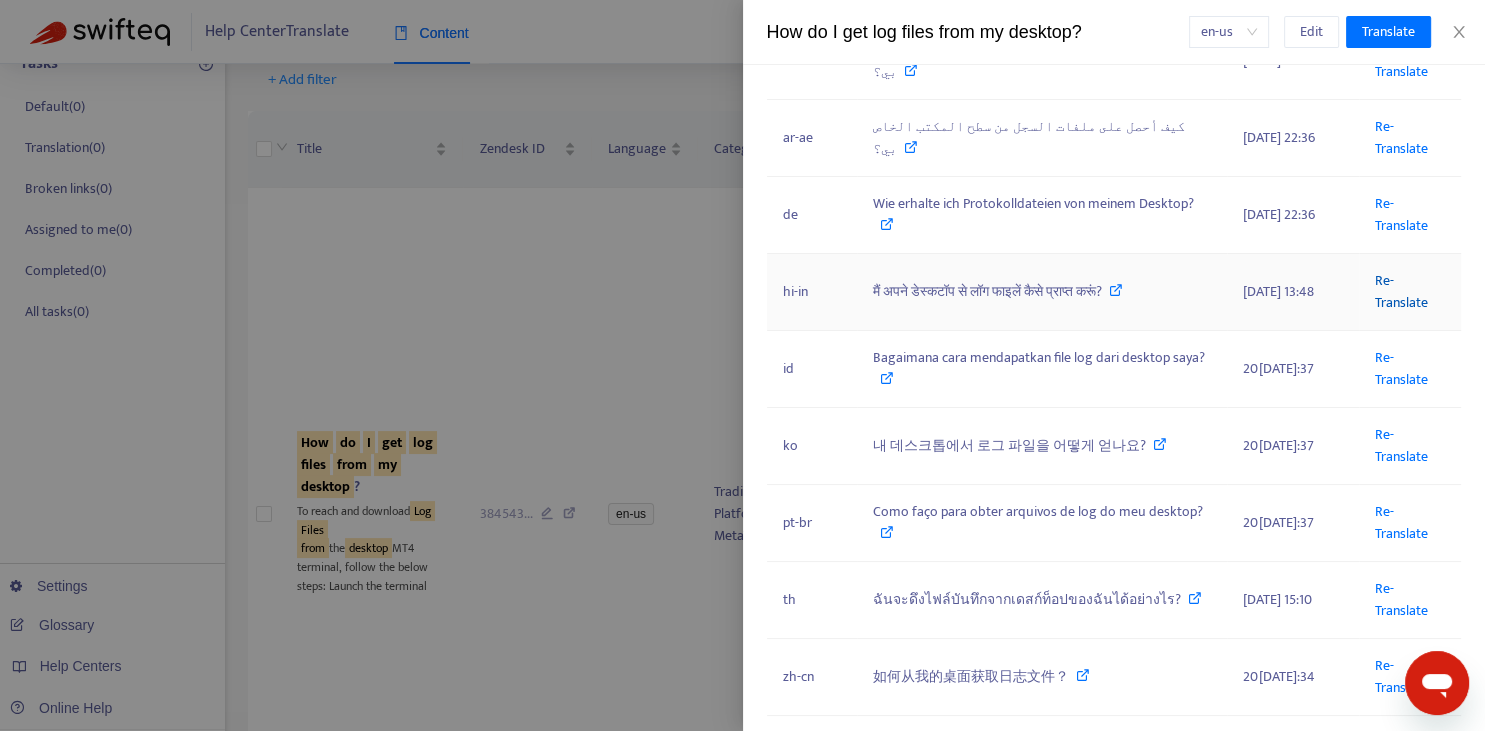 click on "Re-Translate" at bounding box center [1401, 291] 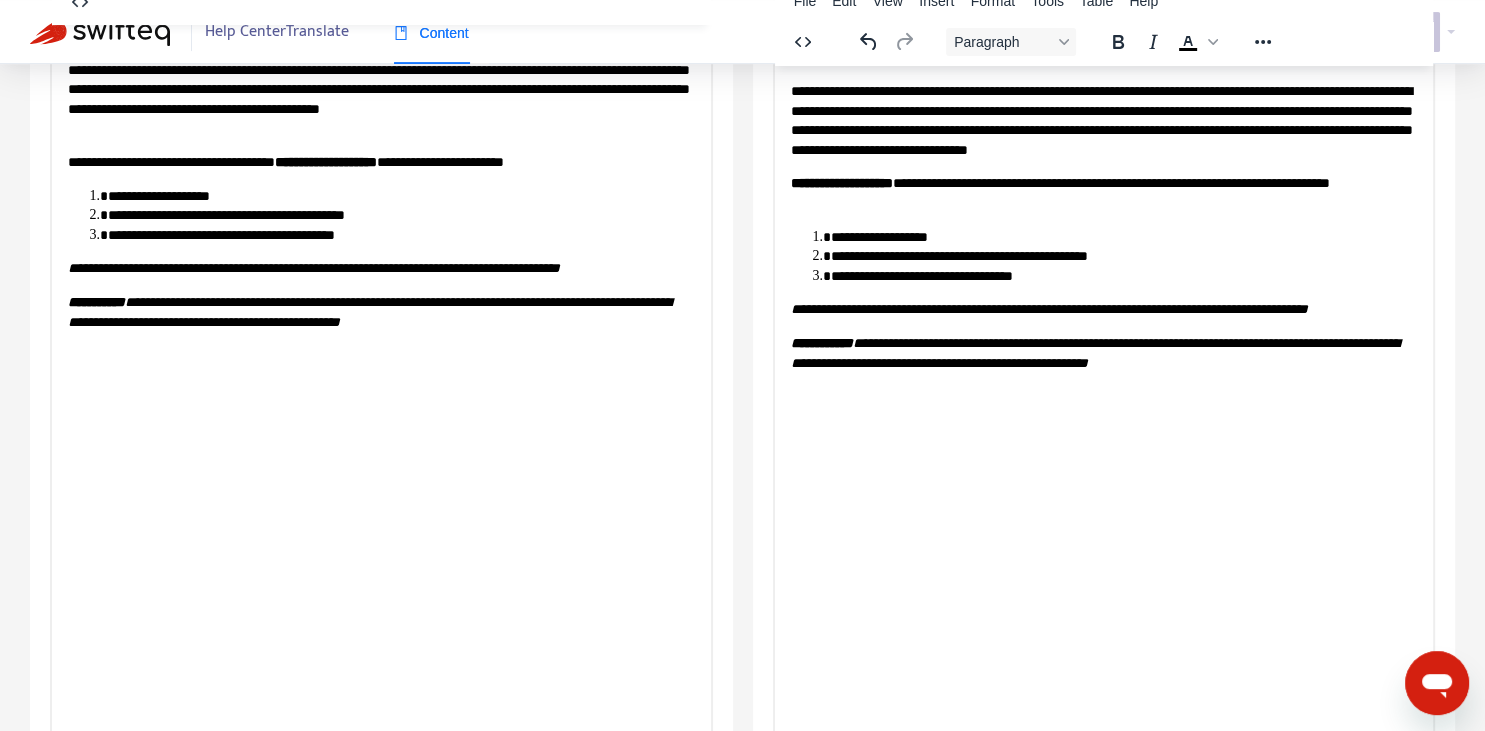 scroll, scrollTop: 343, scrollLeft: 0, axis: vertical 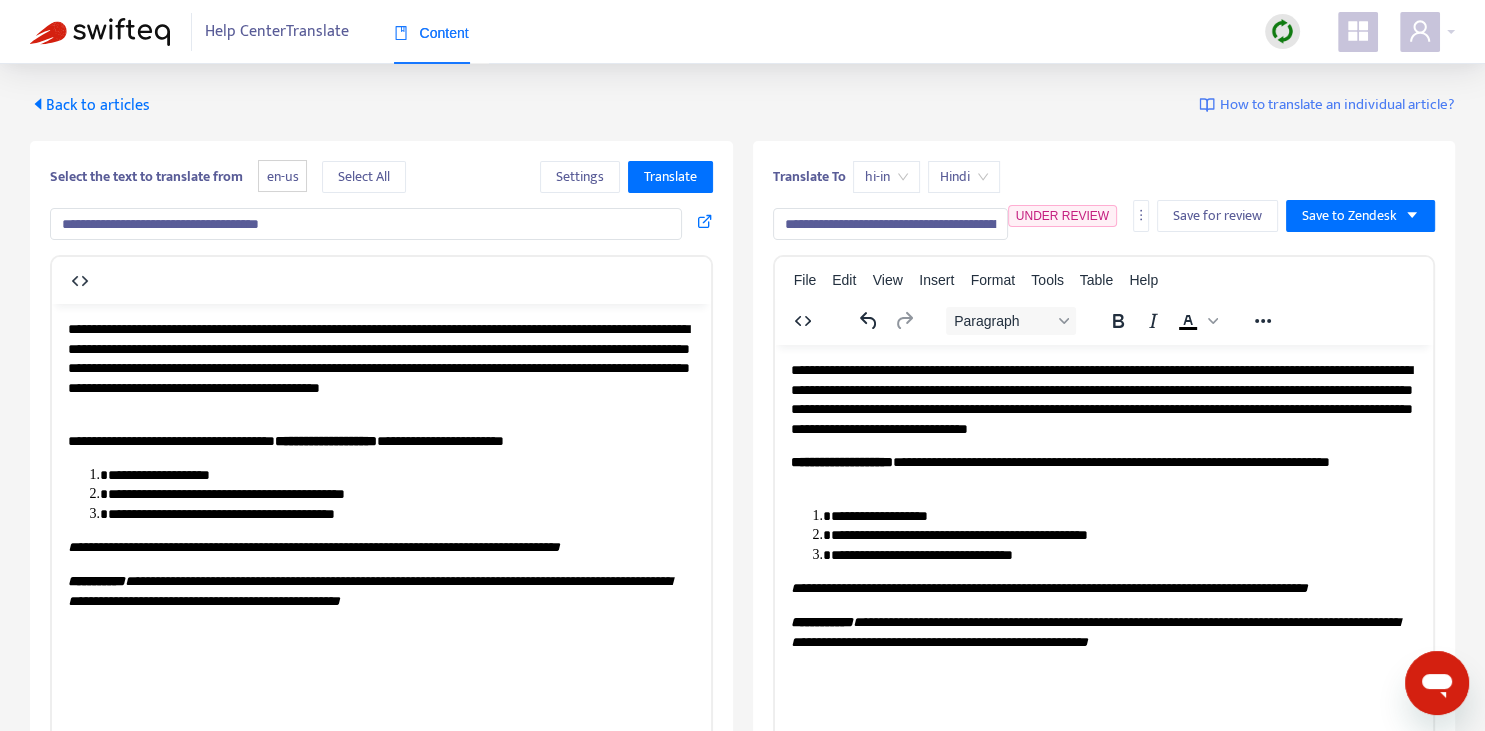 click on "**********" at bounding box center (890, 224) 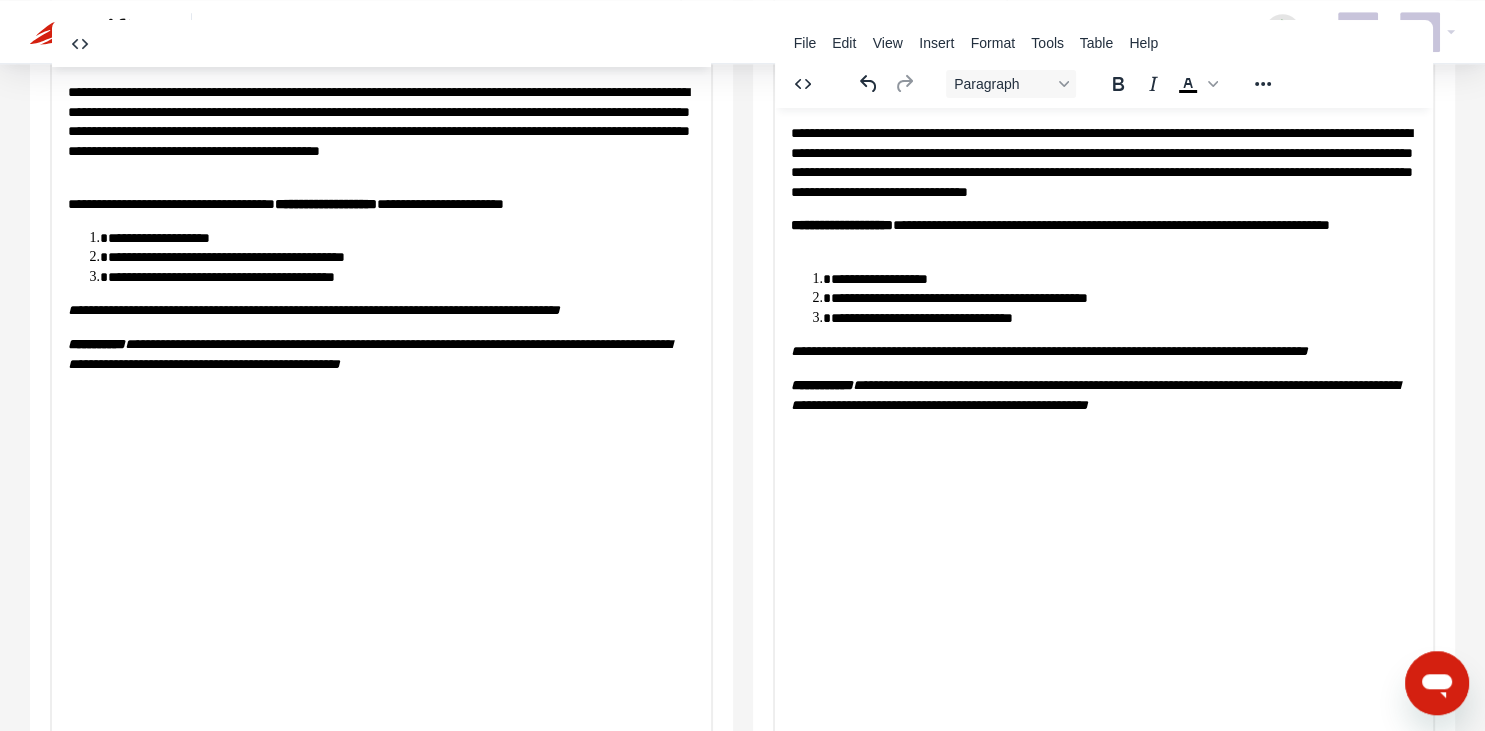 scroll, scrollTop: 343, scrollLeft: 0, axis: vertical 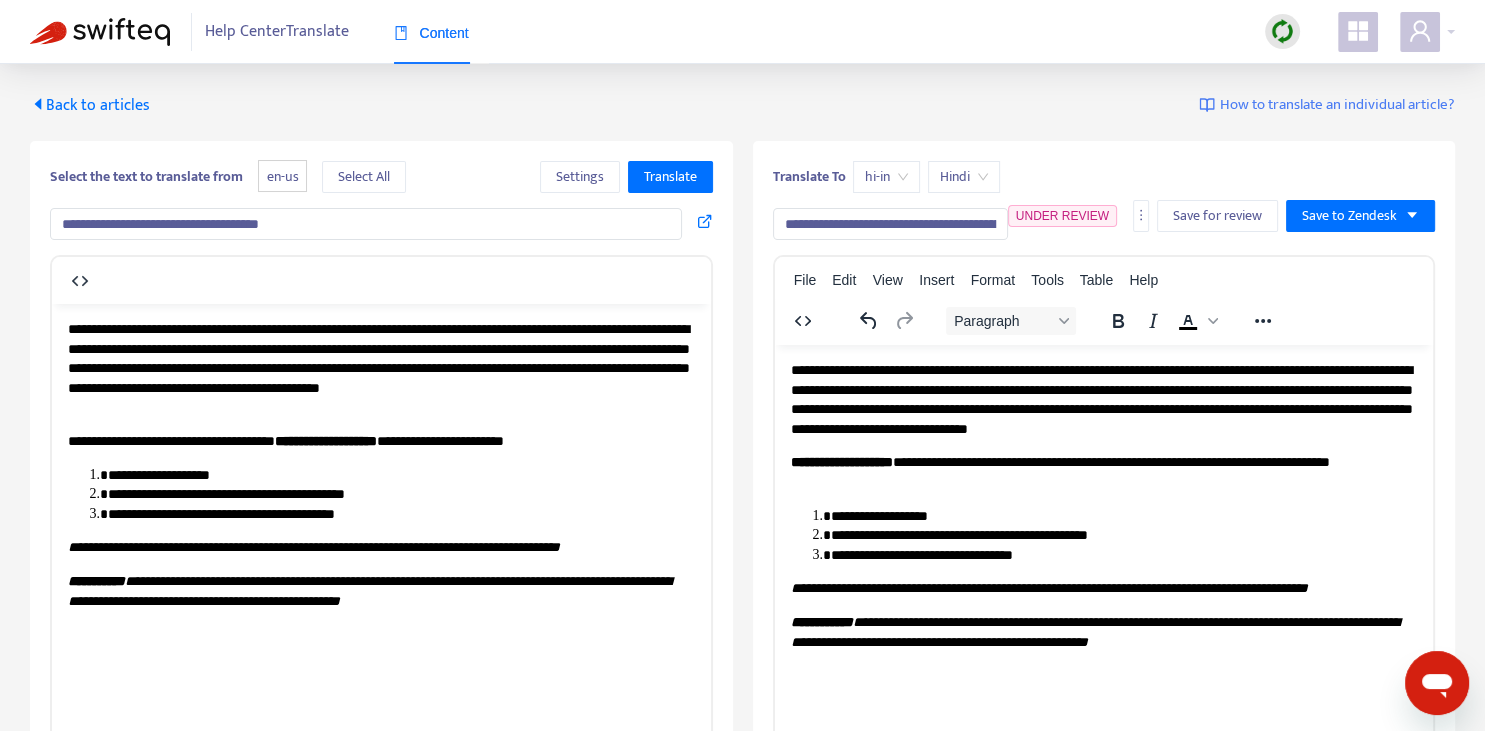 drag, startPoint x: 801, startPoint y: 220, endPoint x: 763, endPoint y: 213, distance: 38.63936 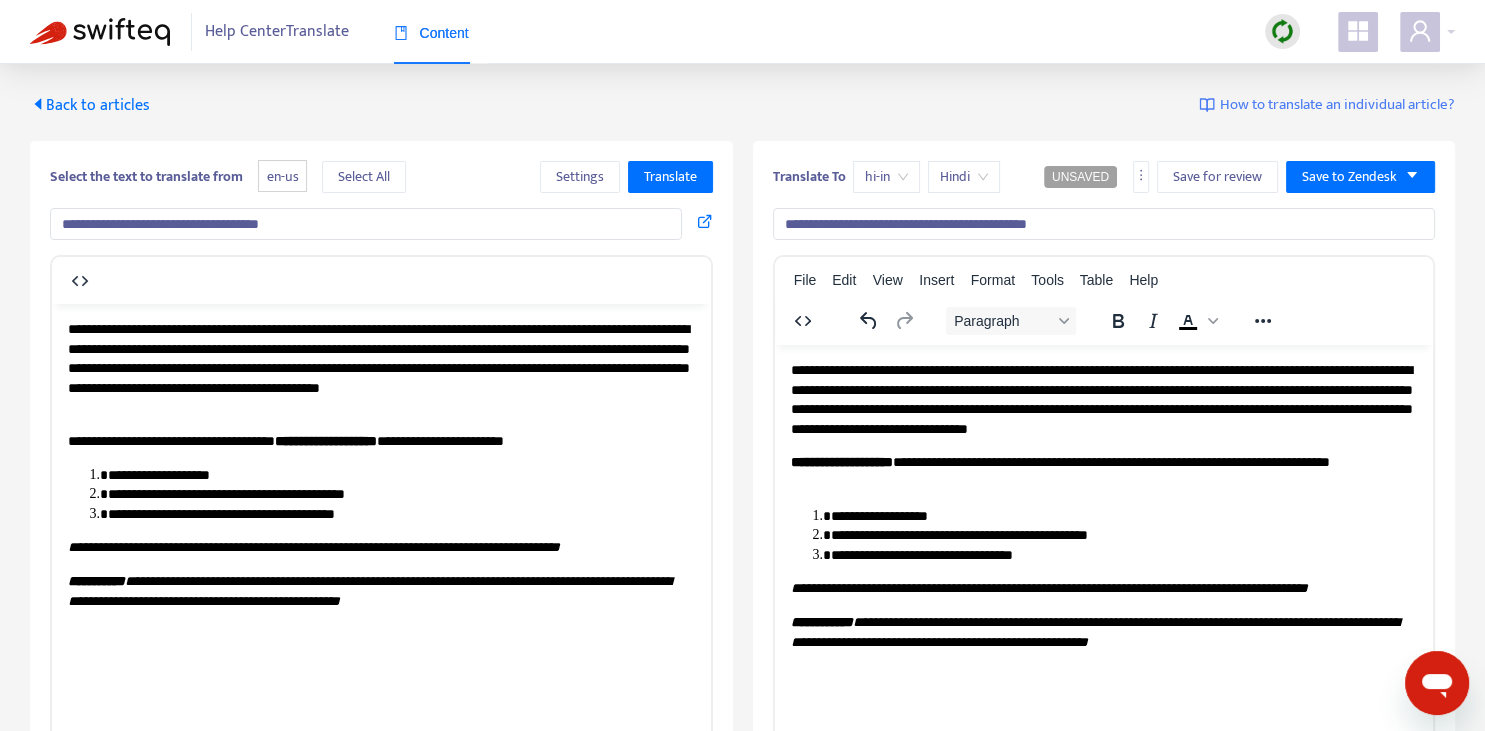 type on "**********" 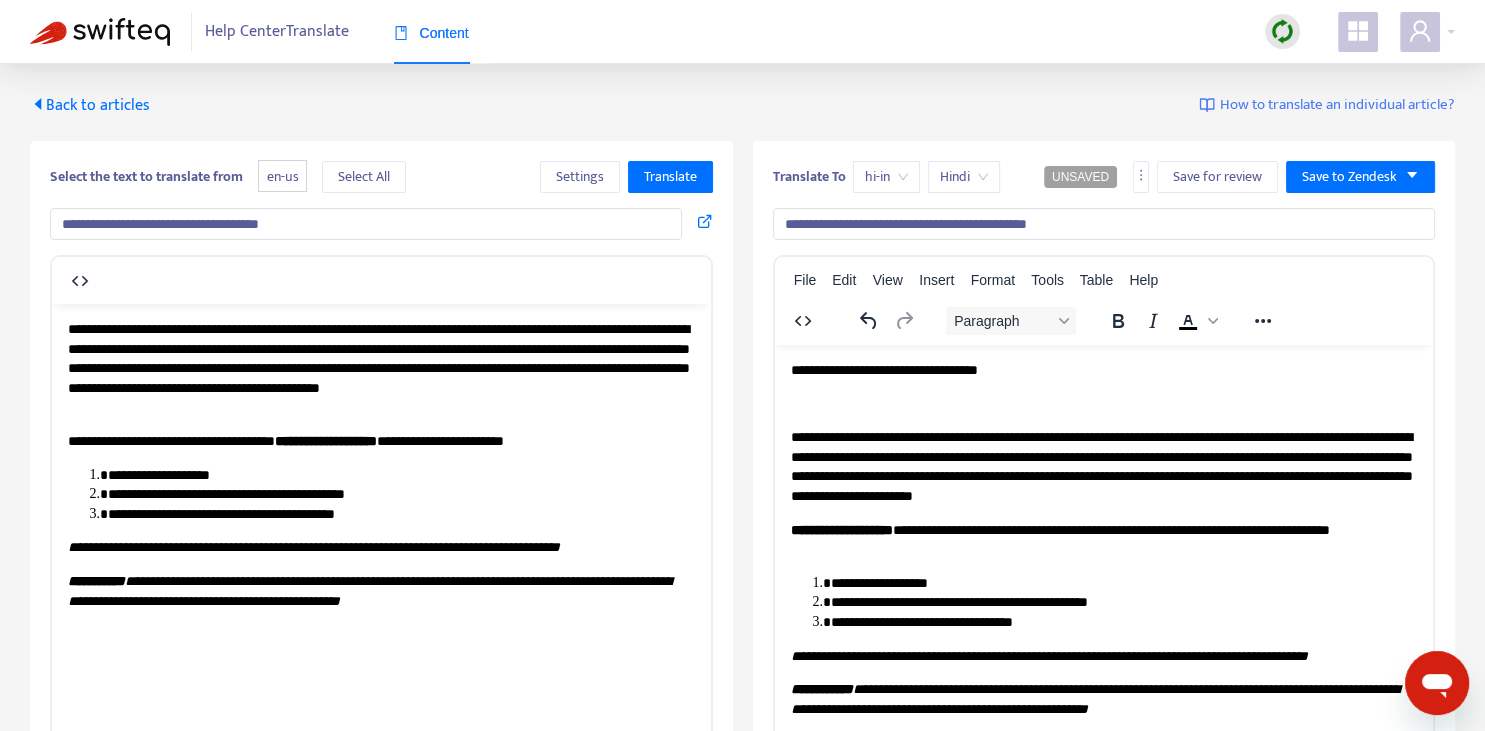 drag, startPoint x: 261, startPoint y: 327, endPoint x: 293, endPoint y: 332, distance: 32.38827 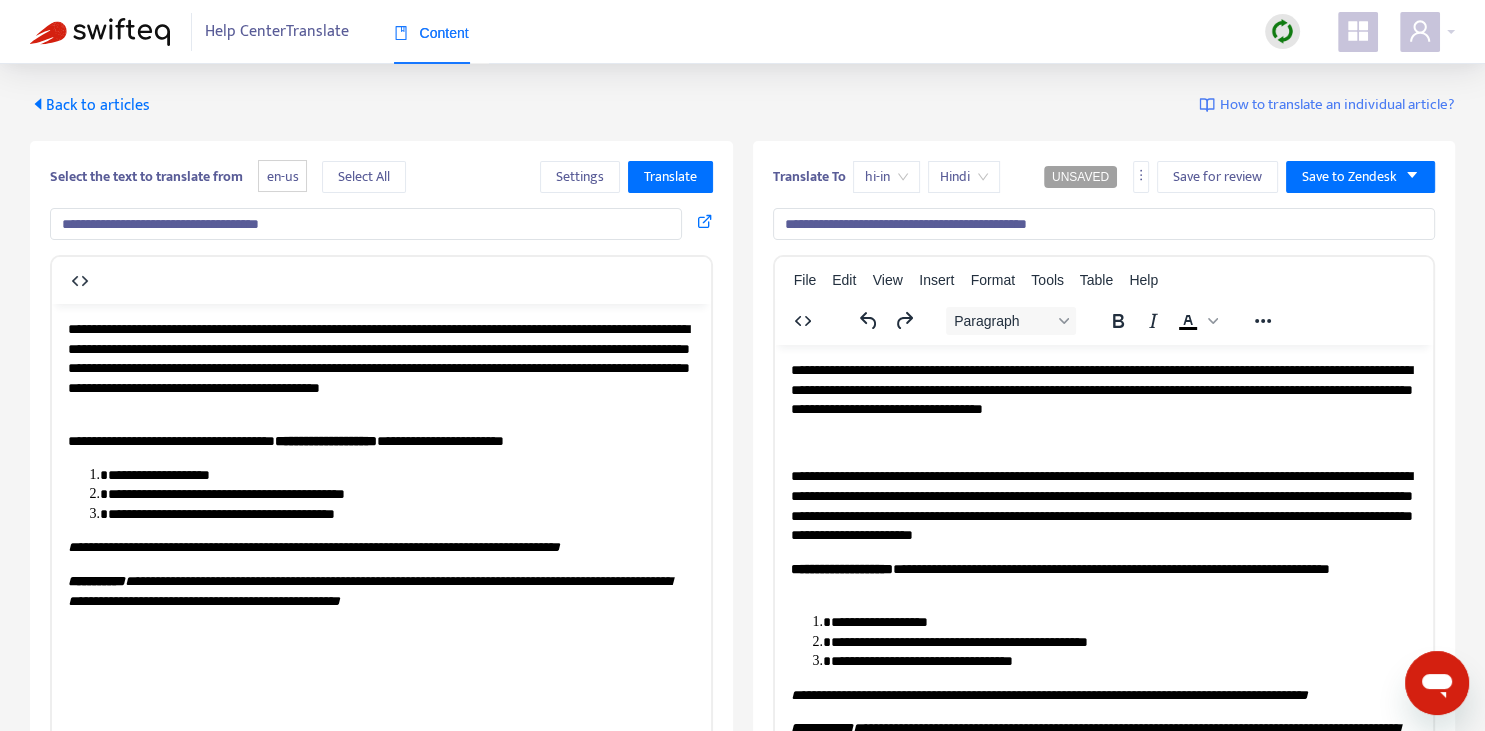 click on "**********" at bounding box center (1103, 505) 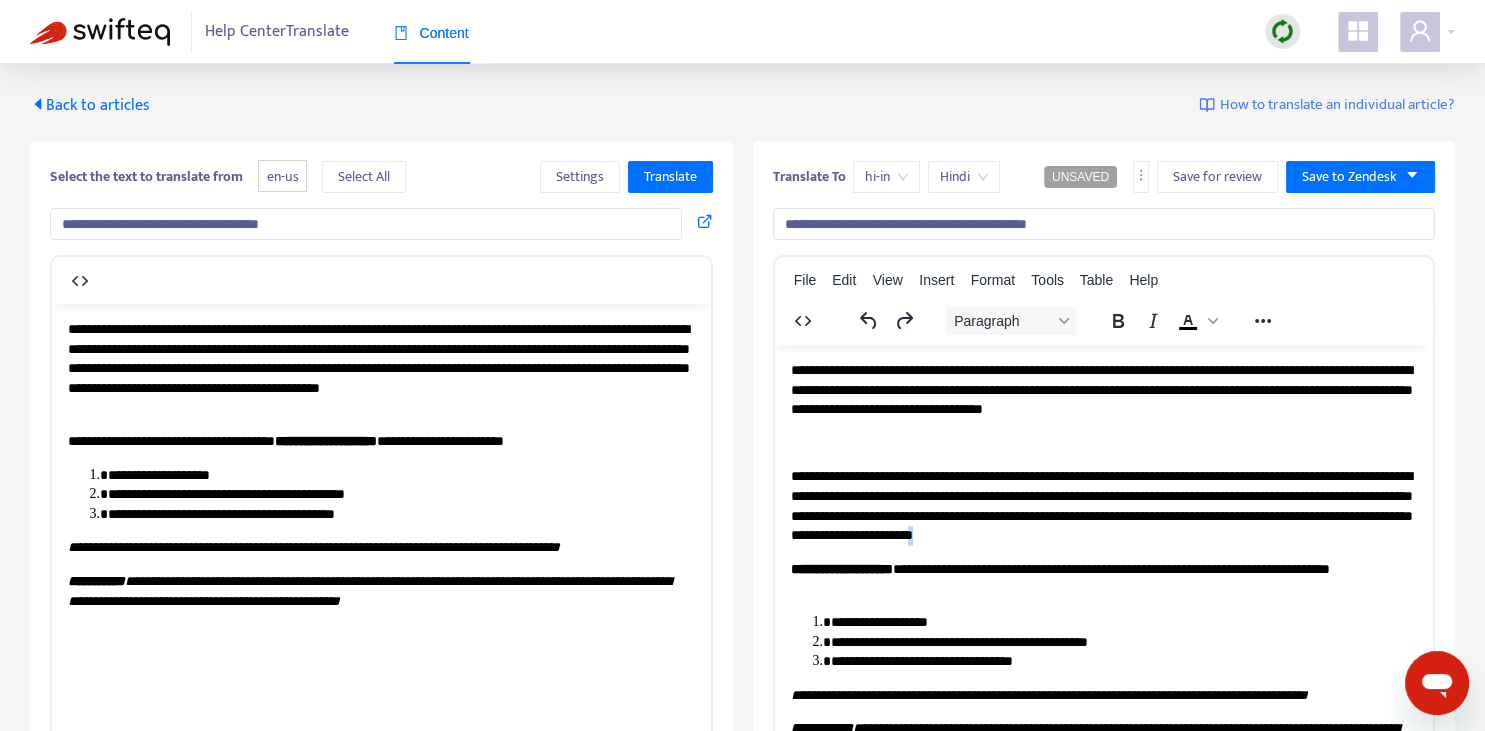 copy on "*" 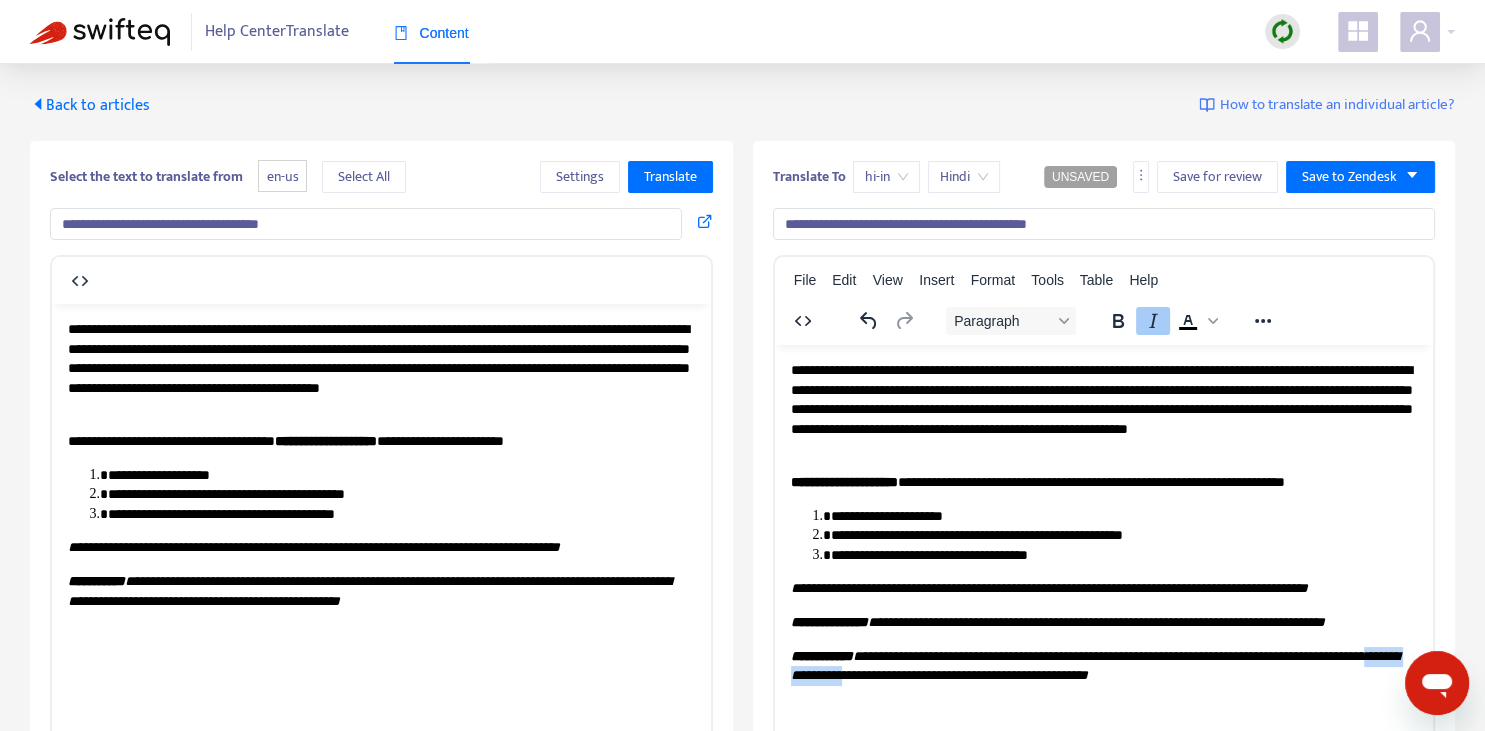 drag, startPoint x: 845, startPoint y: 709, endPoint x: 959, endPoint y: 704, distance: 114.1096 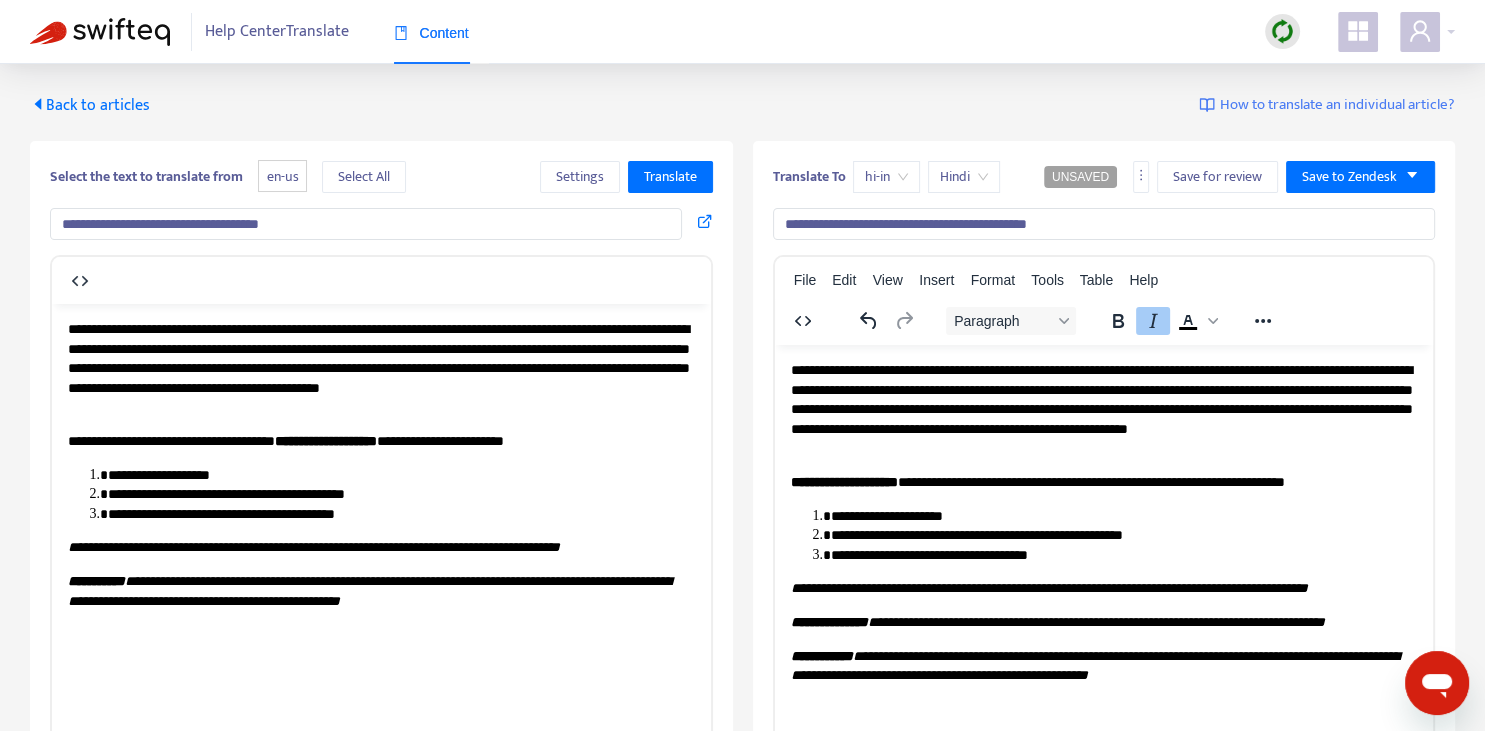 click on "**********" at bounding box center (1103, 622) 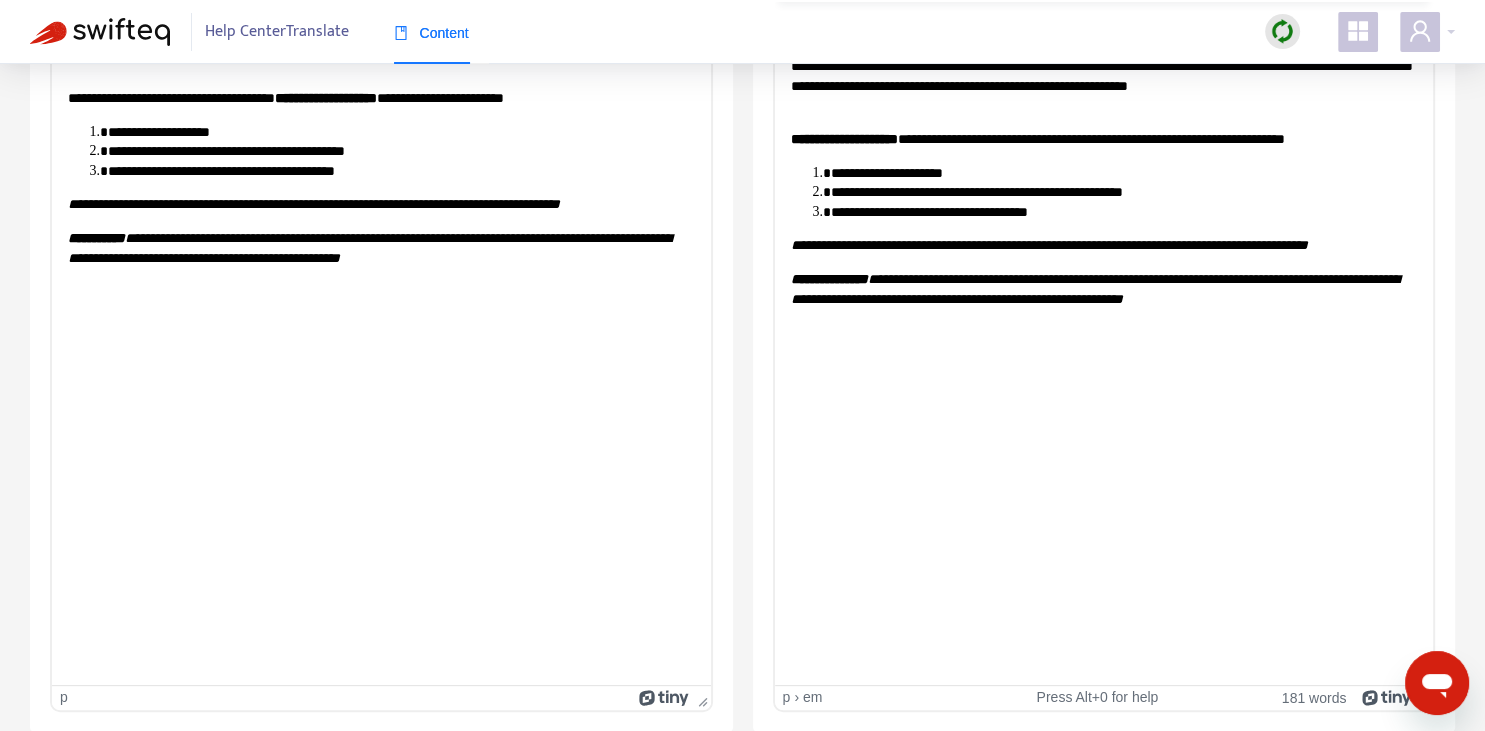 scroll, scrollTop: 61, scrollLeft: 0, axis: vertical 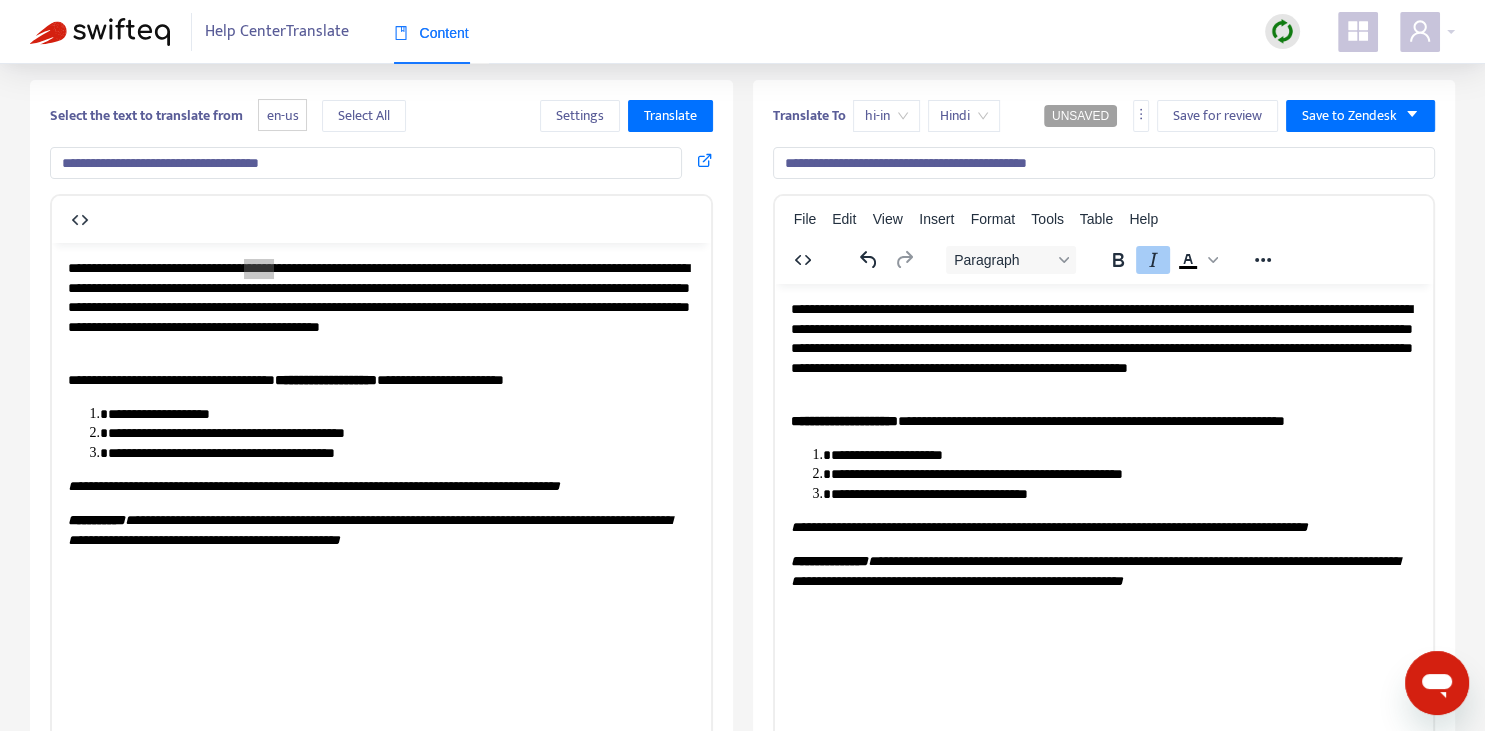click on "**********" at bounding box center [1103, 348] 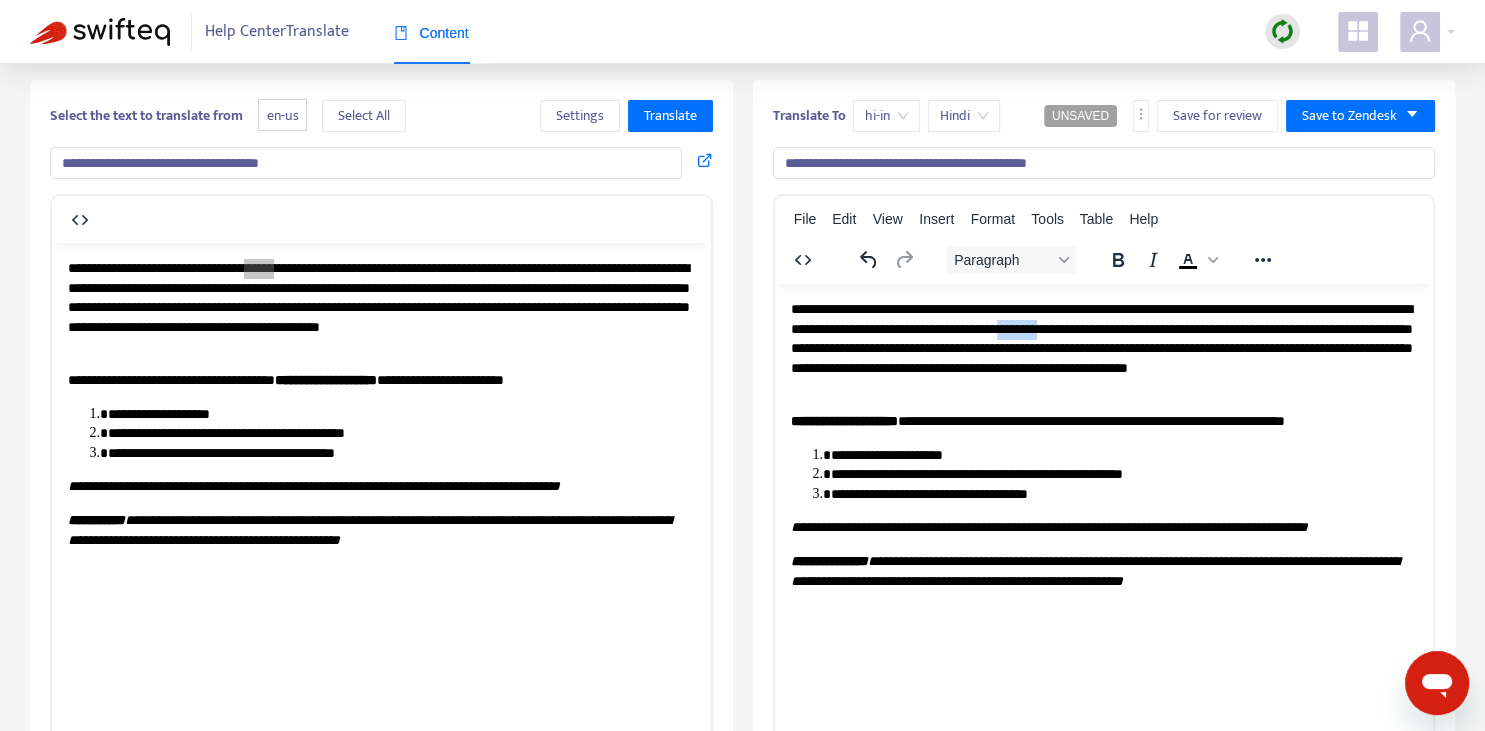 click on "**********" at bounding box center (1103, 348) 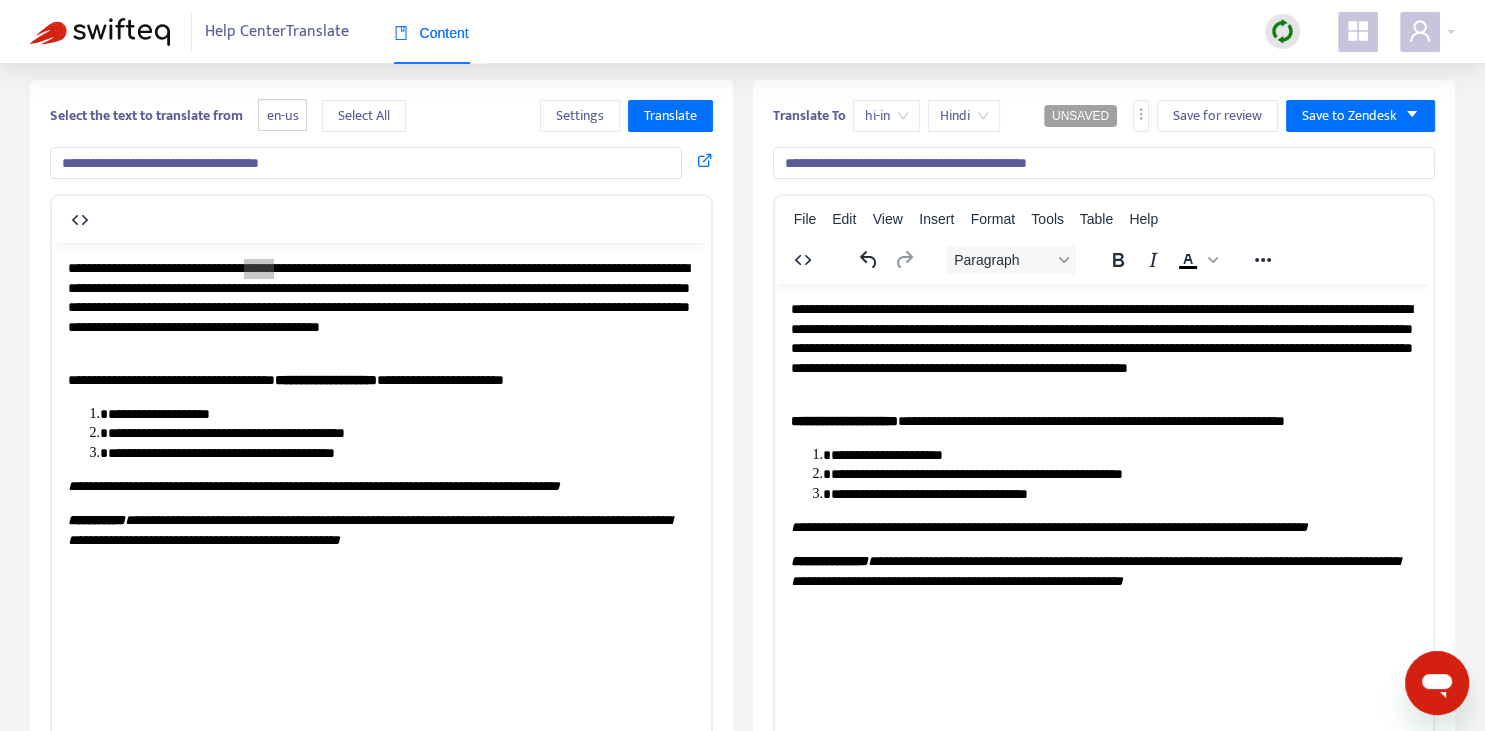 click on "**********" at bounding box center (1103, 348) 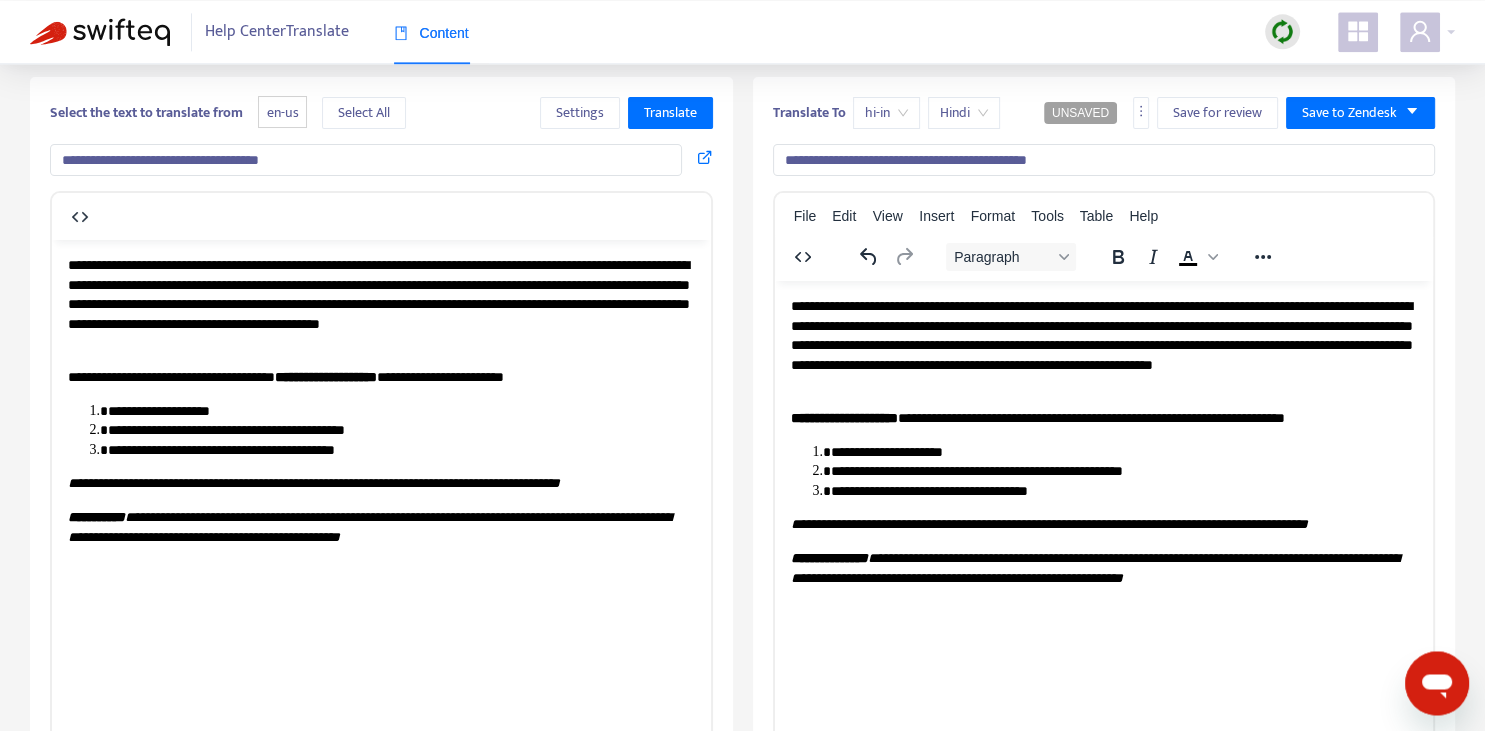 scroll, scrollTop: 0, scrollLeft: 0, axis: both 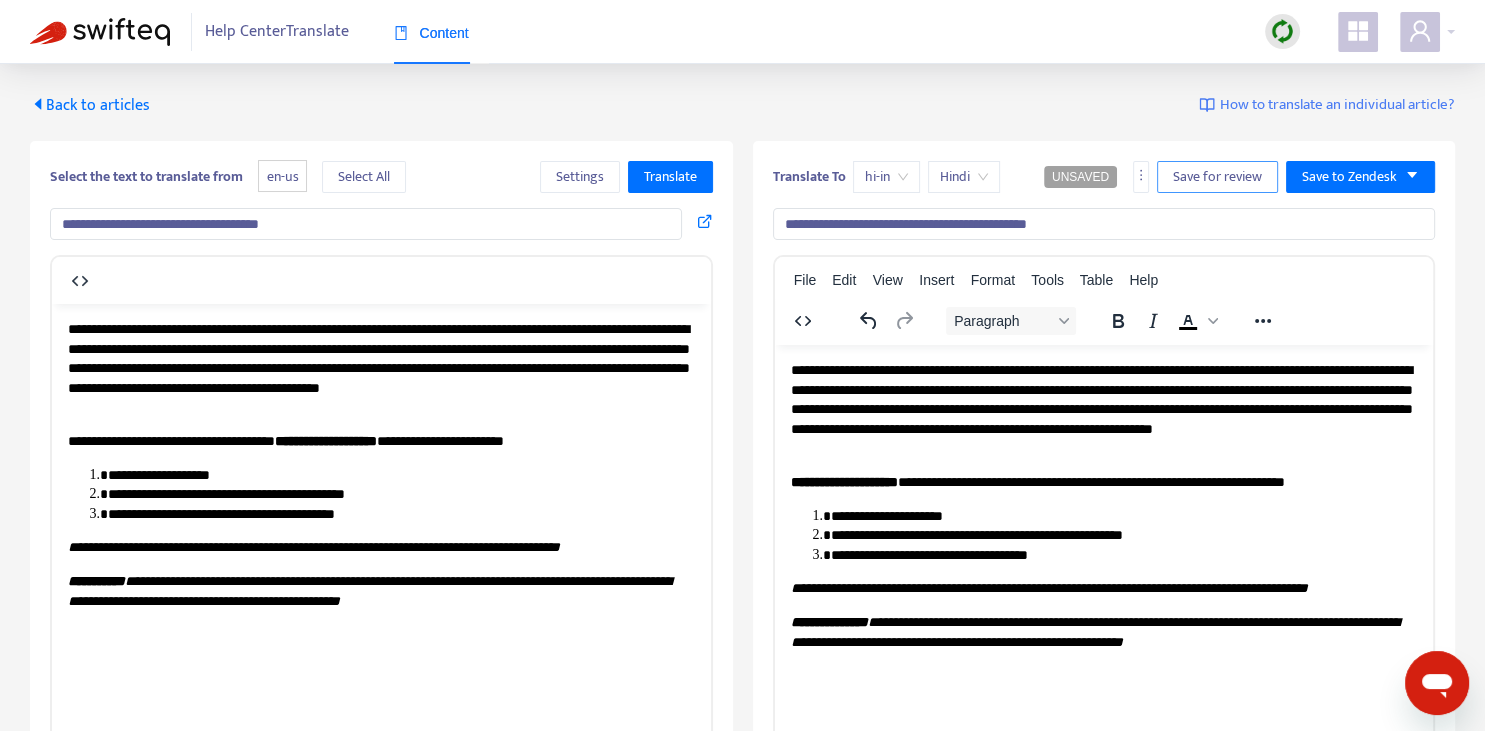 click on "Save for review" at bounding box center (1217, 177) 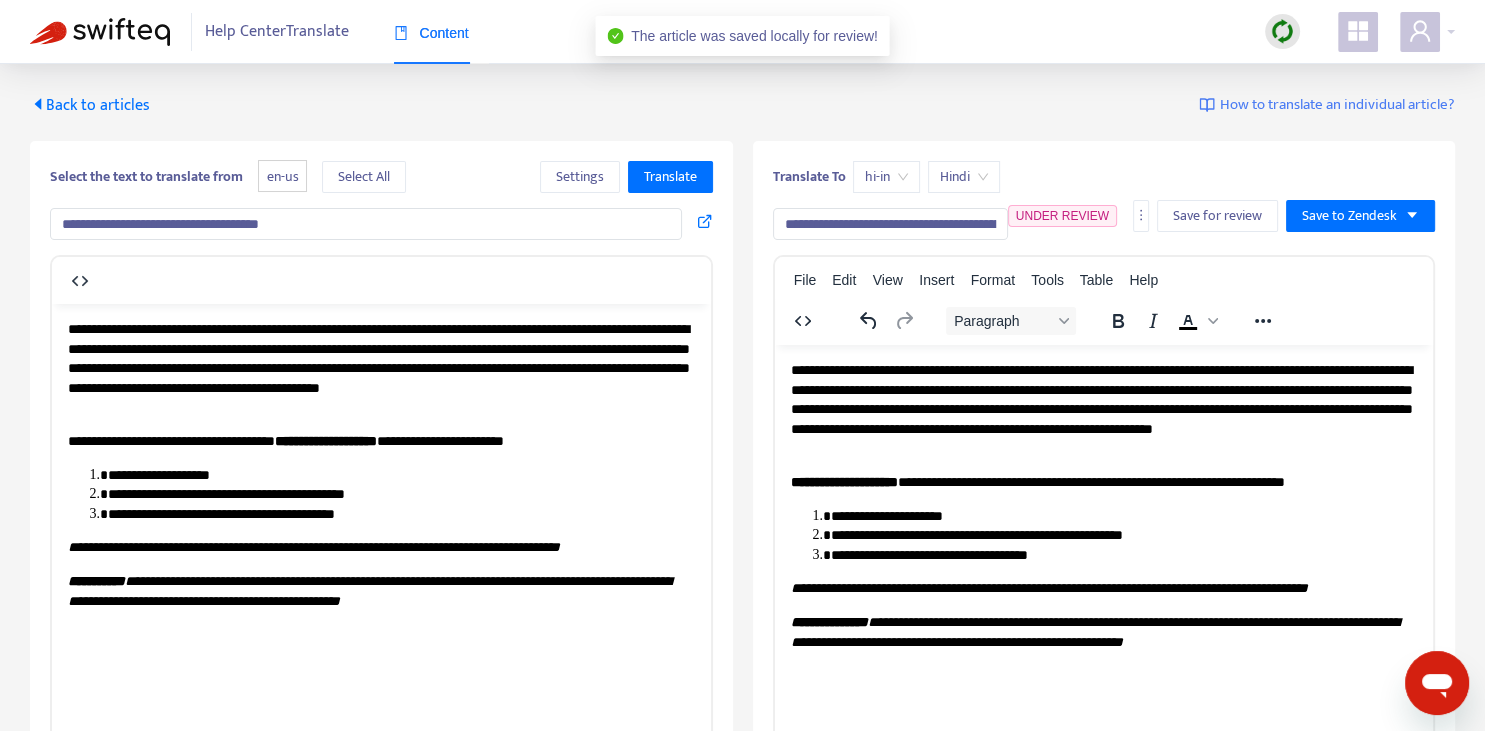 click on "Back to articles" at bounding box center [90, 105] 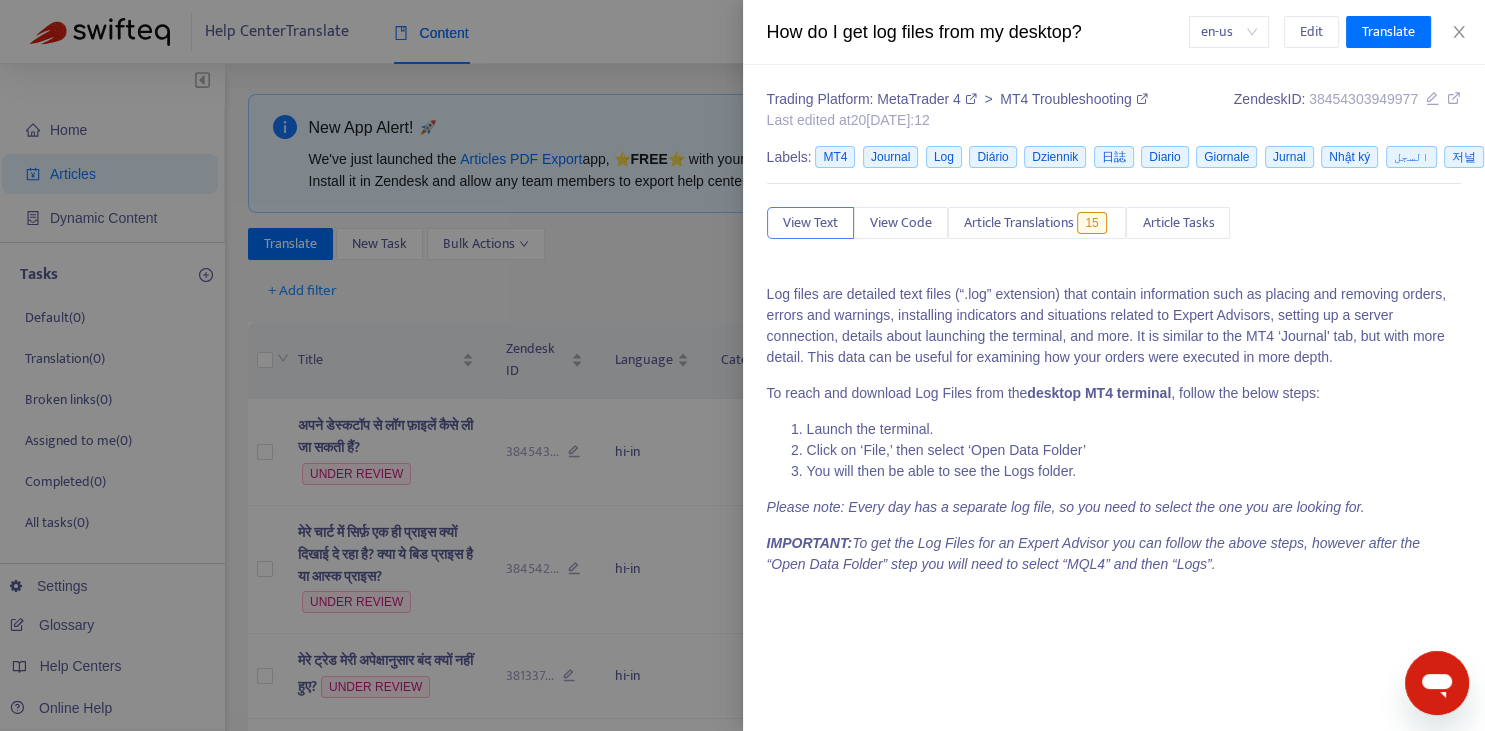 click at bounding box center (742, 365) 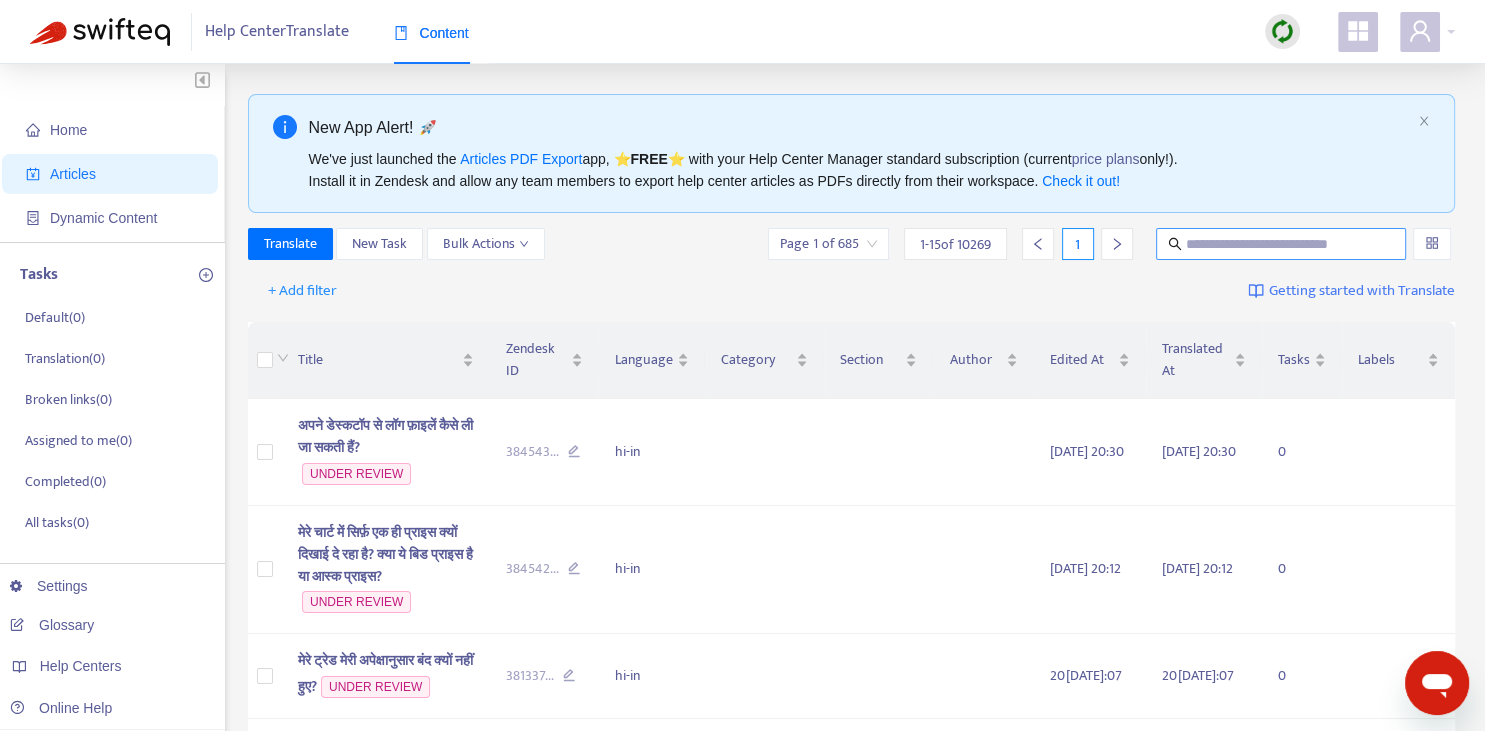 click at bounding box center [1282, 244] 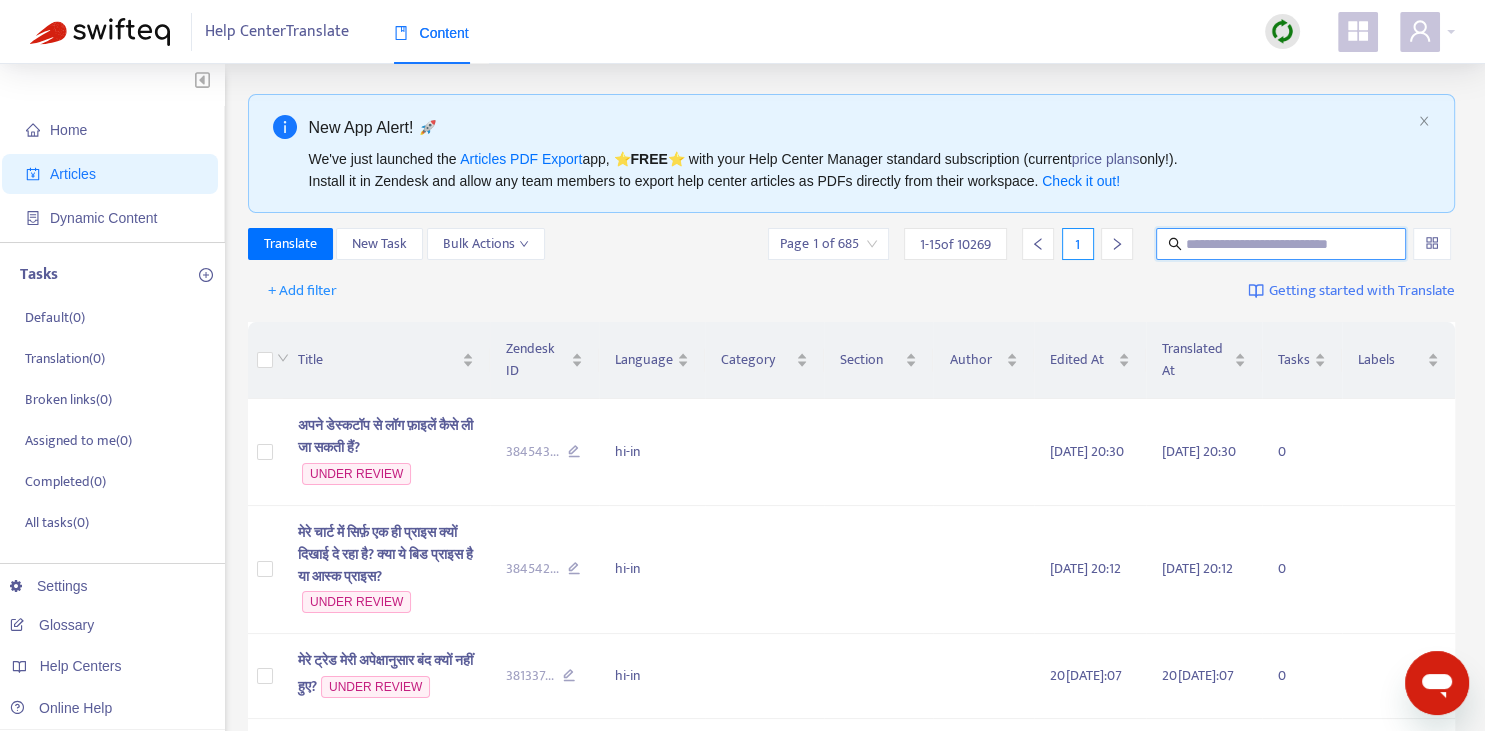 paste on "**********" 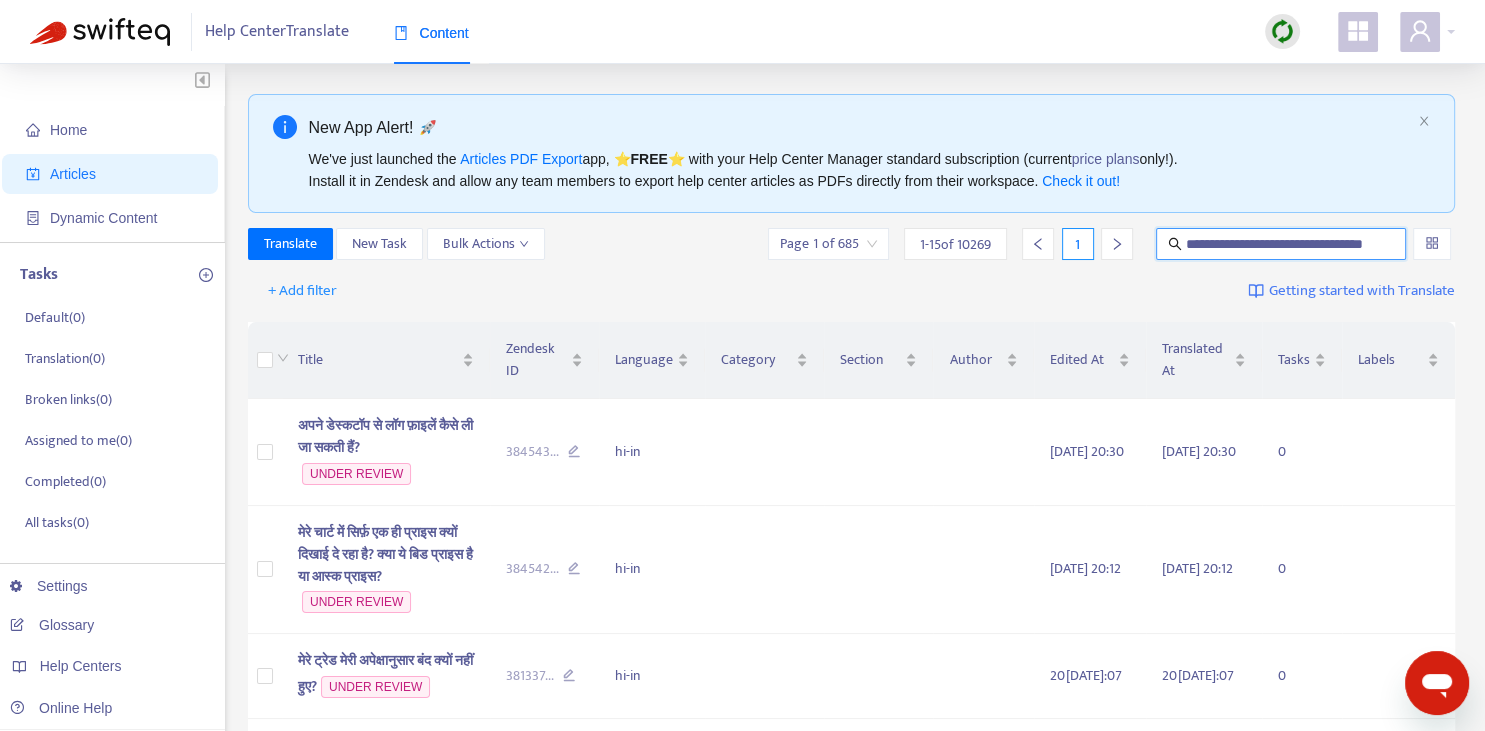 scroll, scrollTop: 0, scrollLeft: 34, axis: horizontal 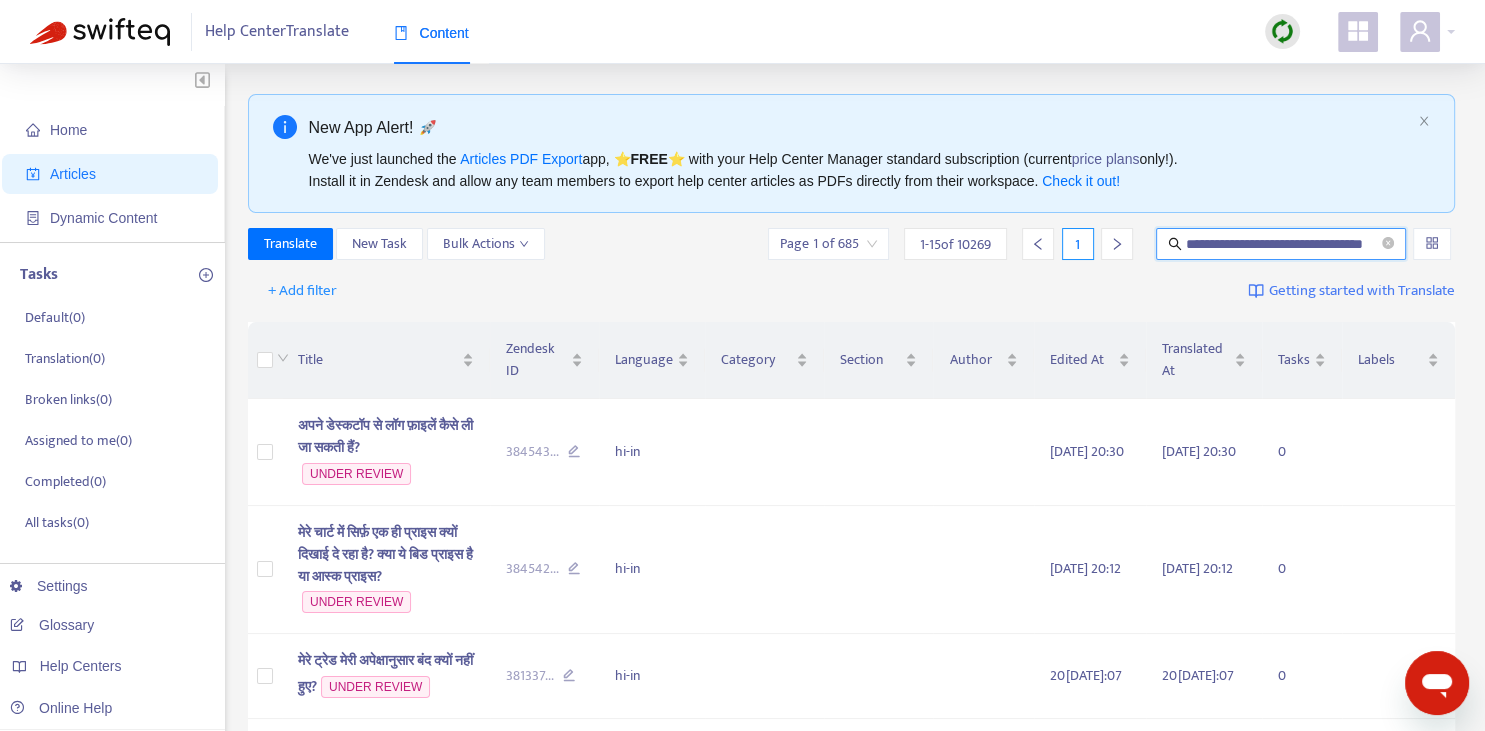 type on "**********" 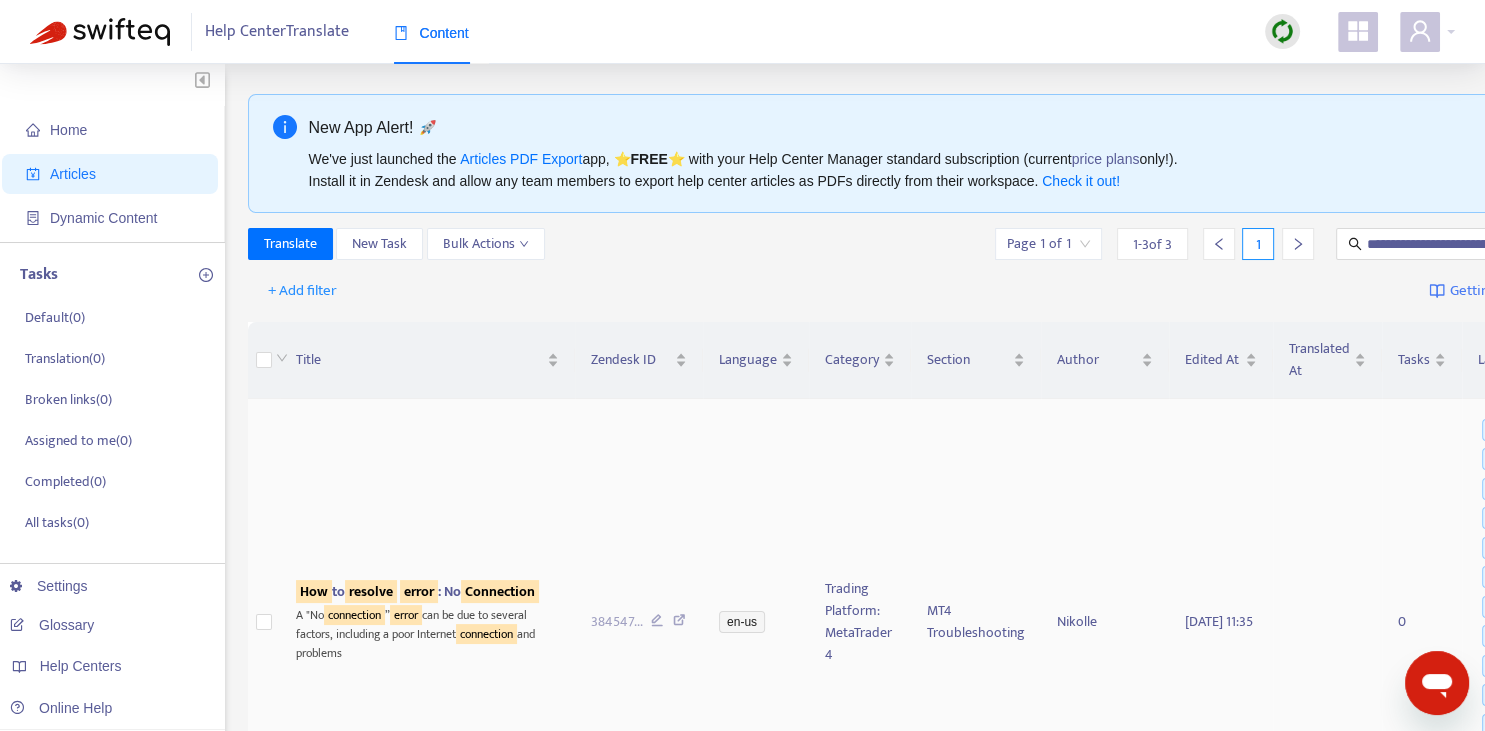 click on "Connection" at bounding box center [500, 591] 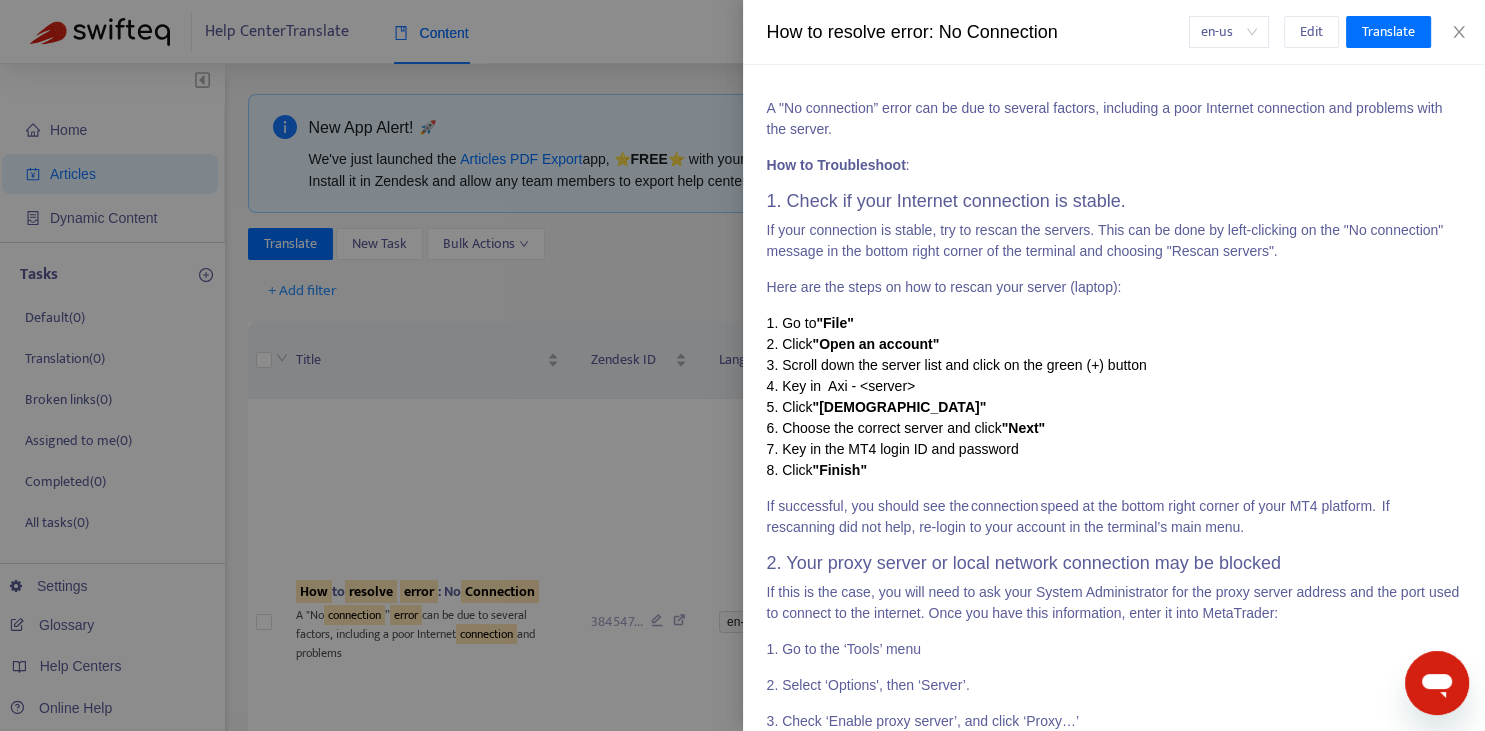 scroll, scrollTop: 0, scrollLeft: 0, axis: both 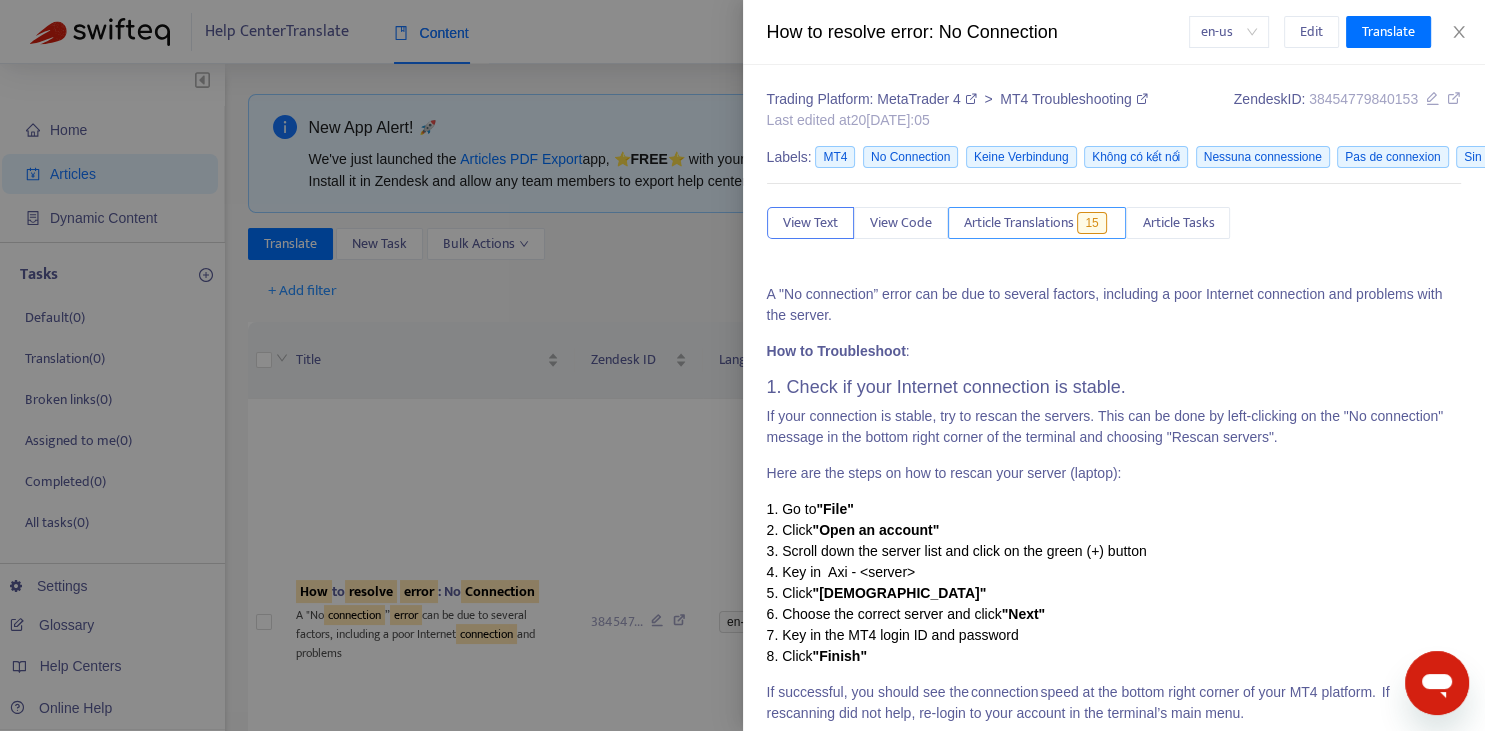 click on "Article Translations" at bounding box center [1019, 223] 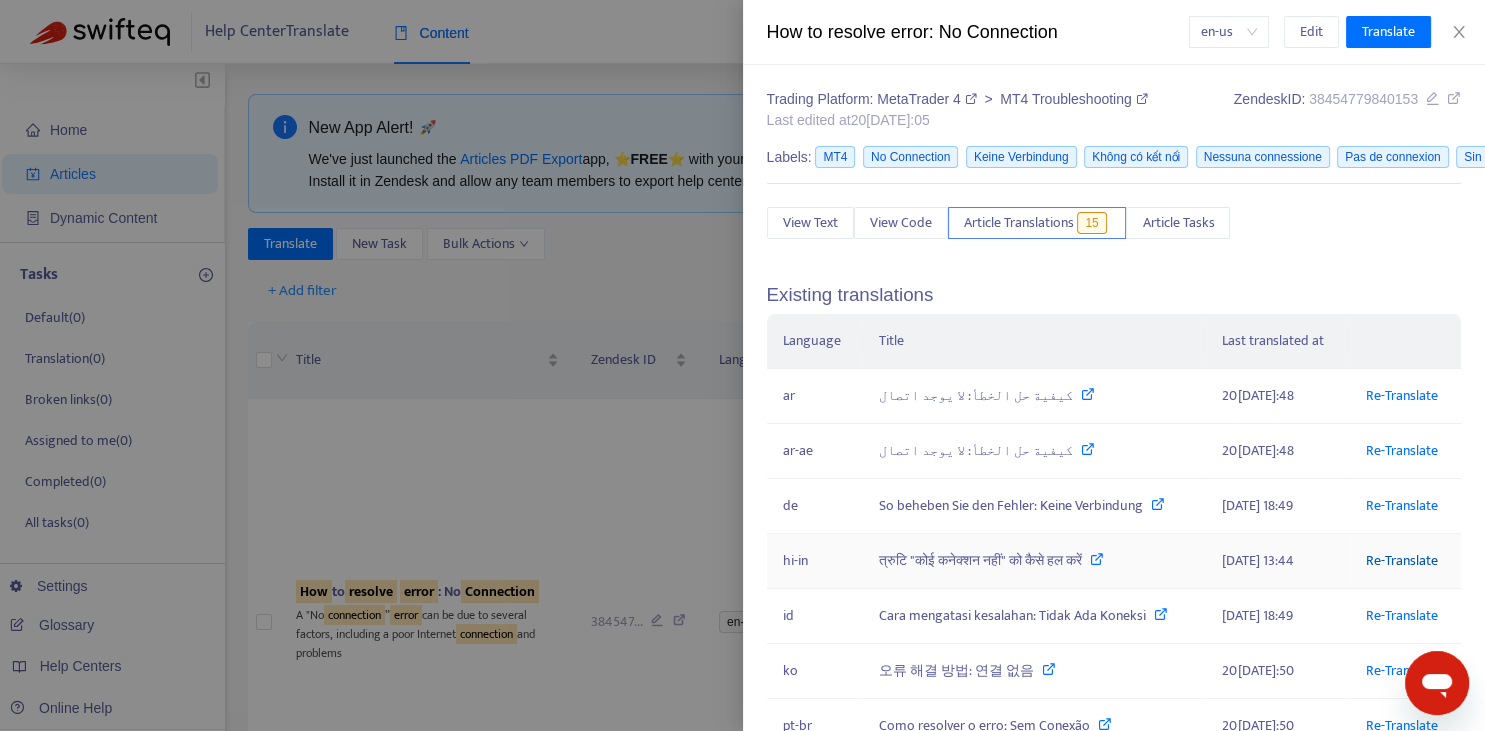 click on "Re-Translate" at bounding box center (1402, 560) 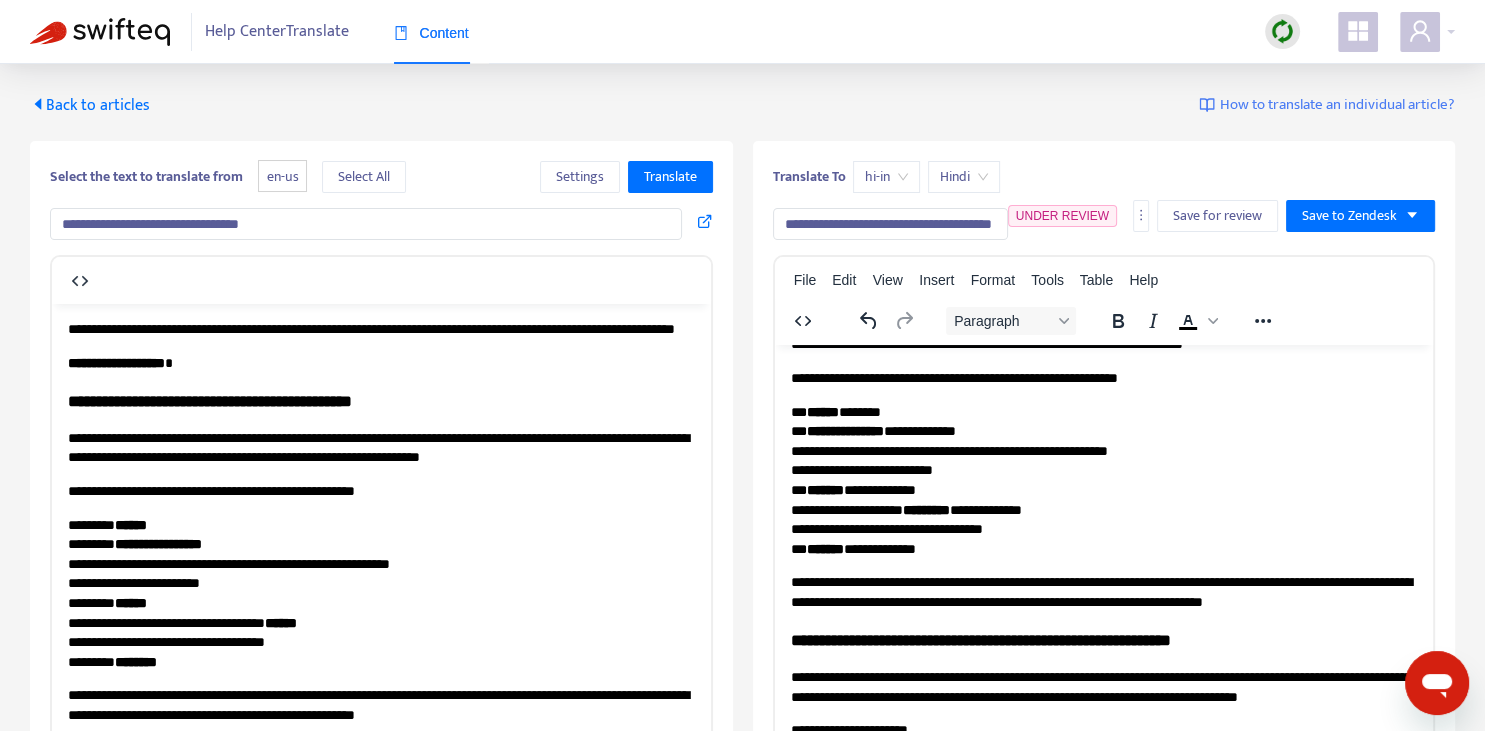 scroll, scrollTop: 343, scrollLeft: 0, axis: vertical 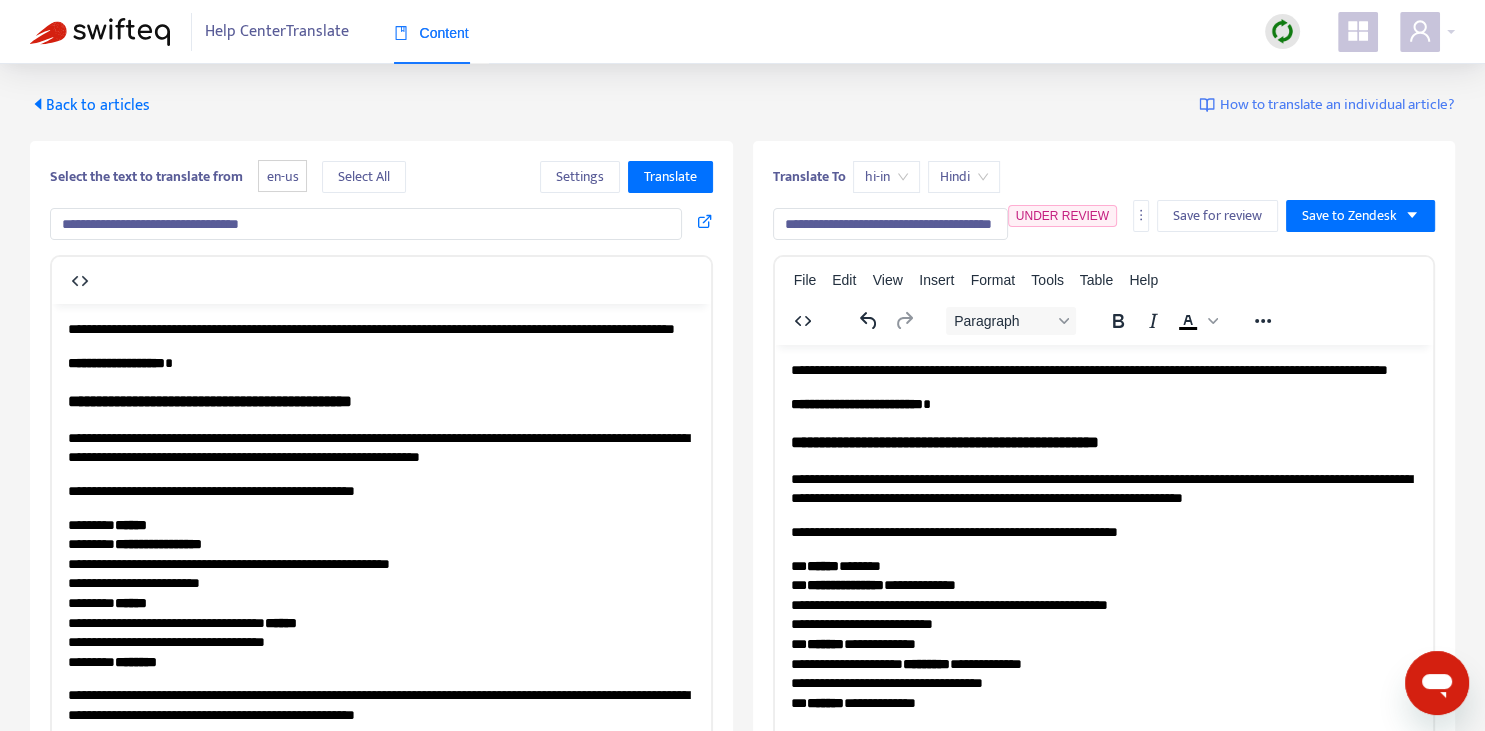 drag, startPoint x: 198, startPoint y: 226, endPoint x: 306, endPoint y: 245, distance: 109.65856 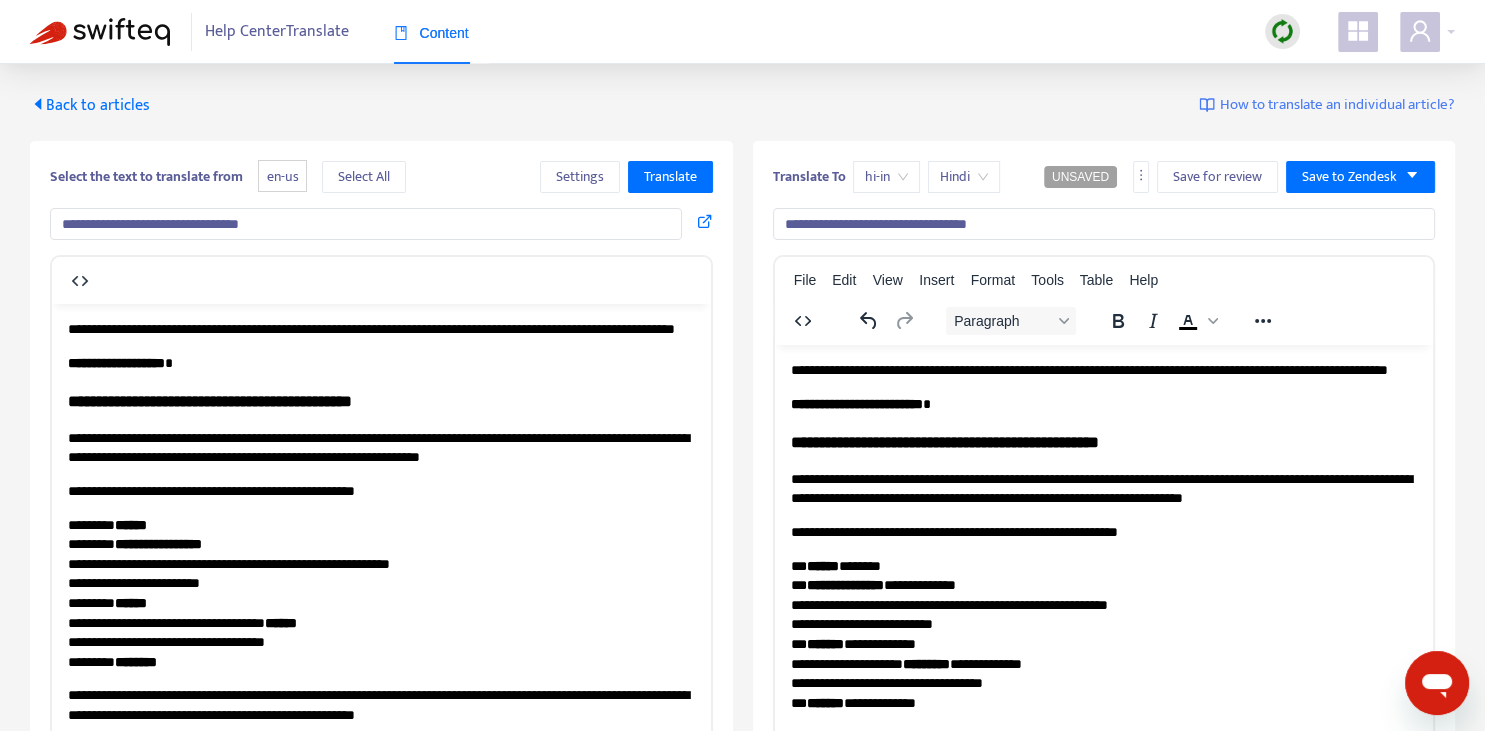 type on "**********" 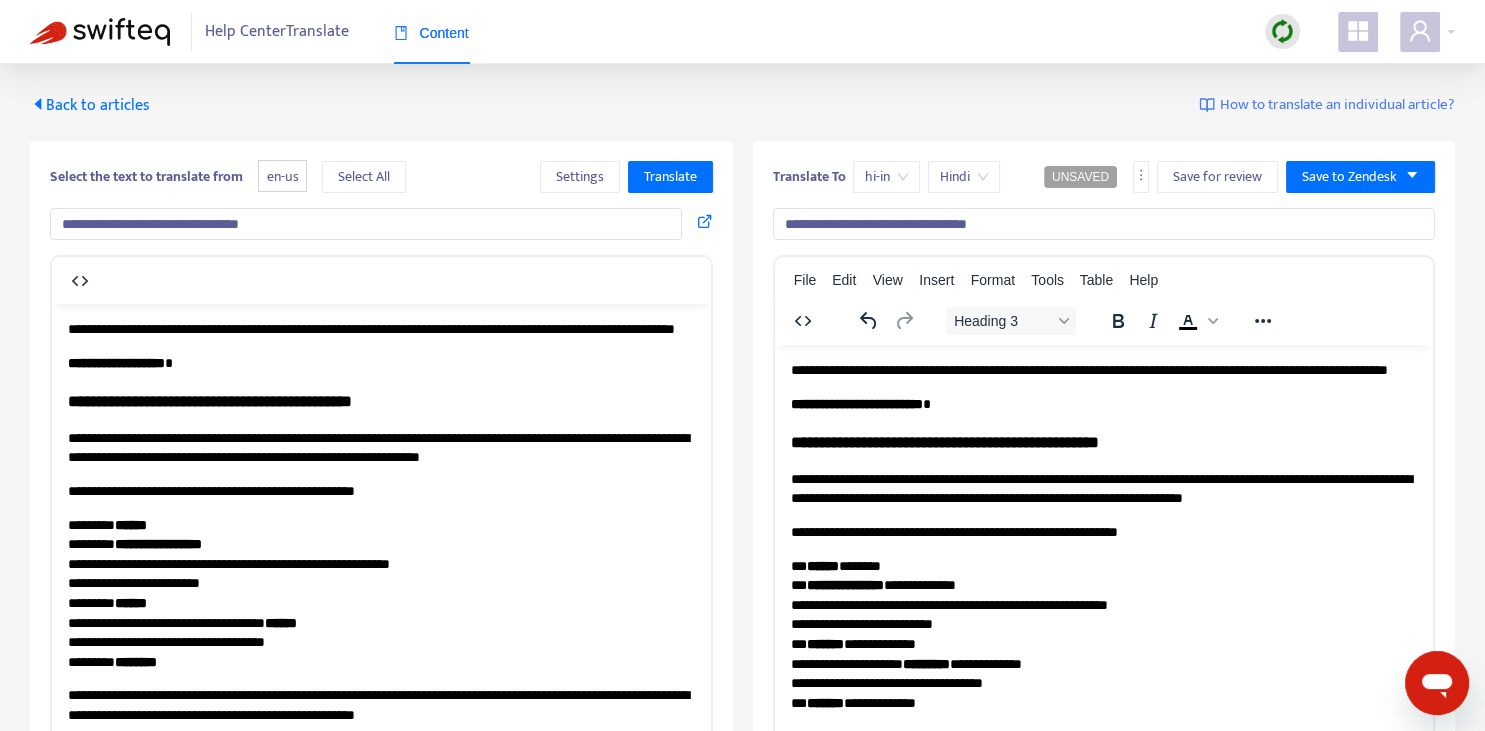 click on "**********" at bounding box center (944, 441) 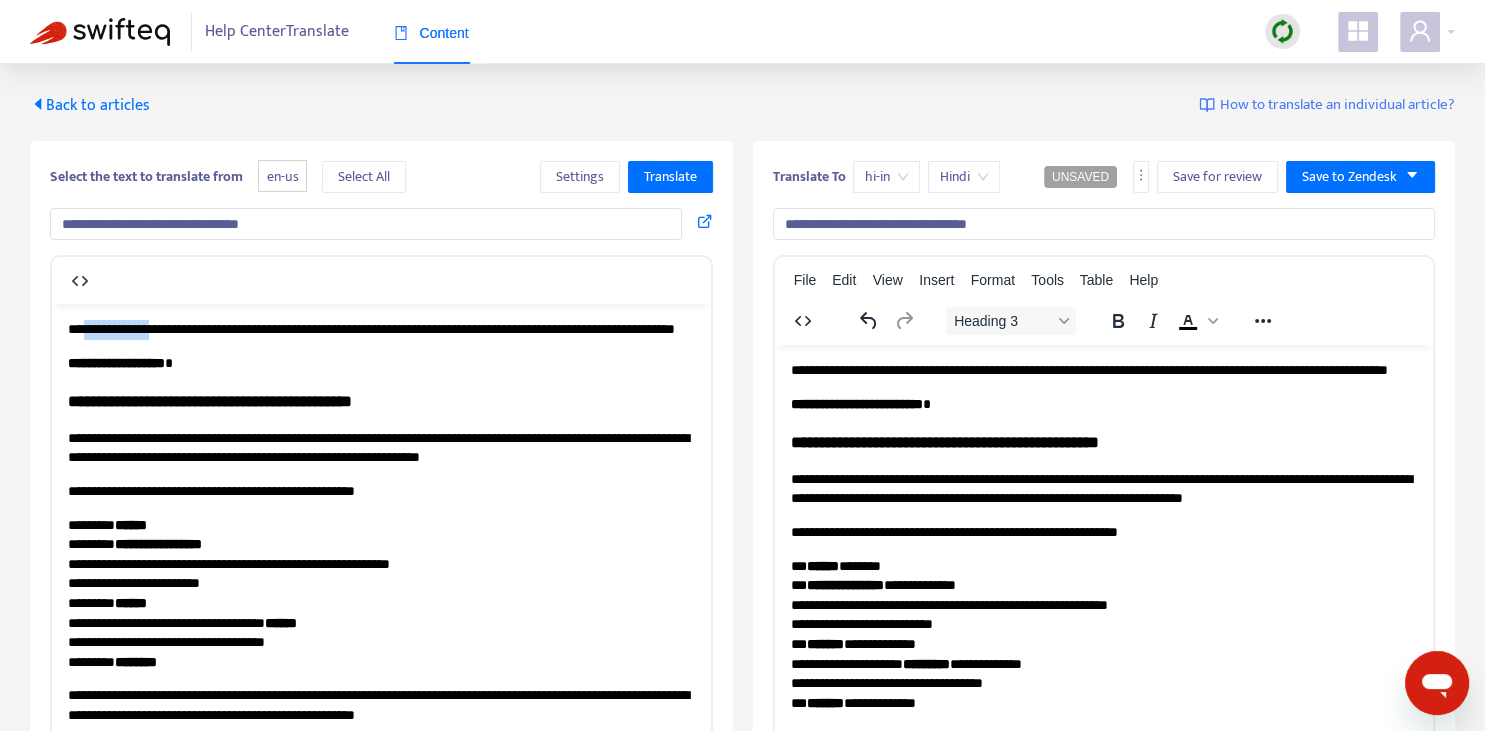 drag, startPoint x: 86, startPoint y: 327, endPoint x: 176, endPoint y: 332, distance: 90.13878 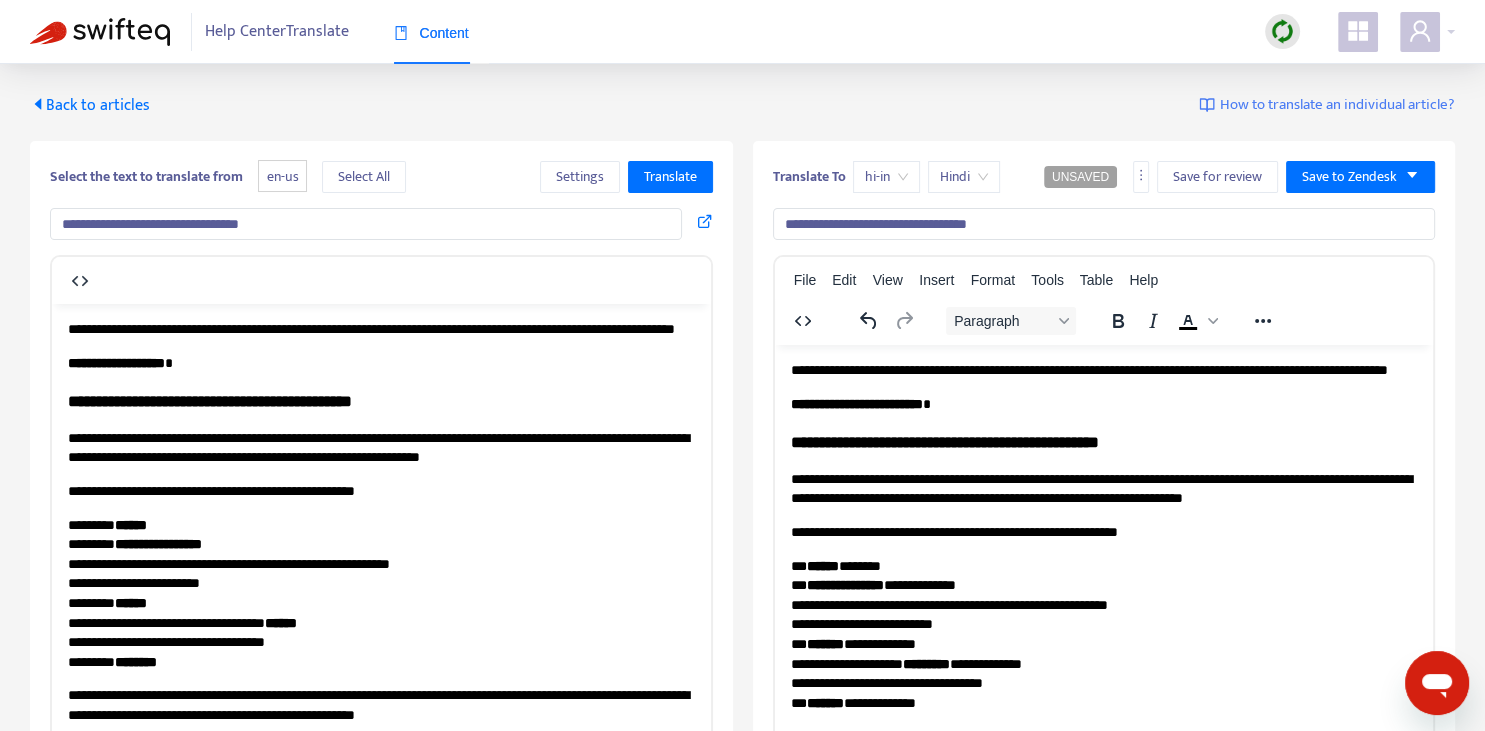 click on "**********" at bounding box center (1088, 369) 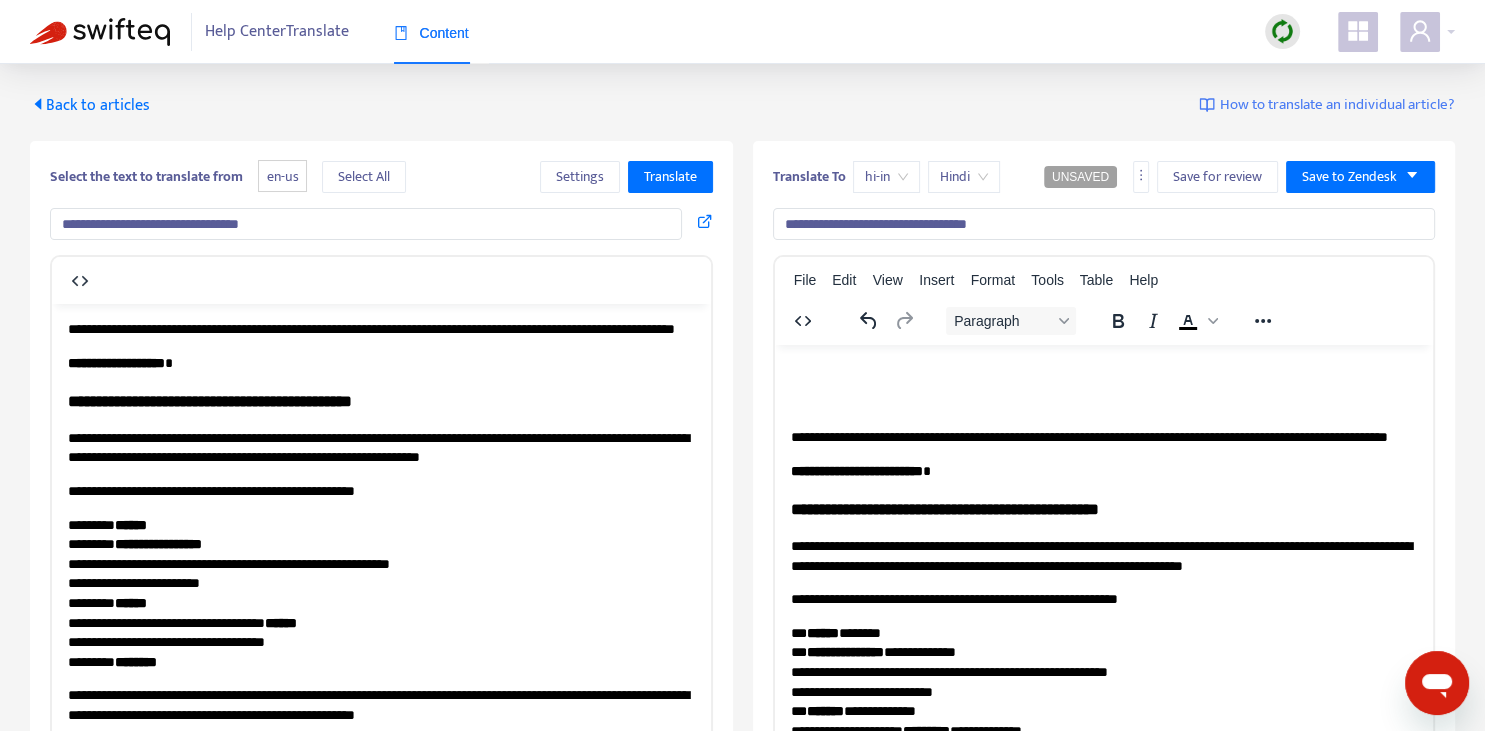 type 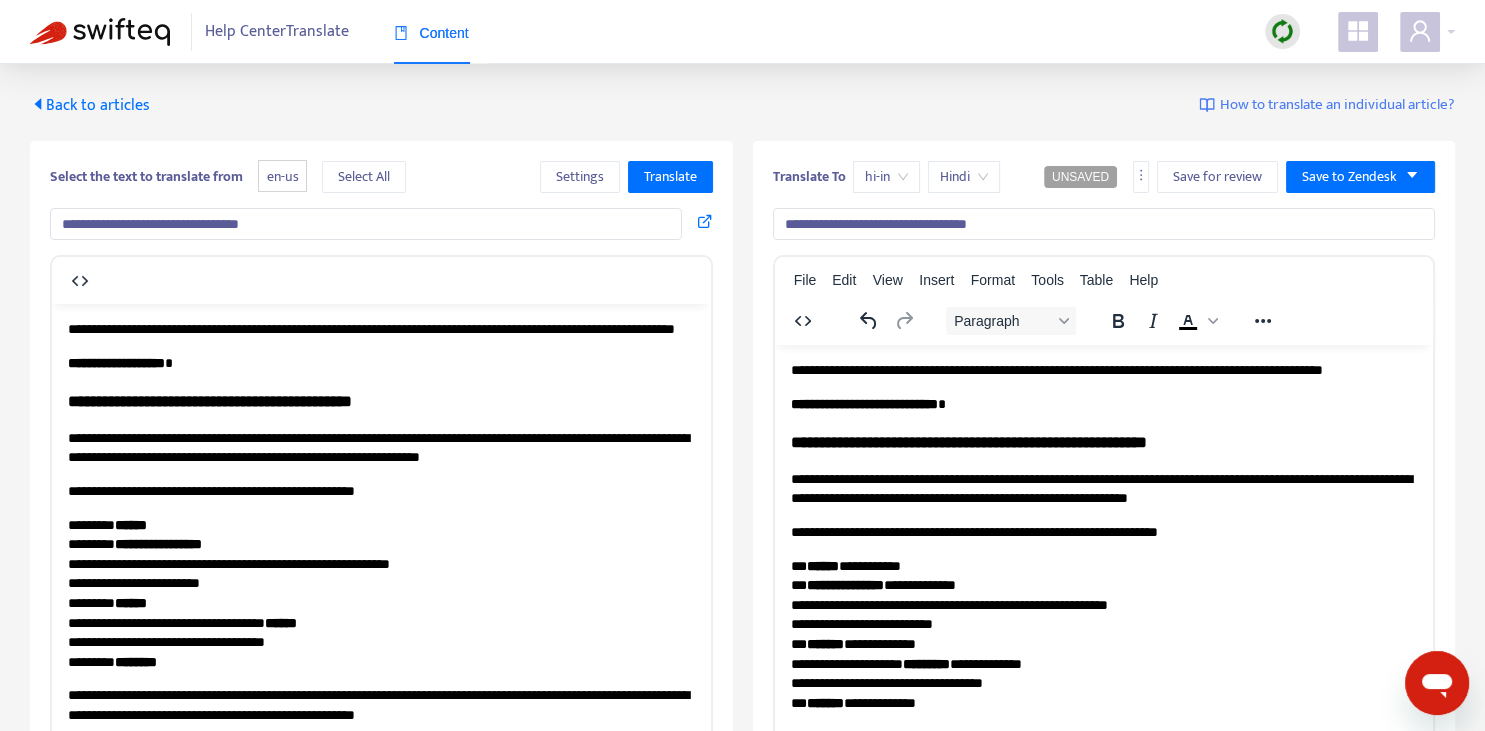 click on "**********" at bounding box center [1103, 762] 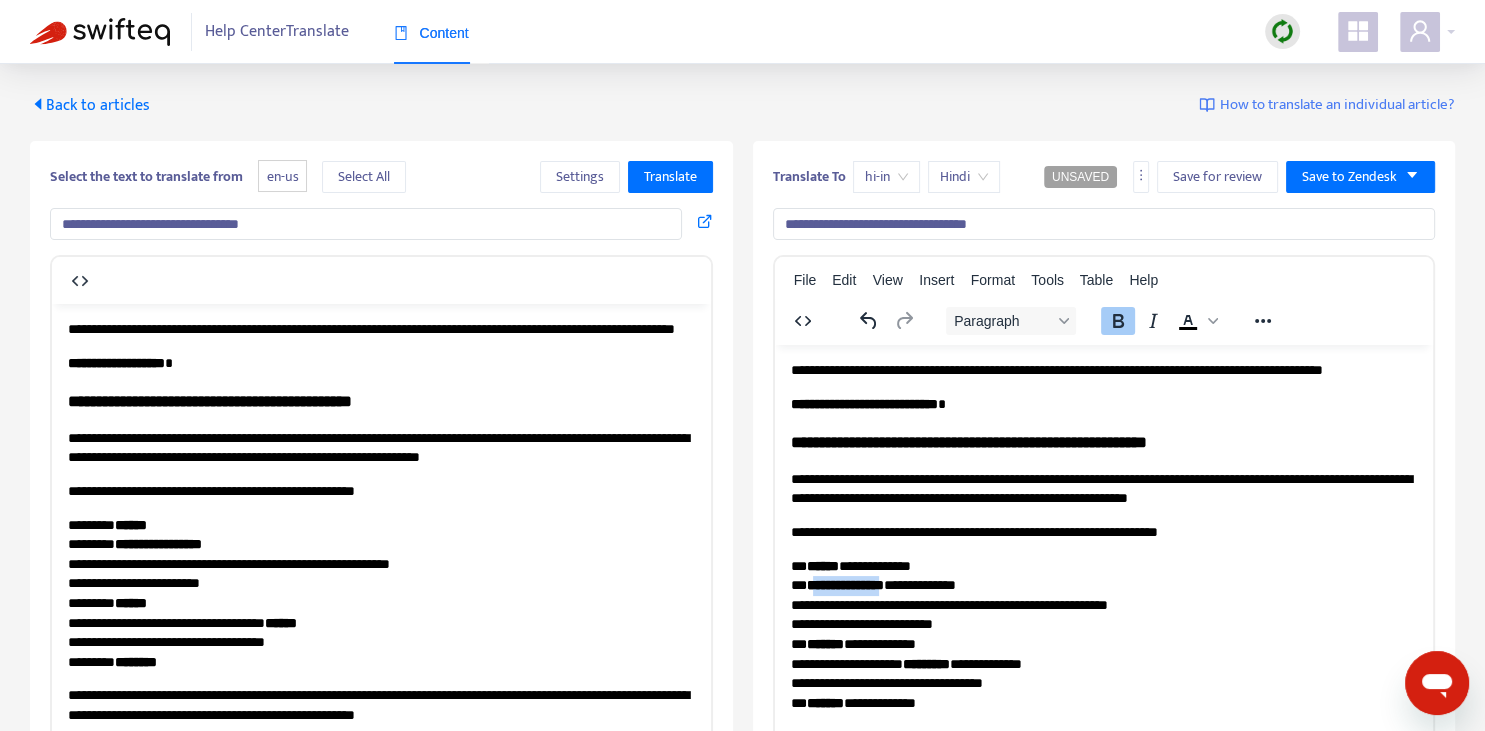 drag, startPoint x: 815, startPoint y: 600, endPoint x: 921, endPoint y: 604, distance: 106.07545 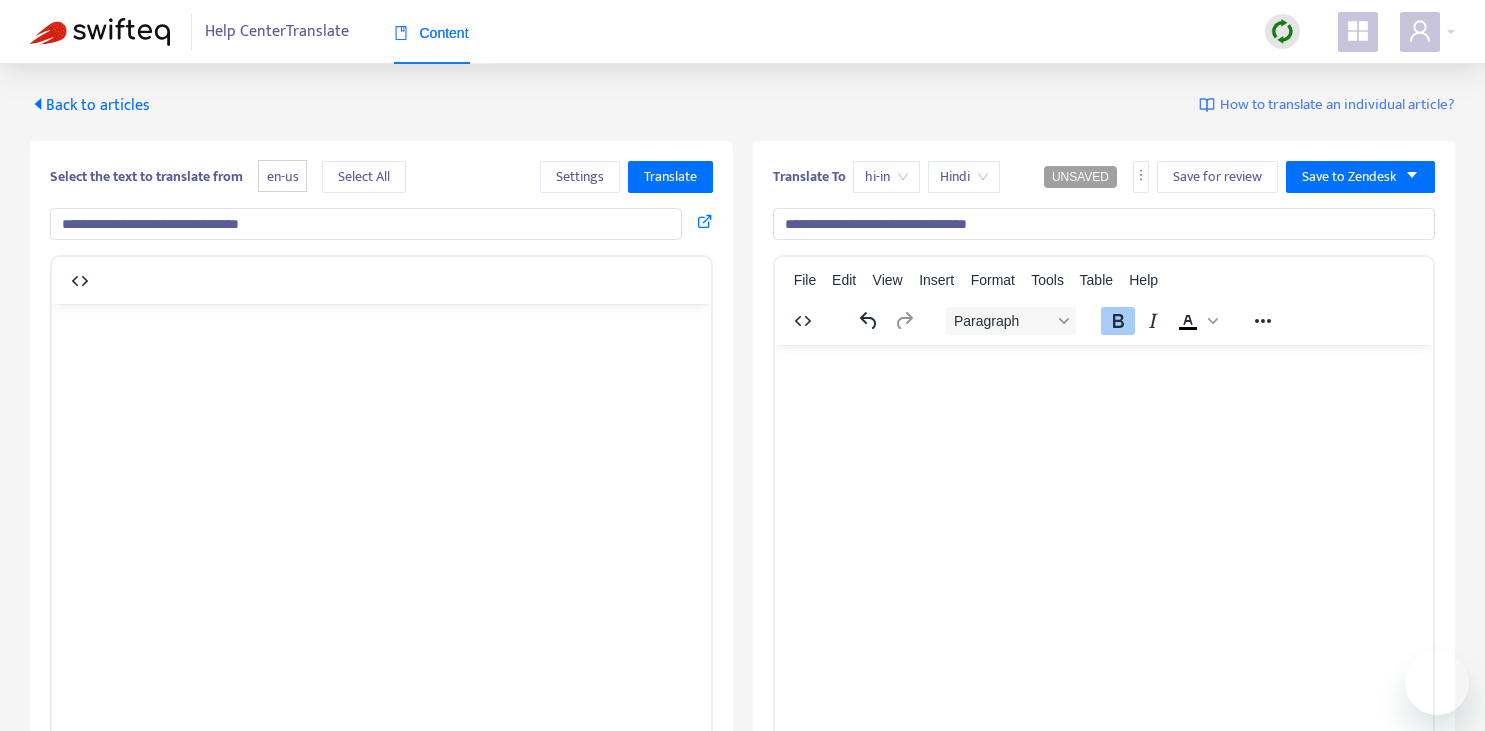 scroll, scrollTop: 0, scrollLeft: 0, axis: both 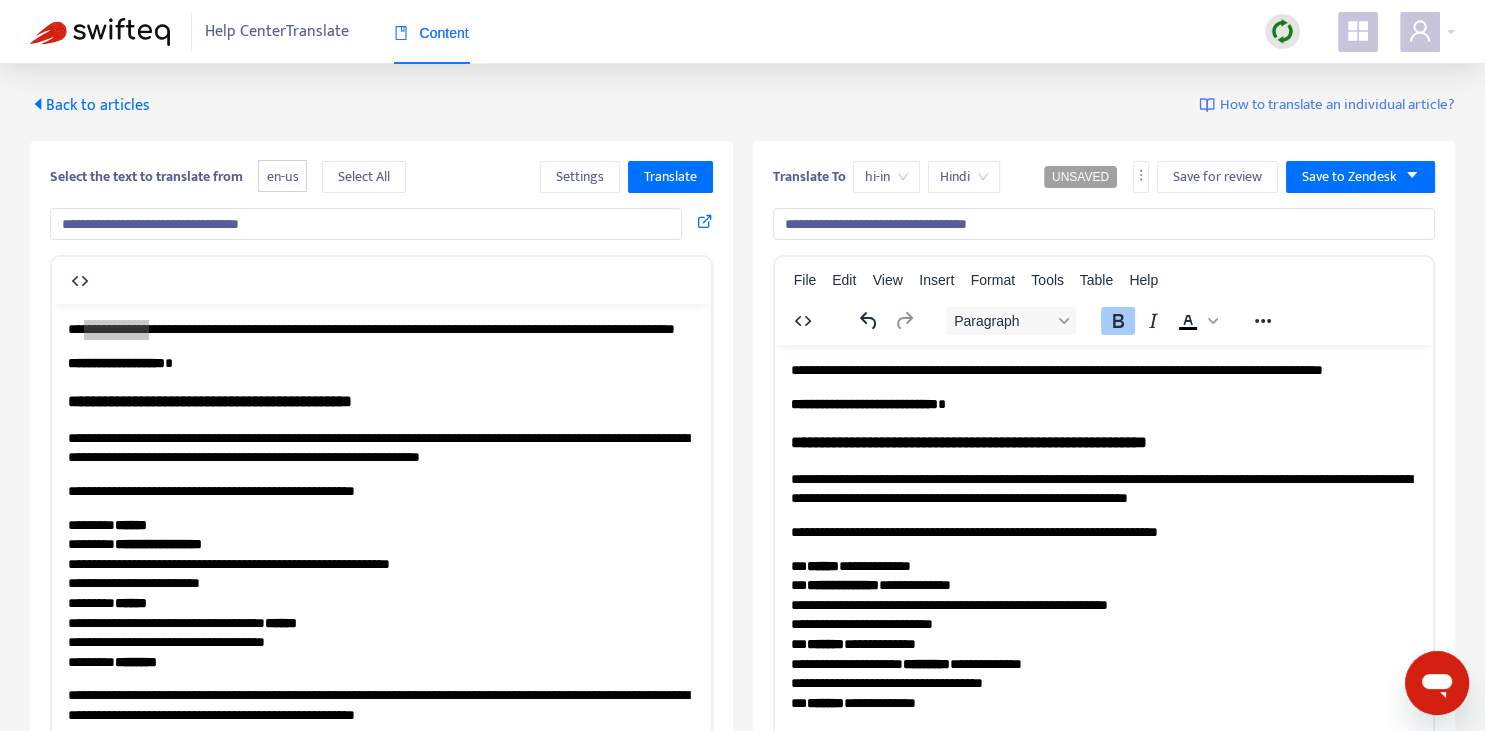 type 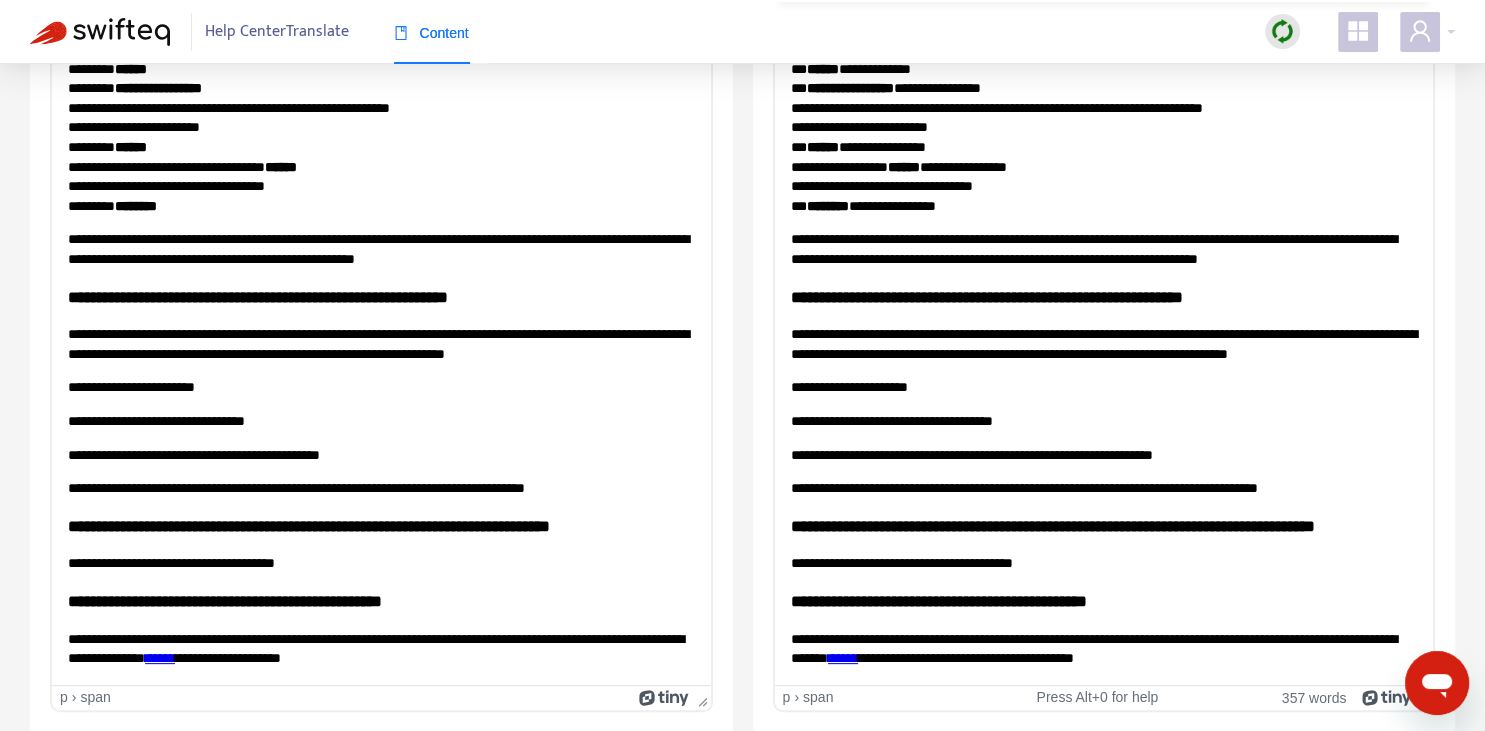 scroll, scrollTop: 172, scrollLeft: 0, axis: vertical 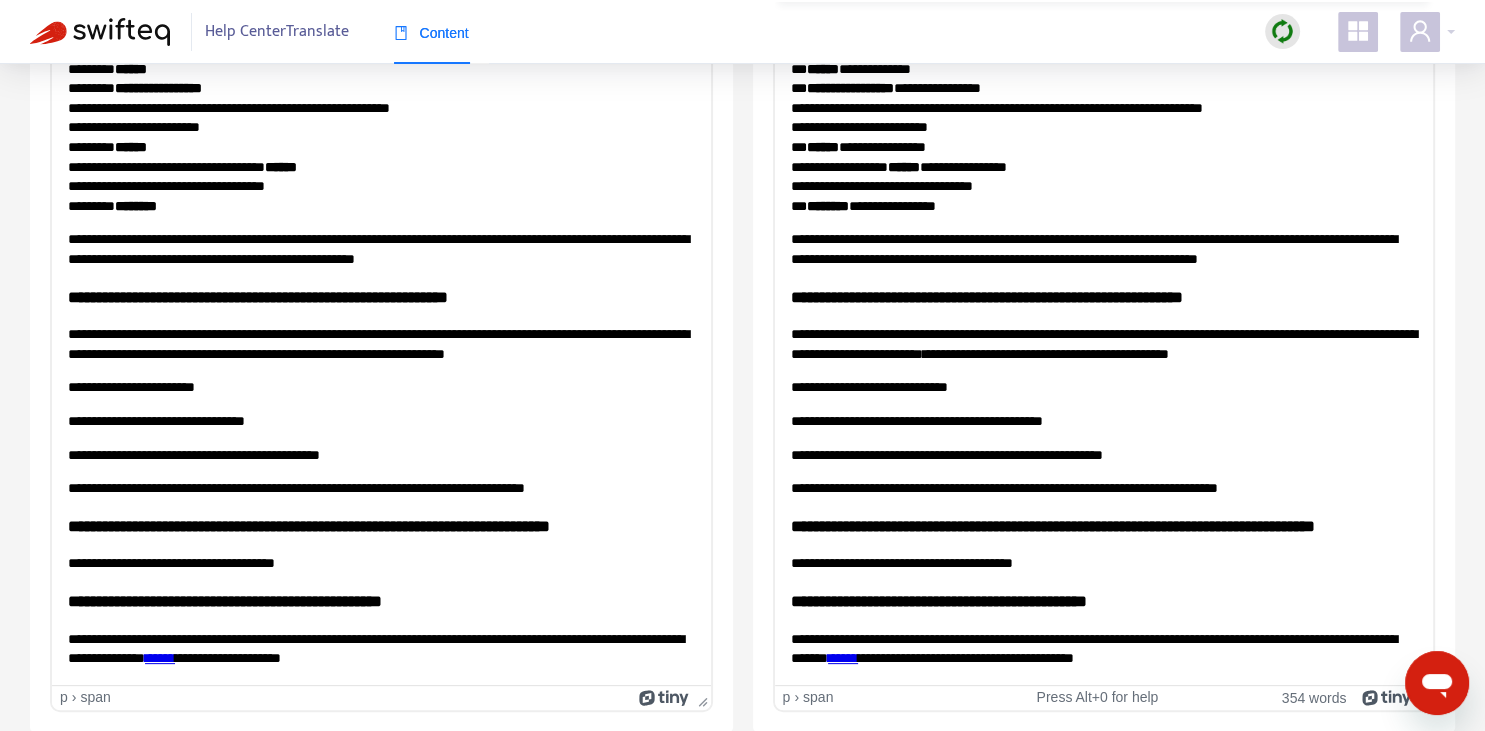 click on "**********" at bounding box center (901, 562) 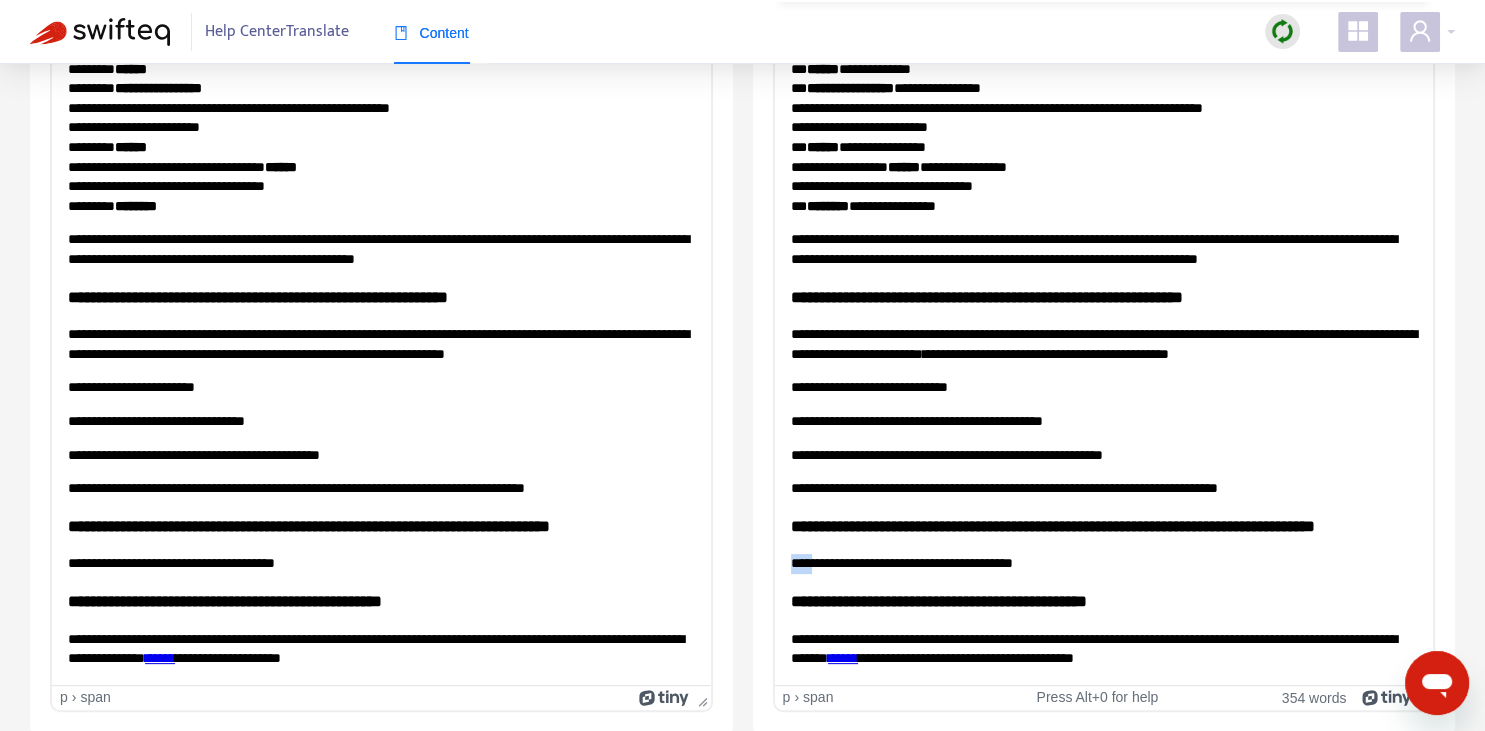 click on "**********" at bounding box center [901, 562] 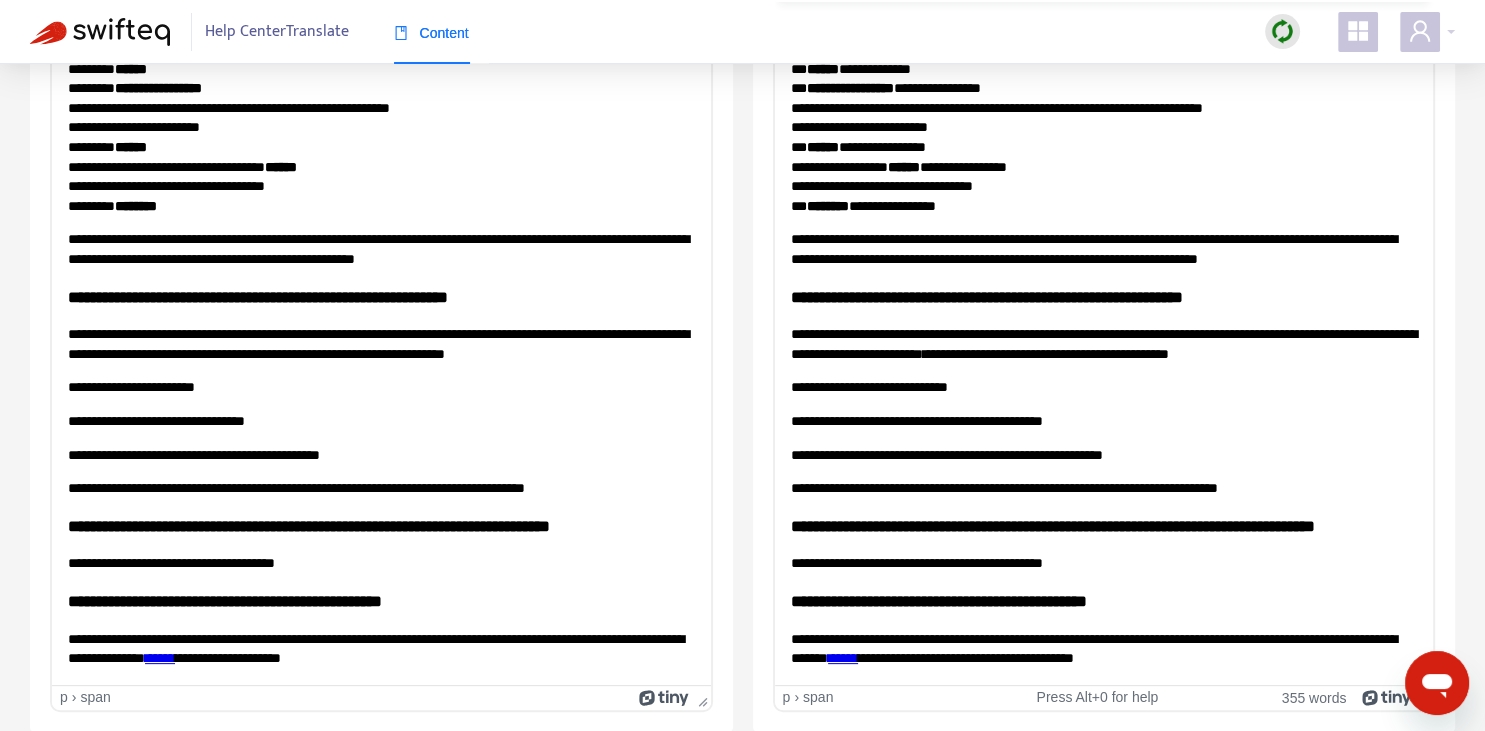 click on "**********" at bounding box center [938, 600] 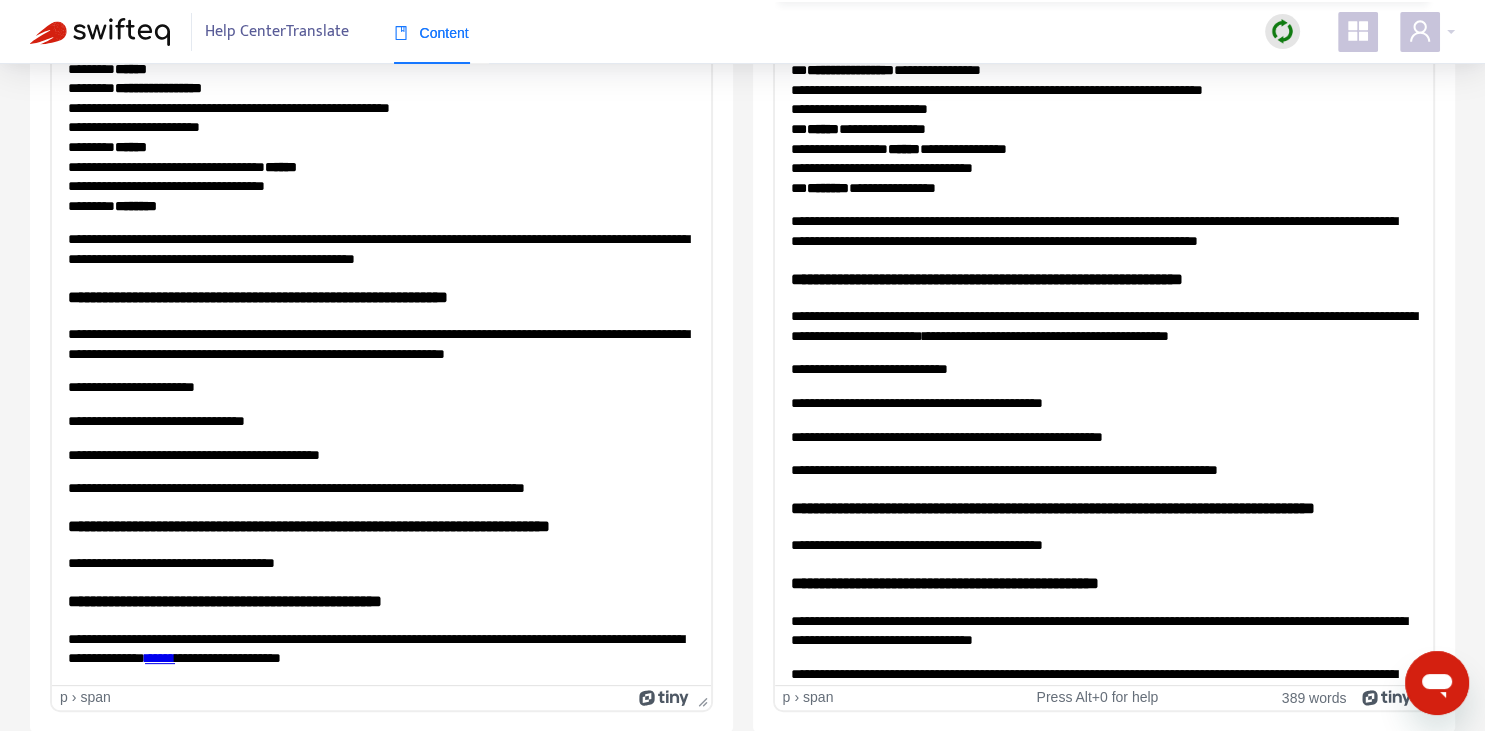 click on "**********" at bounding box center [1103, 630] 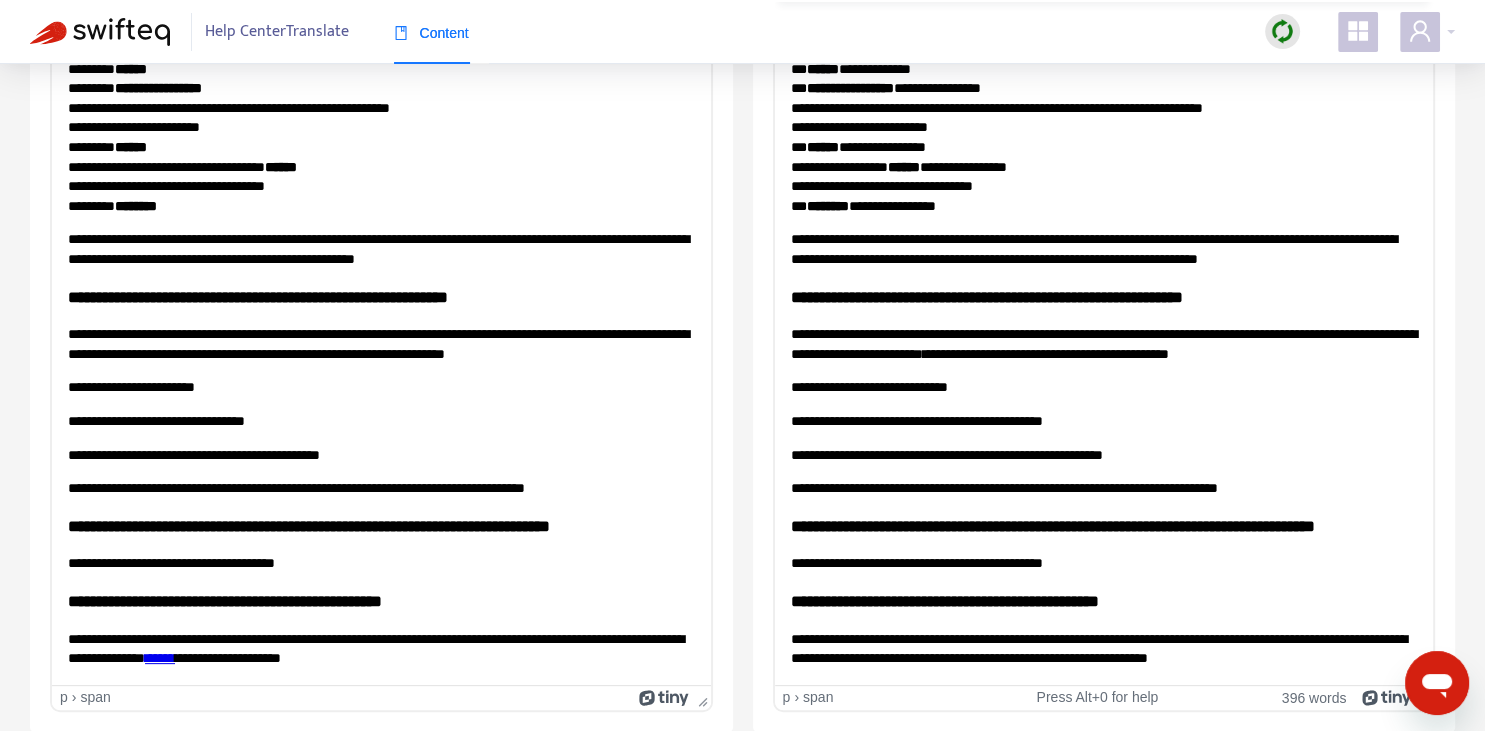scroll, scrollTop: 172, scrollLeft: 0, axis: vertical 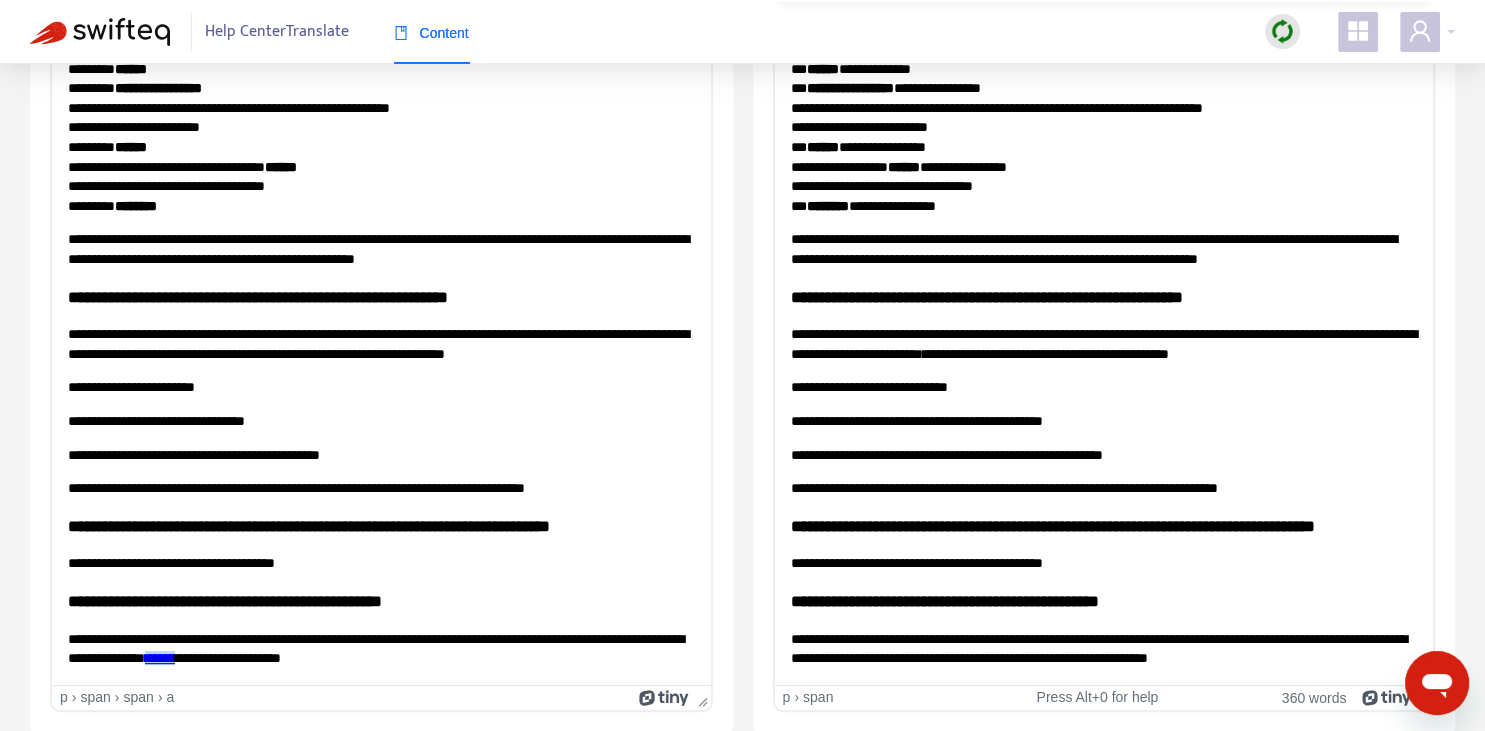 click on "**********" at bounding box center [1098, 648] 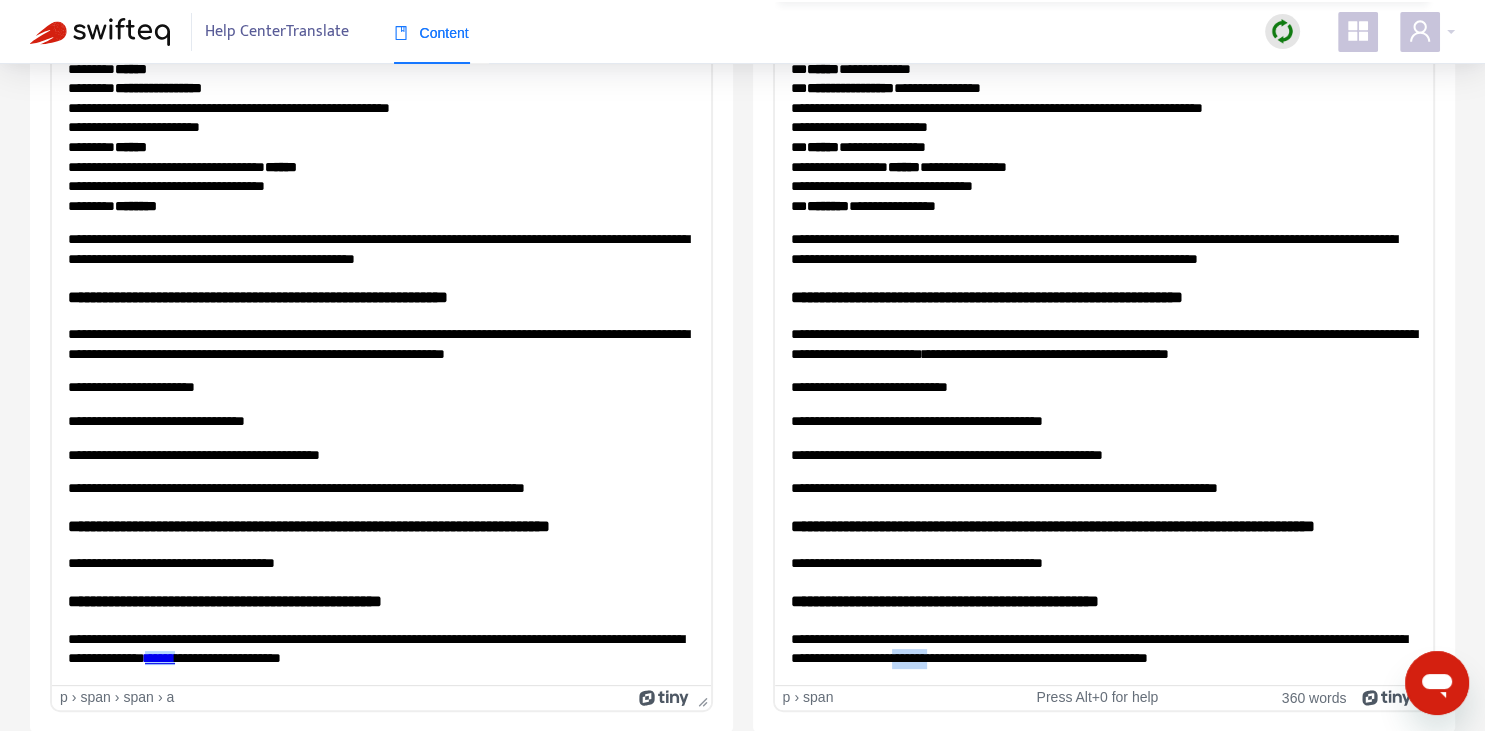 click on "**********" at bounding box center (1098, 648) 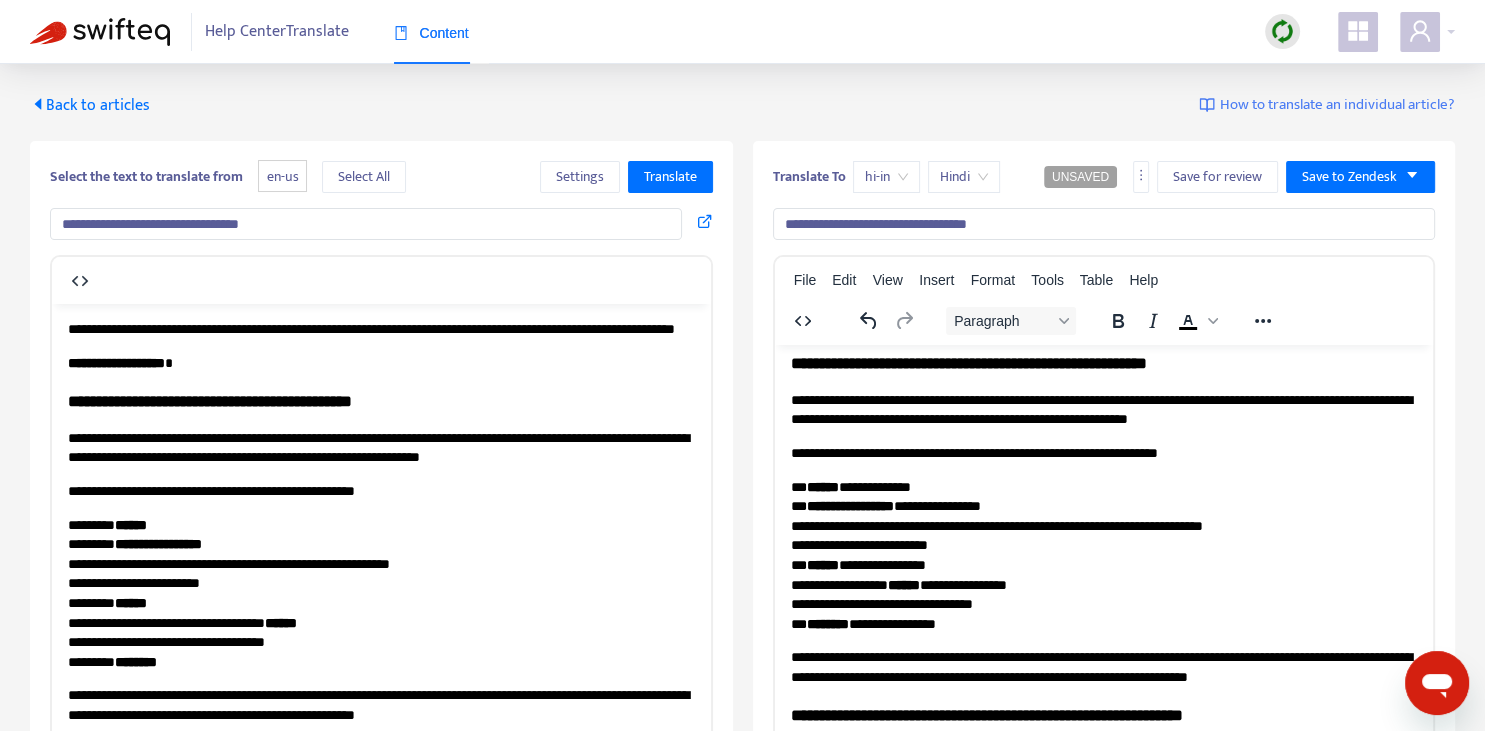 scroll, scrollTop: 70, scrollLeft: 0, axis: vertical 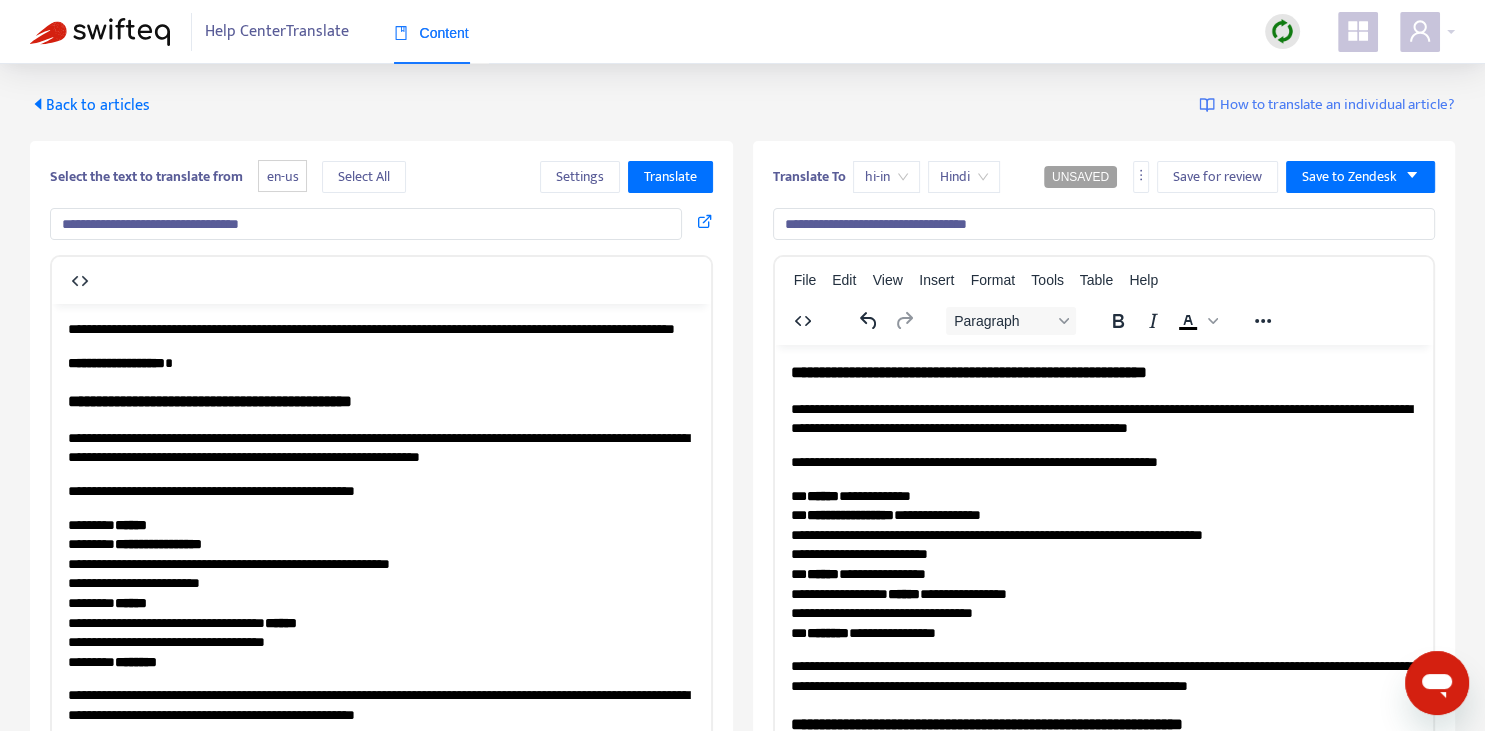click on "**********" at bounding box center (1100, 418) 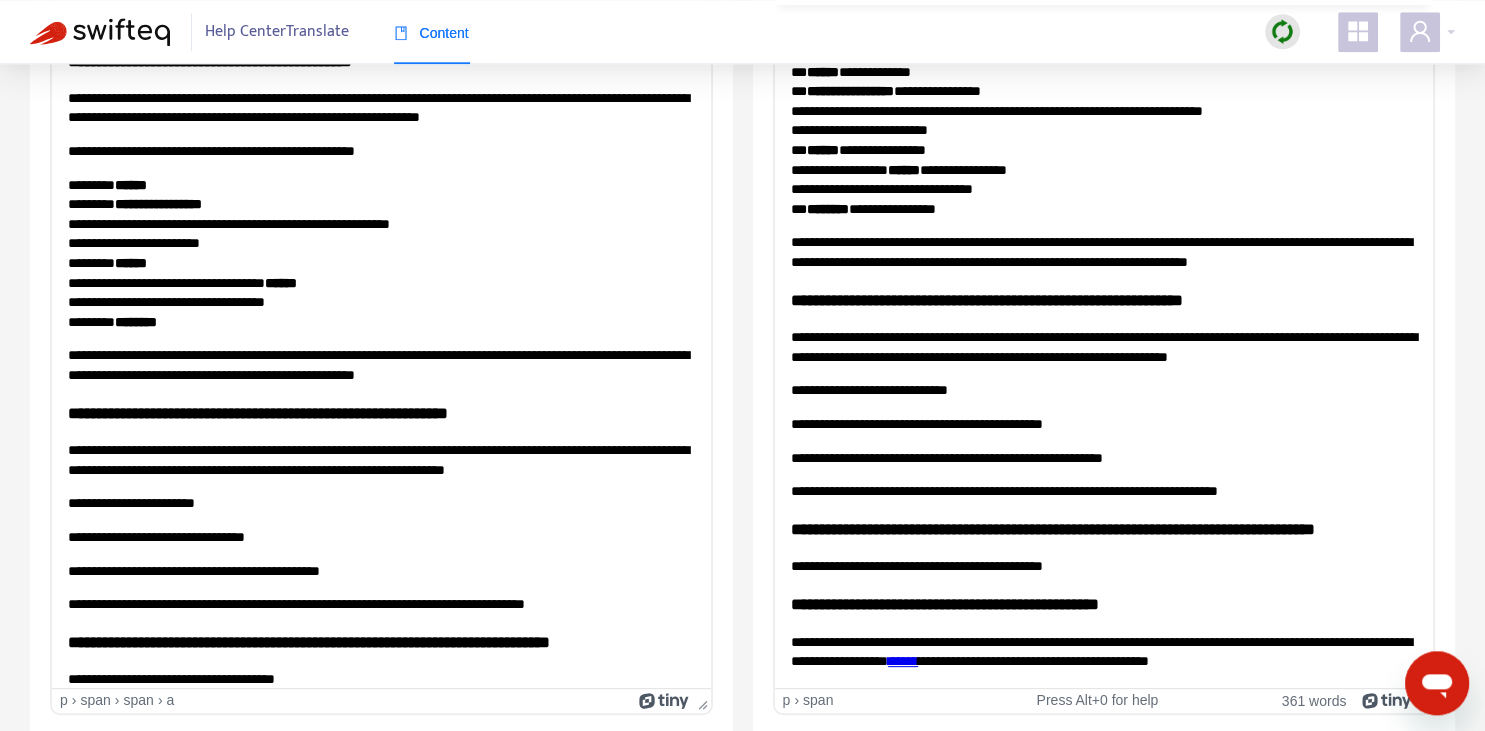 scroll, scrollTop: 343, scrollLeft: 0, axis: vertical 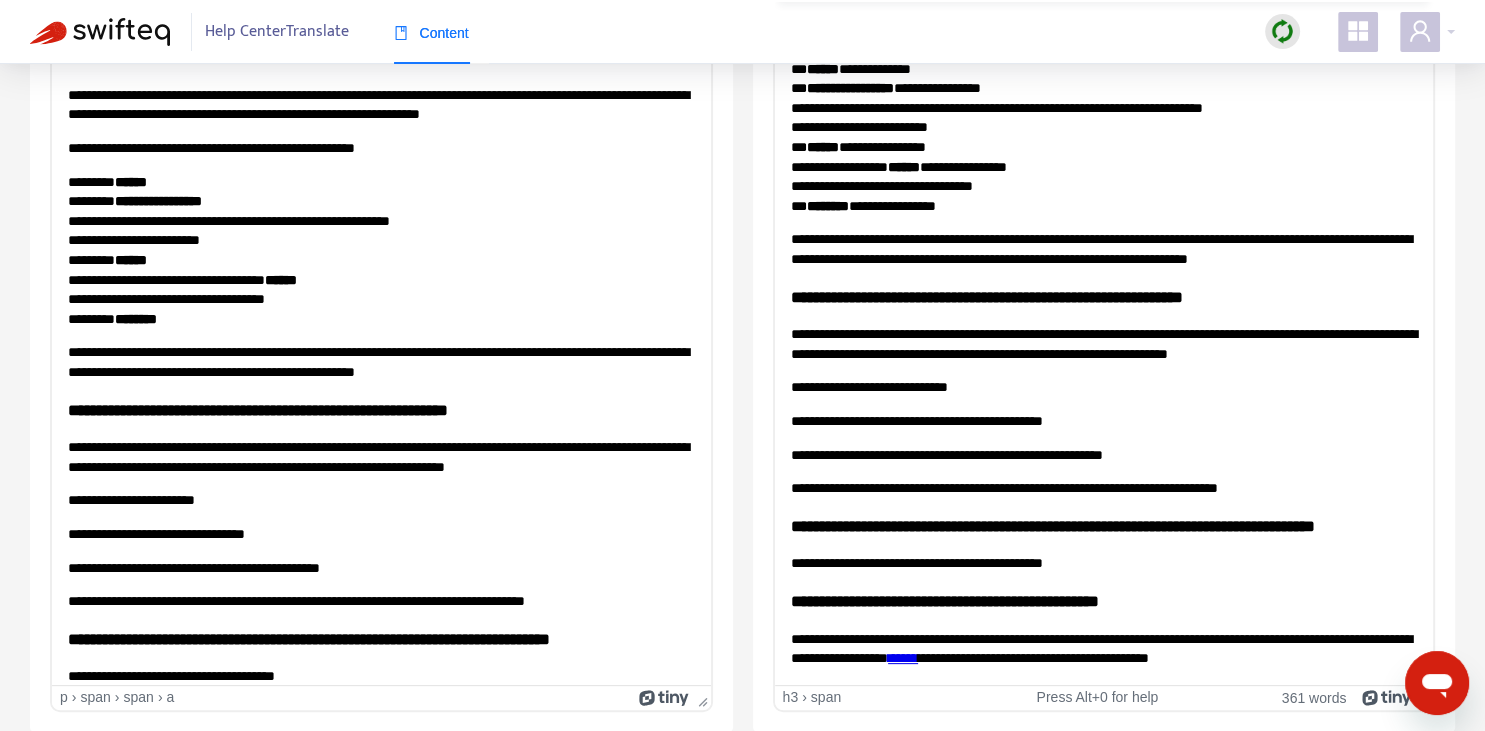 click on "**********" at bounding box center [986, 296] 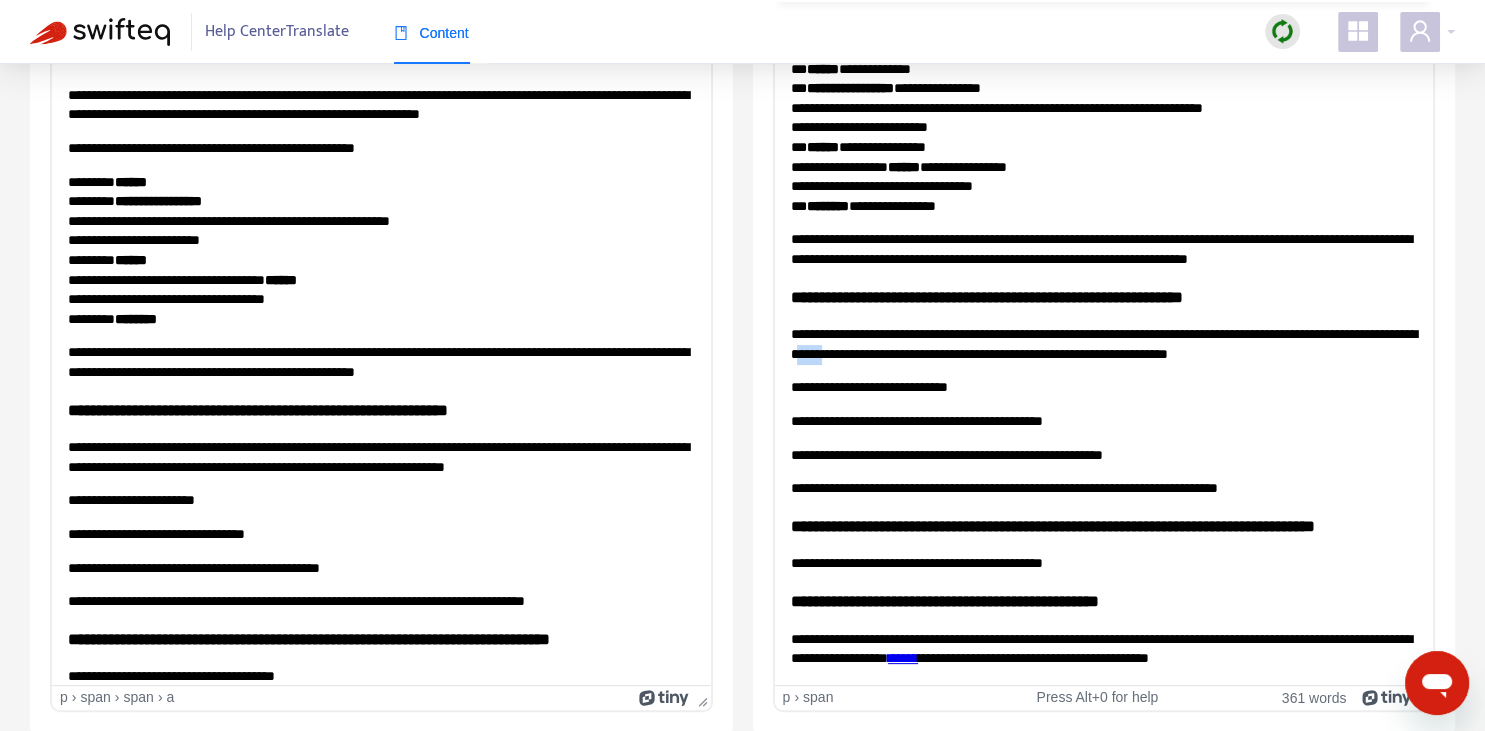 click on "**********" at bounding box center (1103, 343) 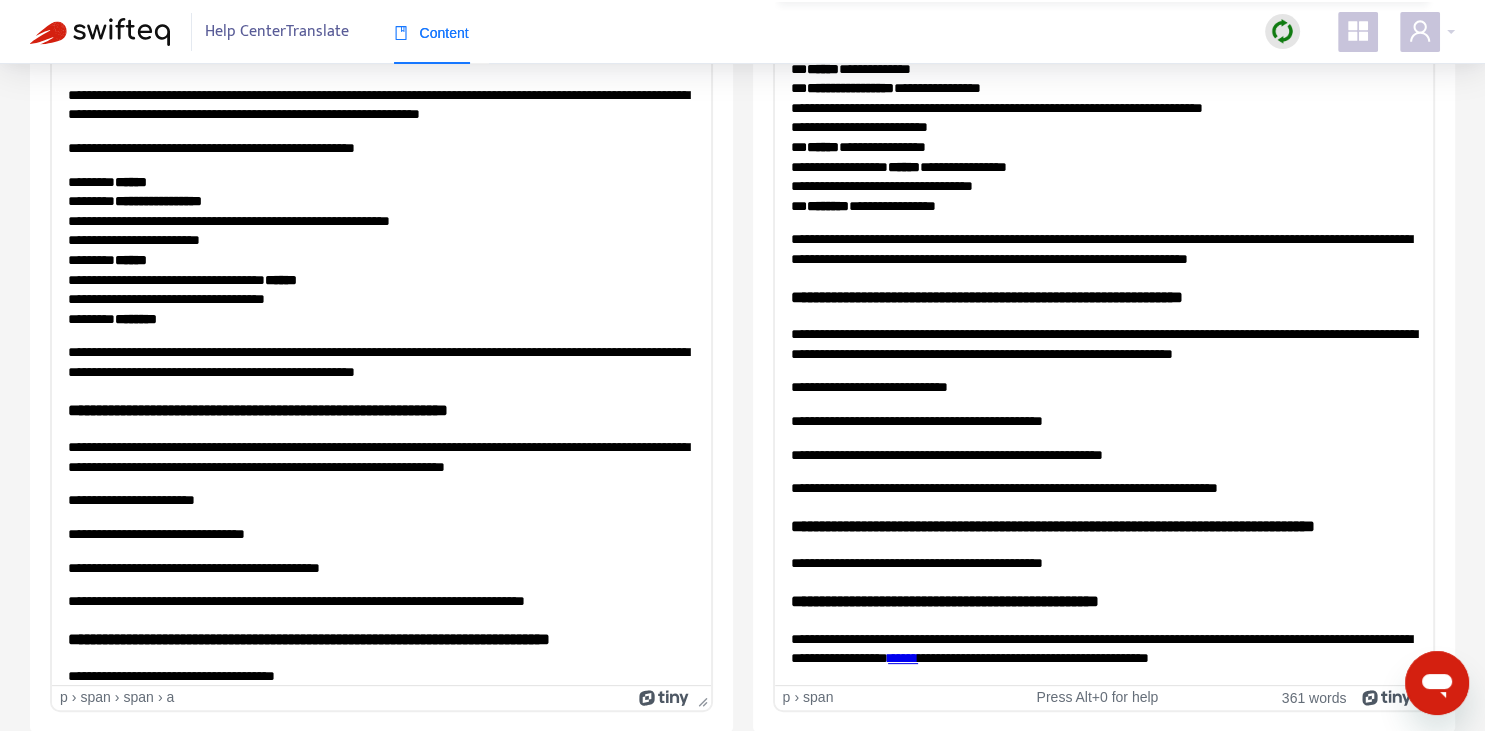 click on "**********" at bounding box center [1052, 525] 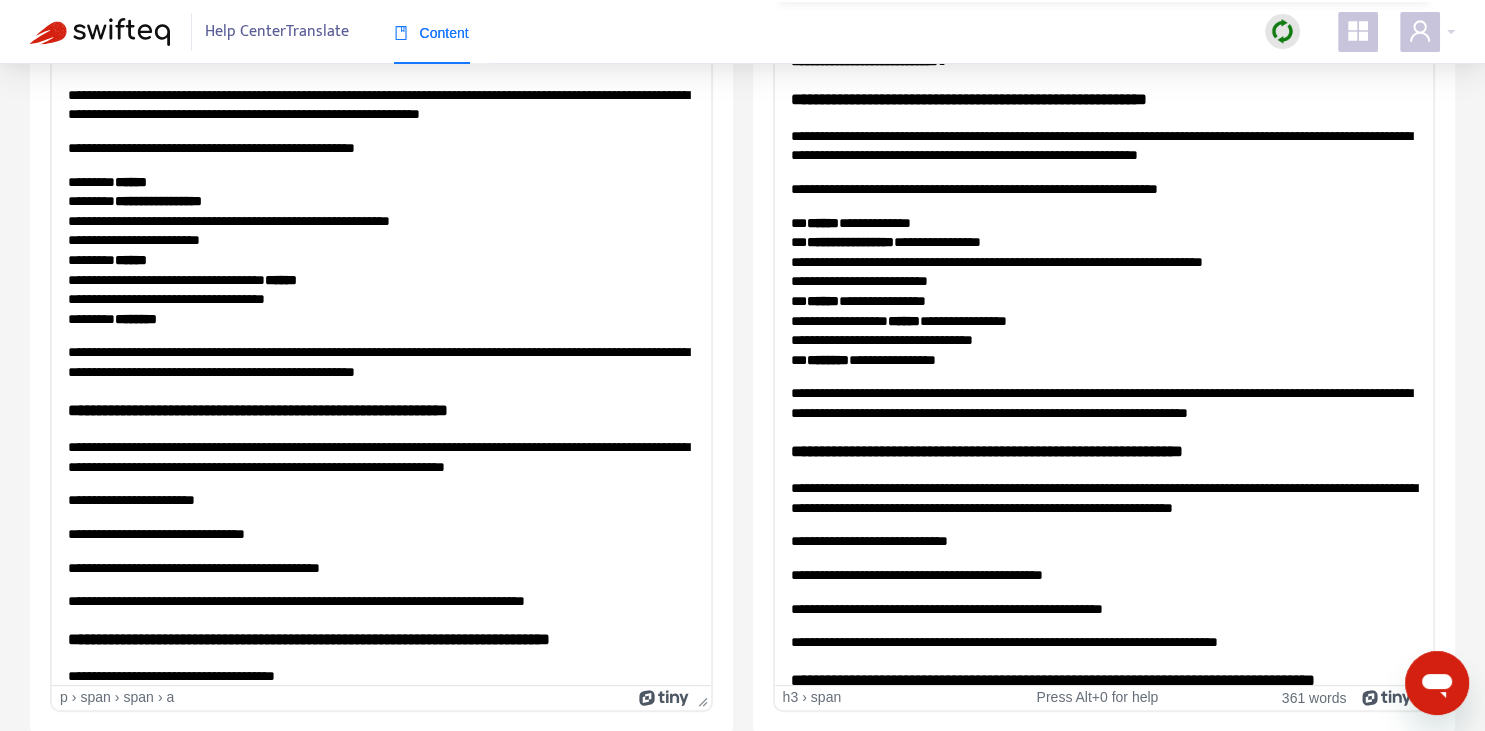 scroll, scrollTop: 61, scrollLeft: 0, axis: vertical 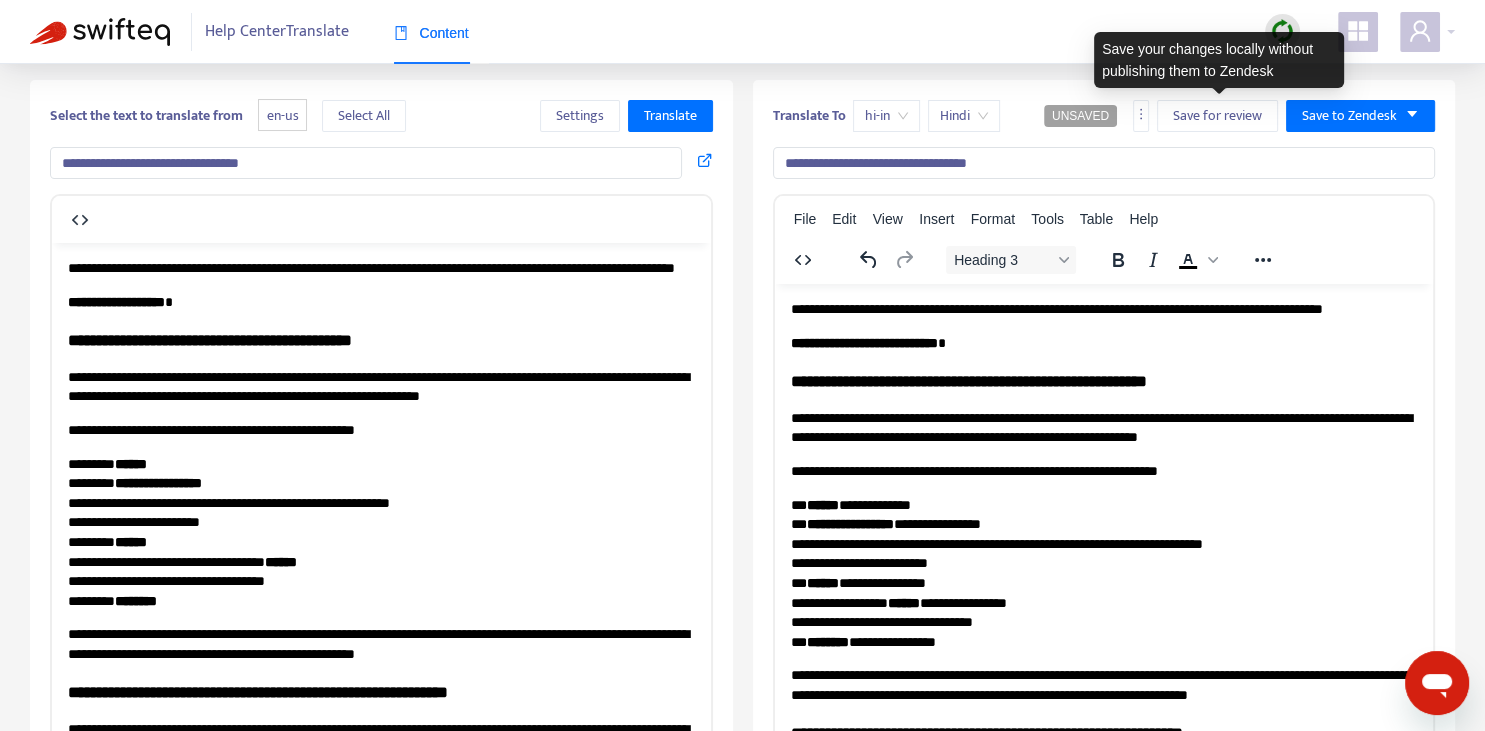 click on "**********" at bounding box center [1104, 547] 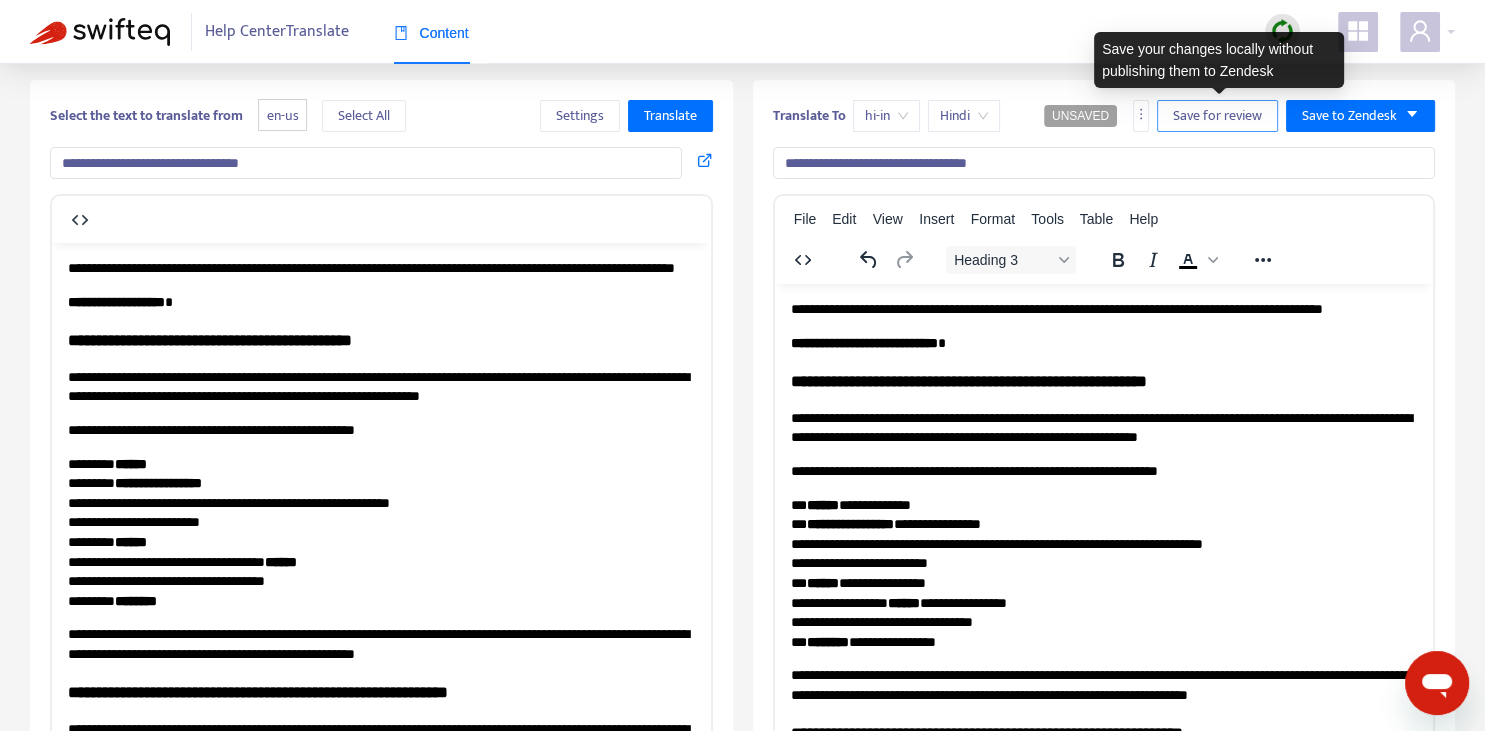 click on "Save for review" at bounding box center [1217, 116] 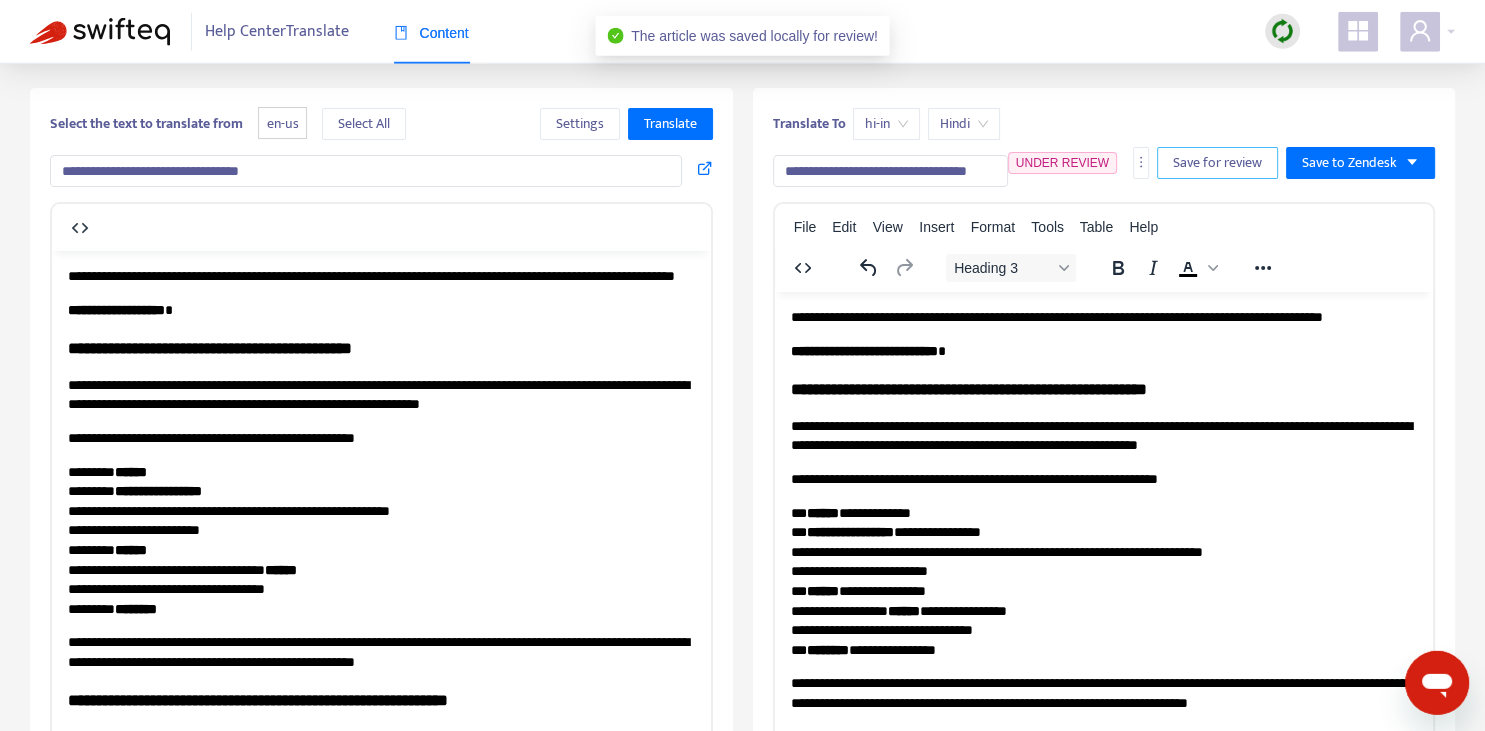 scroll, scrollTop: 0, scrollLeft: 0, axis: both 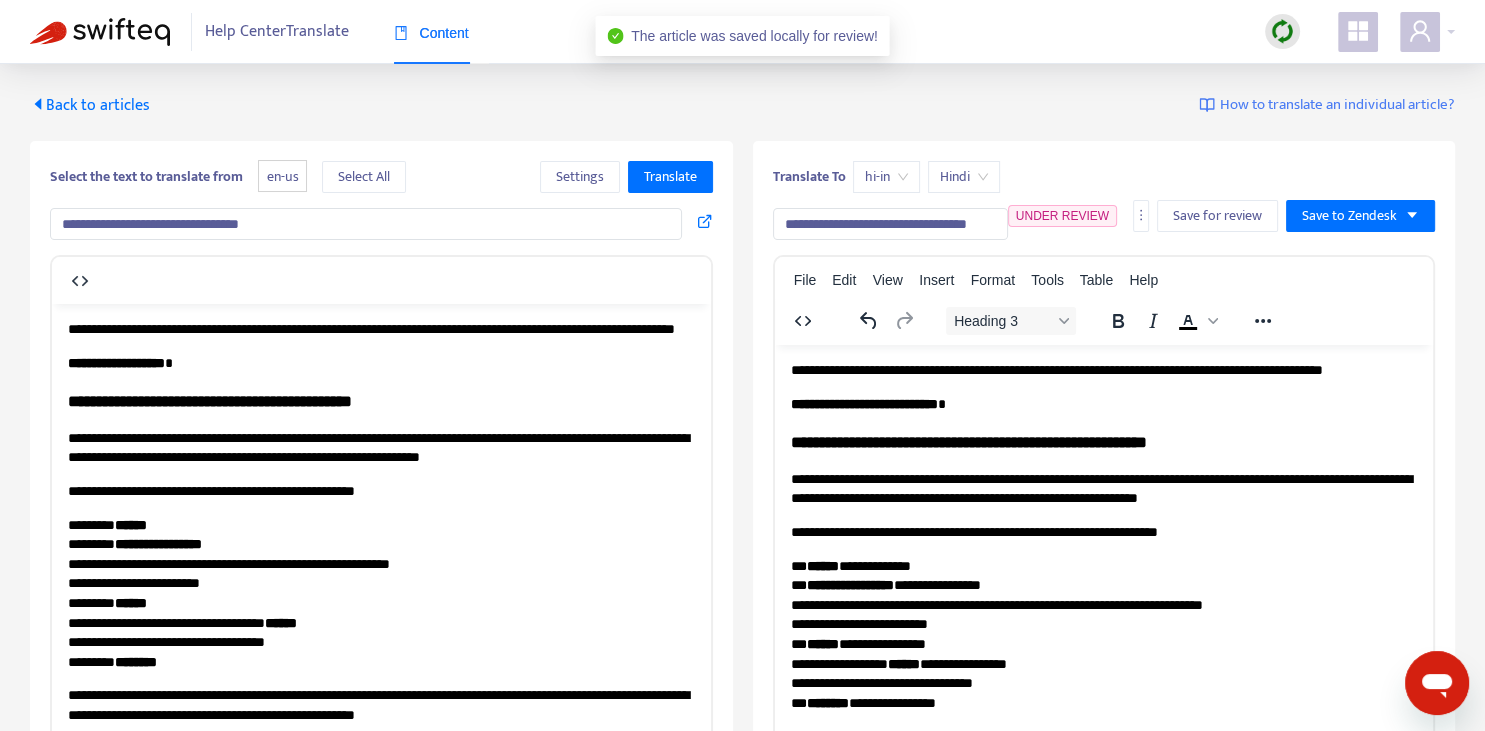 click on "Back to articles" at bounding box center [90, 105] 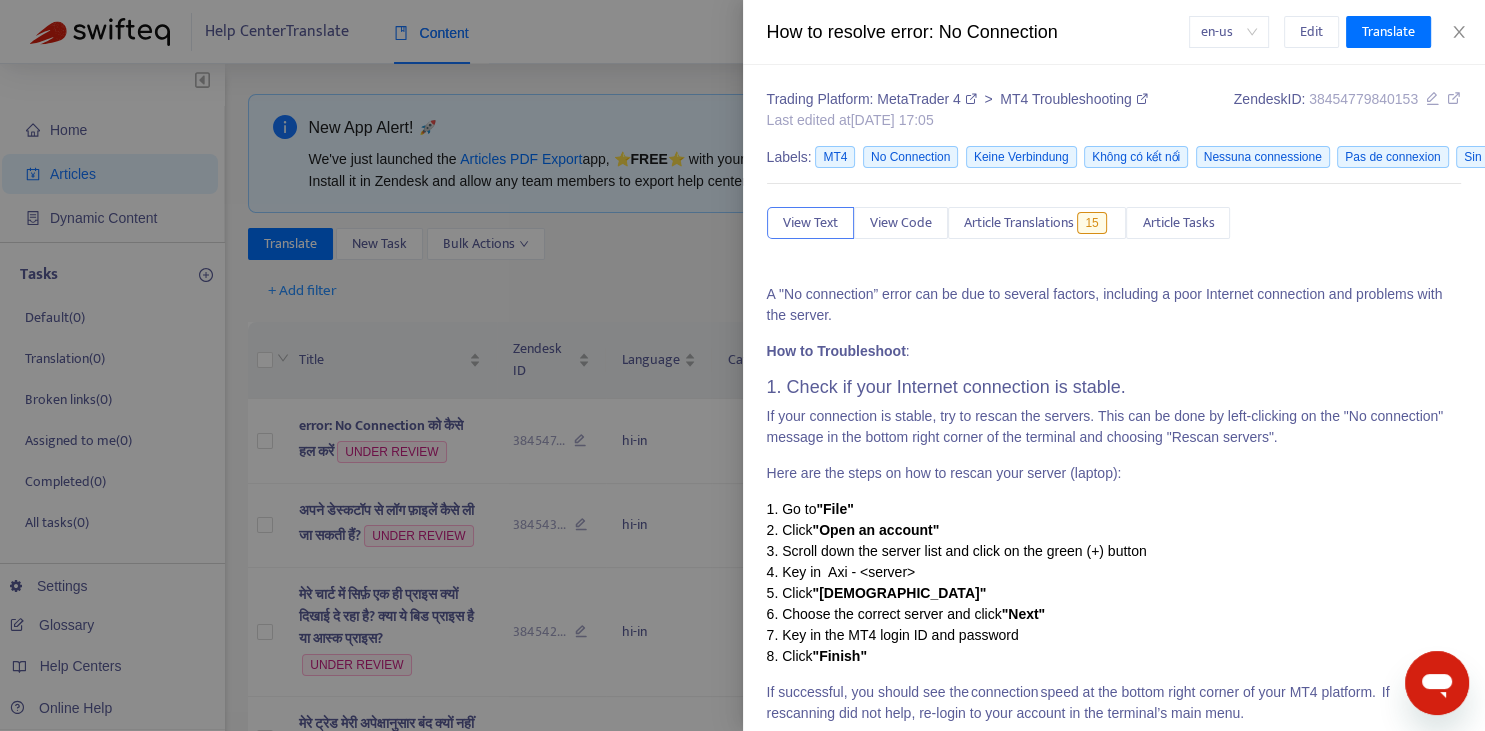 click at bounding box center (742, 365) 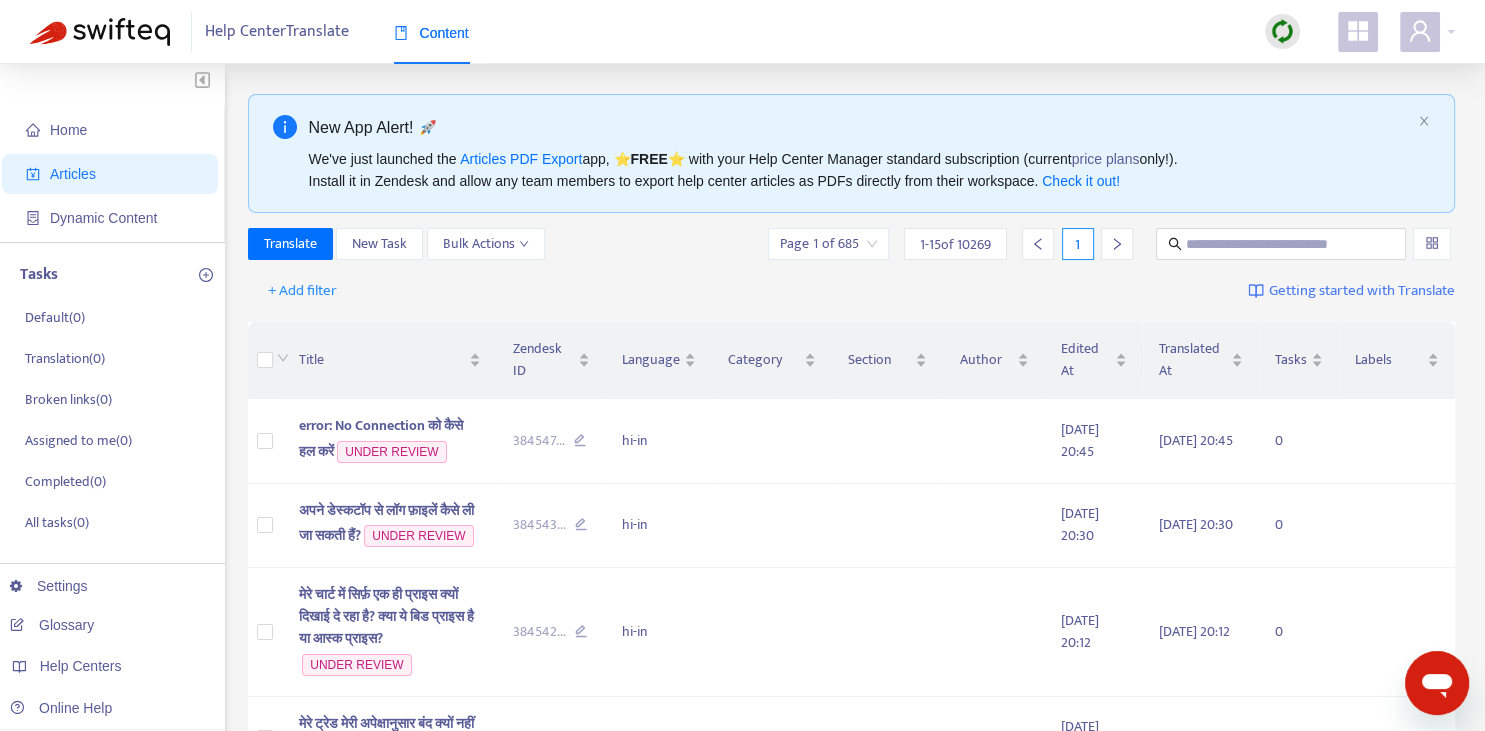 click on "New App Alert! 🚀 We've just launched the Articles PDF Export  app, ⭐ FREE ⭐️ with your Help Center Manager standard subscription (current  price plans  only!). Install it in Zendesk and allow any team members to export help center articles as PDFs directly from their workspace. Check it out! Translate New Task Bulk Actions Page 1 of 685 1 - 15  of   10269 1 + Add filter Getting started with Translate Title Zendesk ID Language Category Section Author Edited At Translated At Tasks Labels error: No Connection को कैसे हल करें UNDER REVIEW 384547 ... hi-in 2025-07-22 20:45 2025-07-22 20:45 0 अपने डेस्कटॉप से लॉग फ़ाइलें कैसे ली जा सकती हैं? UNDER REVIEW 384543 ... hi-in 2025-07-22 20:30 2025-07-22 20:30 0 UNDER REVIEW 384542 ... hi-in 2025-07-22 20:12 2025-07-22 20:12 0 मेरे ट्रेड मेरी अपेक्षानुसार बंद क्यों नहीं हुए? 381337 ..." at bounding box center [852, 1035] 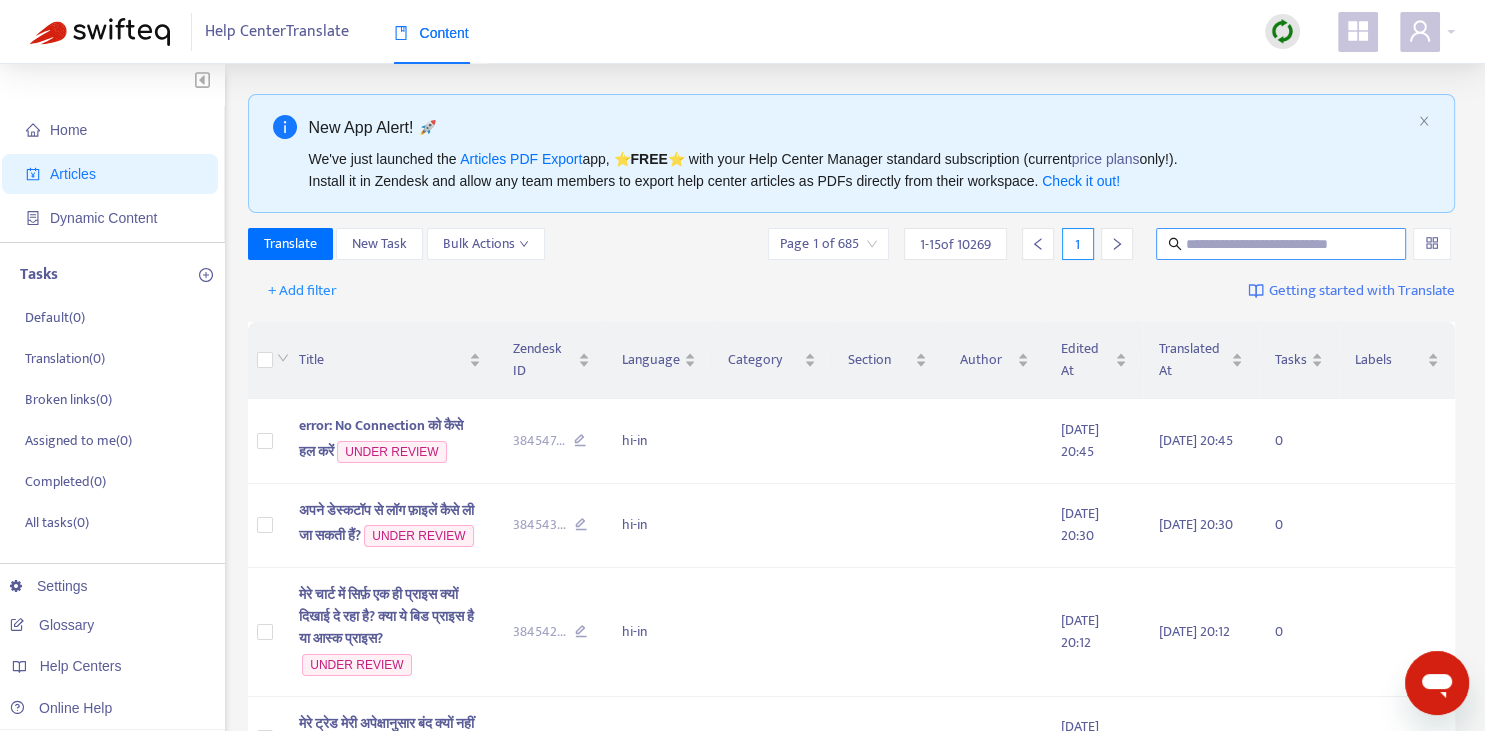 click at bounding box center [1282, 244] 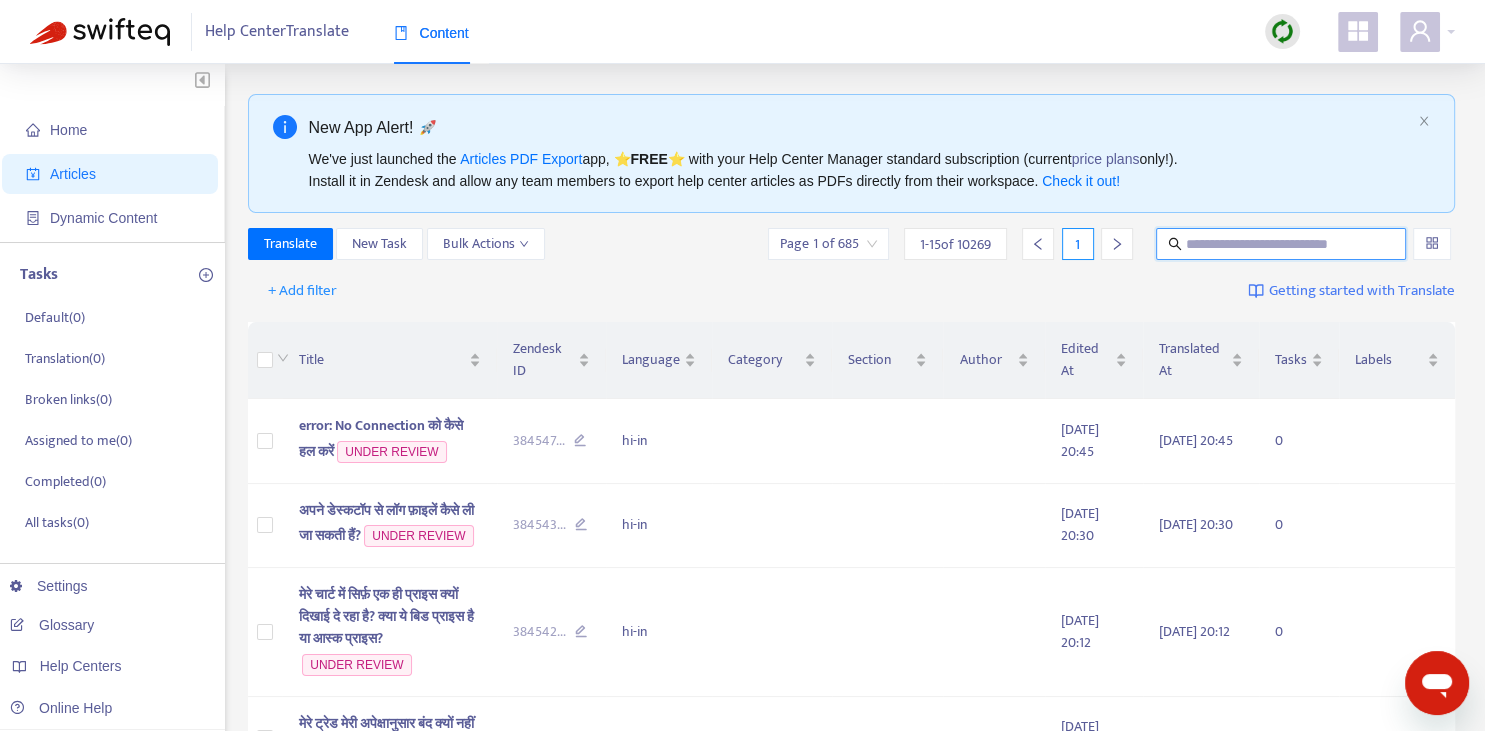 paste on "**********" 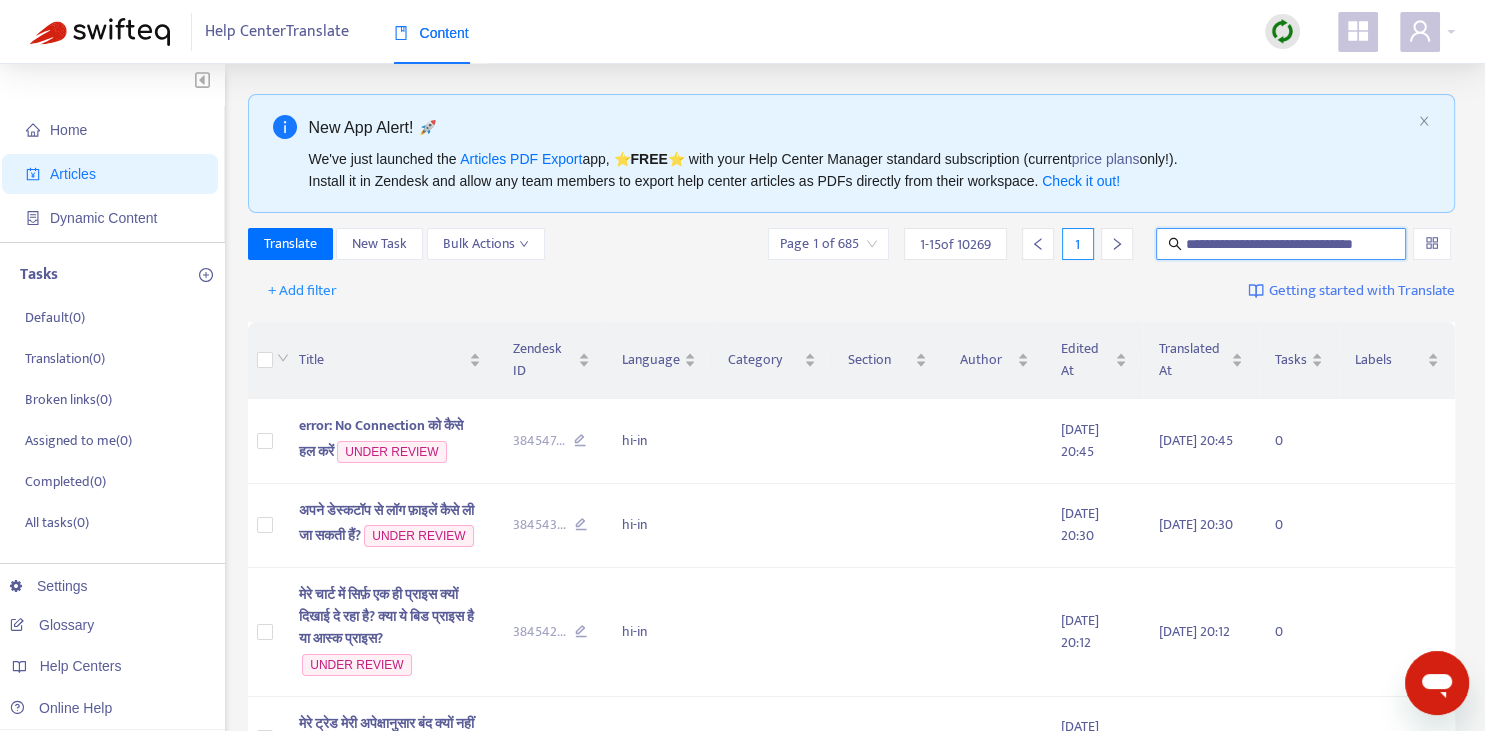 scroll, scrollTop: 0, scrollLeft: 32, axis: horizontal 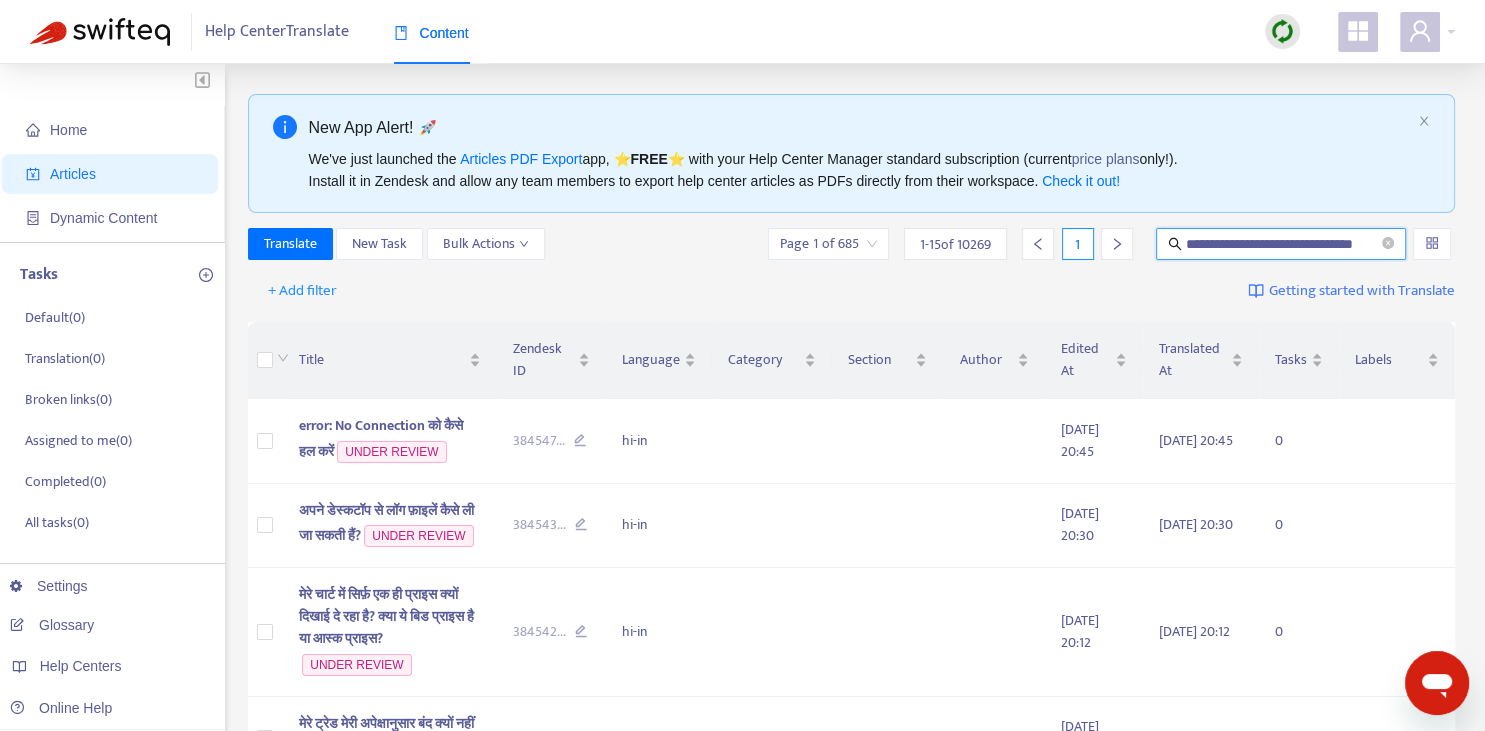 type on "**********" 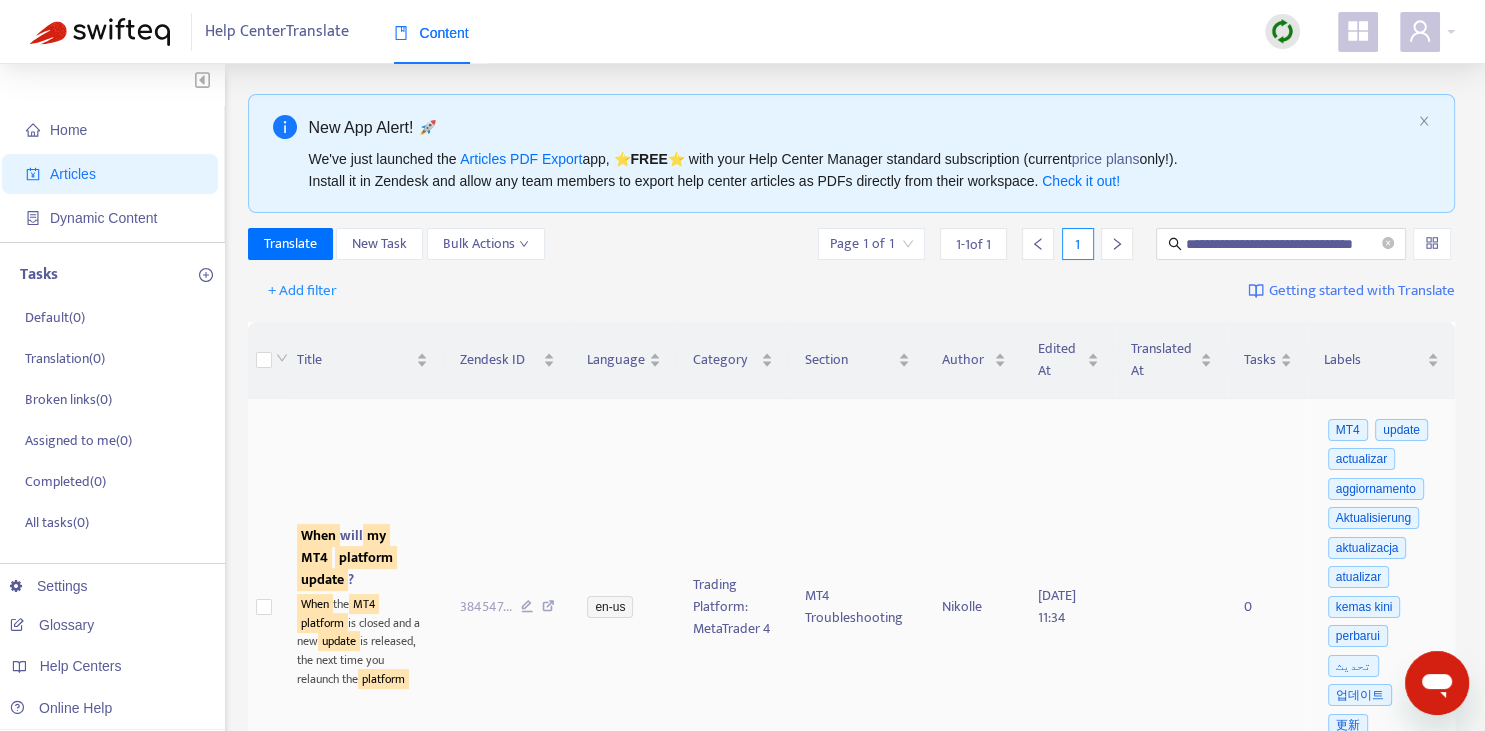 click on "platform" at bounding box center [366, 557] 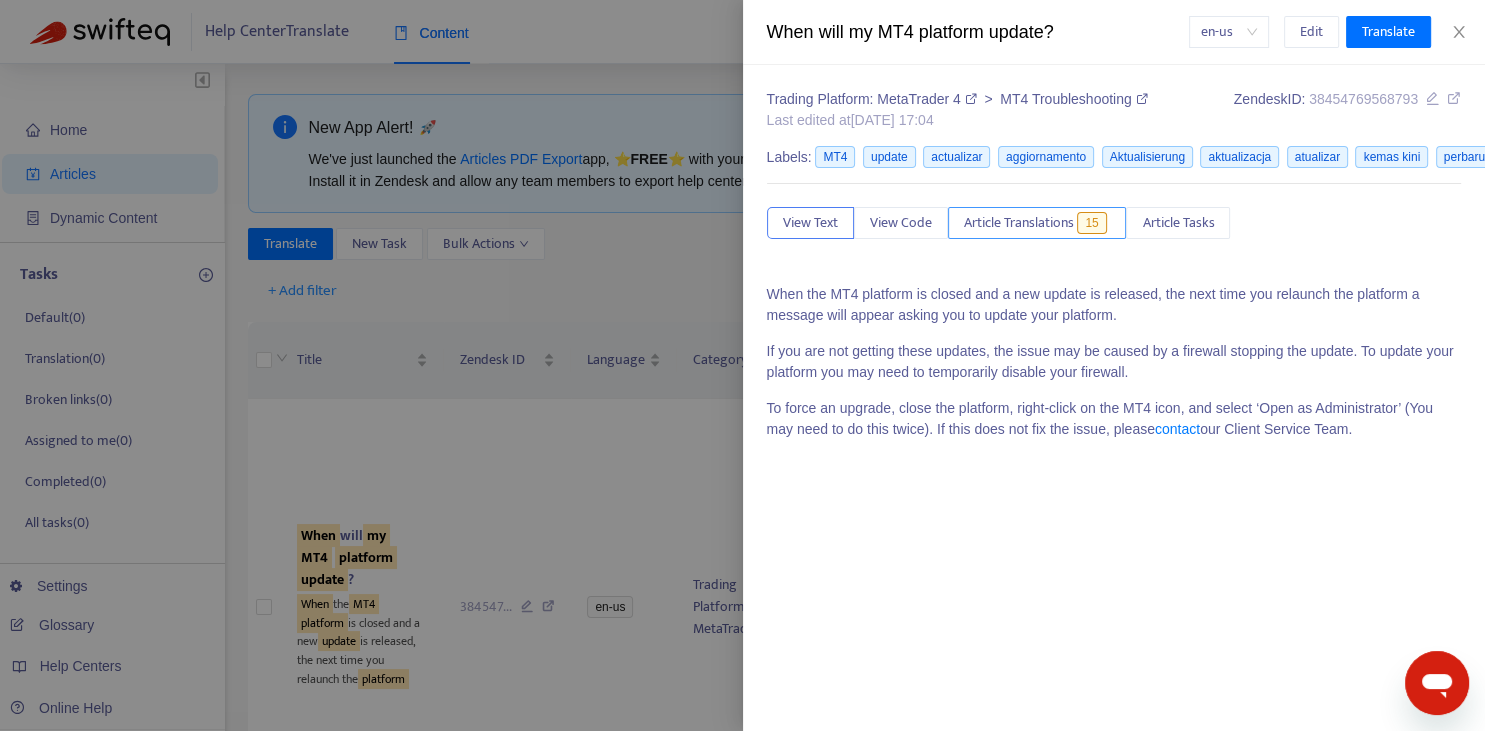 click on "15" at bounding box center (1091, 223) 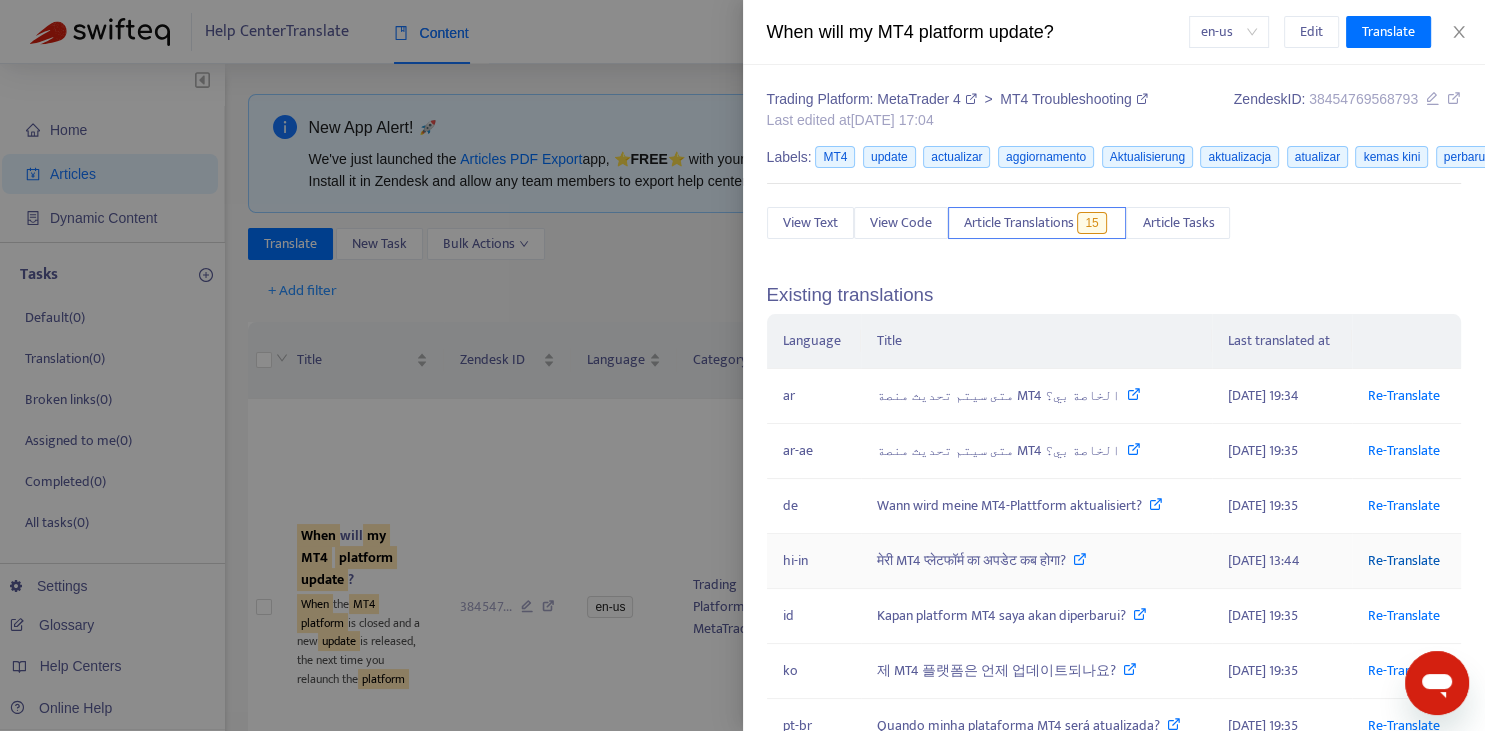 click on "Re-Translate" at bounding box center [1404, 560] 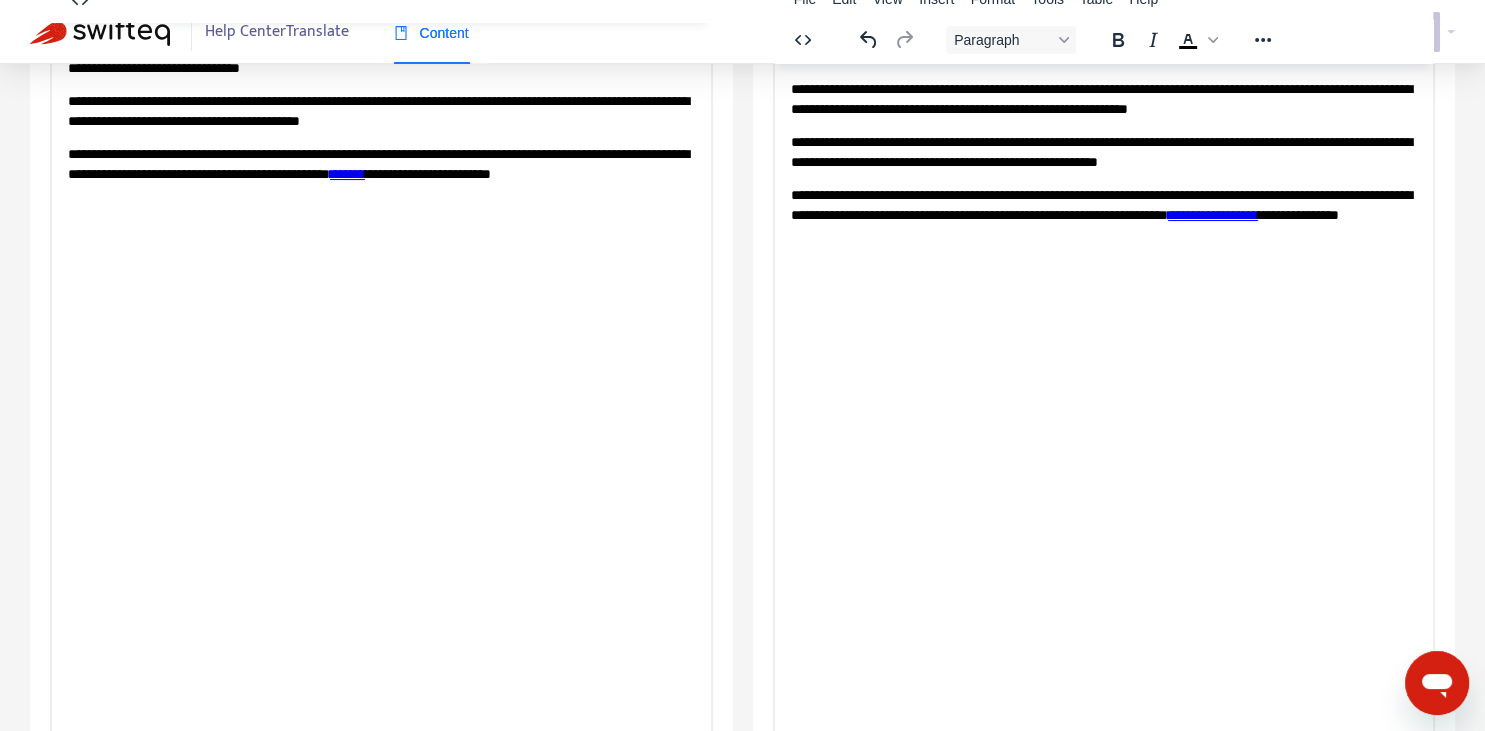 scroll, scrollTop: 343, scrollLeft: 0, axis: vertical 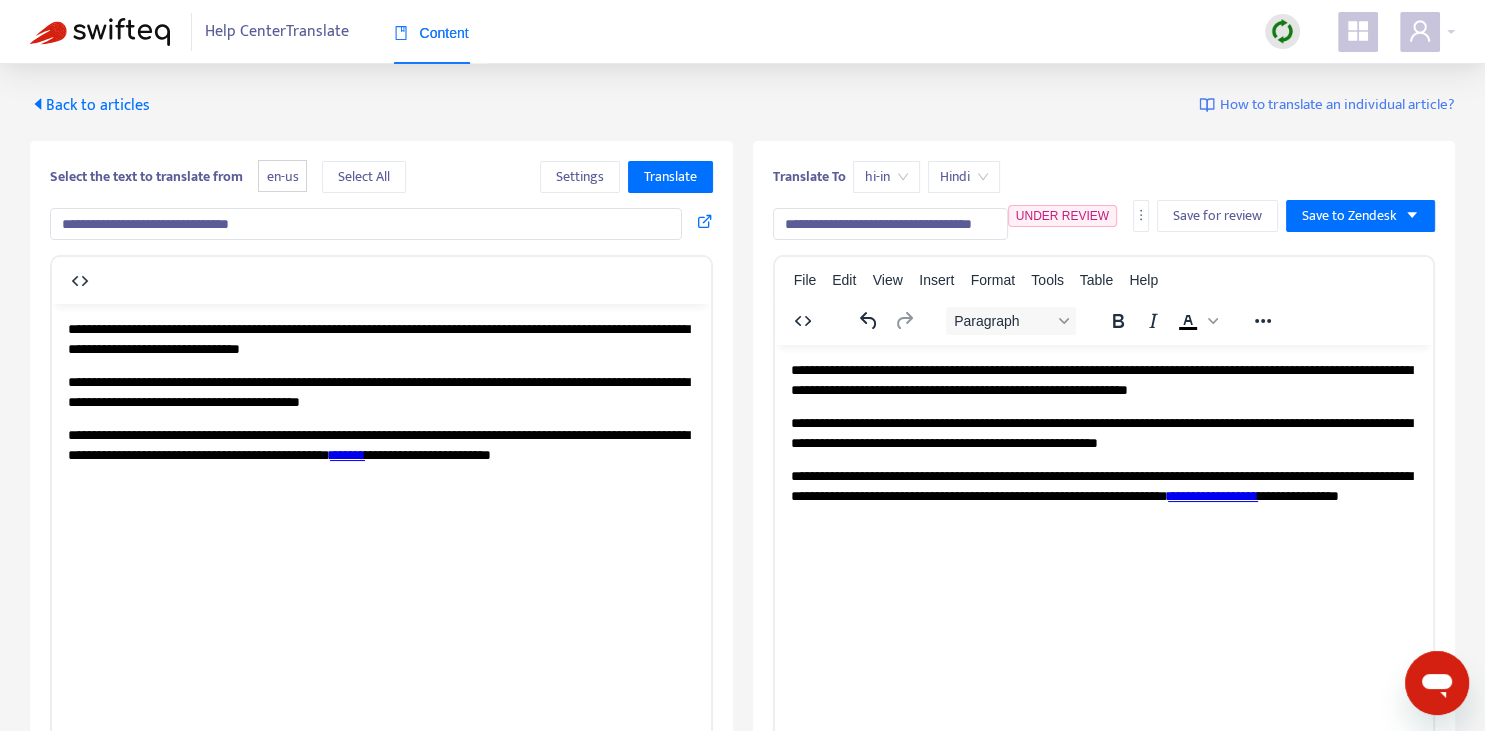 click on "**********" at bounding box center [890, 224] 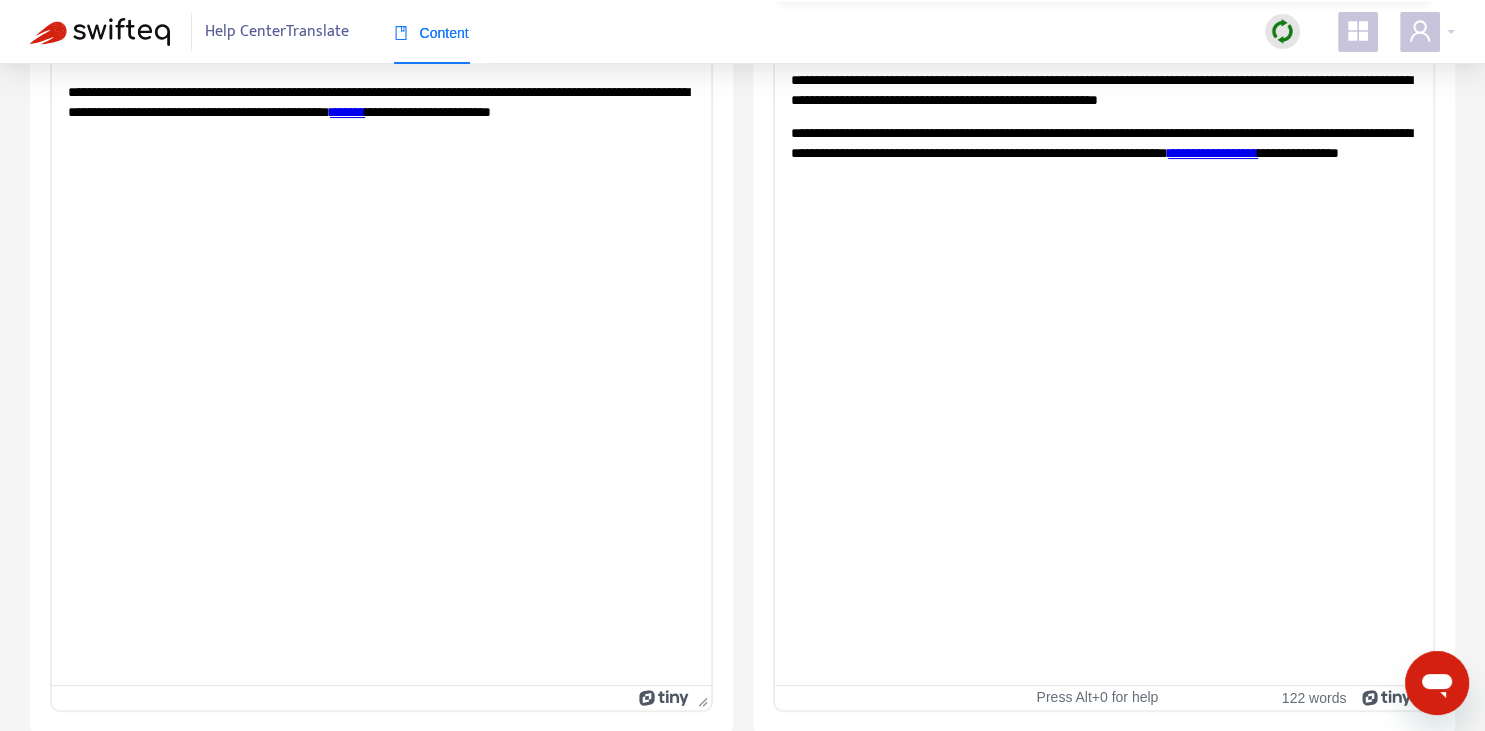 scroll, scrollTop: 61, scrollLeft: 0, axis: vertical 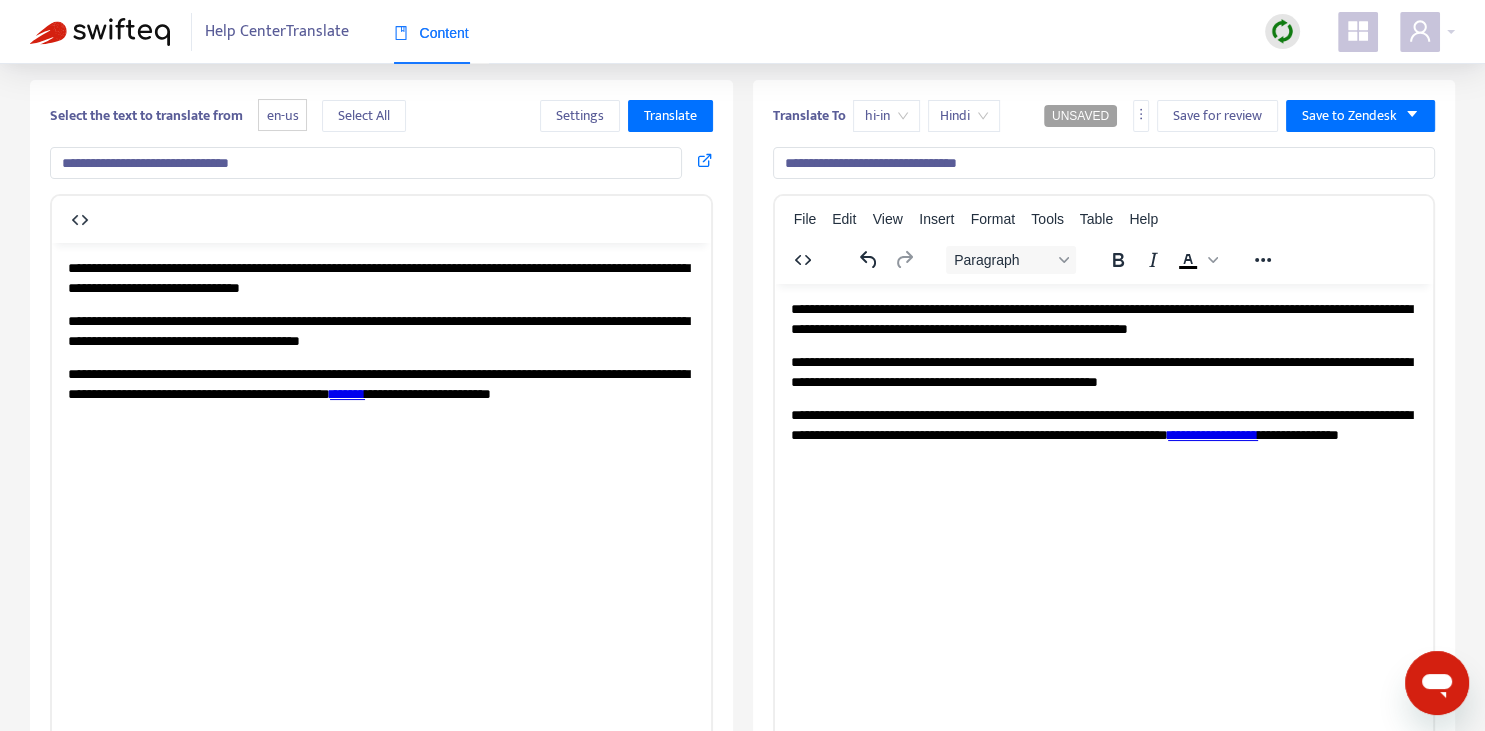 type on "**********" 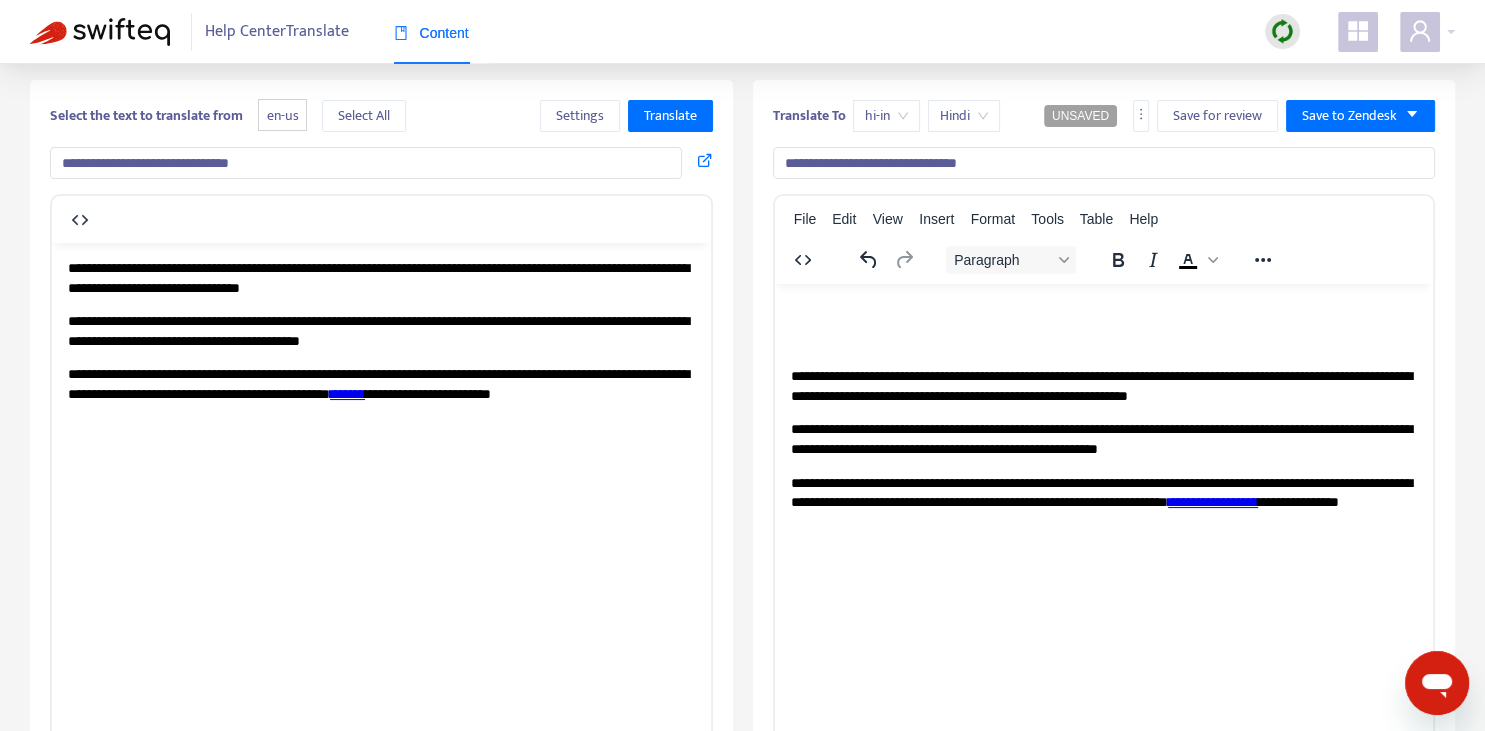type 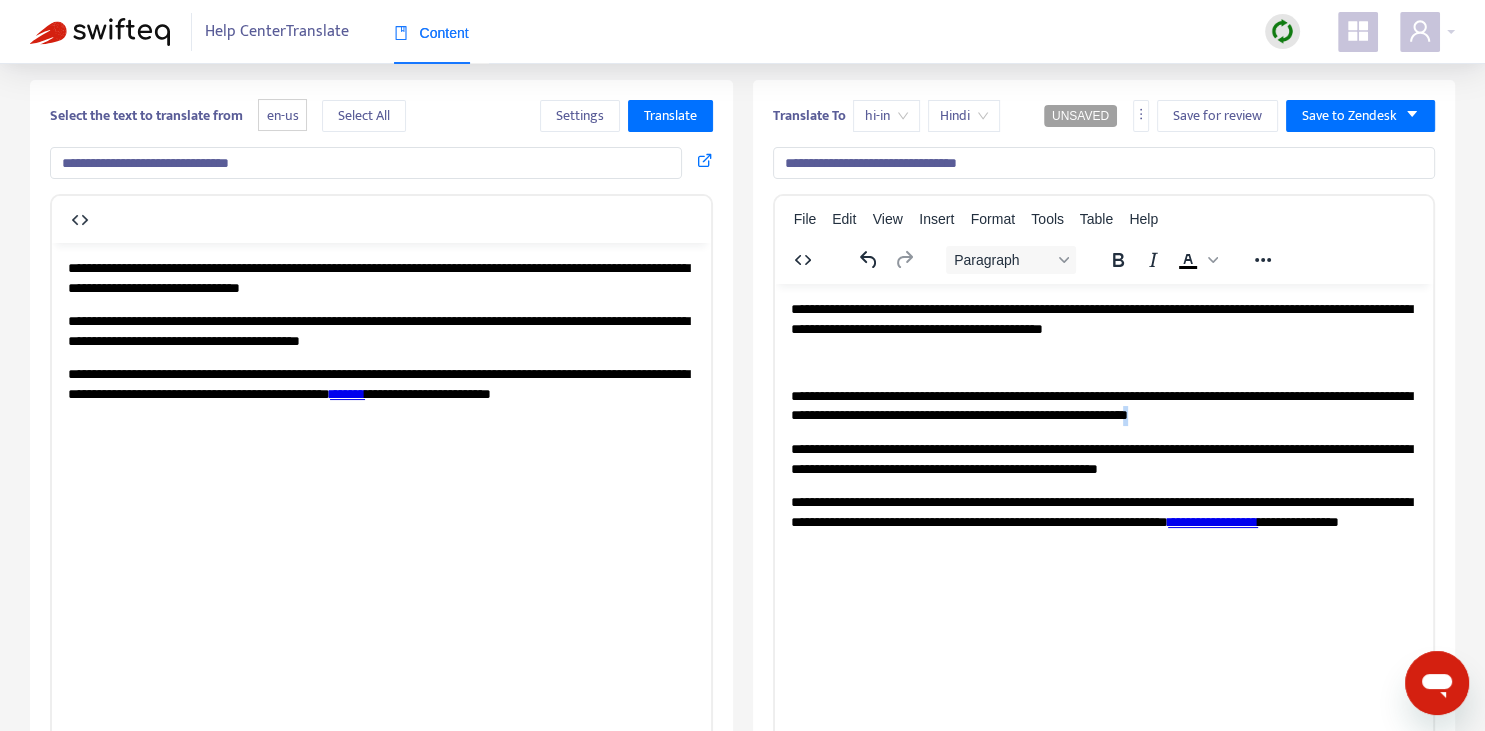 copy on "*" 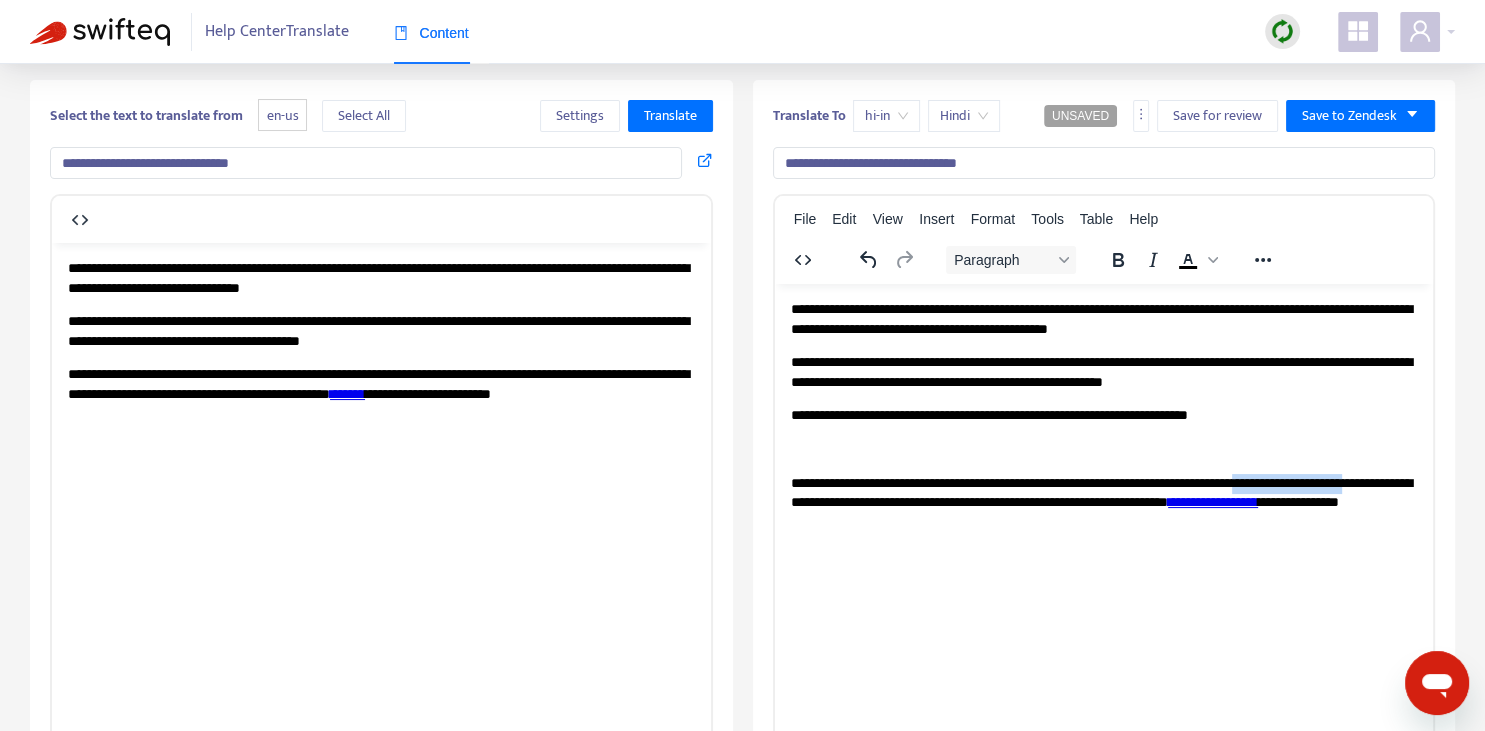 drag, startPoint x: 1313, startPoint y: 485, endPoint x: 876, endPoint y: 503, distance: 437.37054 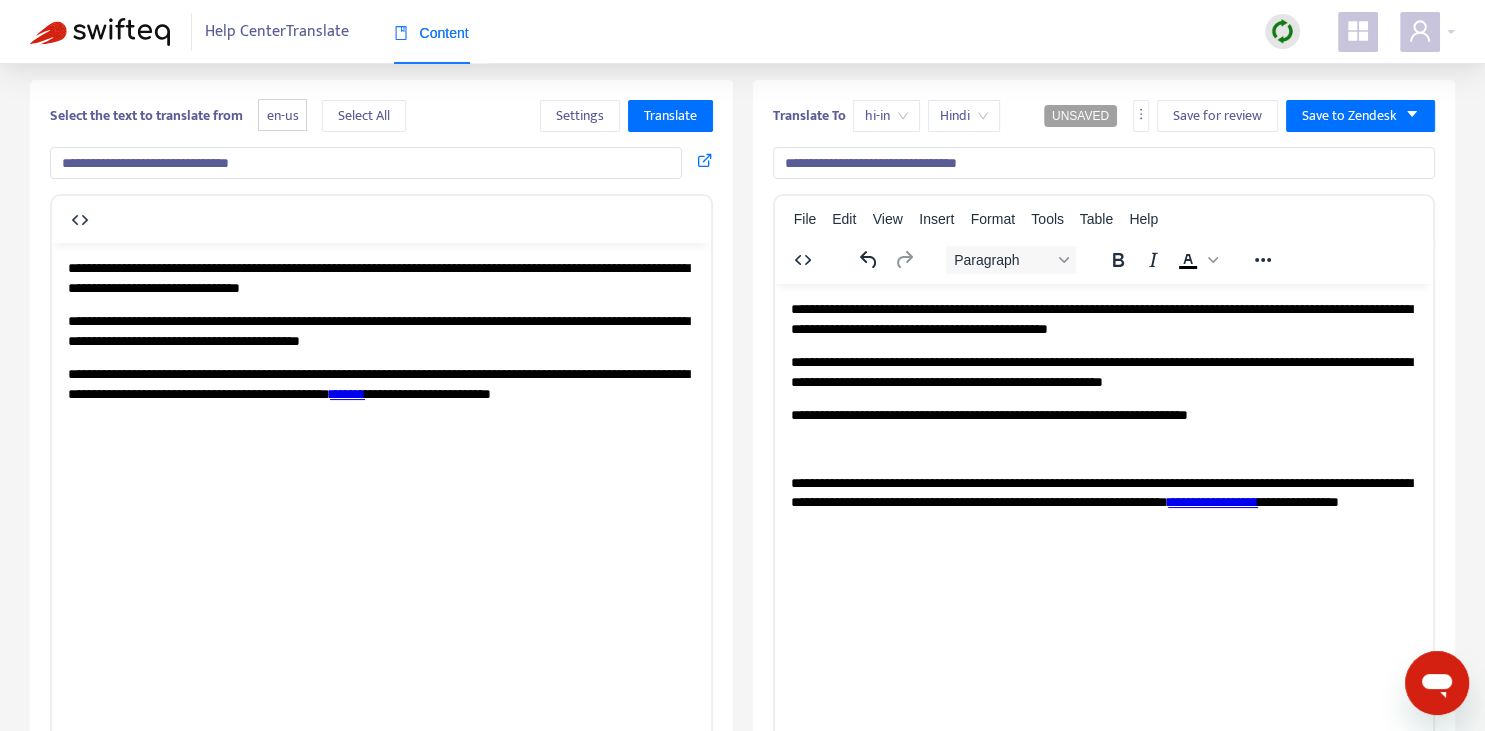 click on "**********" at bounding box center (1103, 415) 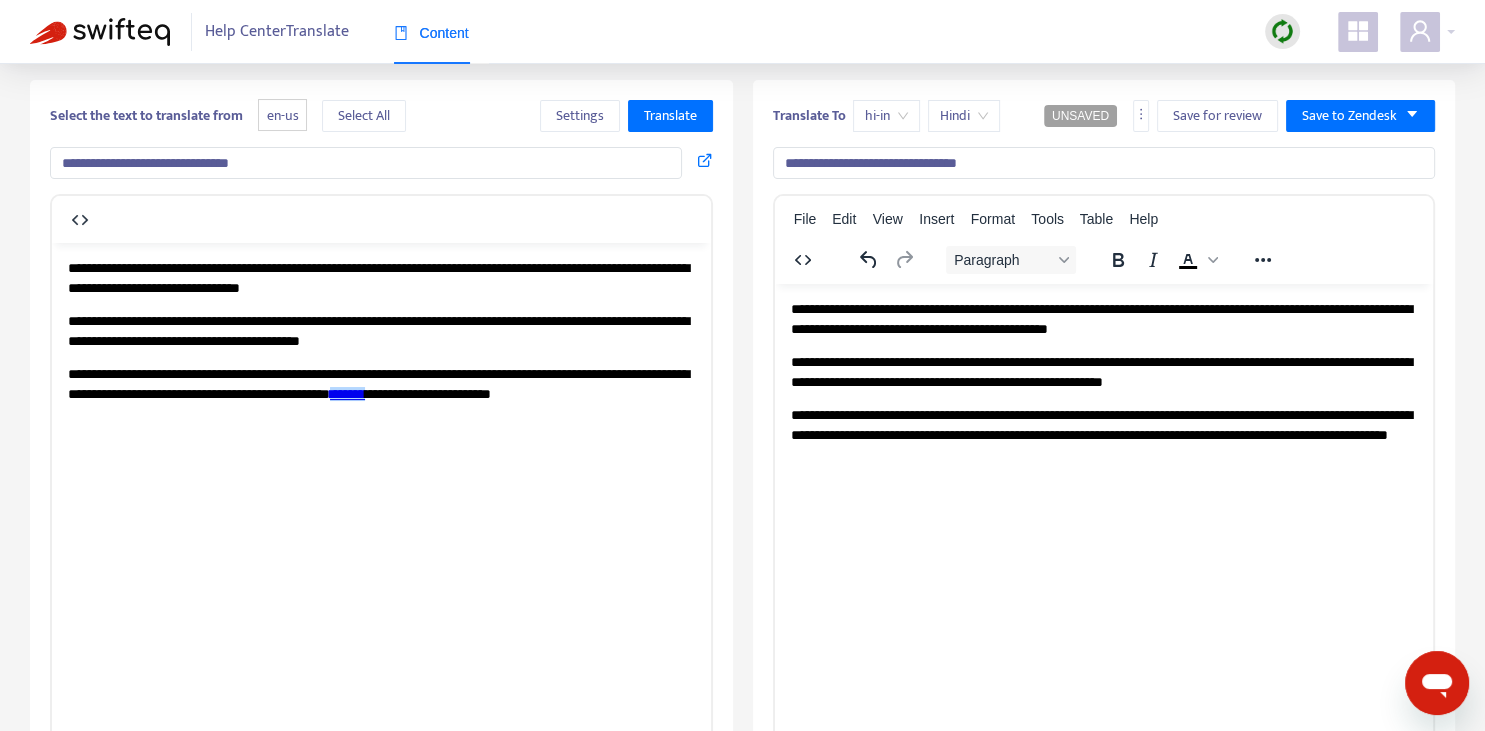 click on "*******" at bounding box center [347, 393] 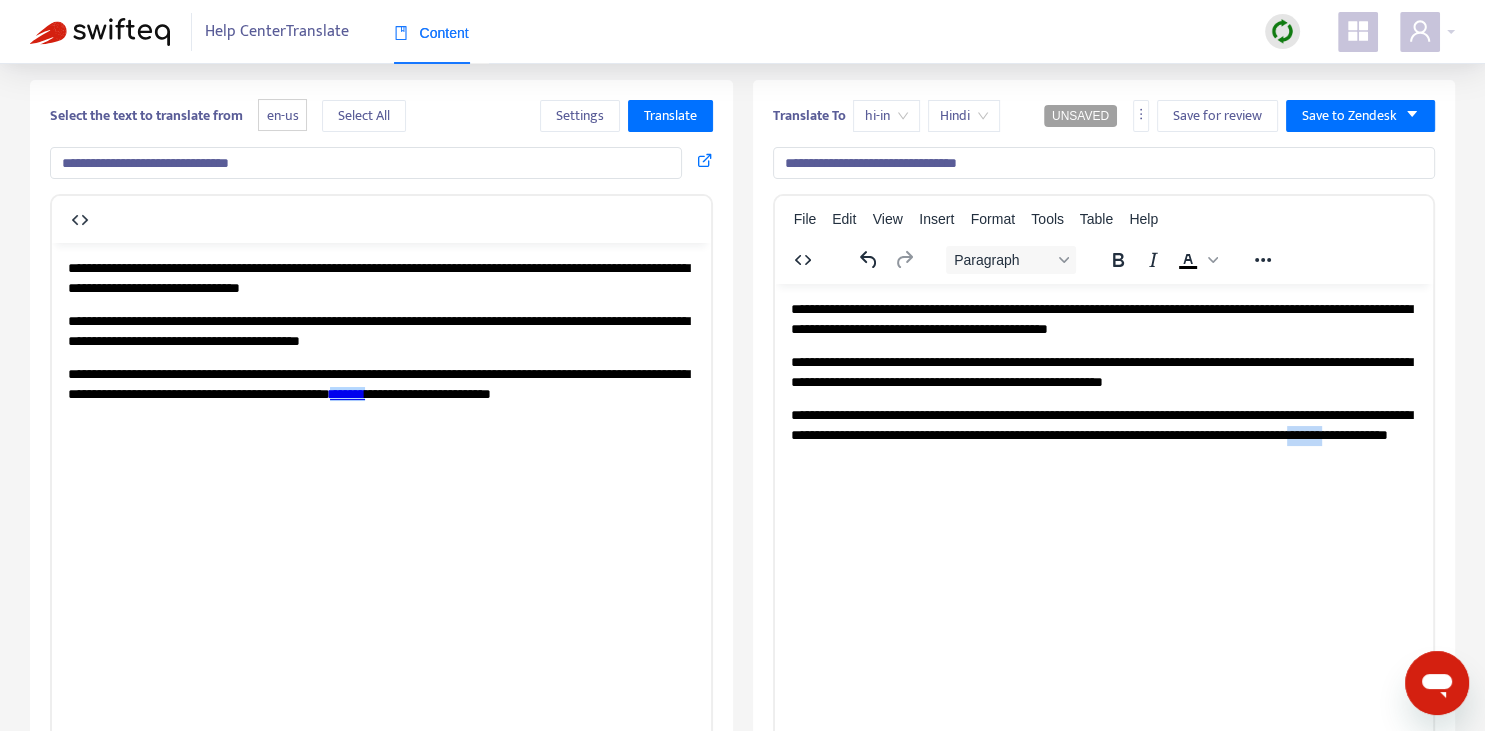 click on "**********" at bounding box center (1103, 434) 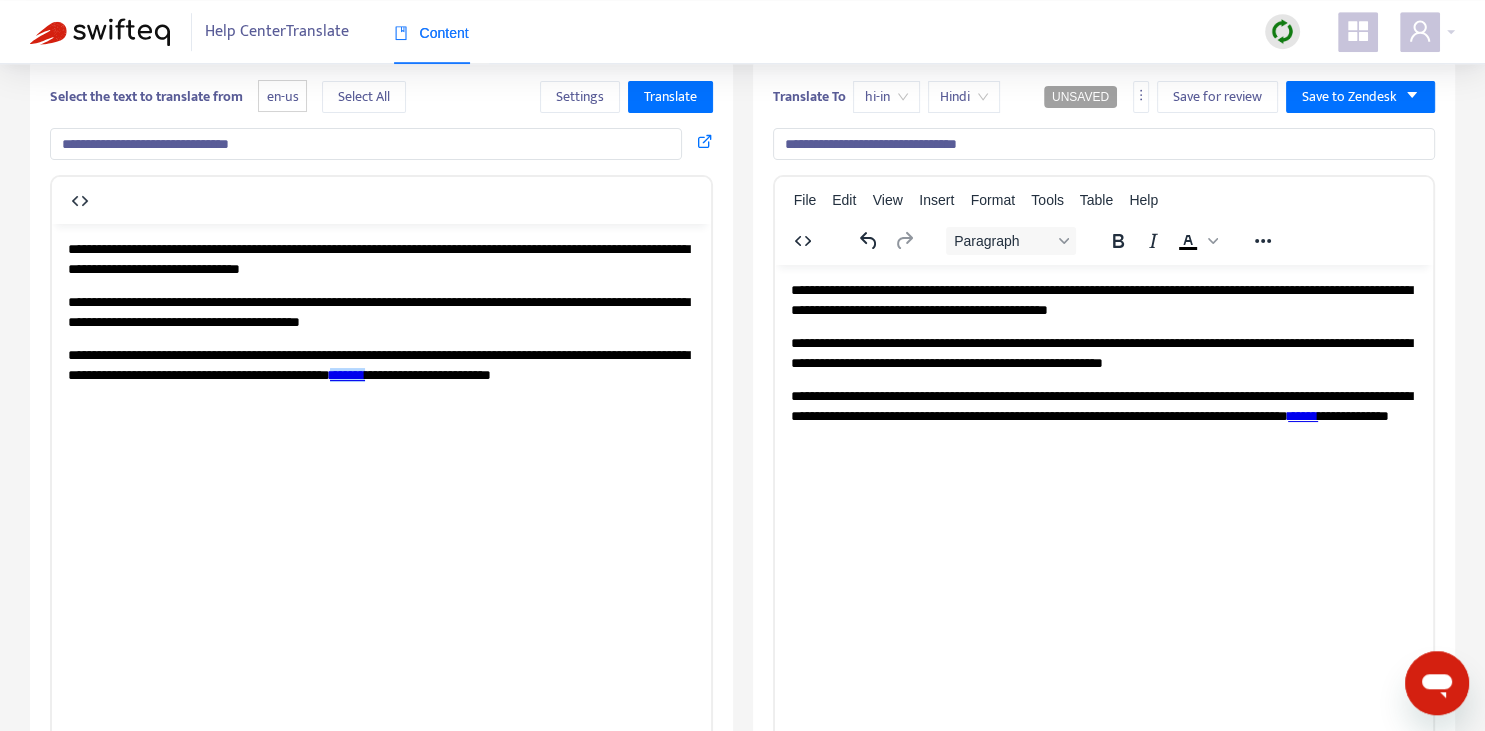 scroll, scrollTop: 0, scrollLeft: 0, axis: both 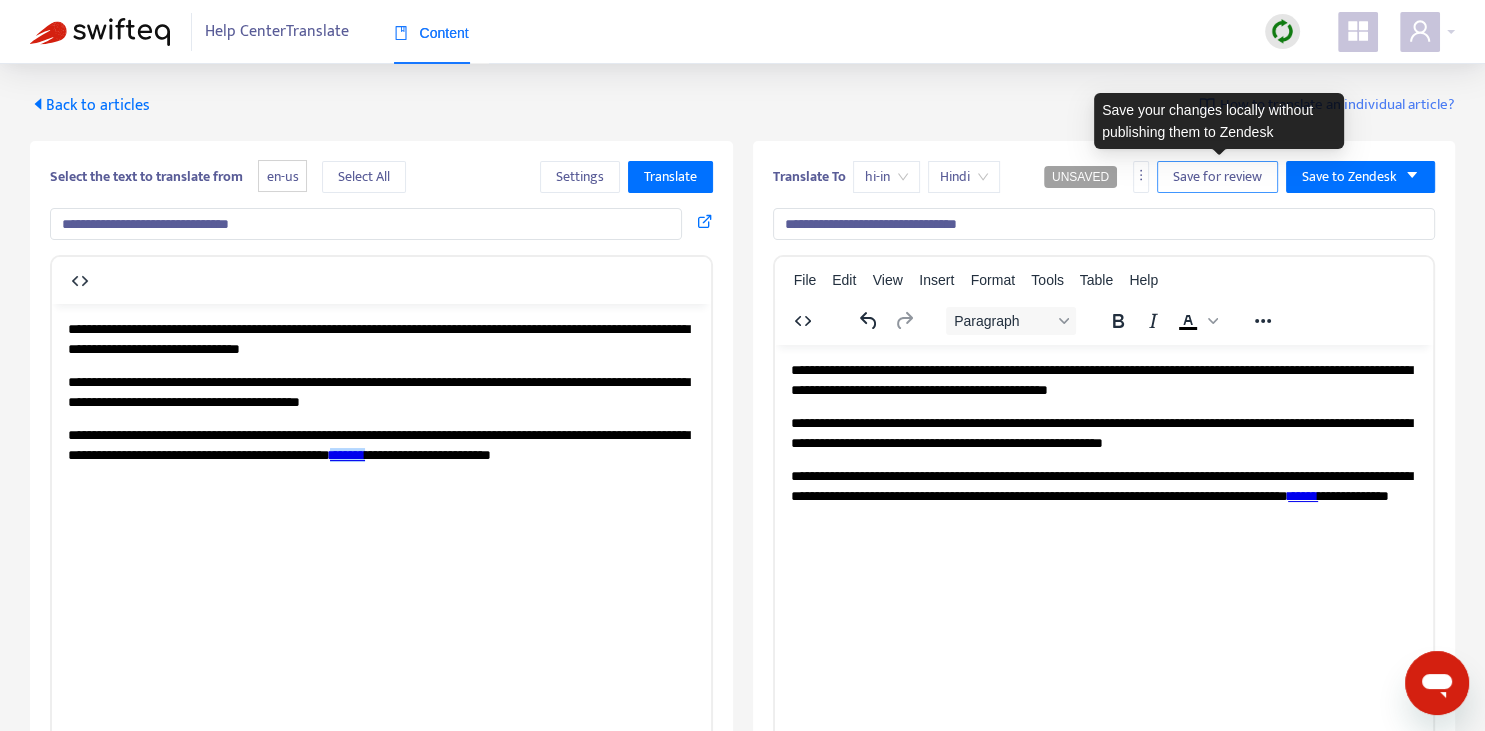 click on "Save for review" at bounding box center [1217, 177] 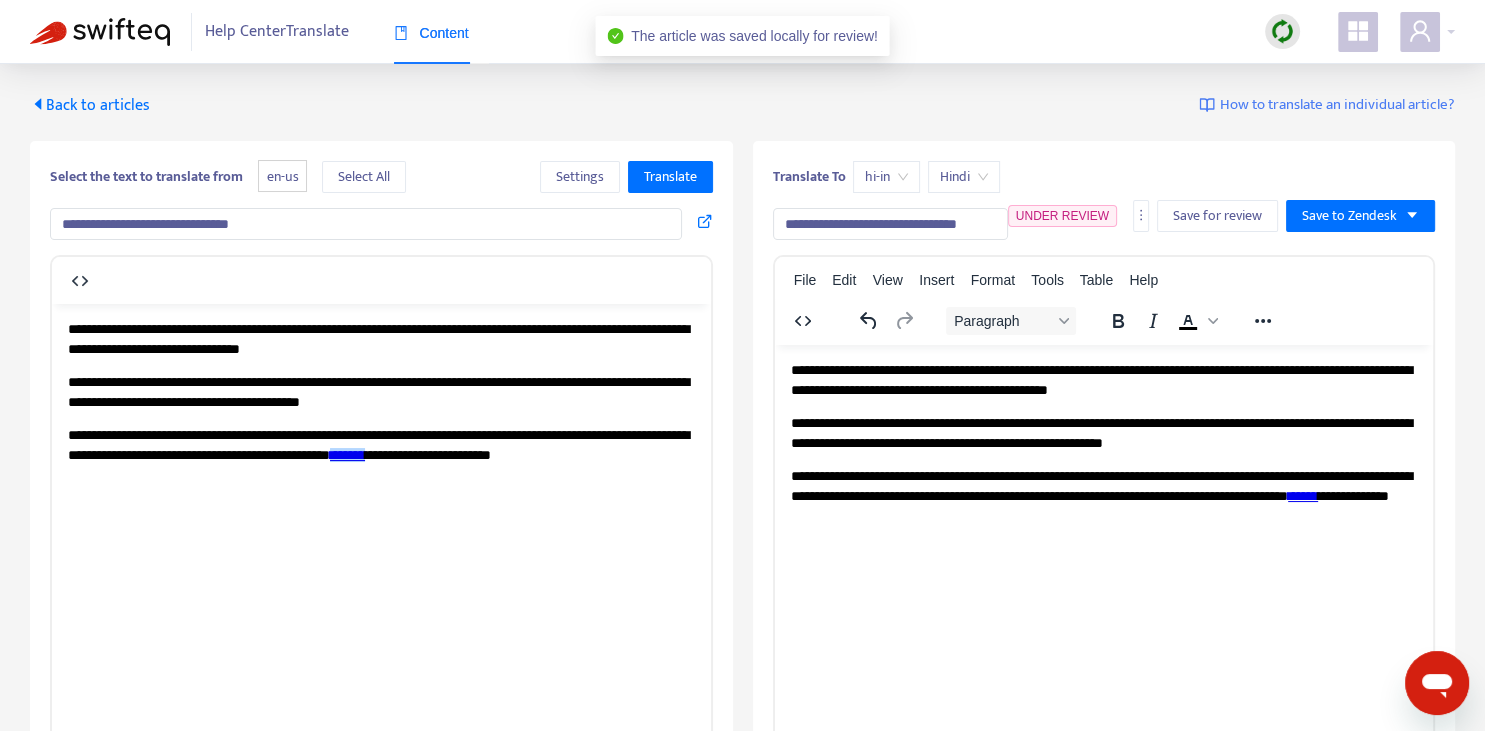 click on "Back to articles" at bounding box center (90, 105) 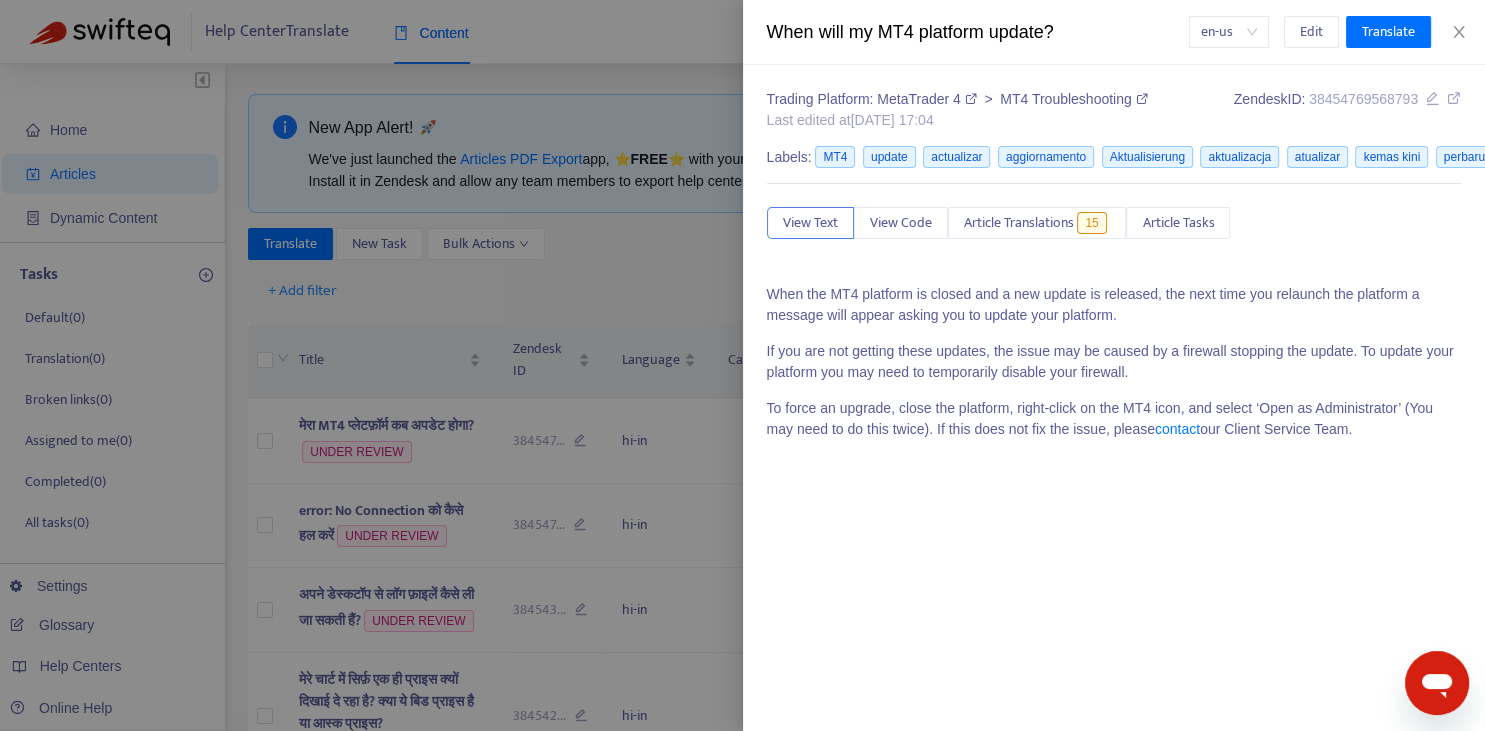 click at bounding box center [742, 365] 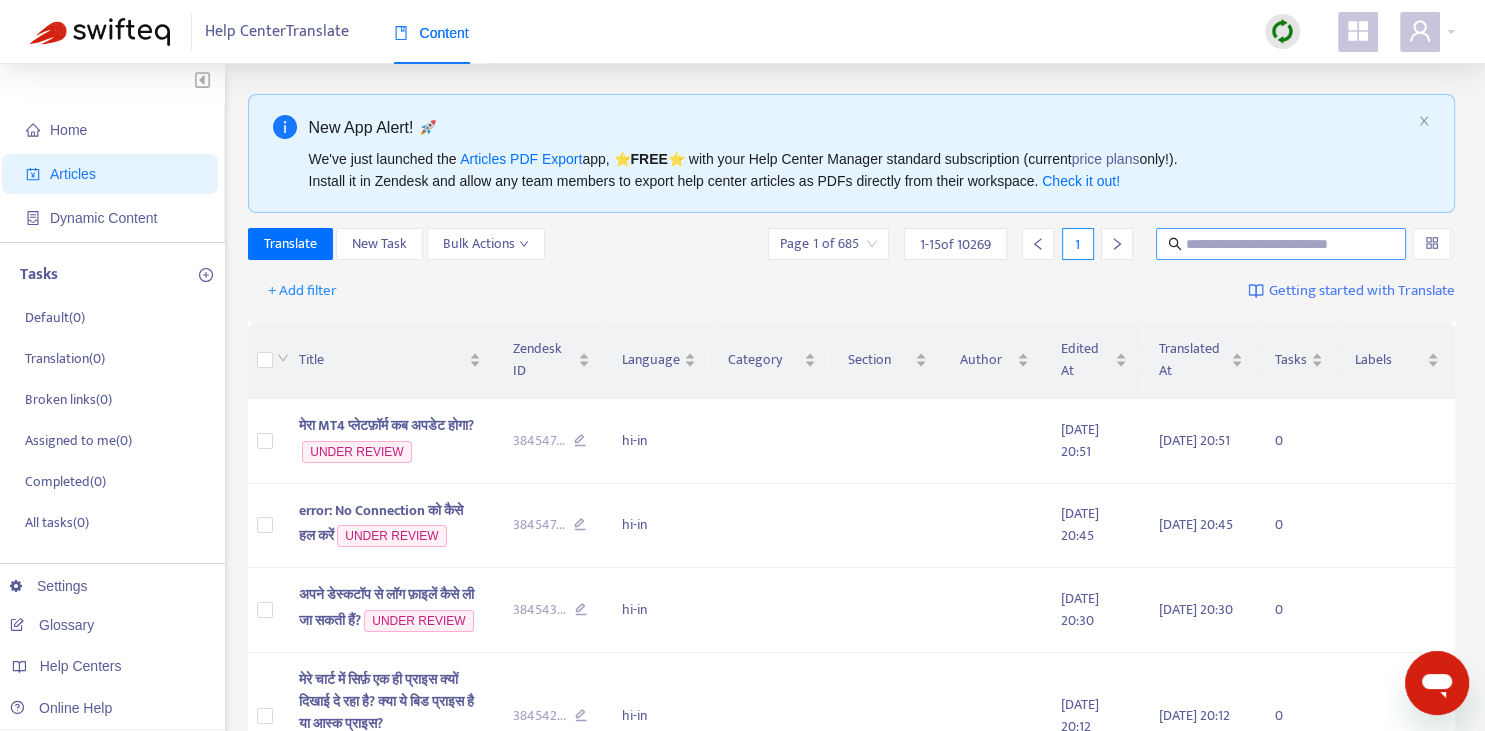 click at bounding box center (1282, 244) 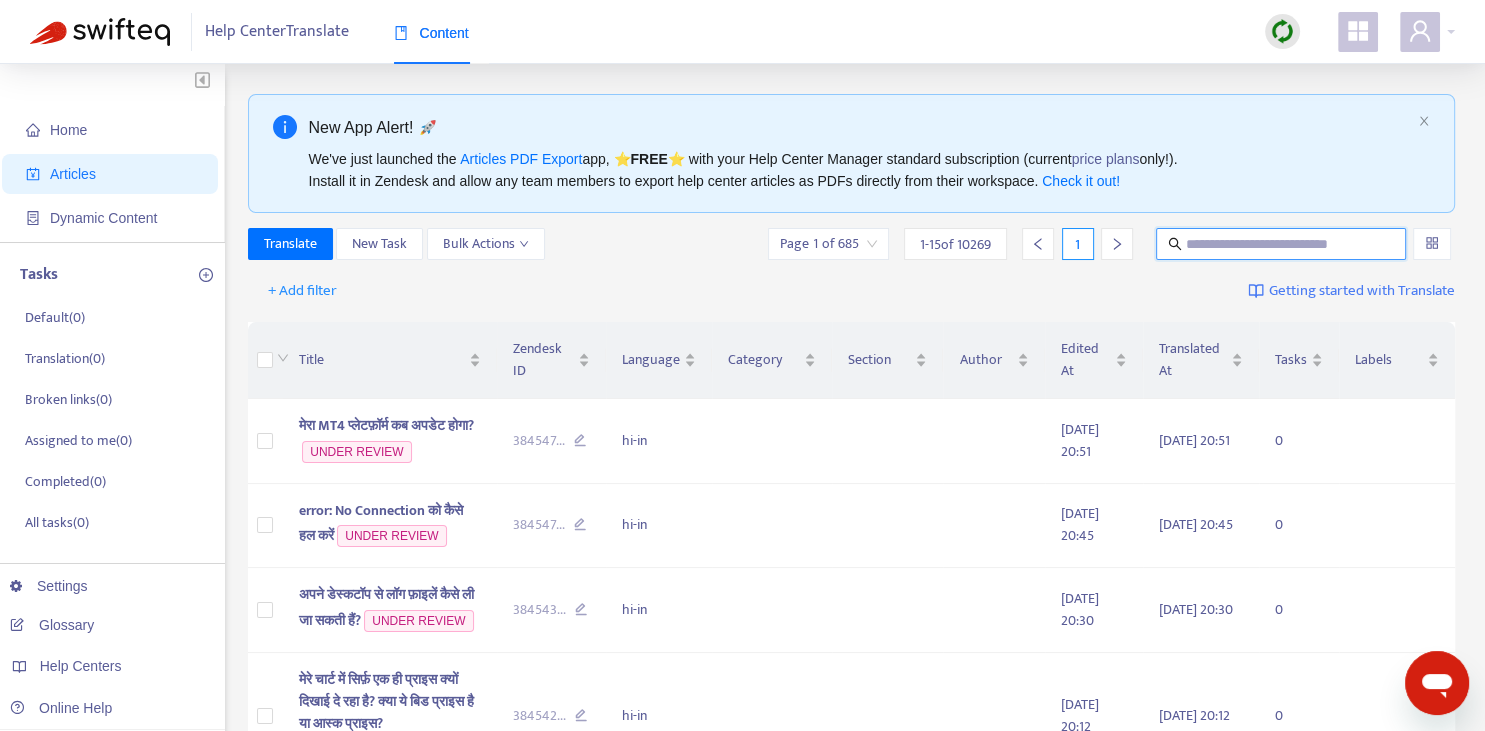 paste on "**********" 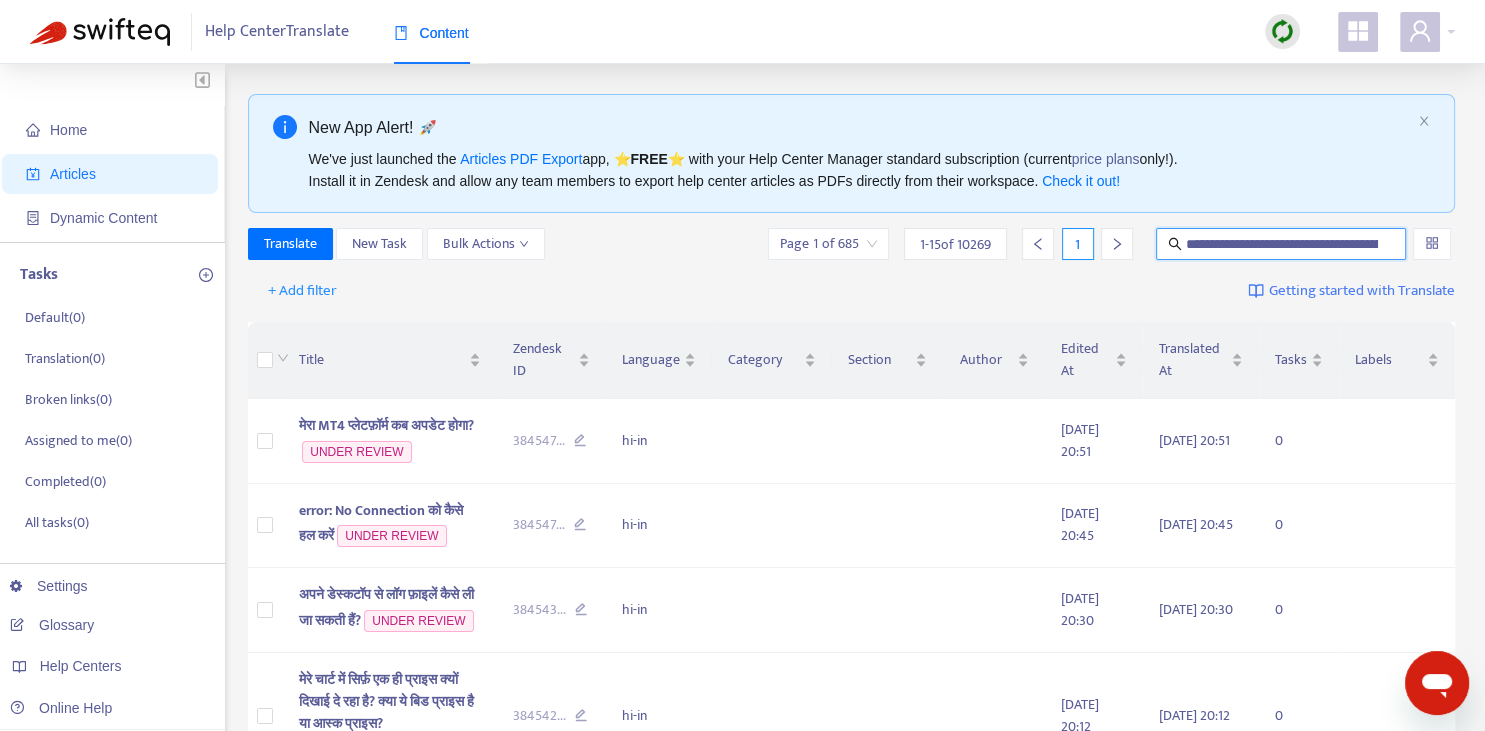 scroll, scrollTop: 0, scrollLeft: 179, axis: horizontal 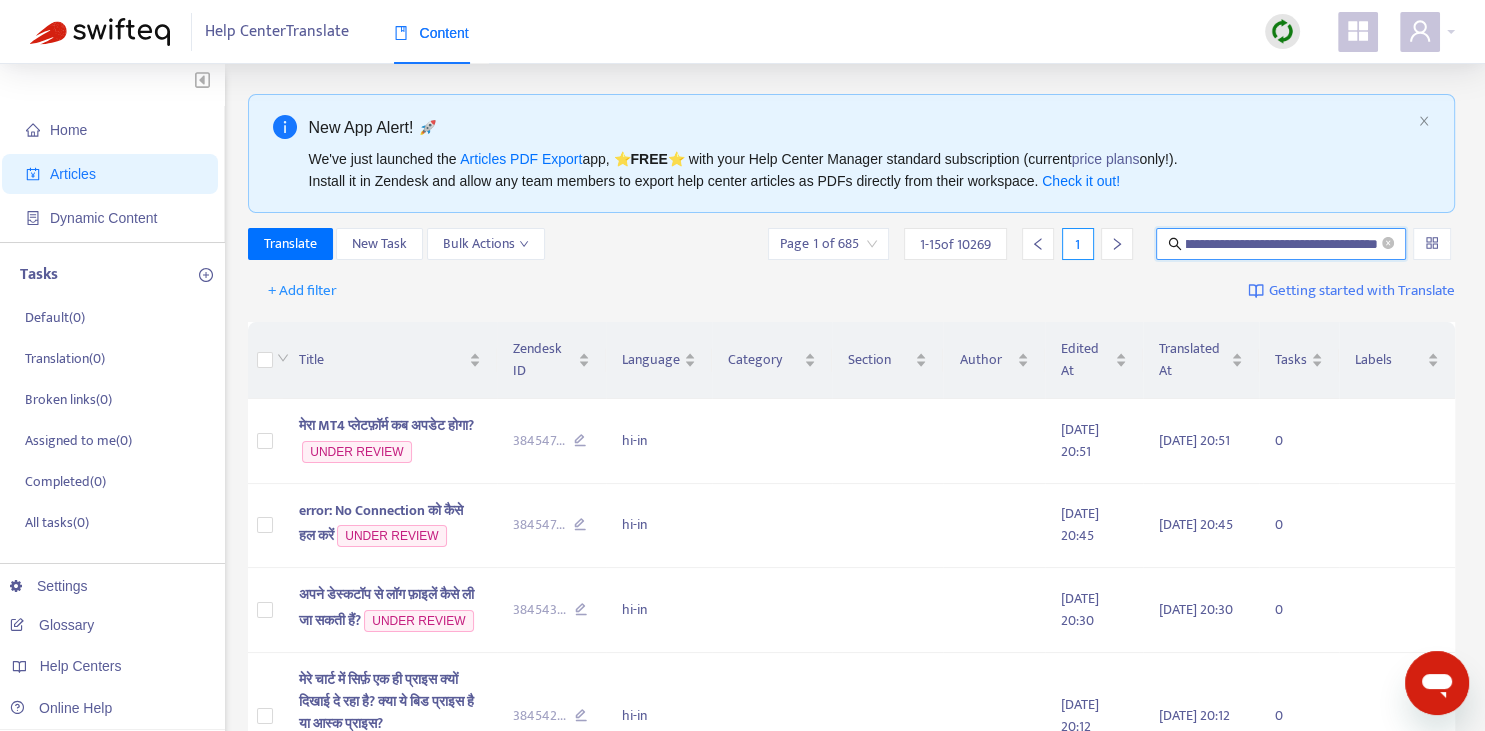 type on "**********" 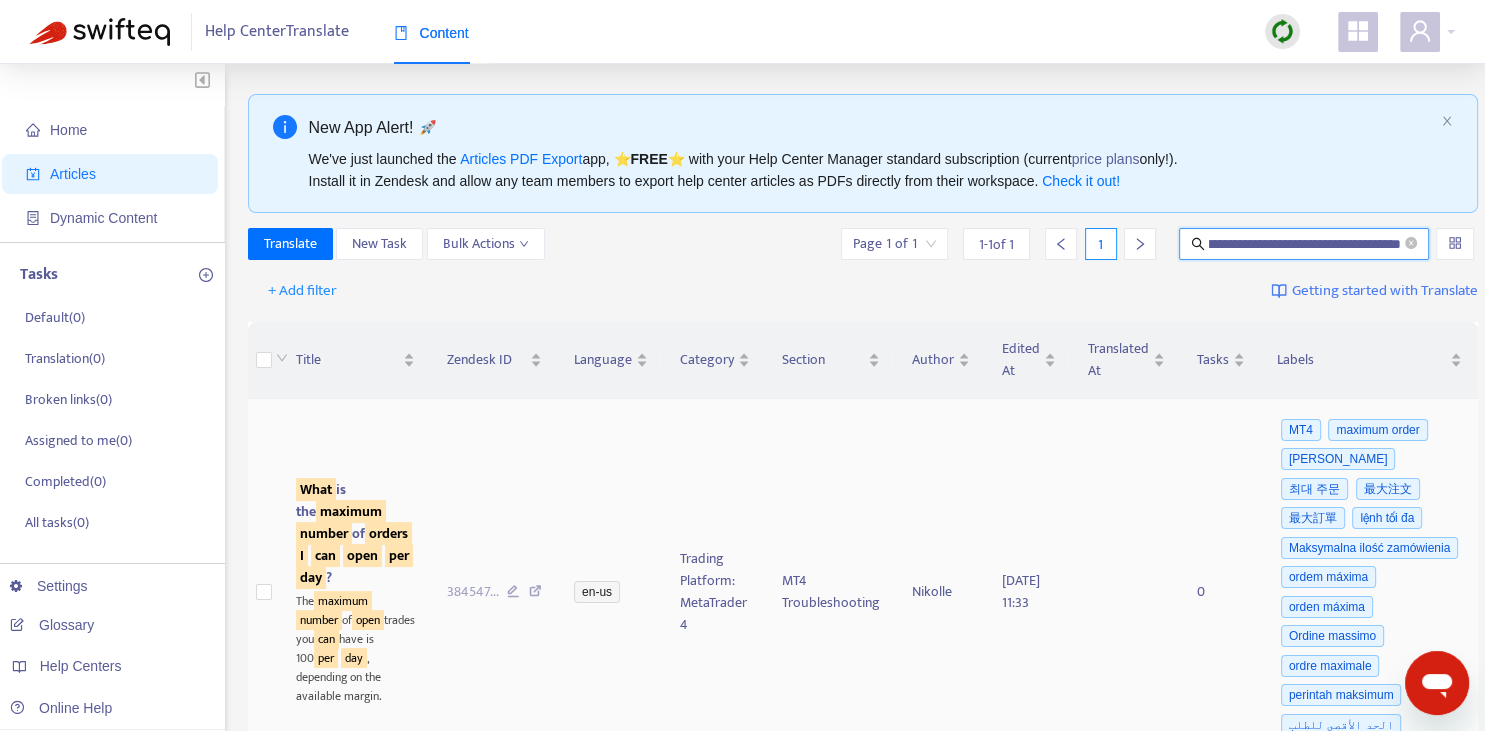 click on "number" at bounding box center (324, 533) 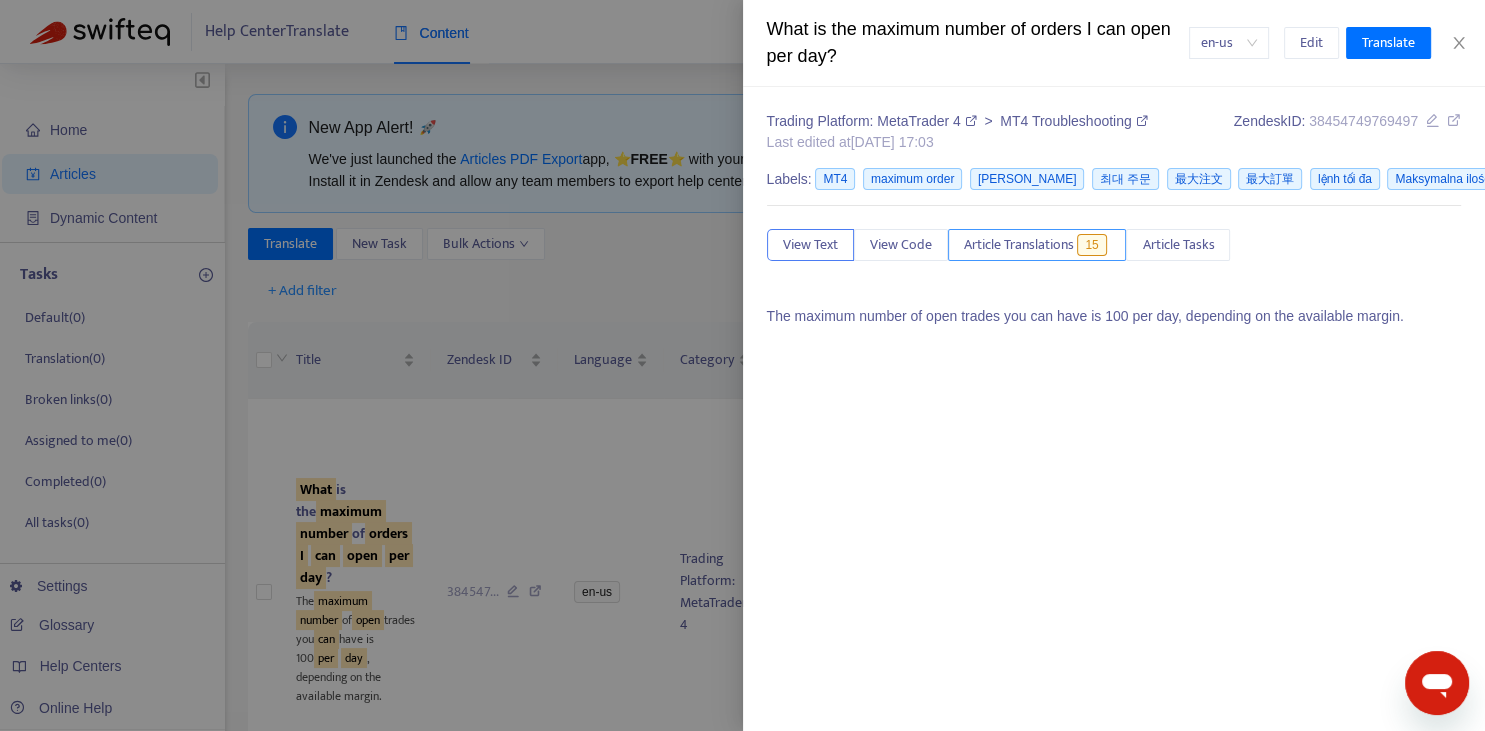 click on "Article Translations" at bounding box center (1019, 245) 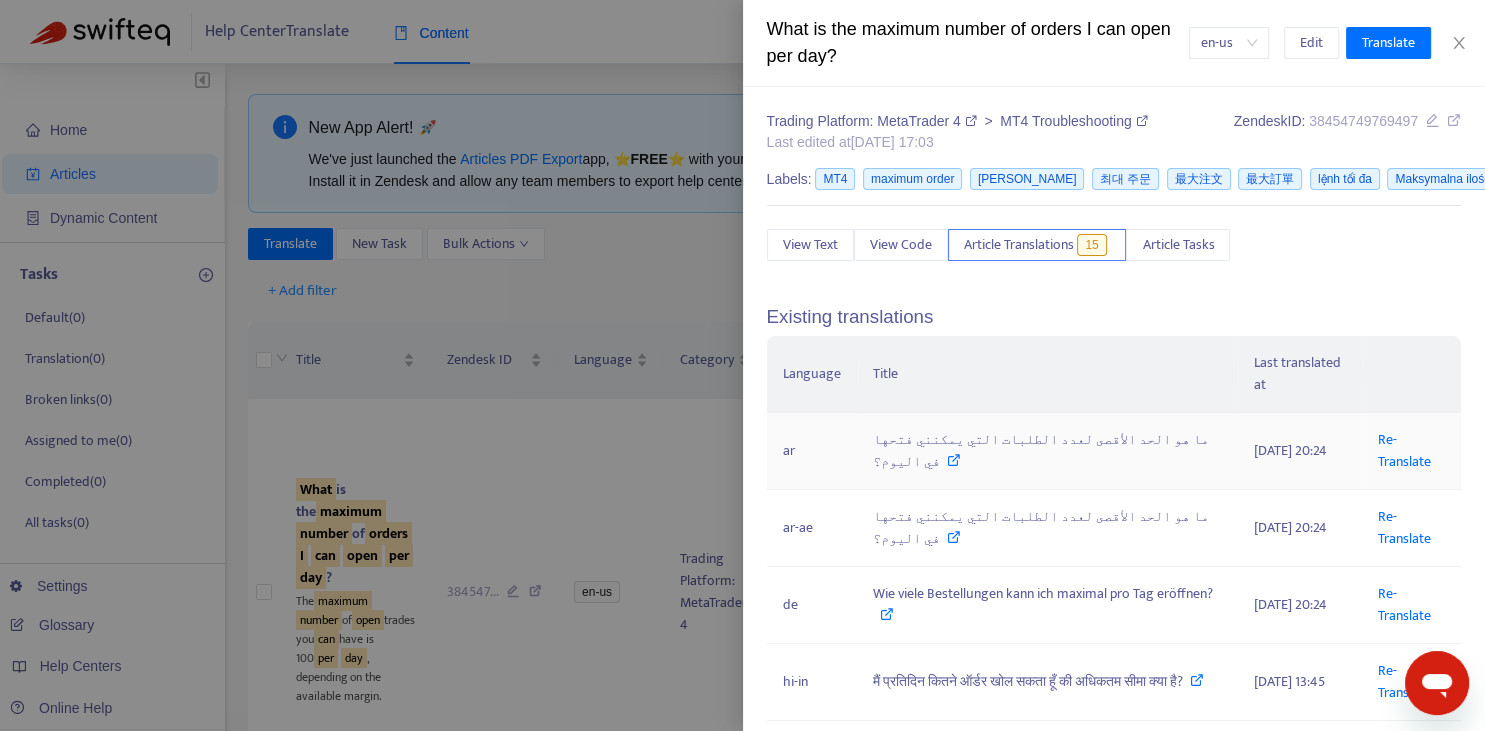 scroll, scrollTop: 147, scrollLeft: 0, axis: vertical 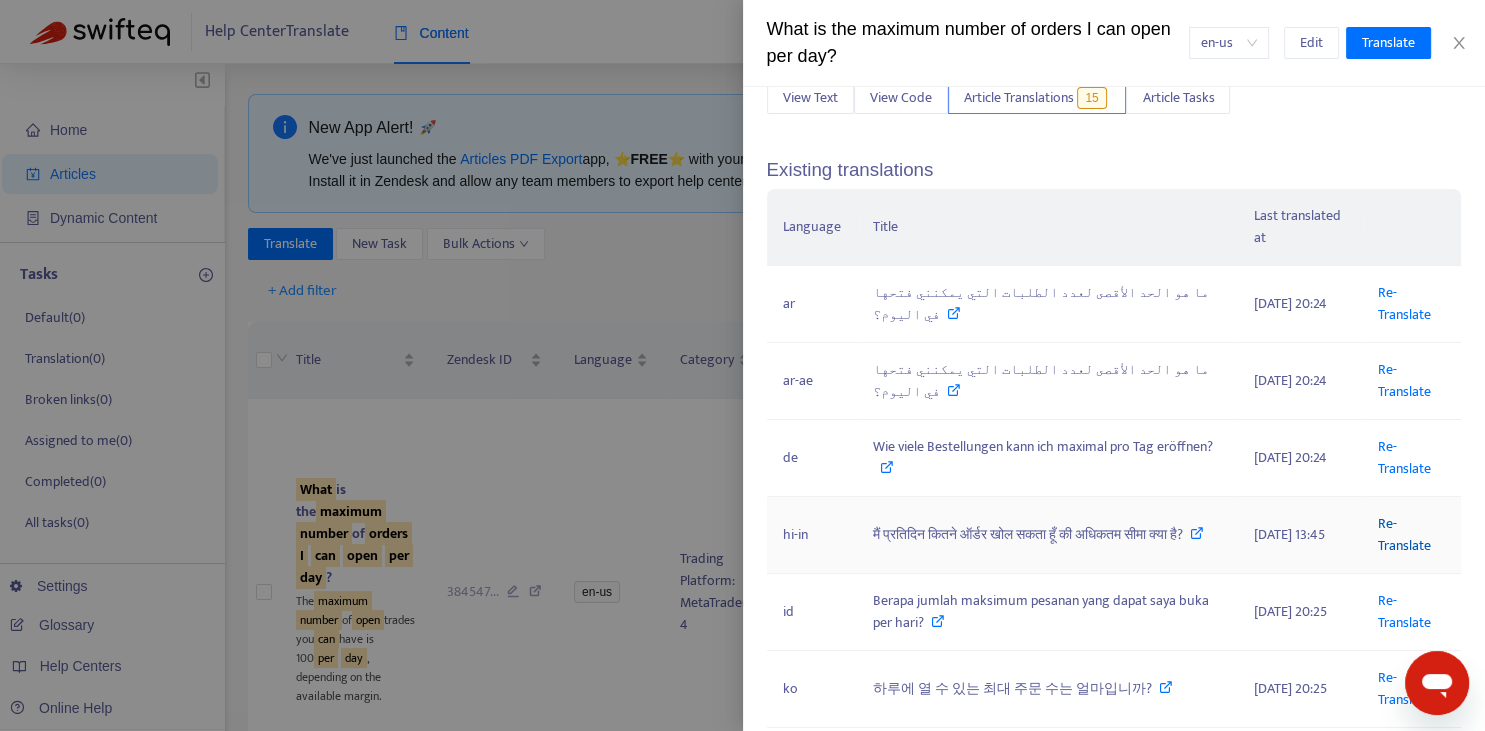 click on "Re-Translate" at bounding box center [1404, 534] 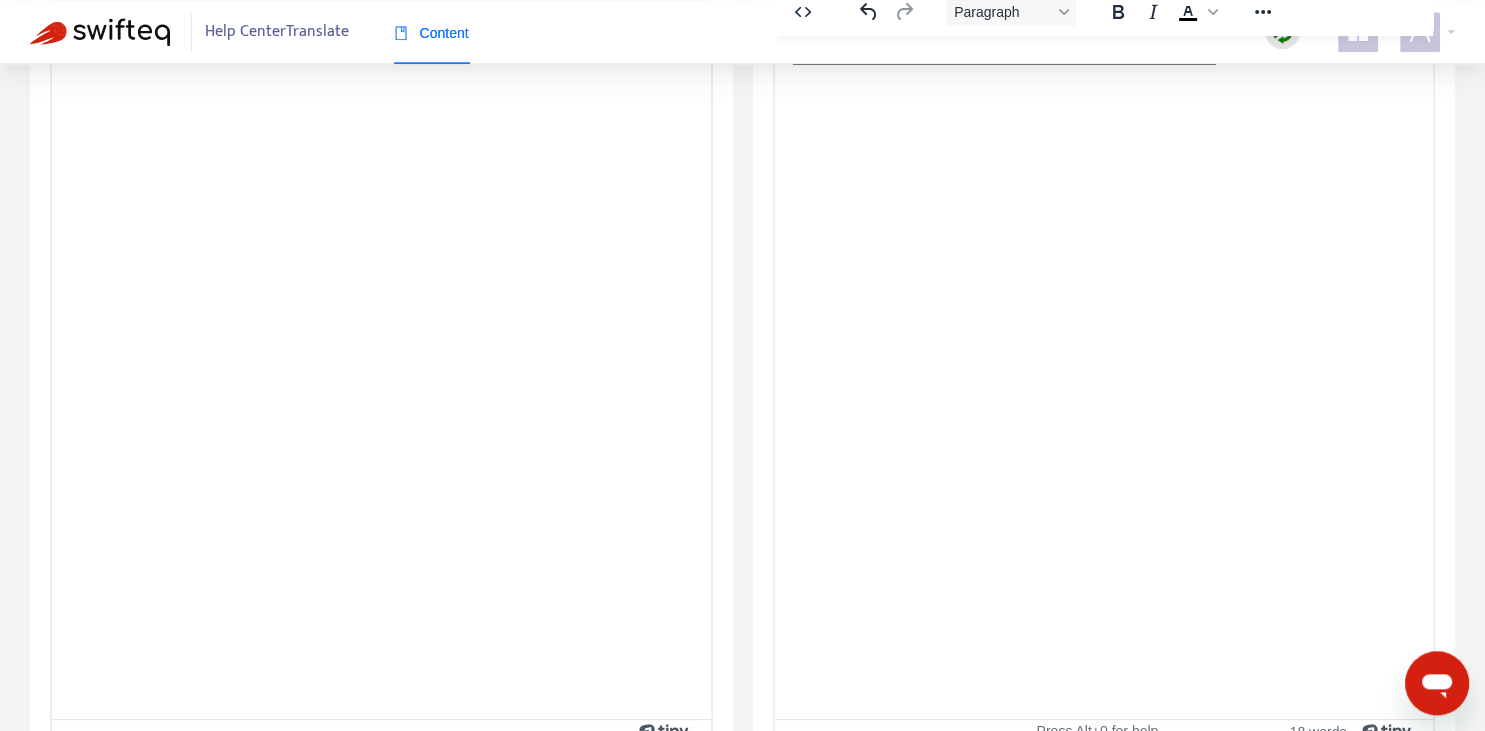 scroll, scrollTop: 343, scrollLeft: 0, axis: vertical 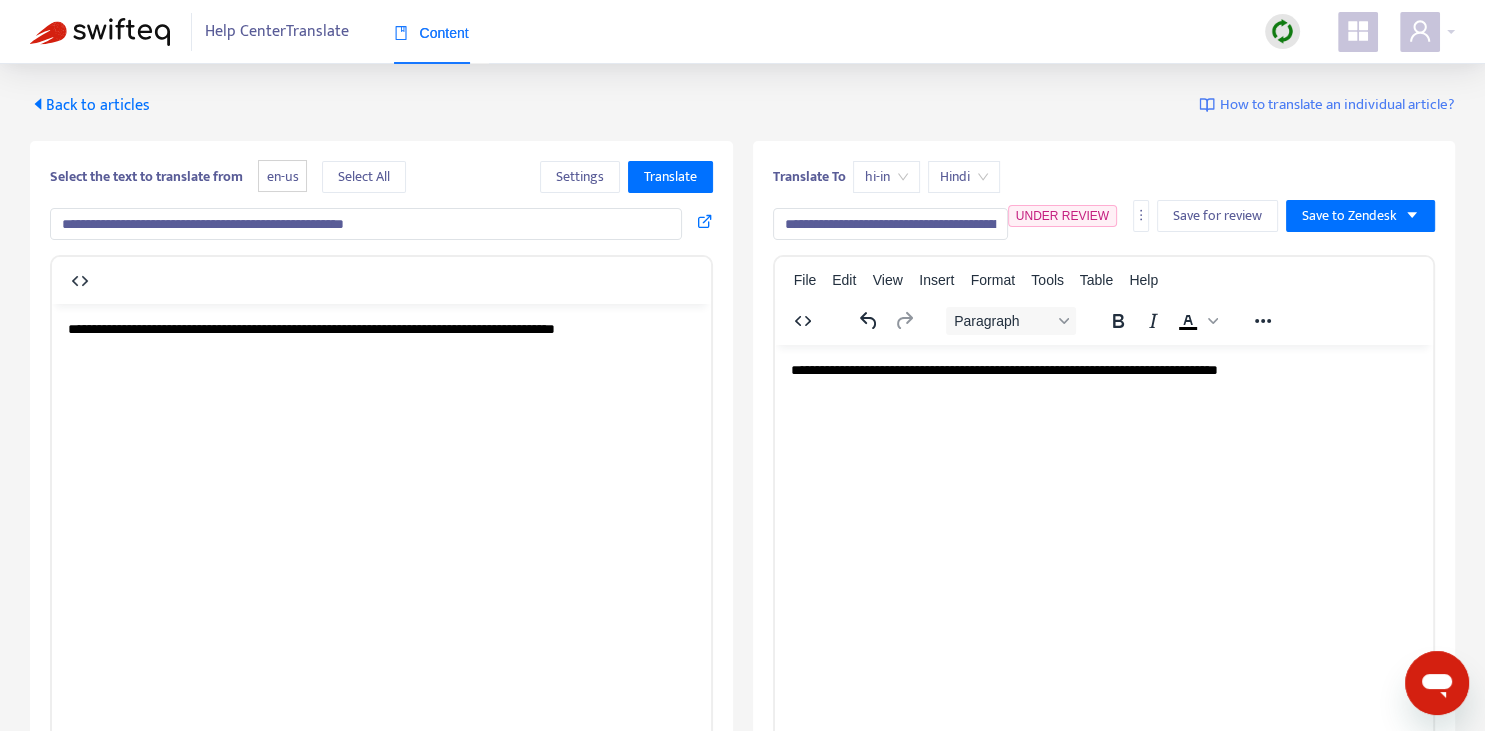 click on "**********" at bounding box center [890, 224] 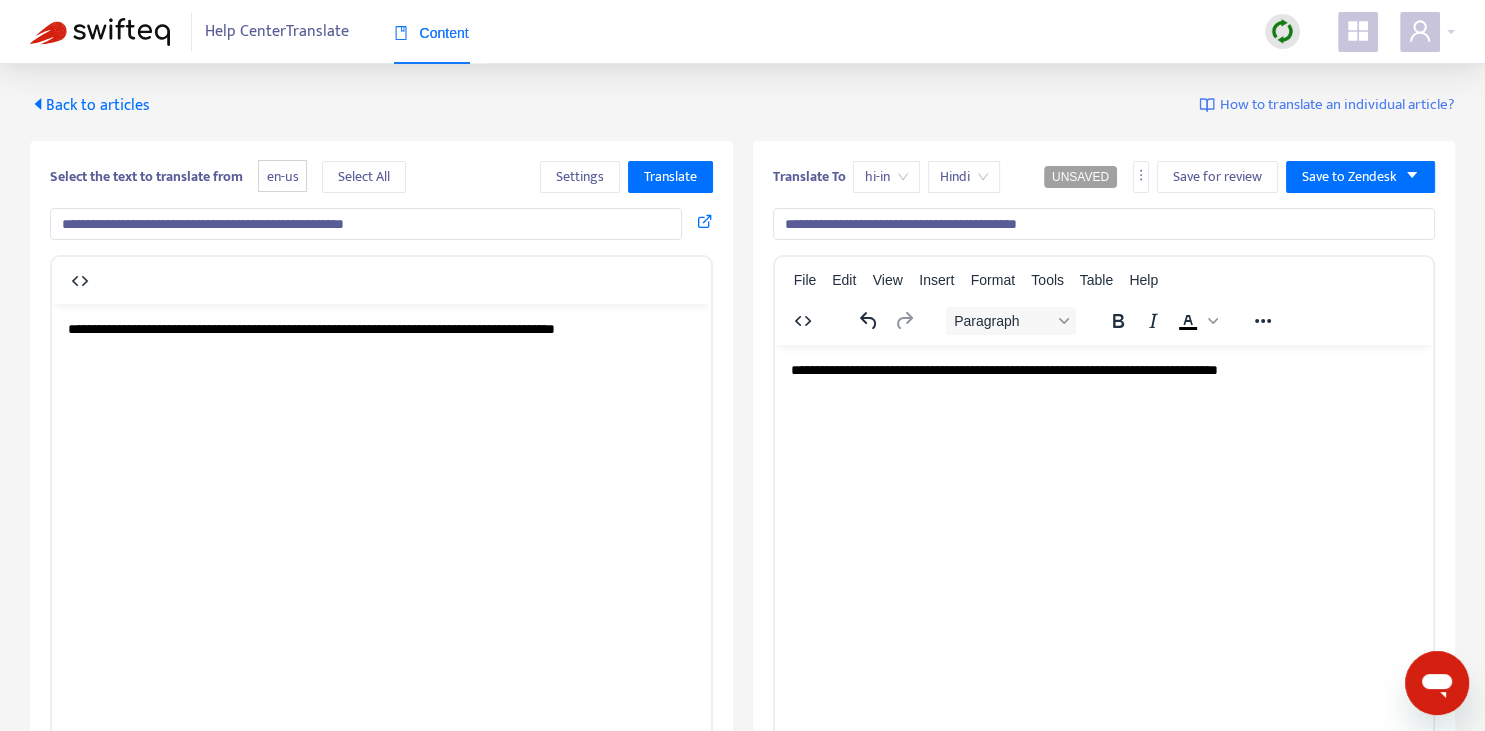 type on "**********" 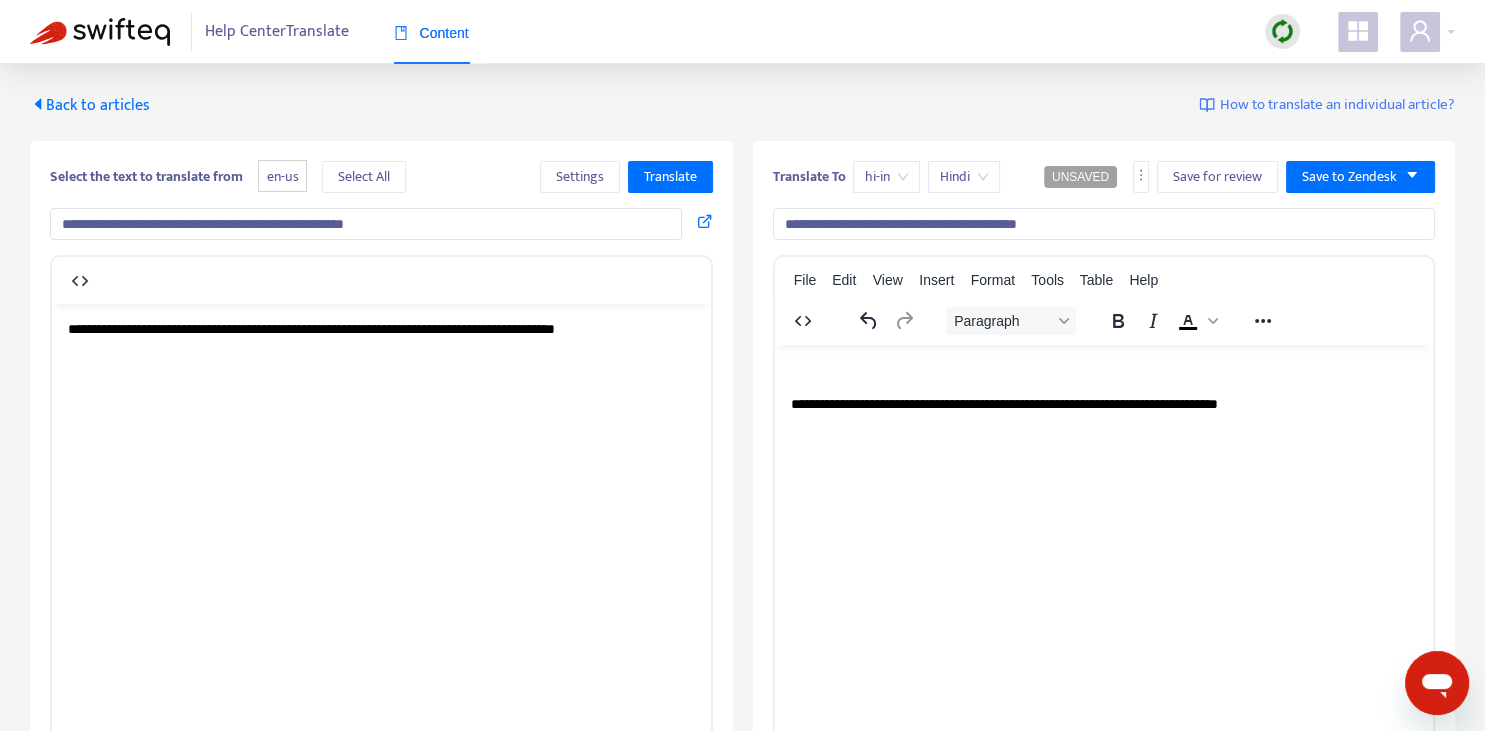 type 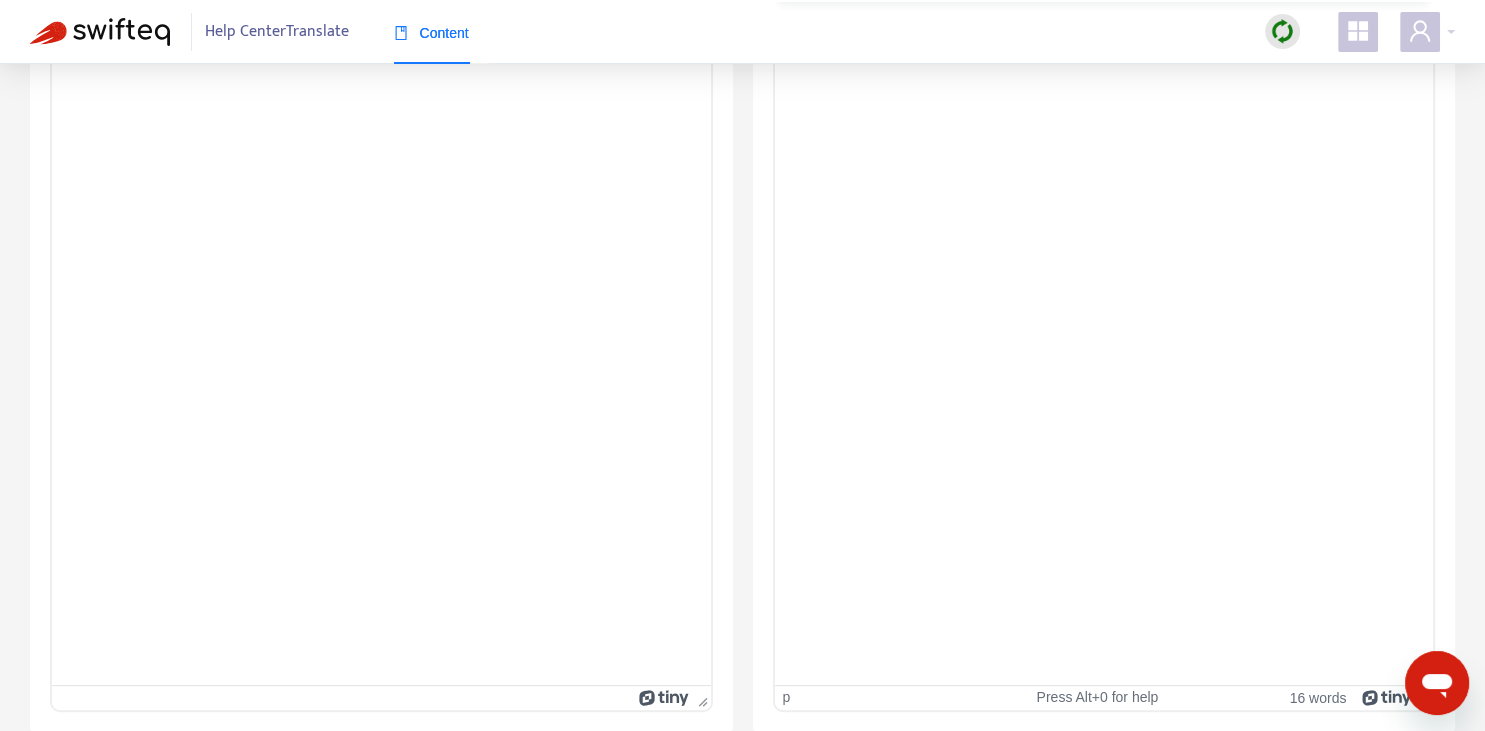 scroll, scrollTop: 0, scrollLeft: 0, axis: both 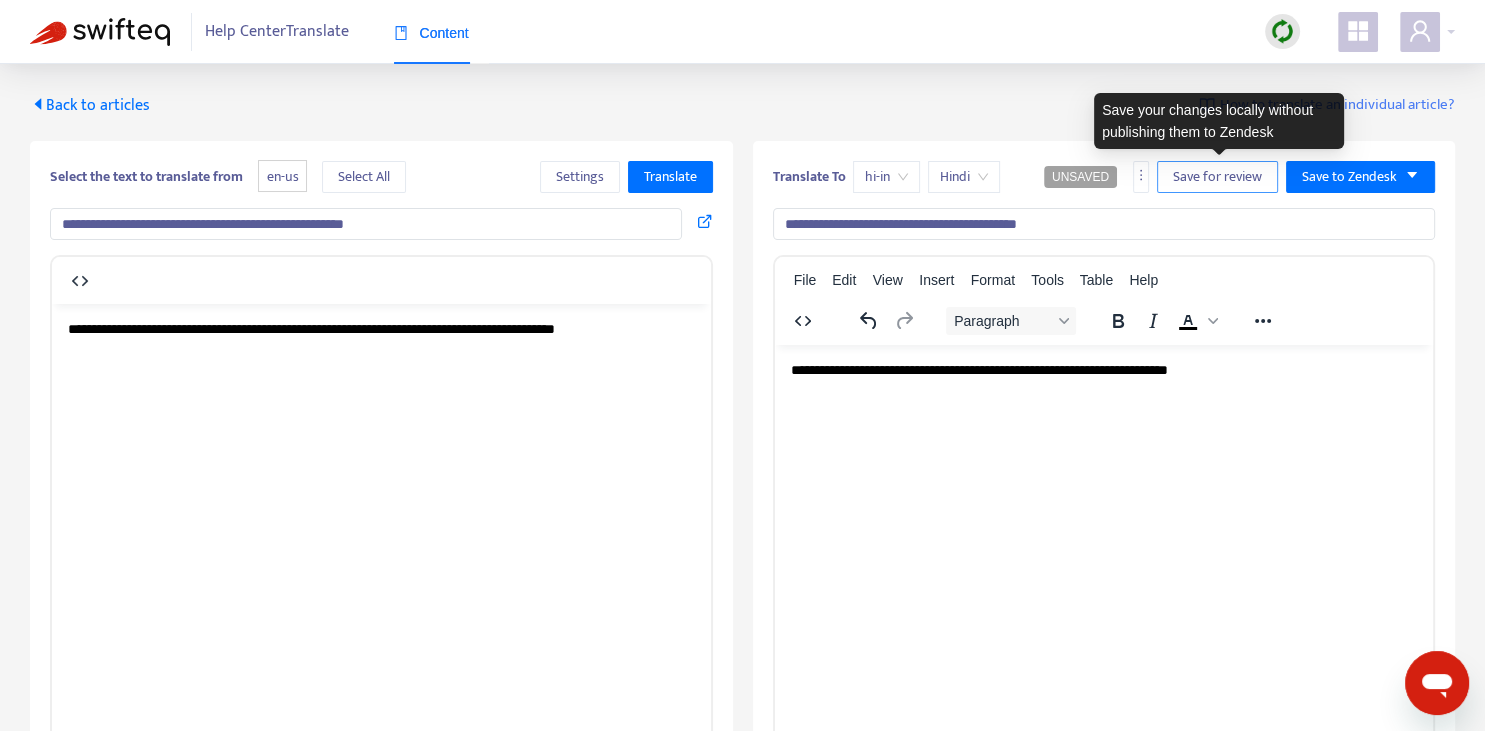 click on "Save for review" at bounding box center (1217, 177) 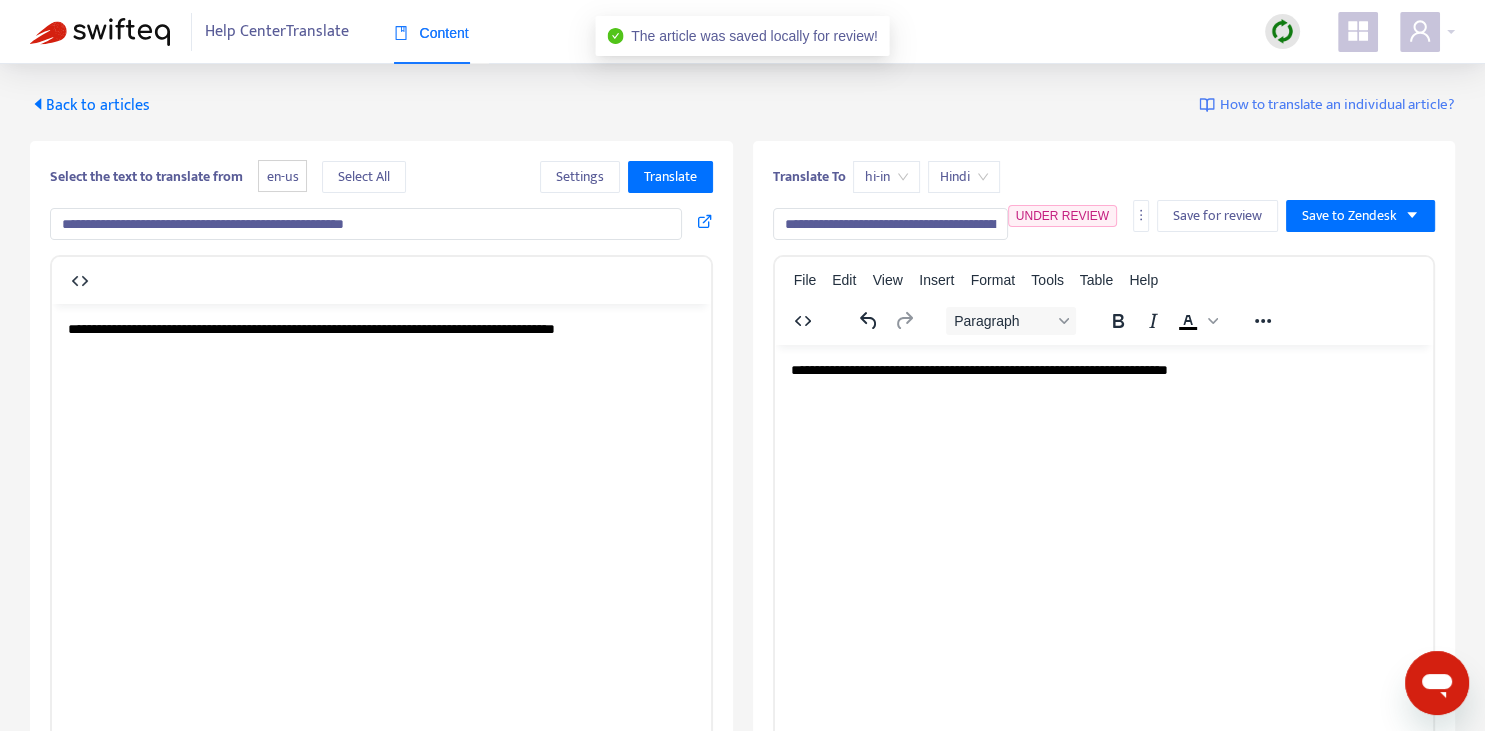 click on "Back to articles" at bounding box center [90, 105] 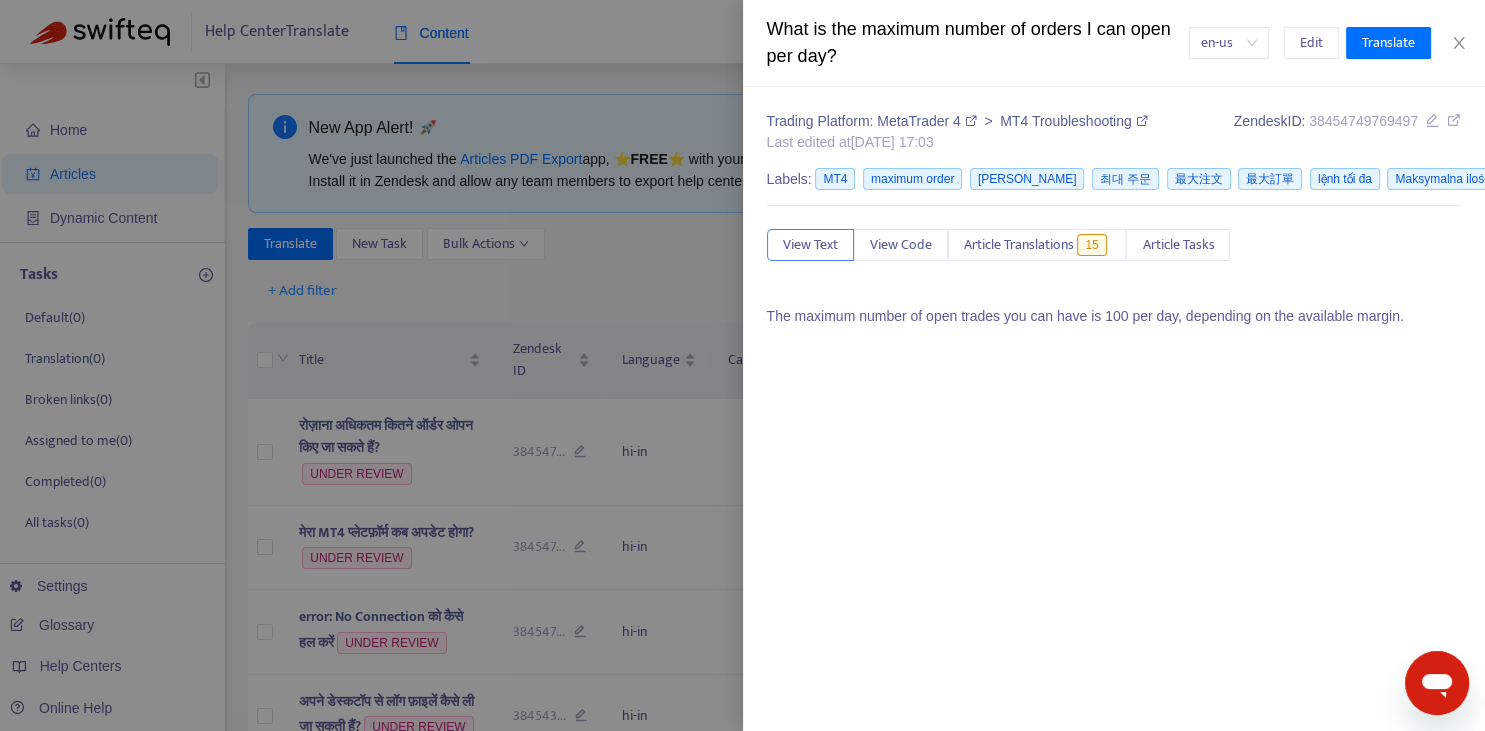 click at bounding box center [742, 365] 